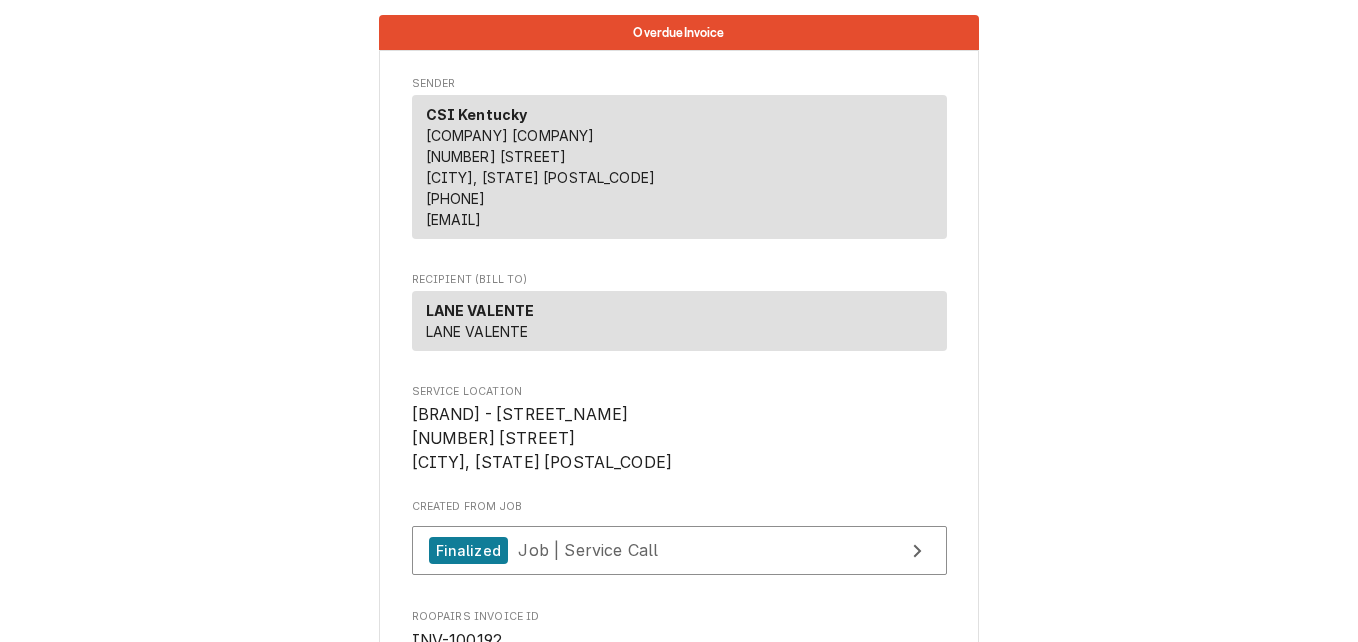 scroll, scrollTop: 0, scrollLeft: 0, axis: both 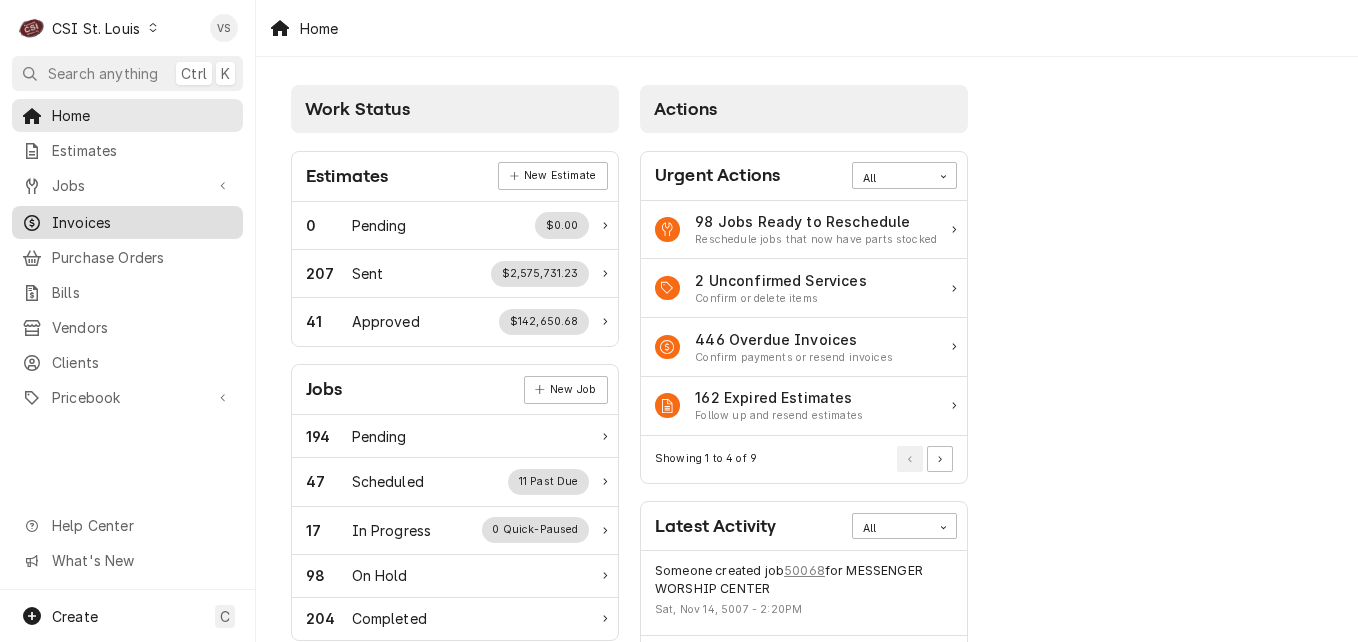 click on "Invoices" at bounding box center (142, 222) 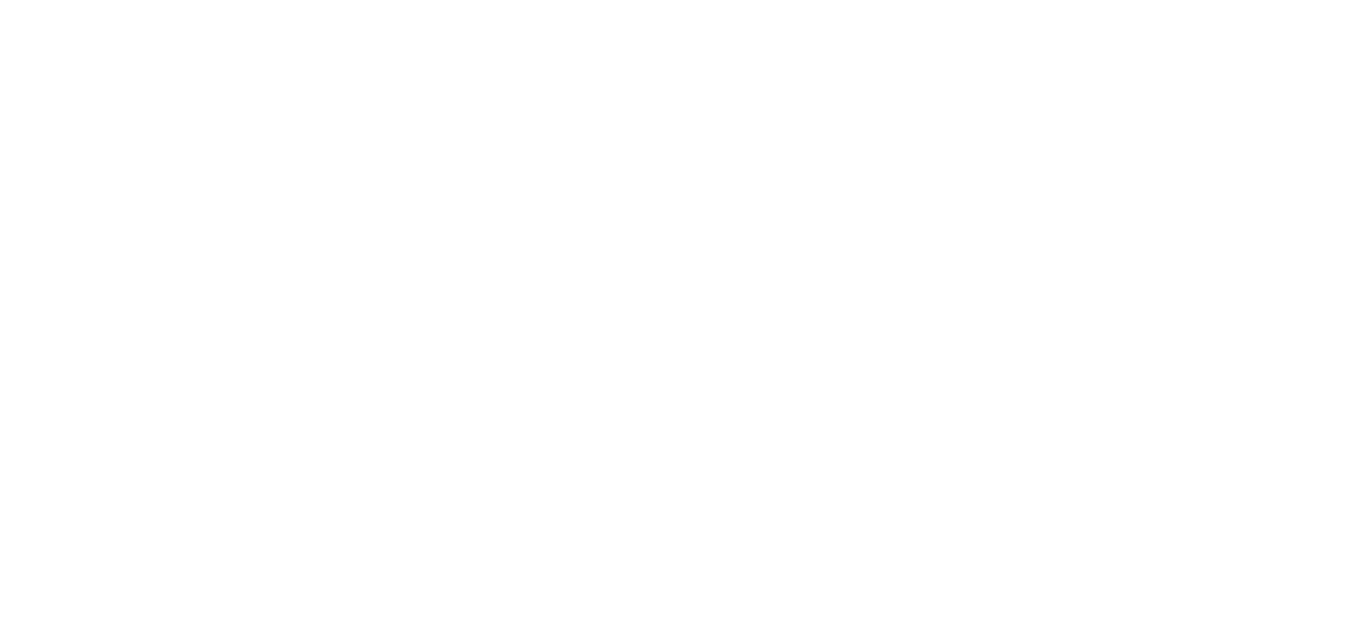 scroll, scrollTop: 0, scrollLeft: 0, axis: both 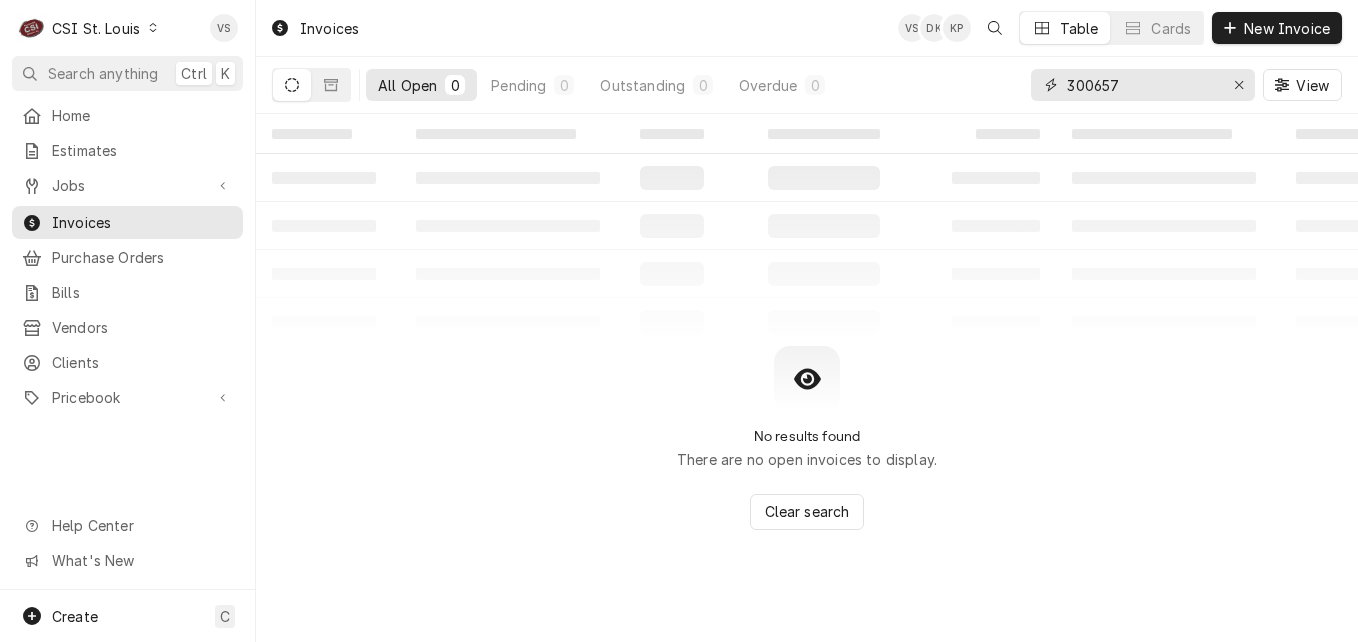drag, startPoint x: 1131, startPoint y: 83, endPoint x: 1120, endPoint y: 83, distance: 11 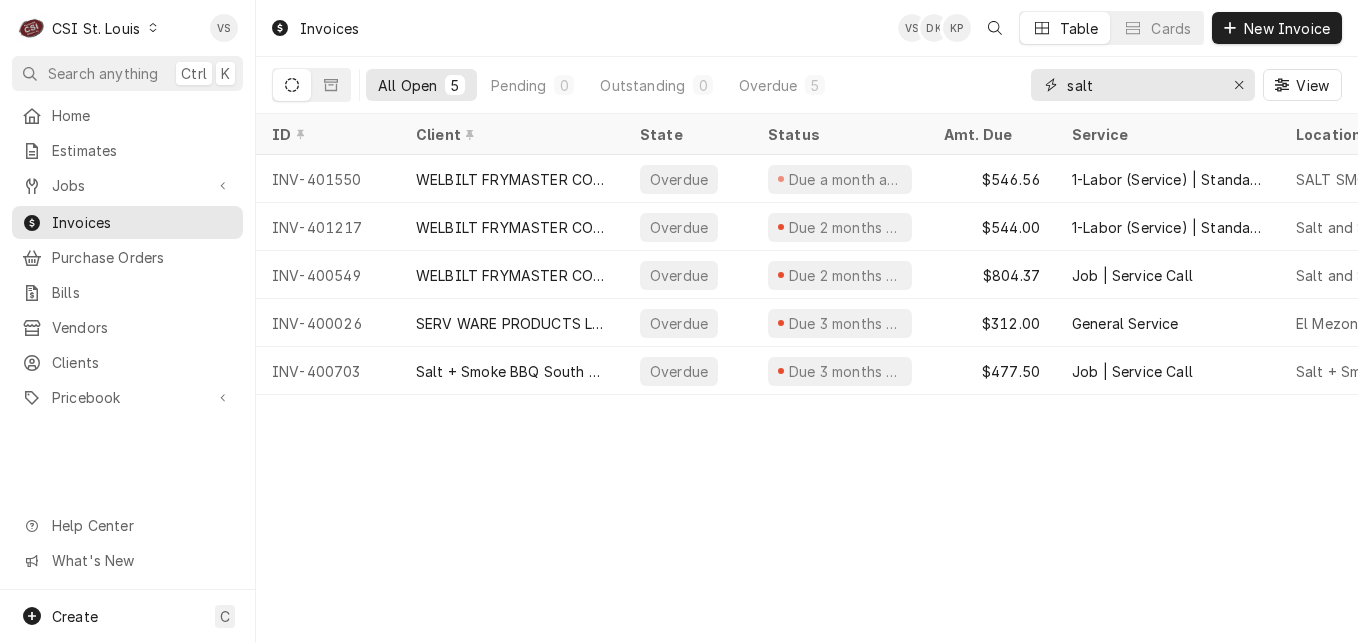 drag, startPoint x: 1110, startPoint y: 93, endPoint x: 1009, endPoint y: 88, distance: 101.12369 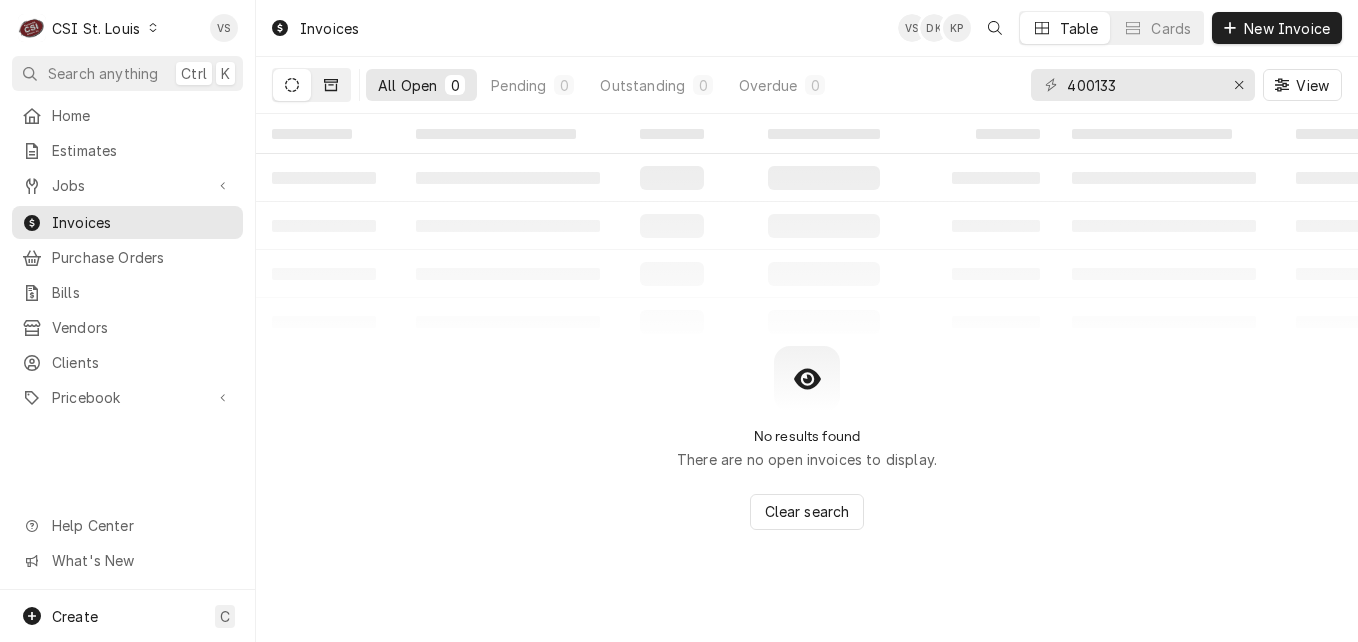 click 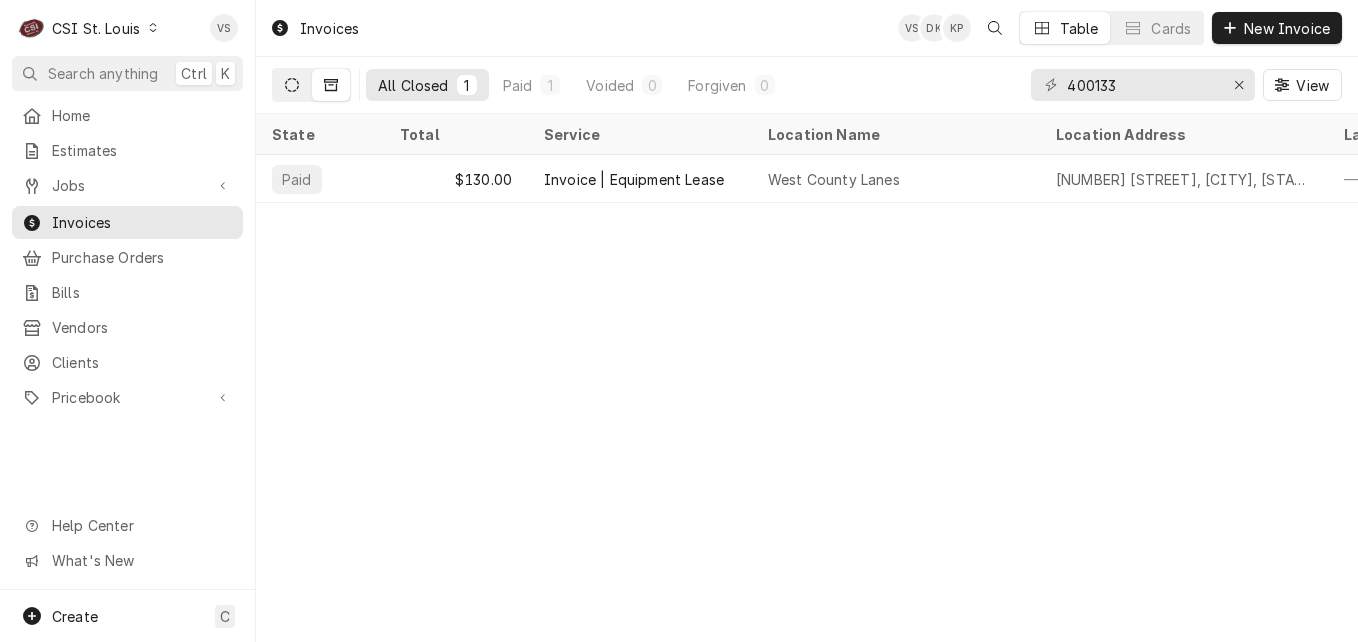 click at bounding box center (292, 85) 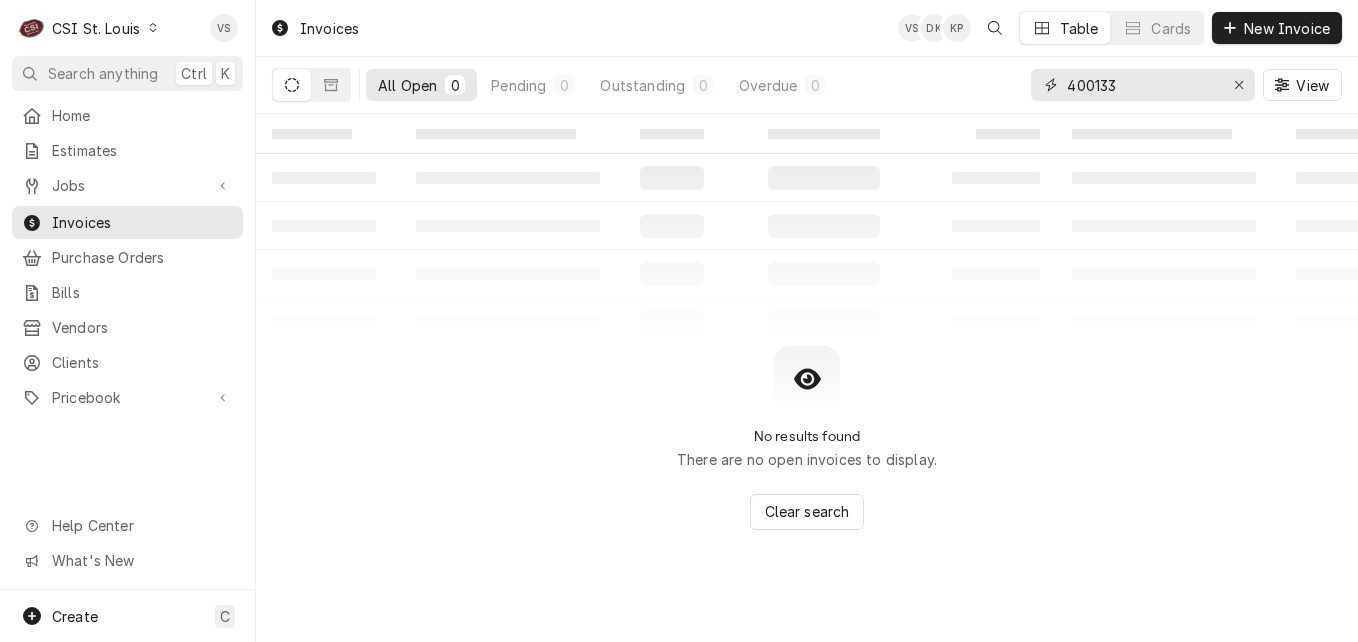 drag, startPoint x: 1134, startPoint y: 86, endPoint x: 1013, endPoint y: 88, distance: 121.016525 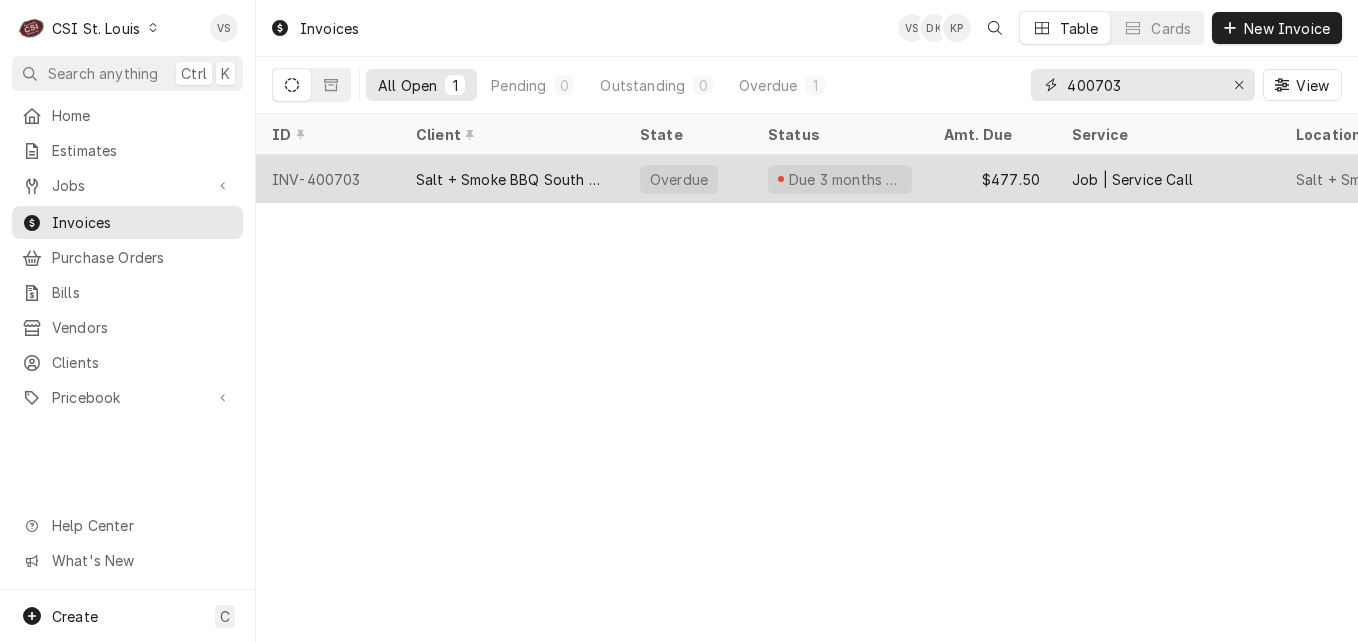 type on "400703" 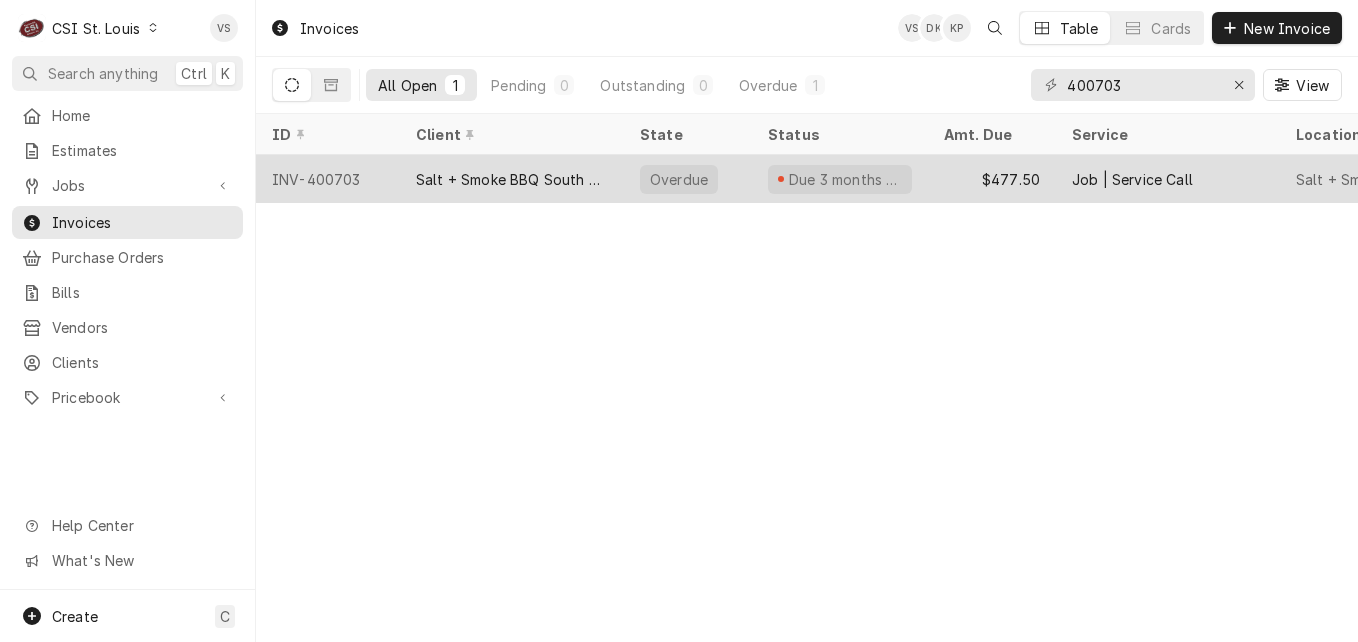 click on "Salt + Smoke BBQ South County" at bounding box center [512, 179] 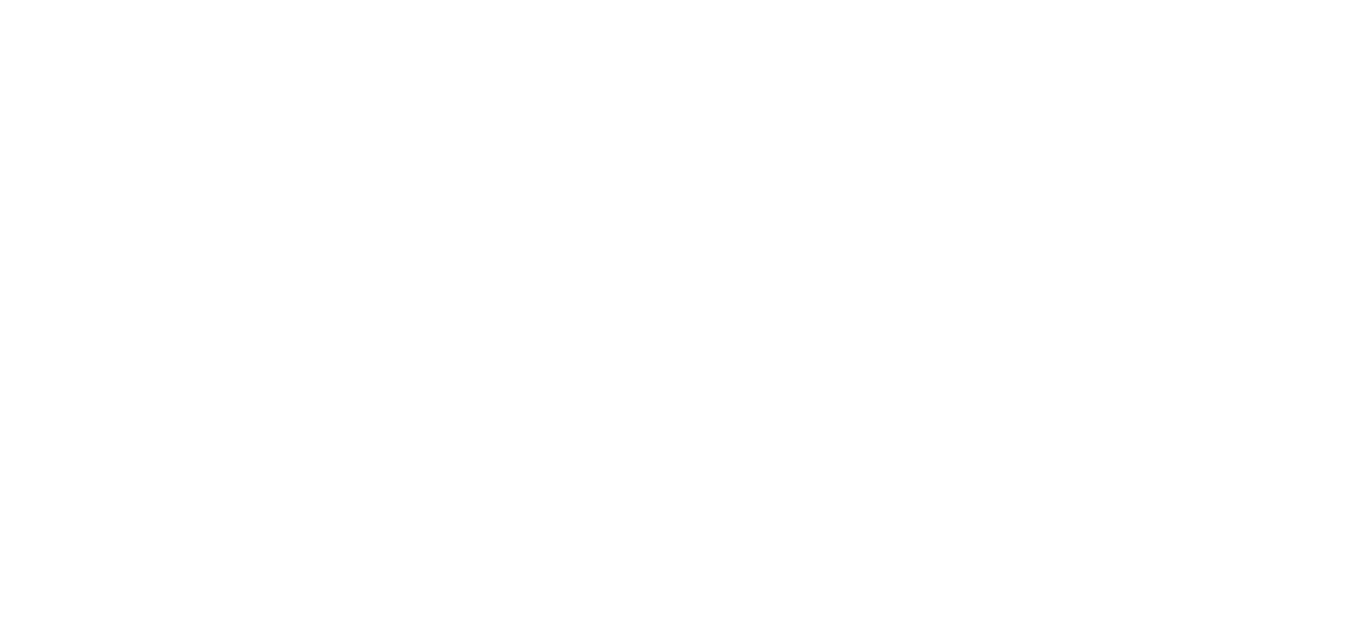 scroll, scrollTop: 0, scrollLeft: 0, axis: both 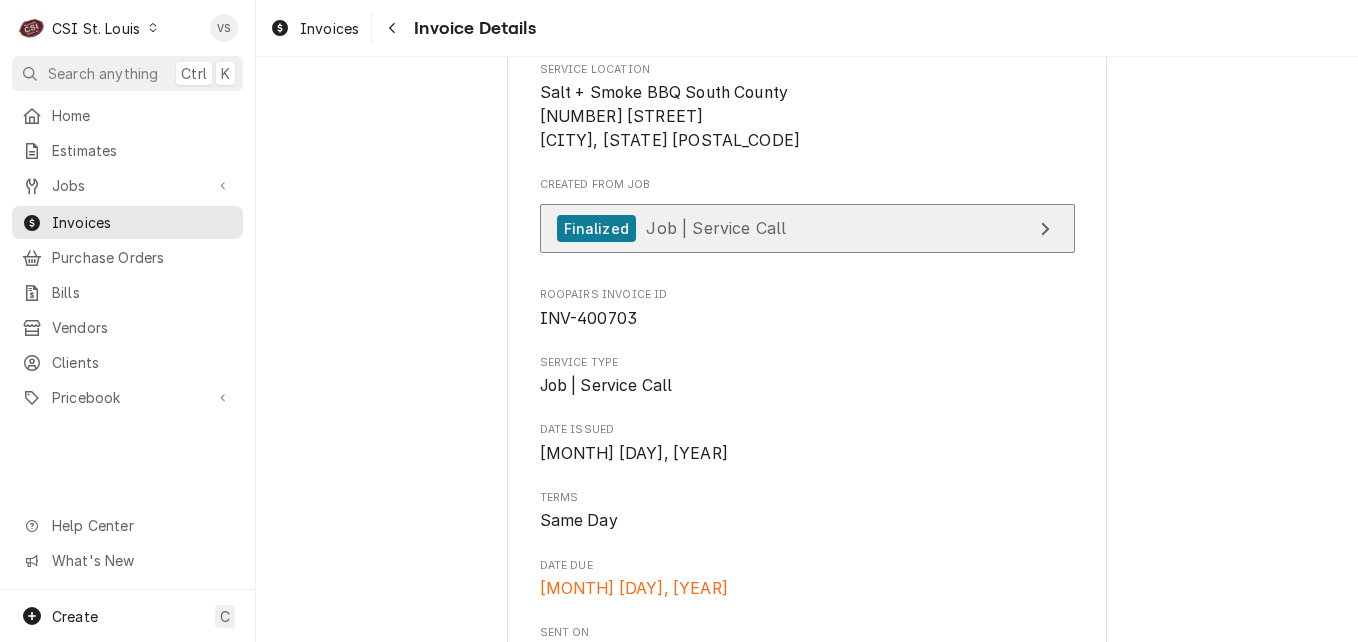 click on "Job | Service Call" at bounding box center (716, 228) 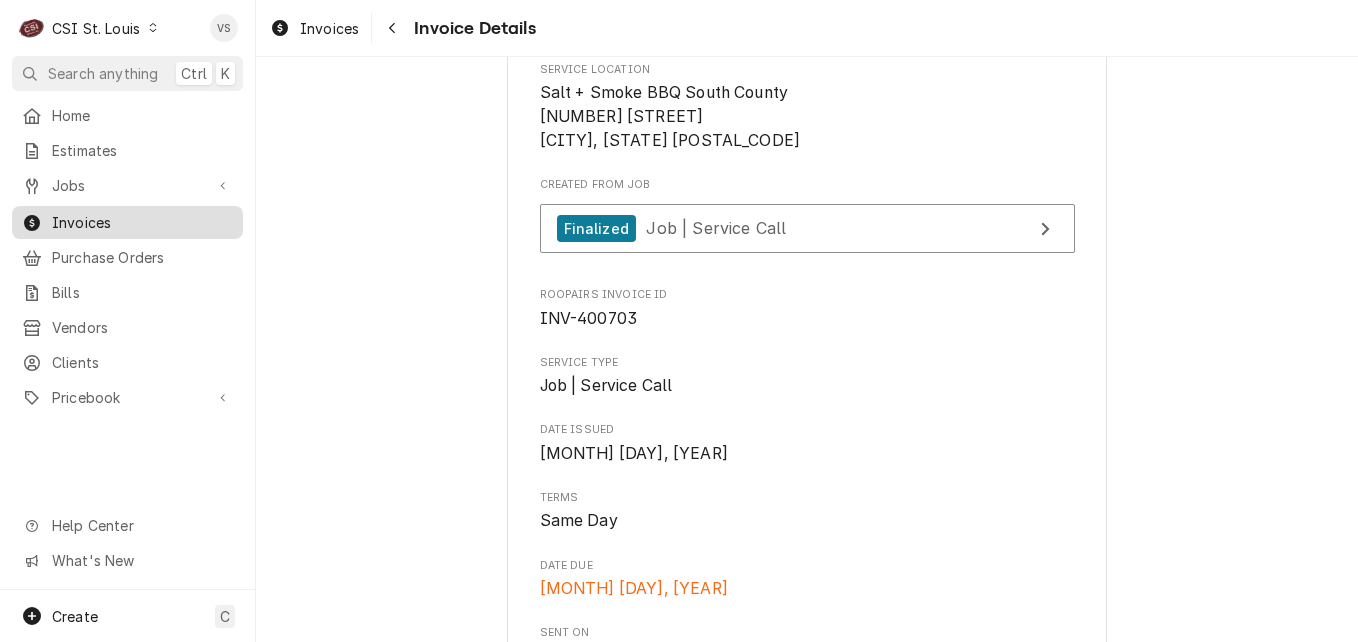 click on "Invoices" at bounding box center (142, 222) 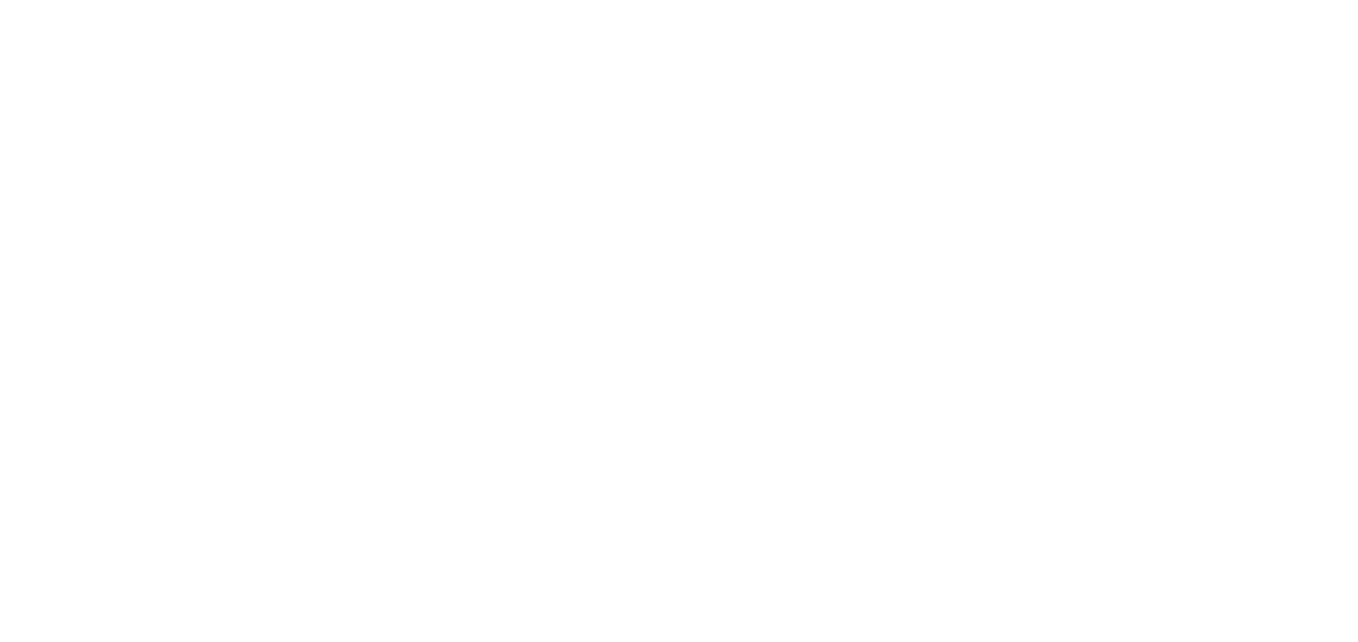 scroll, scrollTop: 0, scrollLeft: 0, axis: both 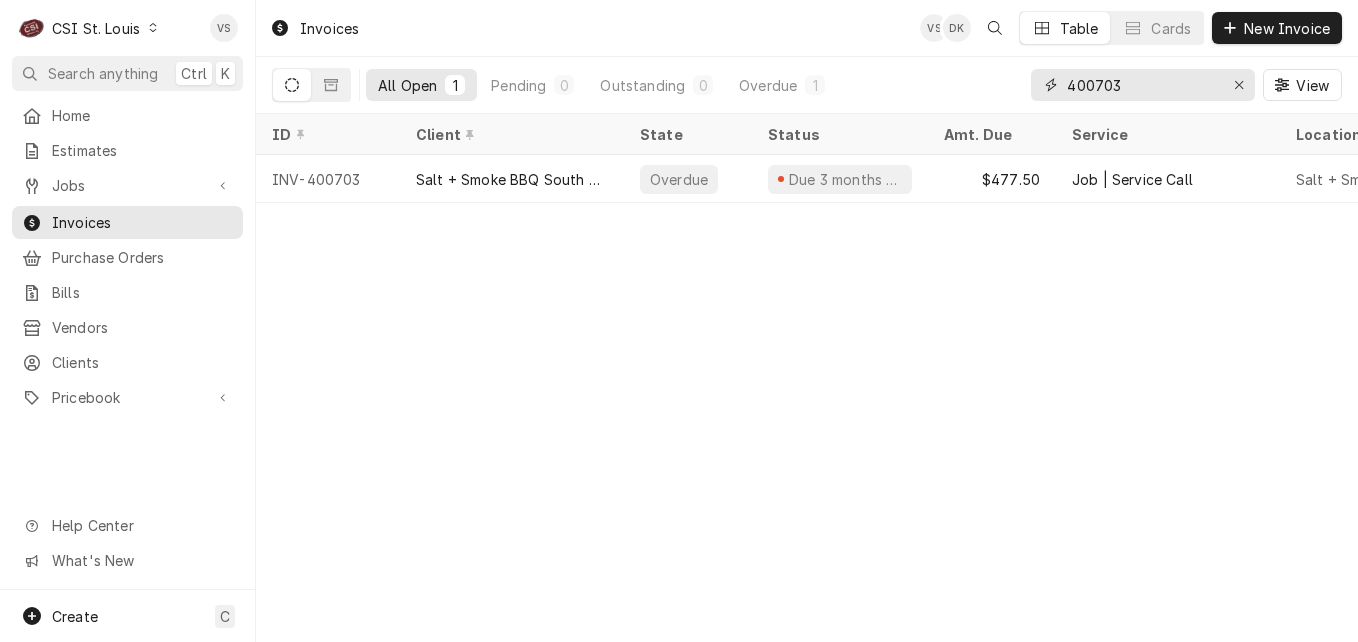 drag, startPoint x: 1150, startPoint y: 90, endPoint x: 1102, endPoint y: 89, distance: 48.010414 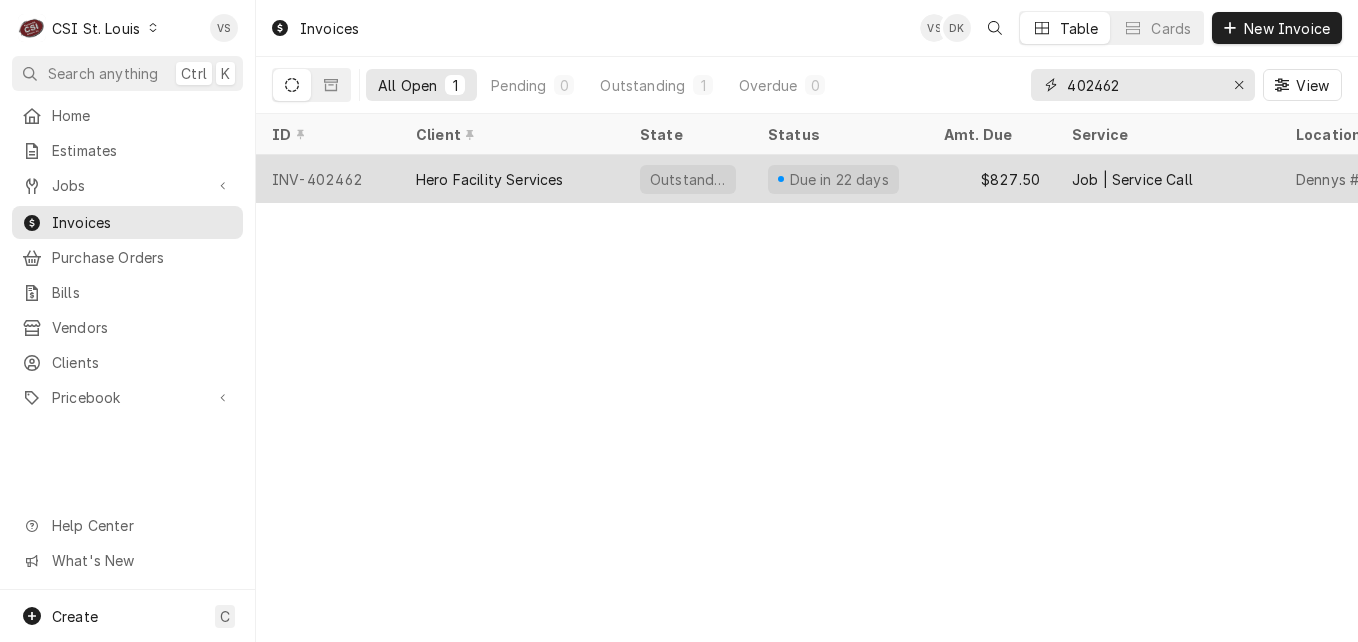 type on "402462" 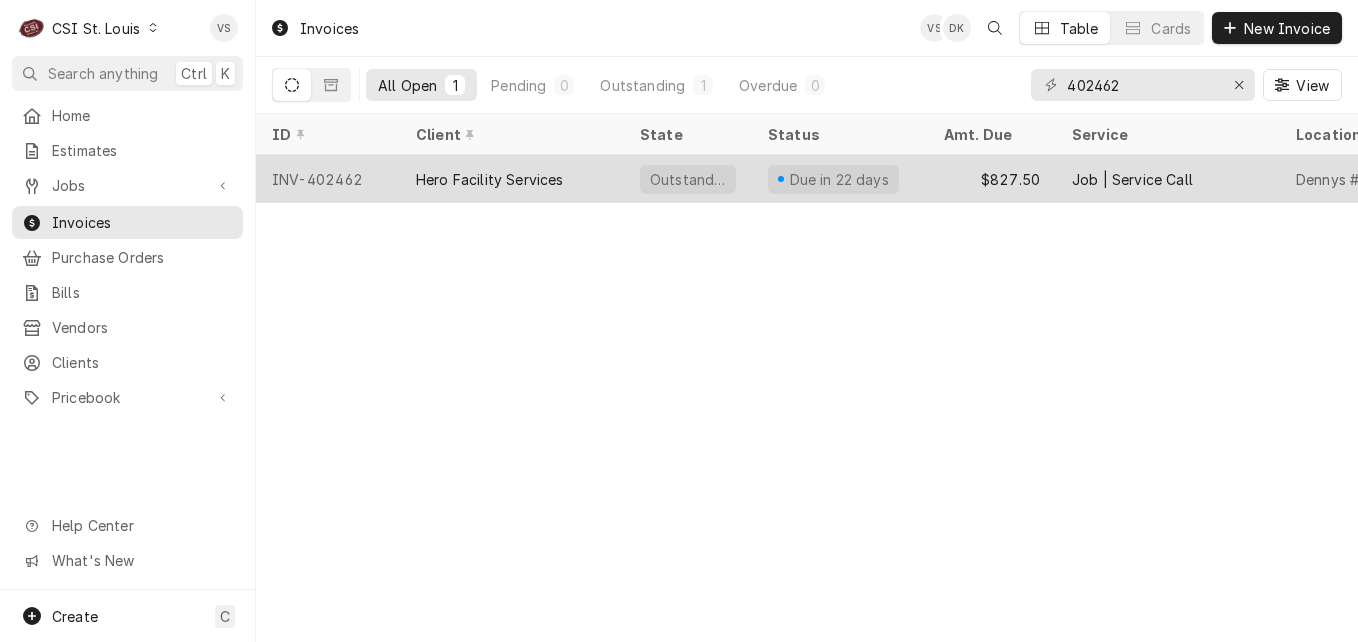 click on "Hero Facility Services" at bounding box center [490, 179] 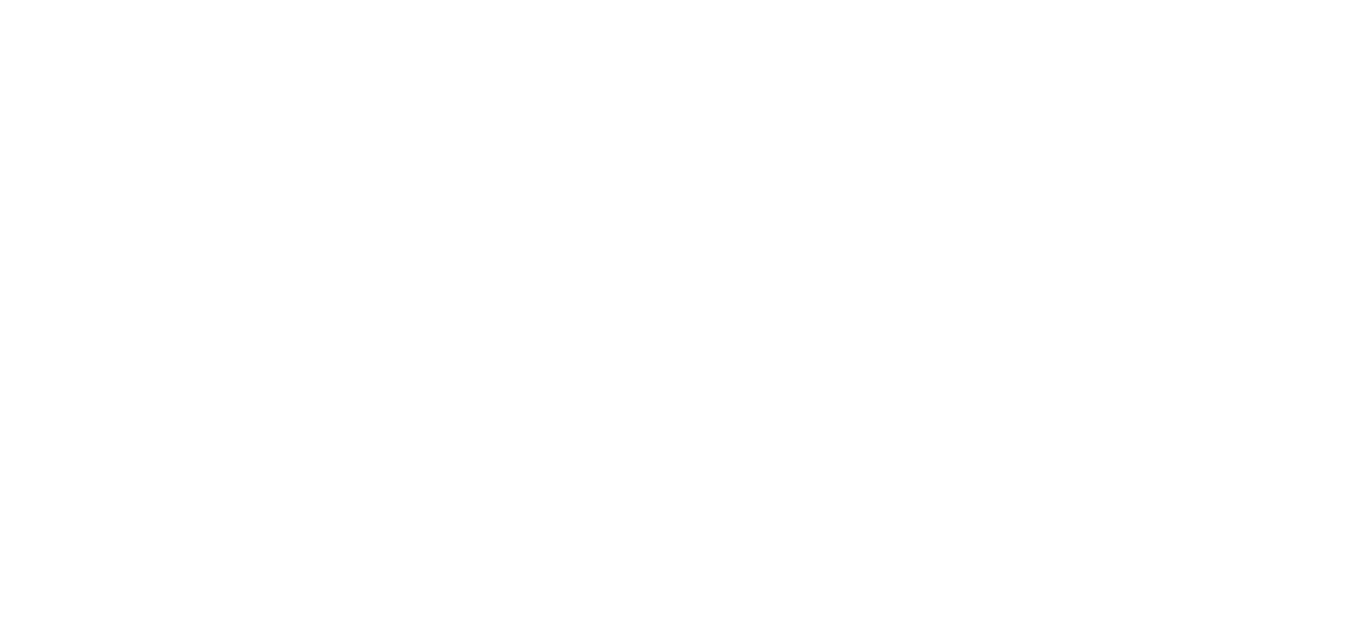 scroll, scrollTop: 0, scrollLeft: 0, axis: both 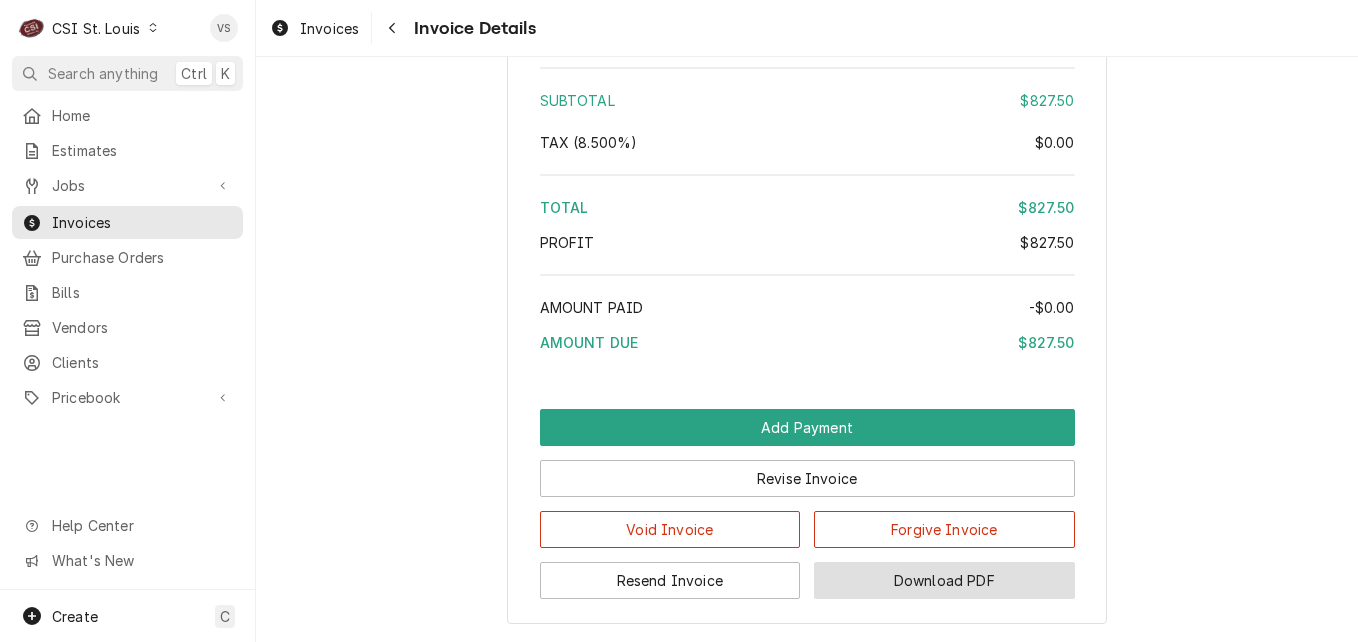 click on "Download PDF" at bounding box center [944, 580] 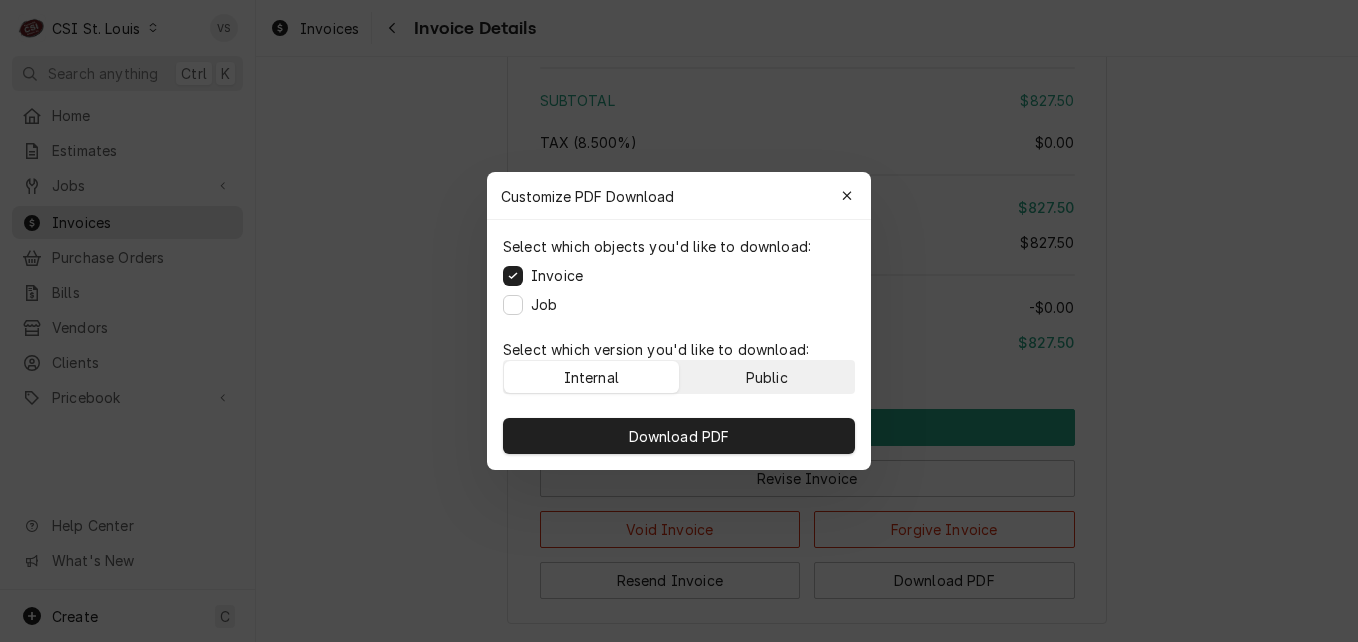 click on "Public" at bounding box center (767, 377) 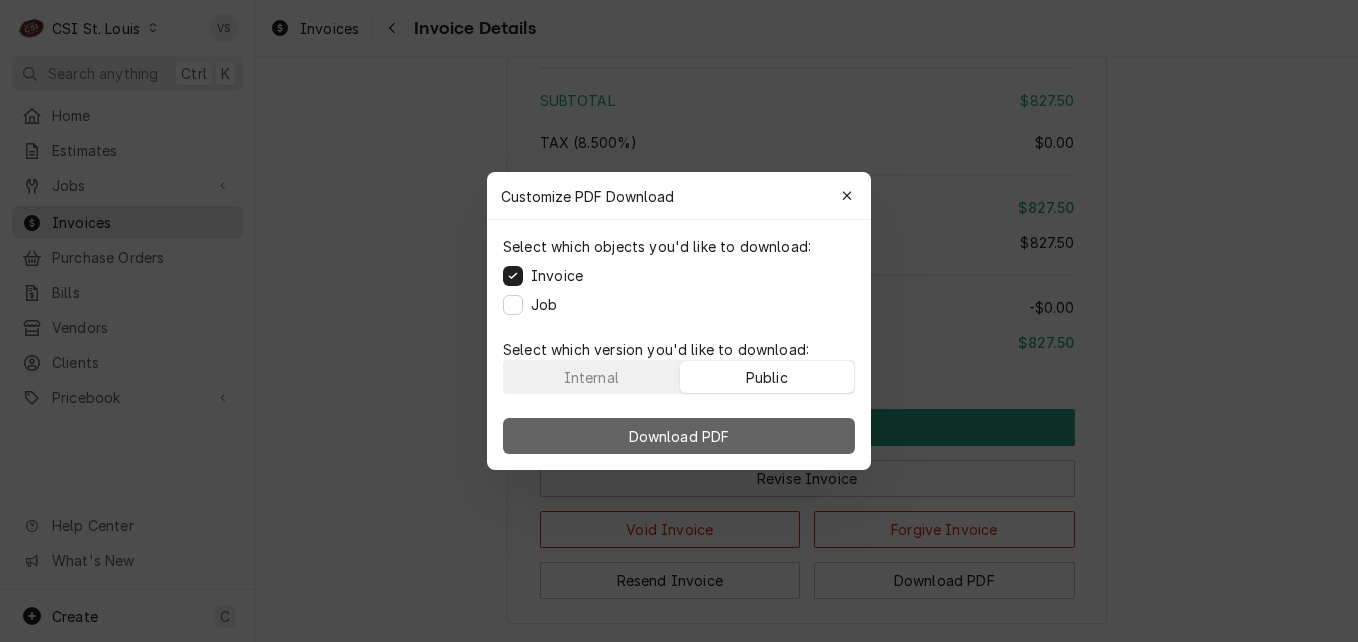 click on "Download PDF" at bounding box center [679, 436] 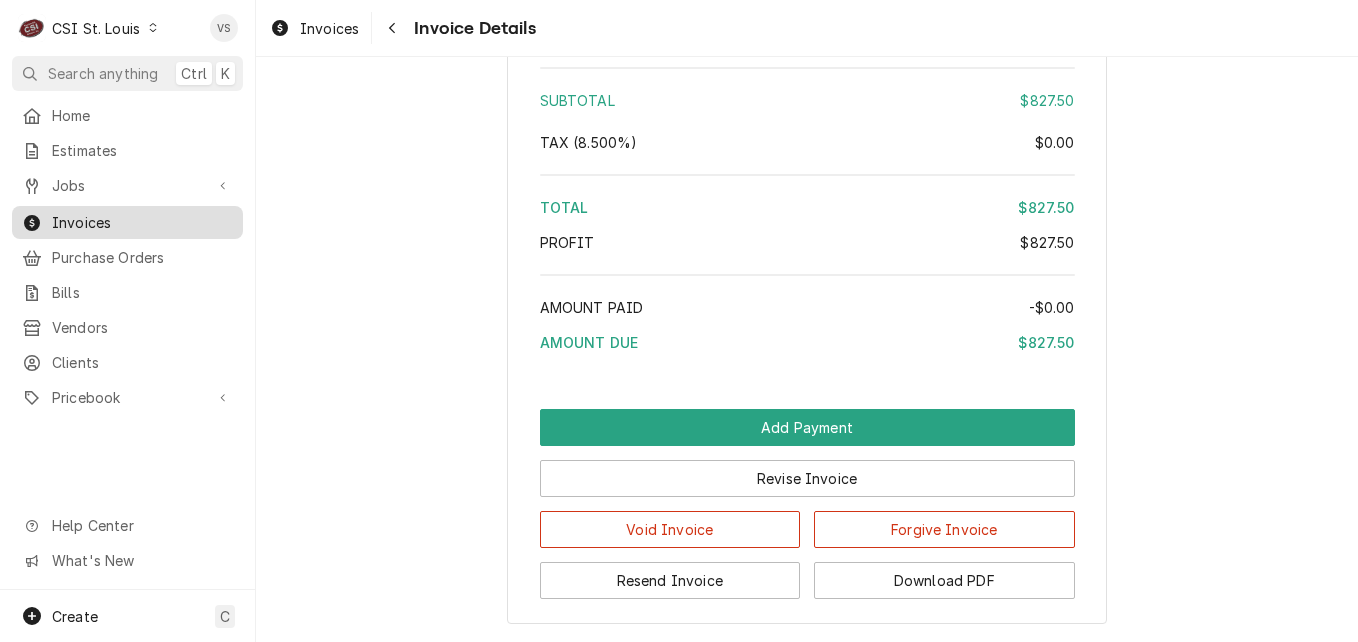 click on "Invoices" at bounding box center [142, 222] 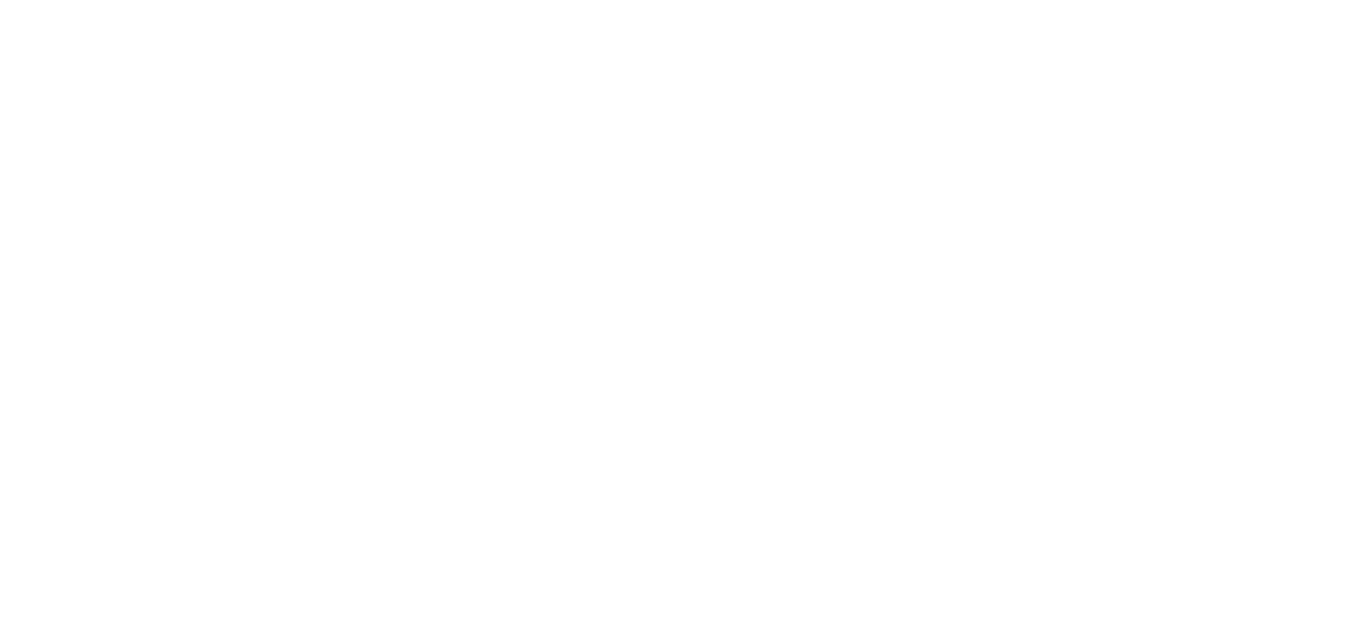 scroll, scrollTop: 0, scrollLeft: 0, axis: both 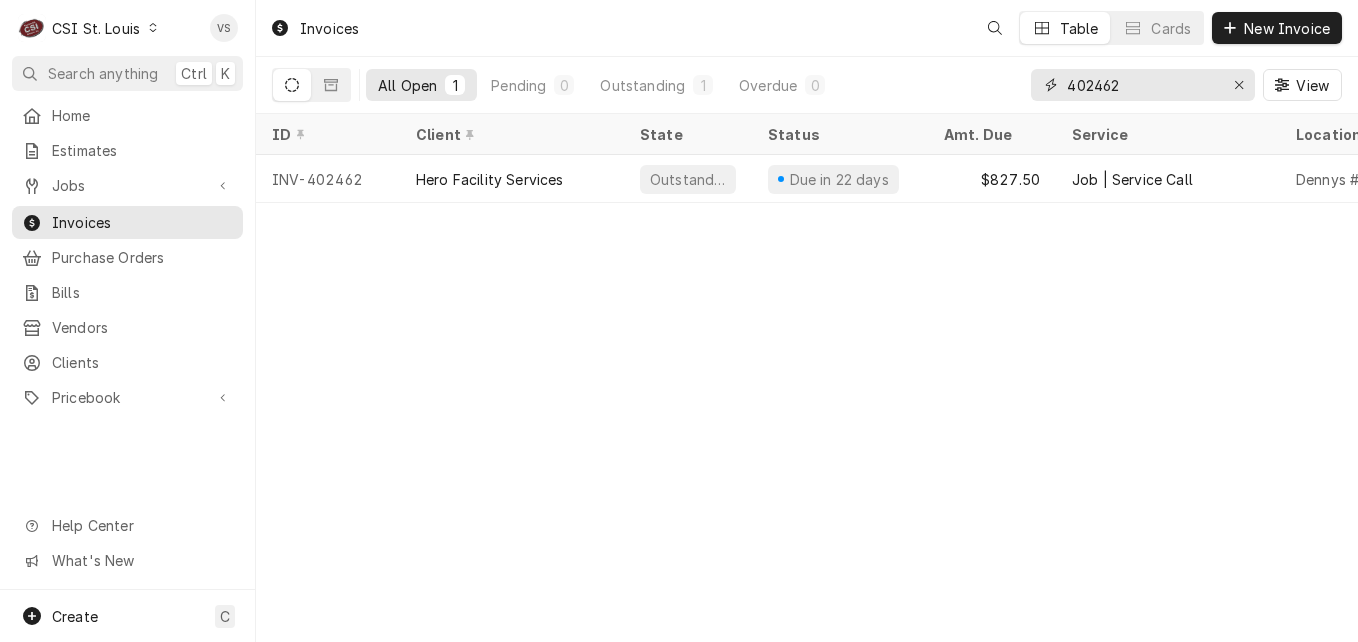 click on "402462" at bounding box center [1142, 85] 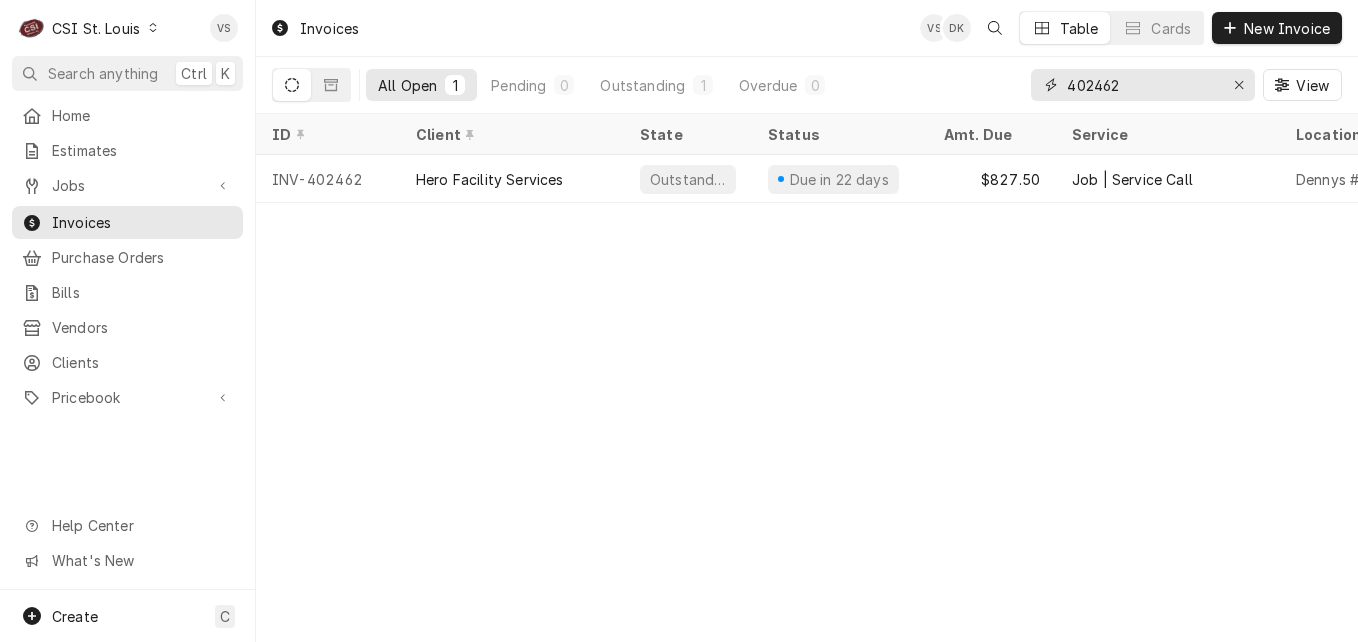 click on "All Open 1 Pending 0 Outstanding 1 Overdue 0 402462 View" at bounding box center [807, 85] 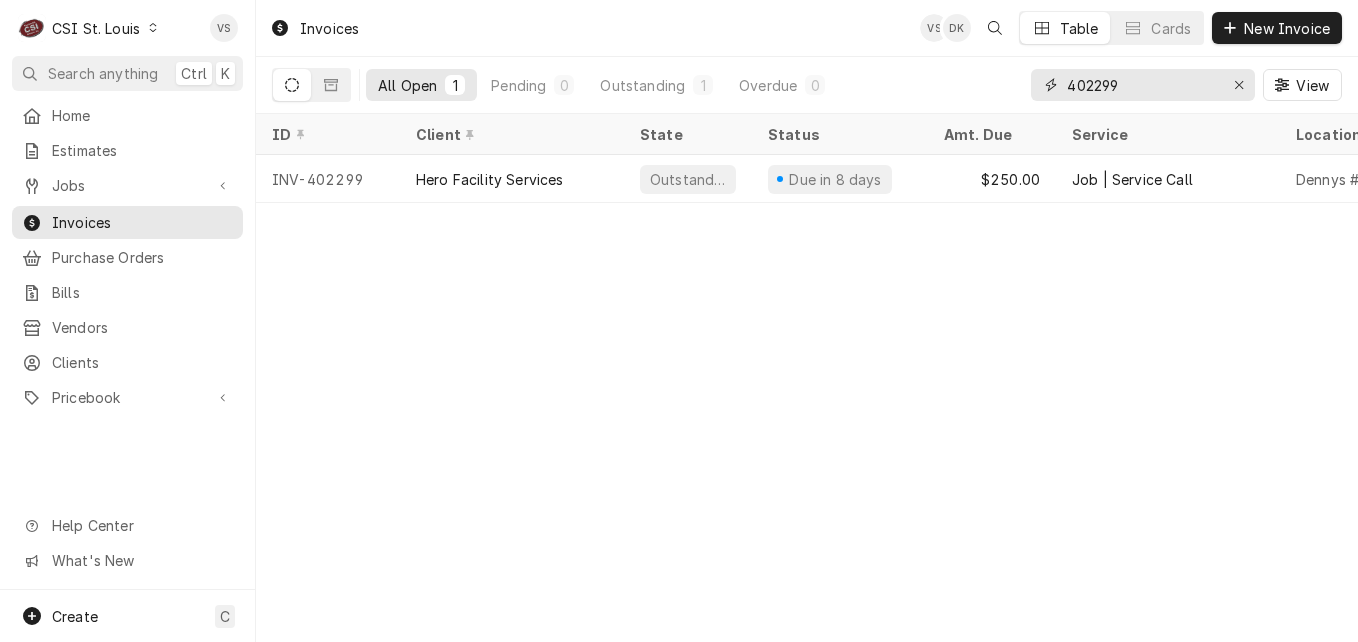 type on "402299" 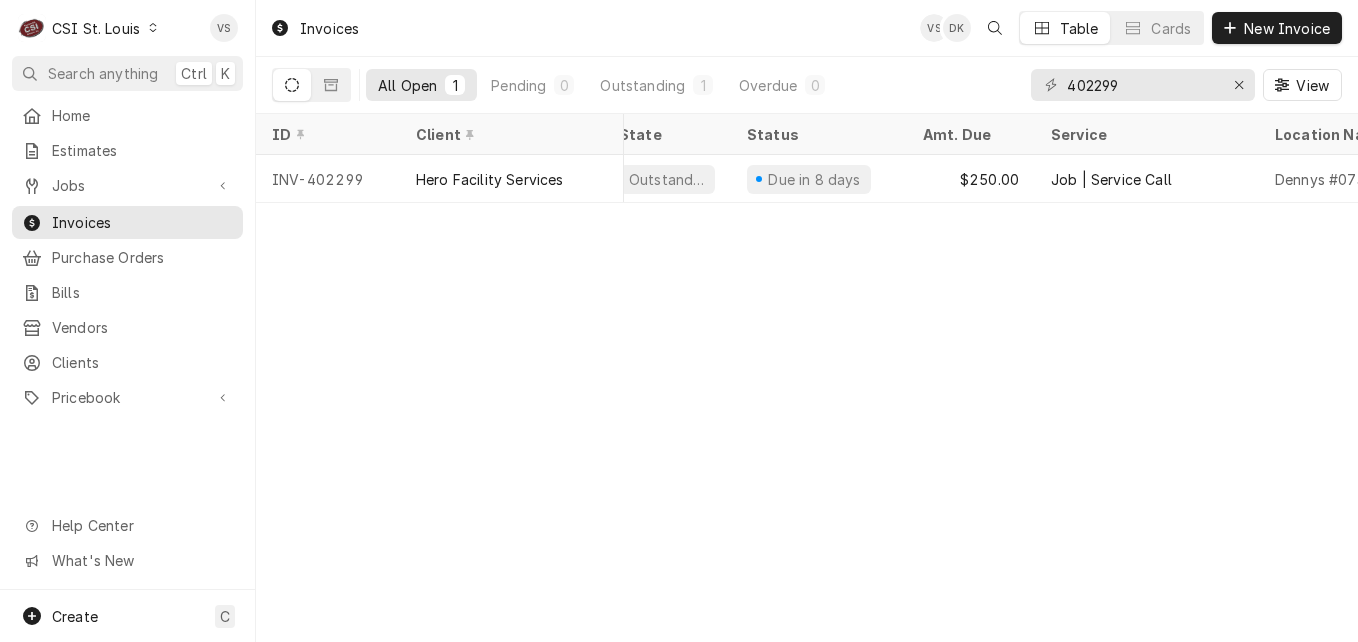 scroll, scrollTop: 0, scrollLeft: 40, axis: horizontal 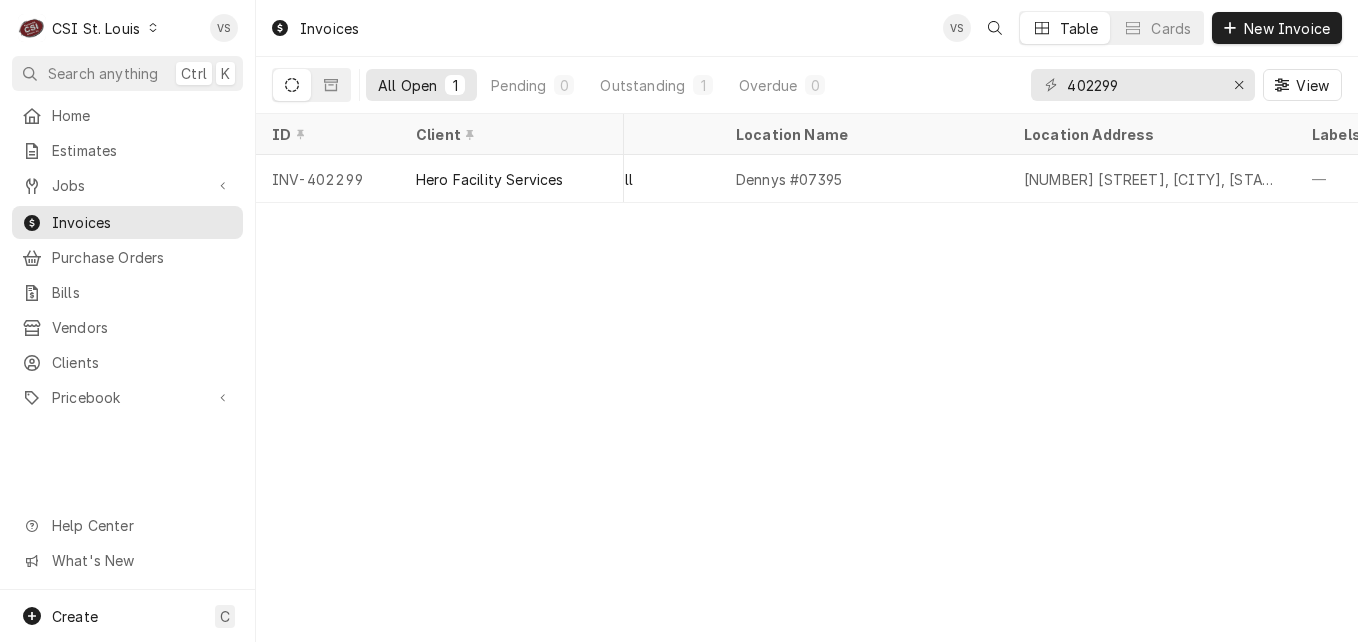 click 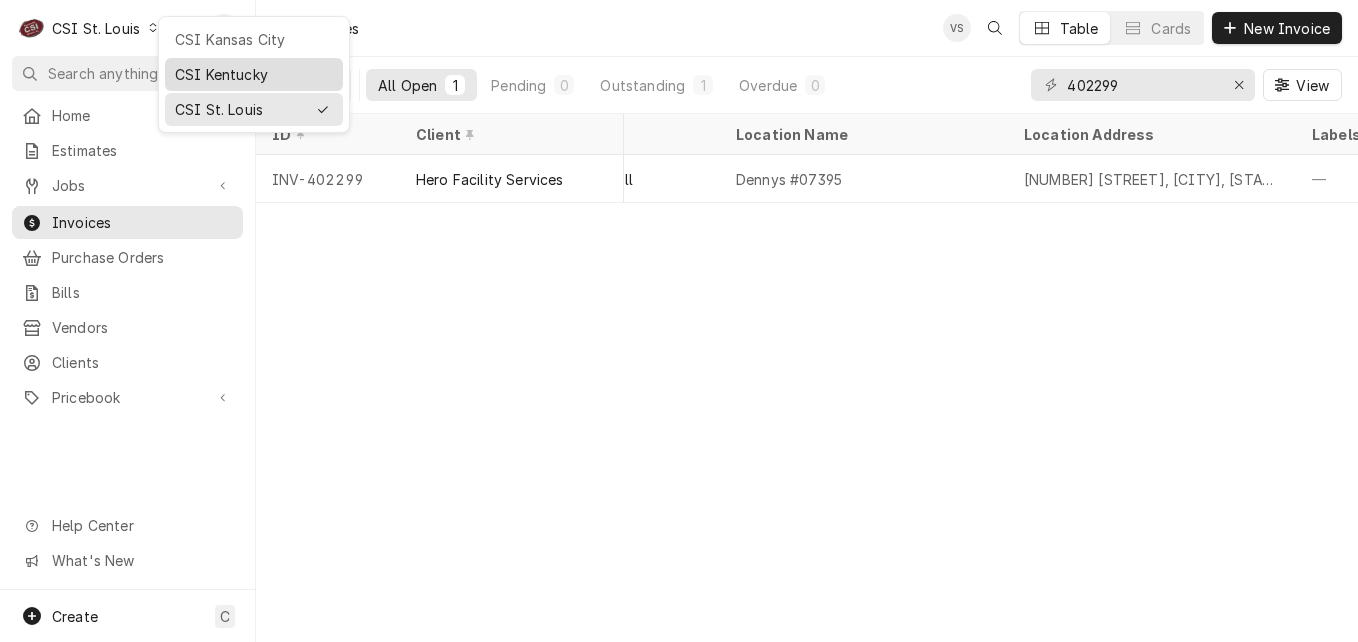 click on "CSI Kentucky" at bounding box center (254, 74) 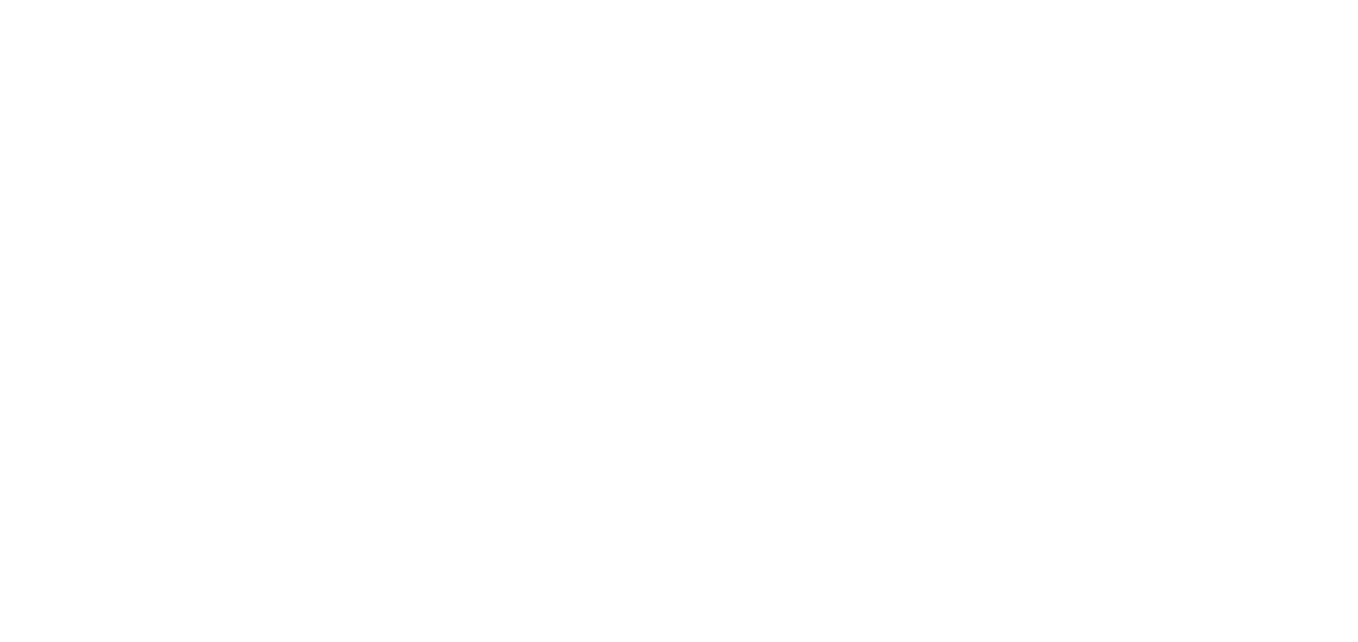 scroll, scrollTop: 0, scrollLeft: 0, axis: both 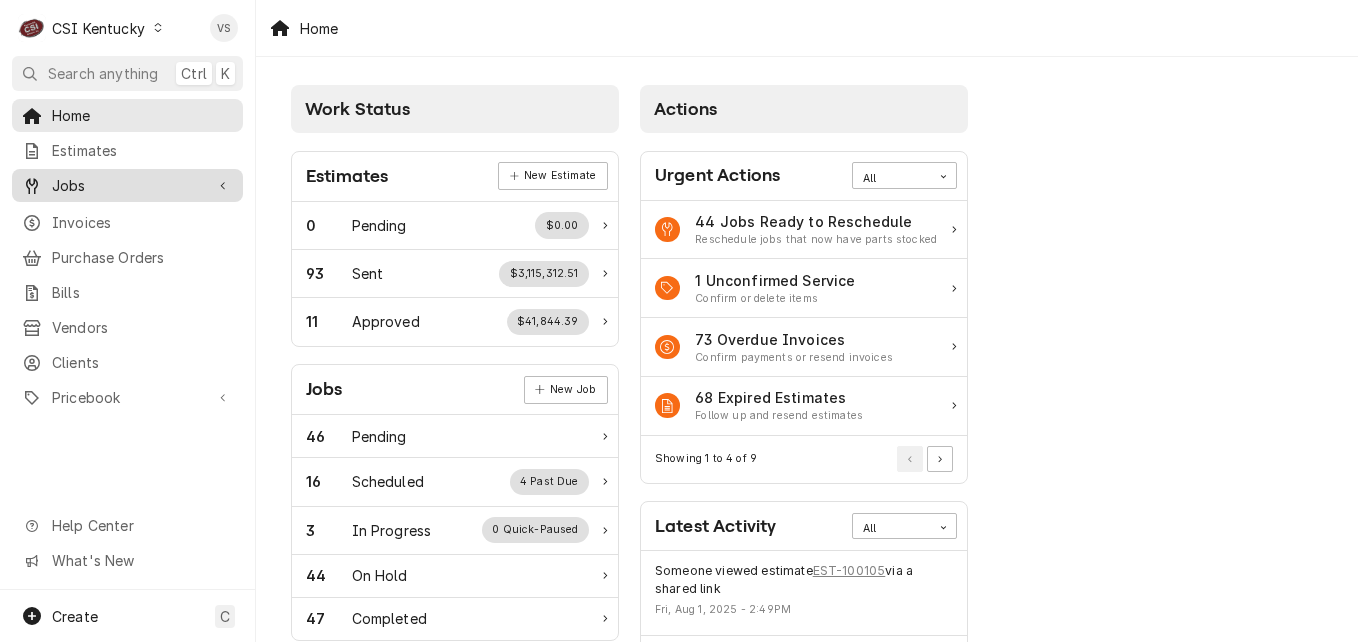 click on "Jobs" at bounding box center (127, 185) 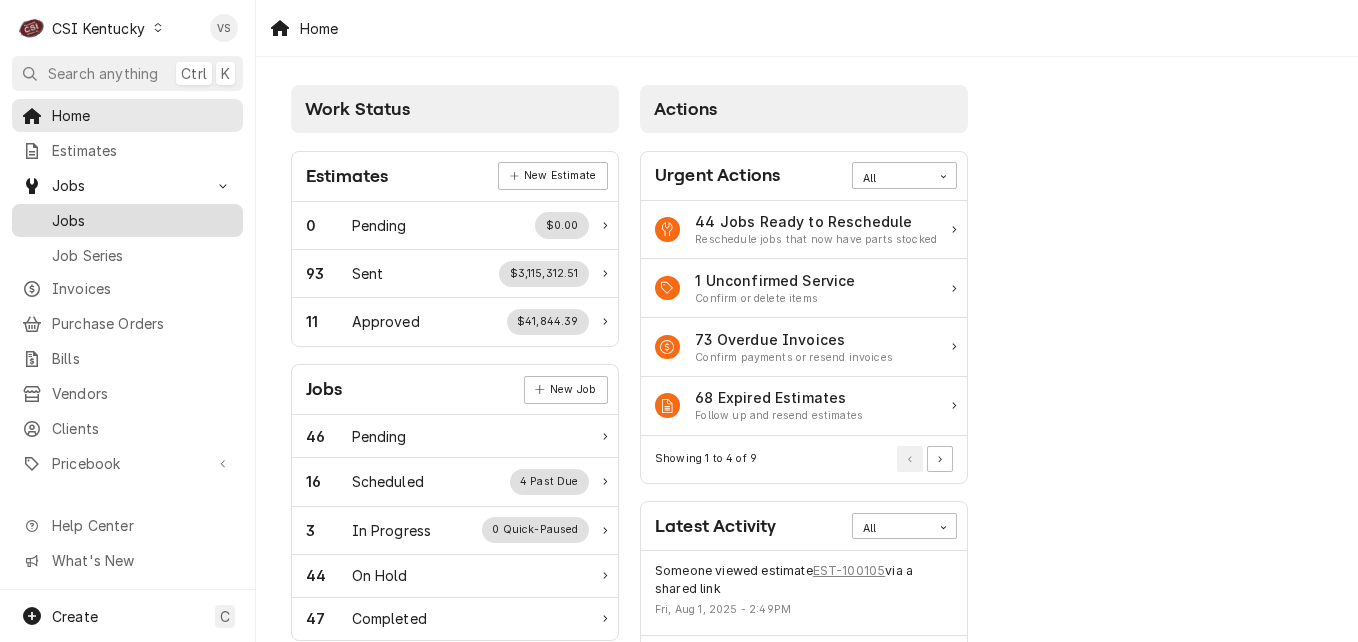 click on "Jobs" at bounding box center (142, 220) 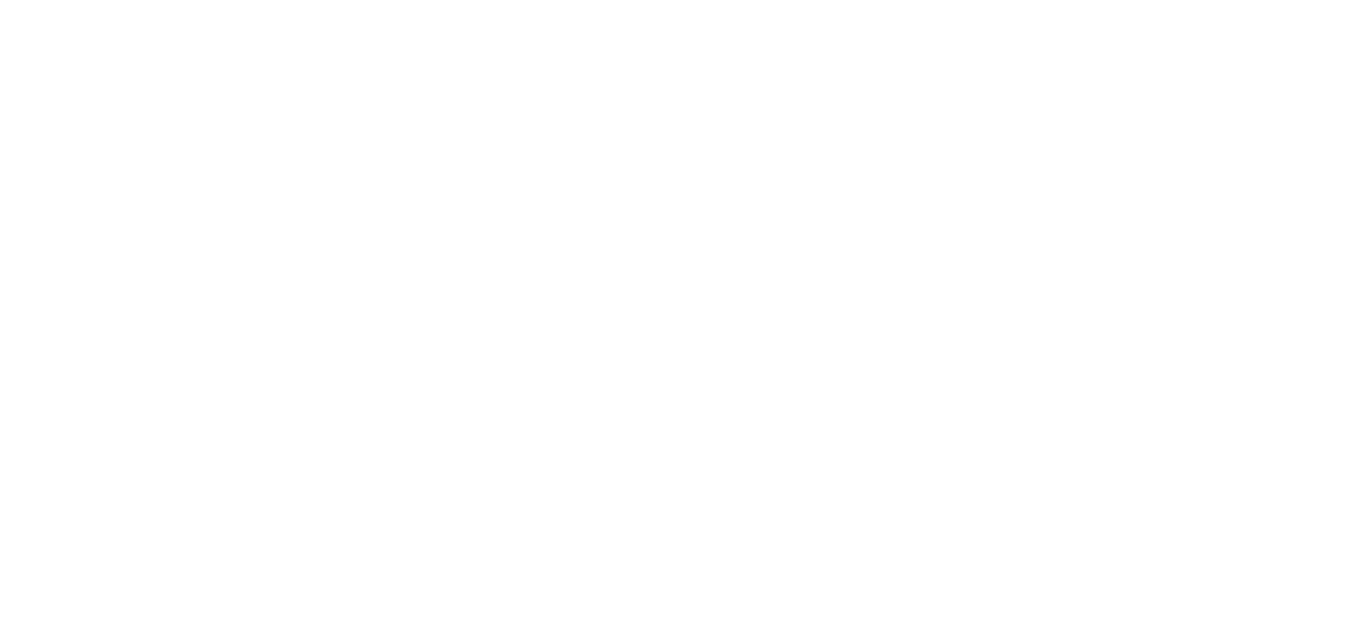 scroll, scrollTop: 0, scrollLeft: 0, axis: both 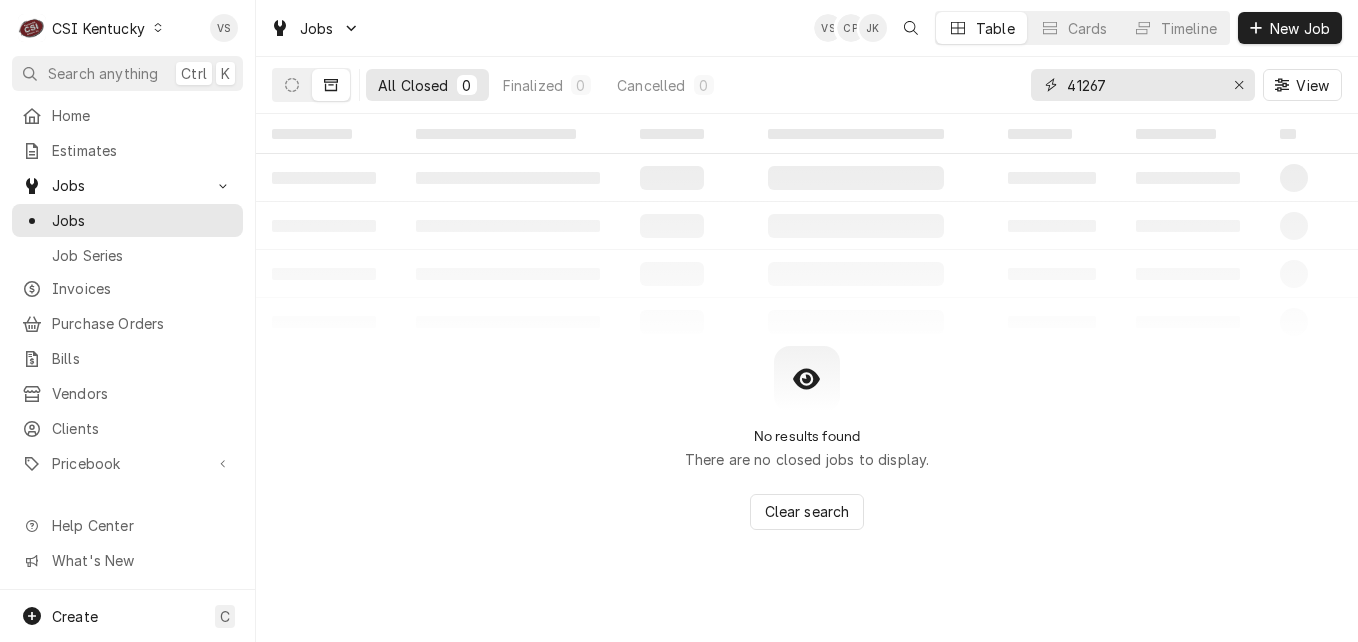 click on "41267" at bounding box center (1143, 85) 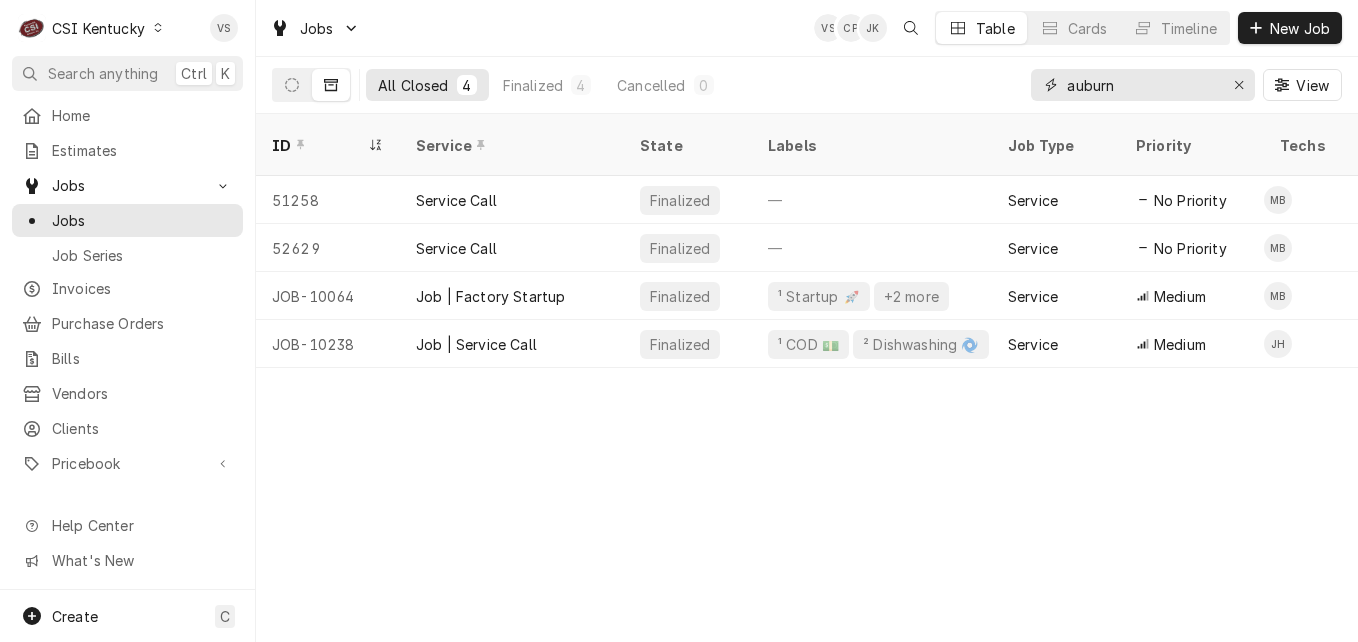 type on "auburn" 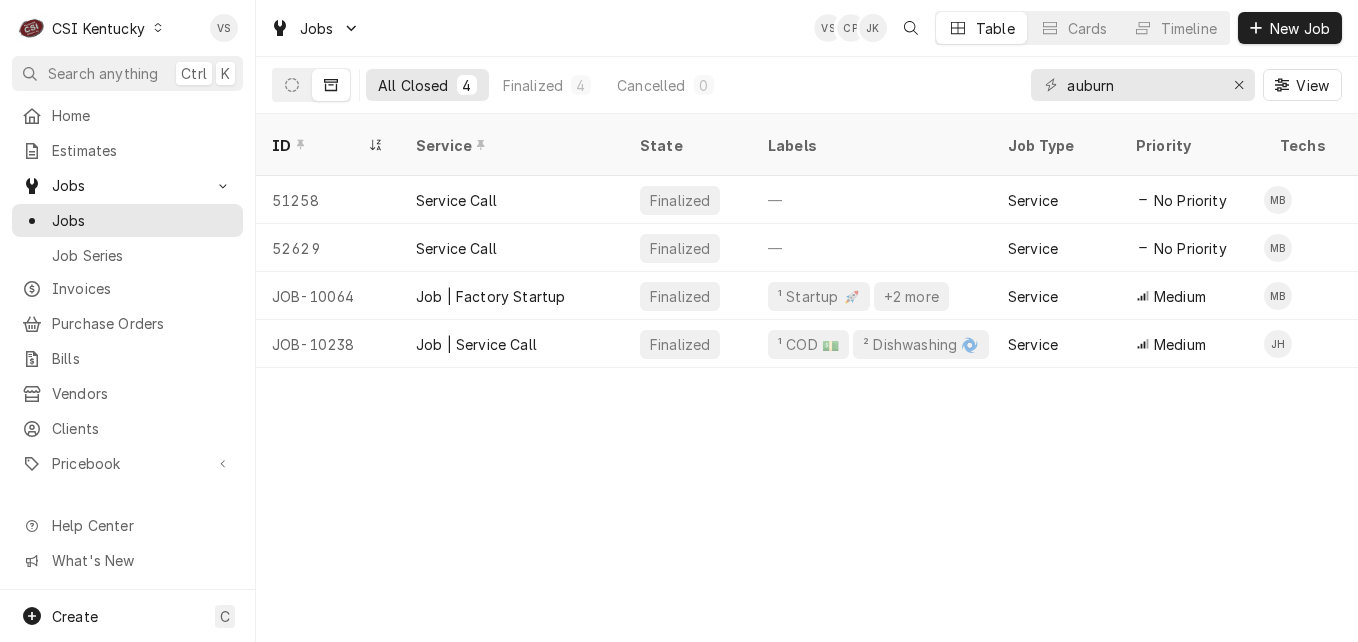 scroll, scrollTop: 0, scrollLeft: 964, axis: horizontal 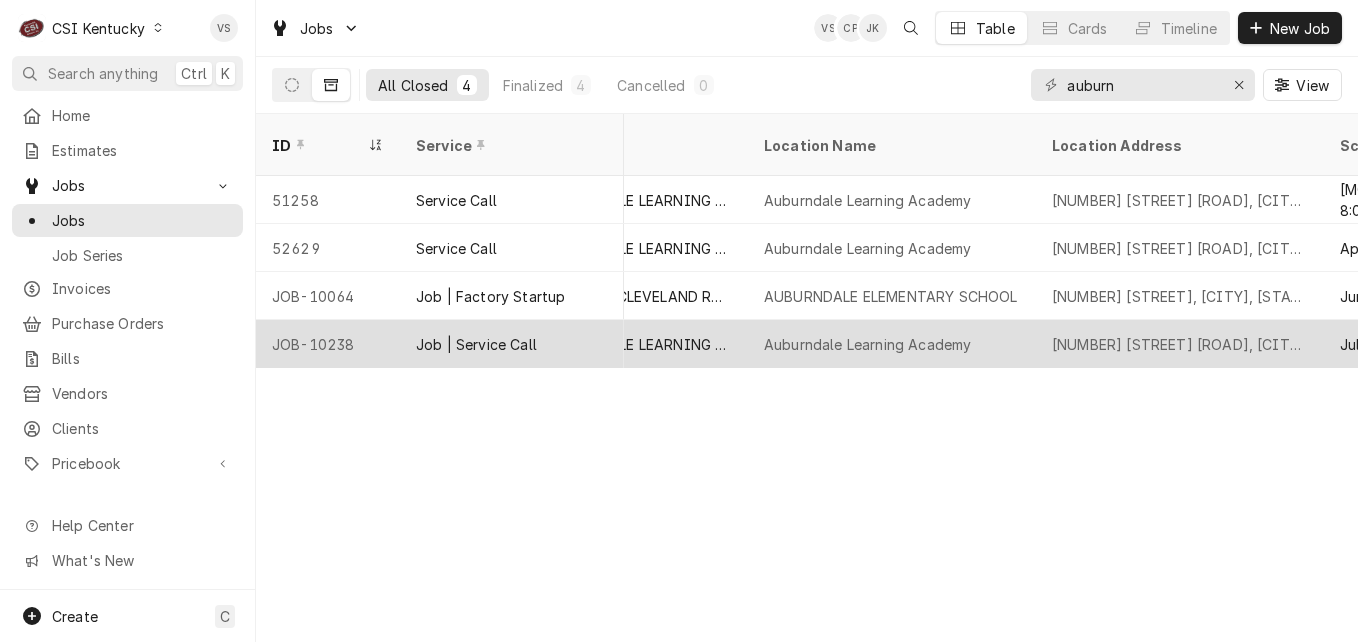 click on "7604 3Rd Street Road, Louisville, KY 40214" at bounding box center [1180, 344] 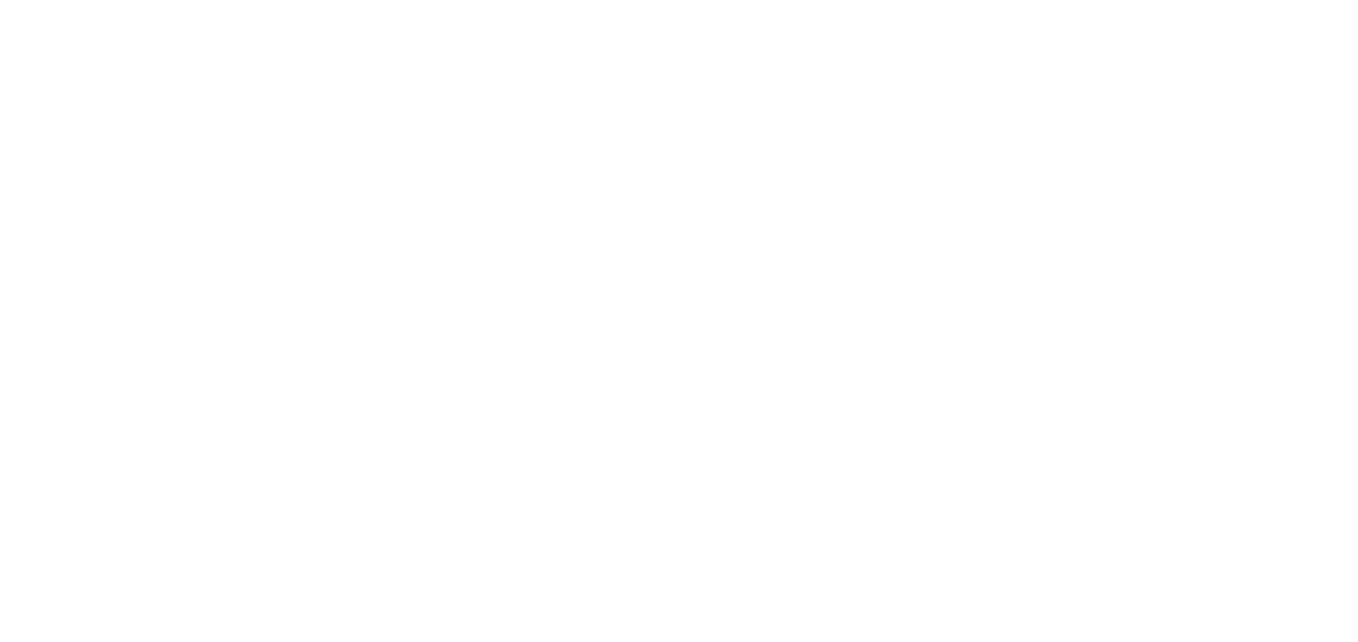 scroll, scrollTop: 0, scrollLeft: 0, axis: both 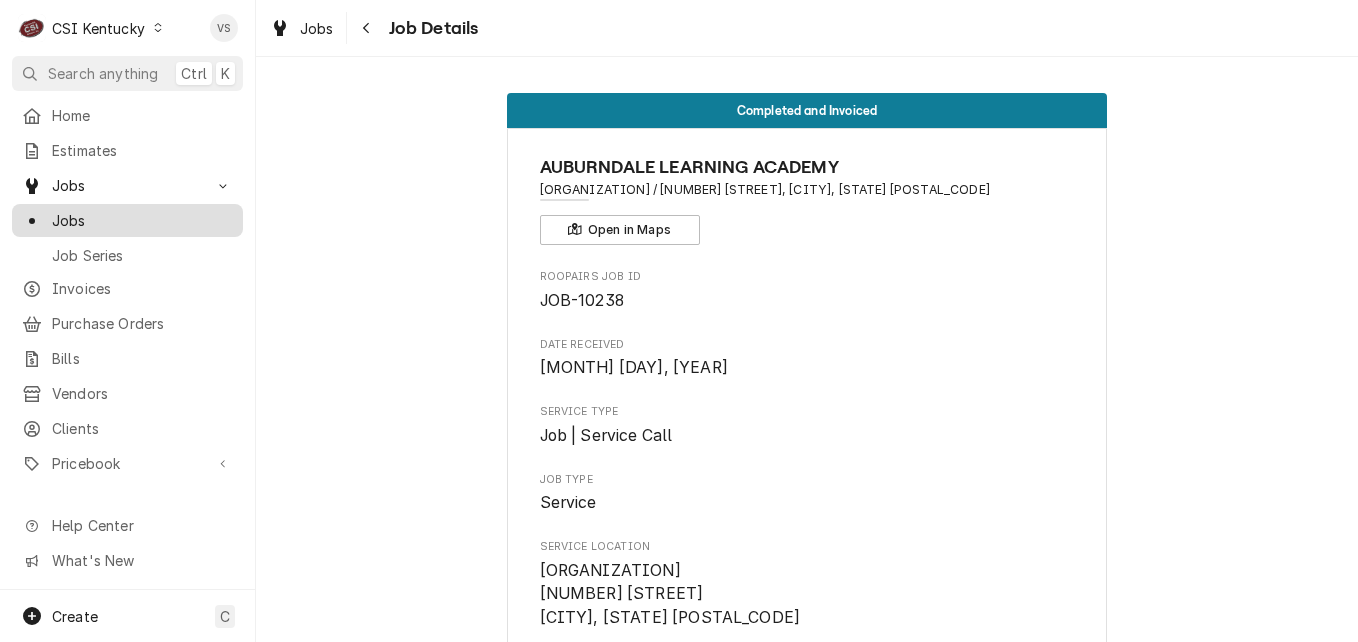 click on "Jobs" at bounding box center [142, 220] 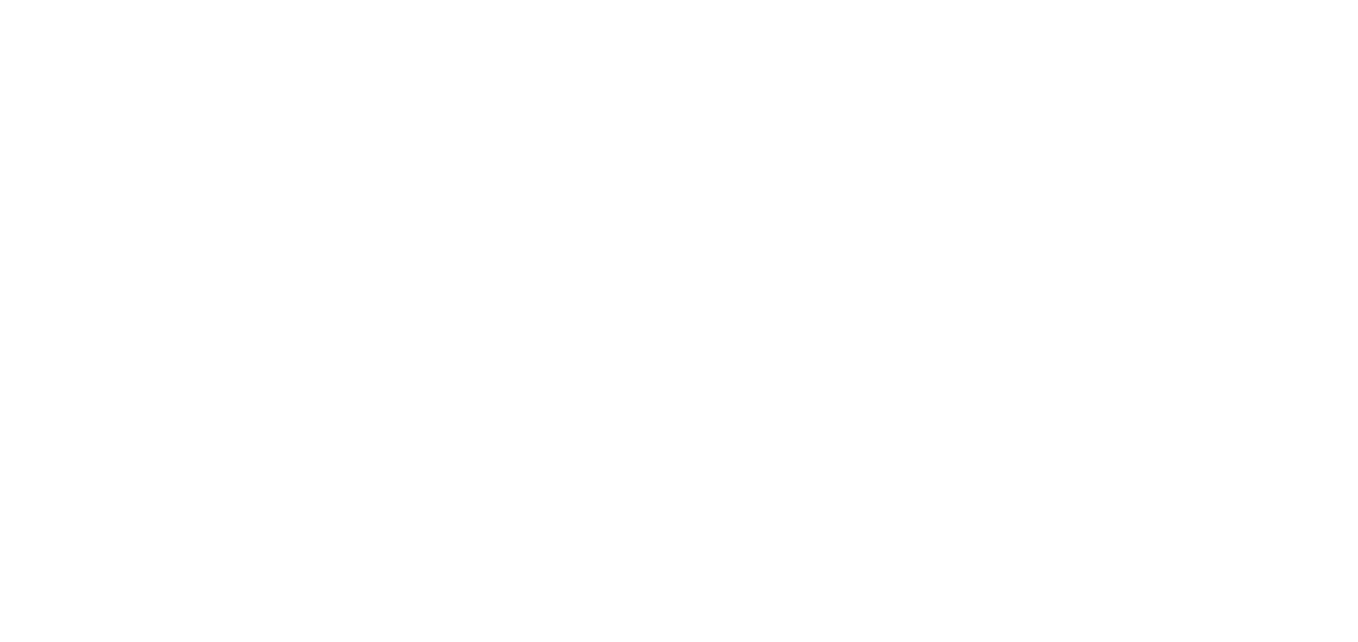 scroll, scrollTop: 0, scrollLeft: 0, axis: both 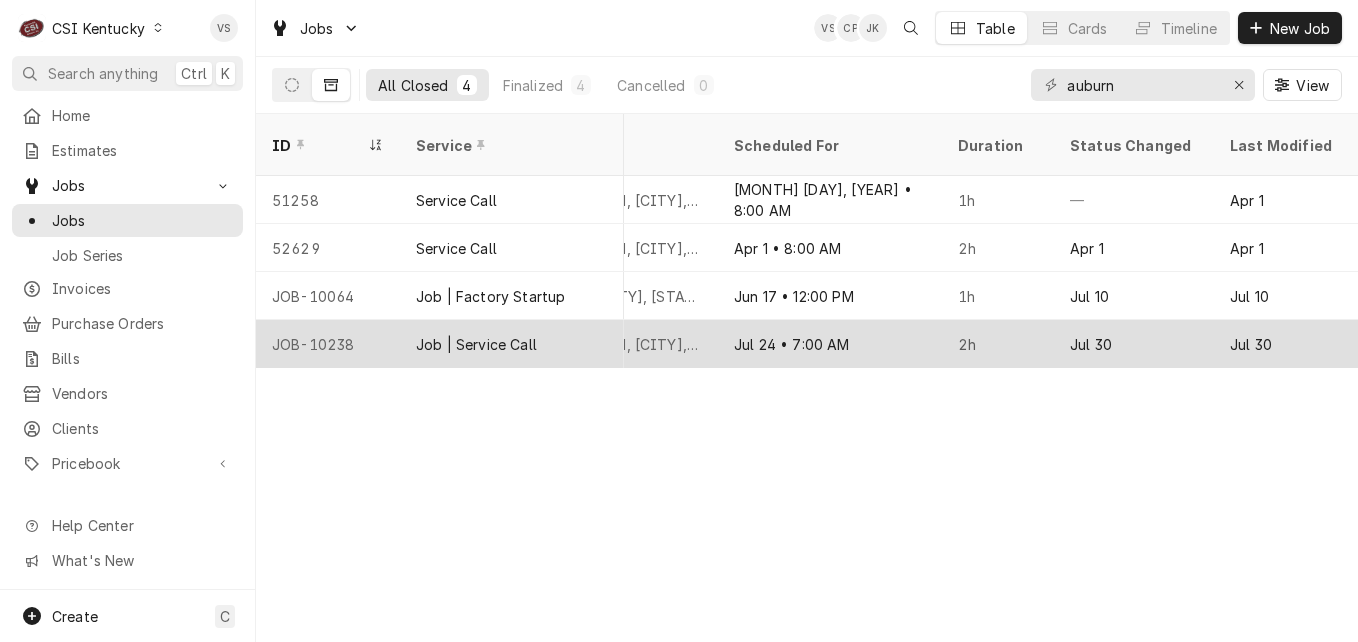 click on "Job | Service Call" at bounding box center (476, 344) 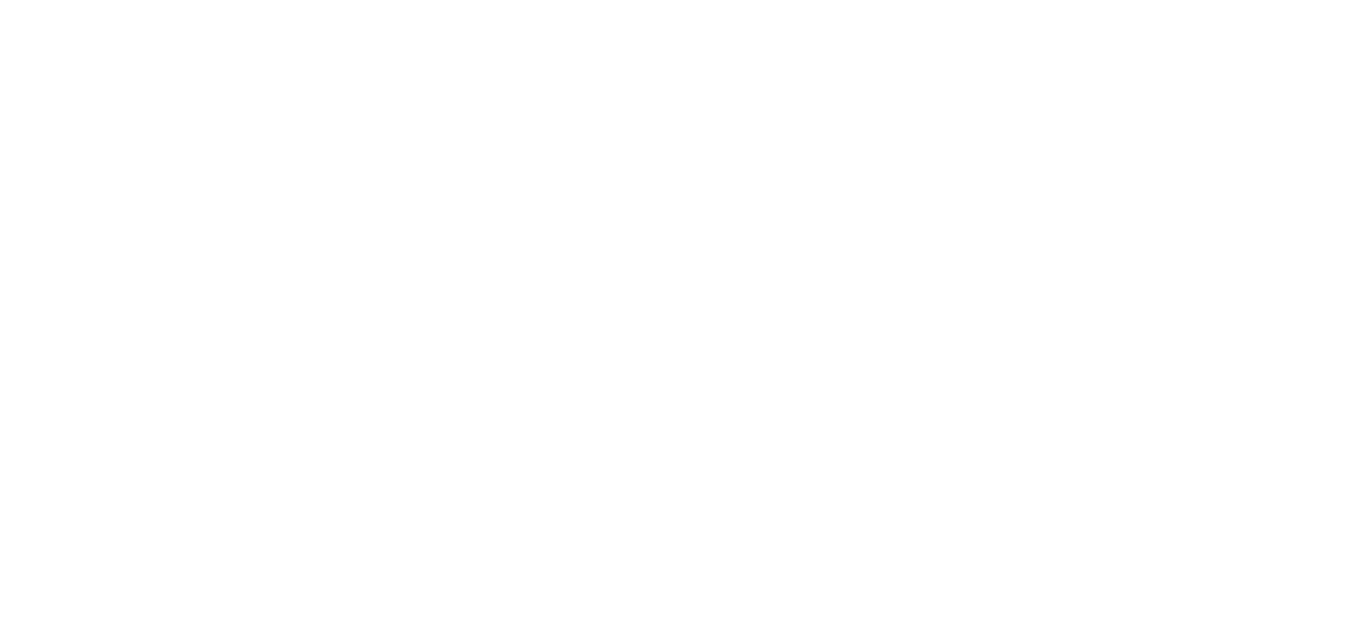 scroll, scrollTop: 0, scrollLeft: 0, axis: both 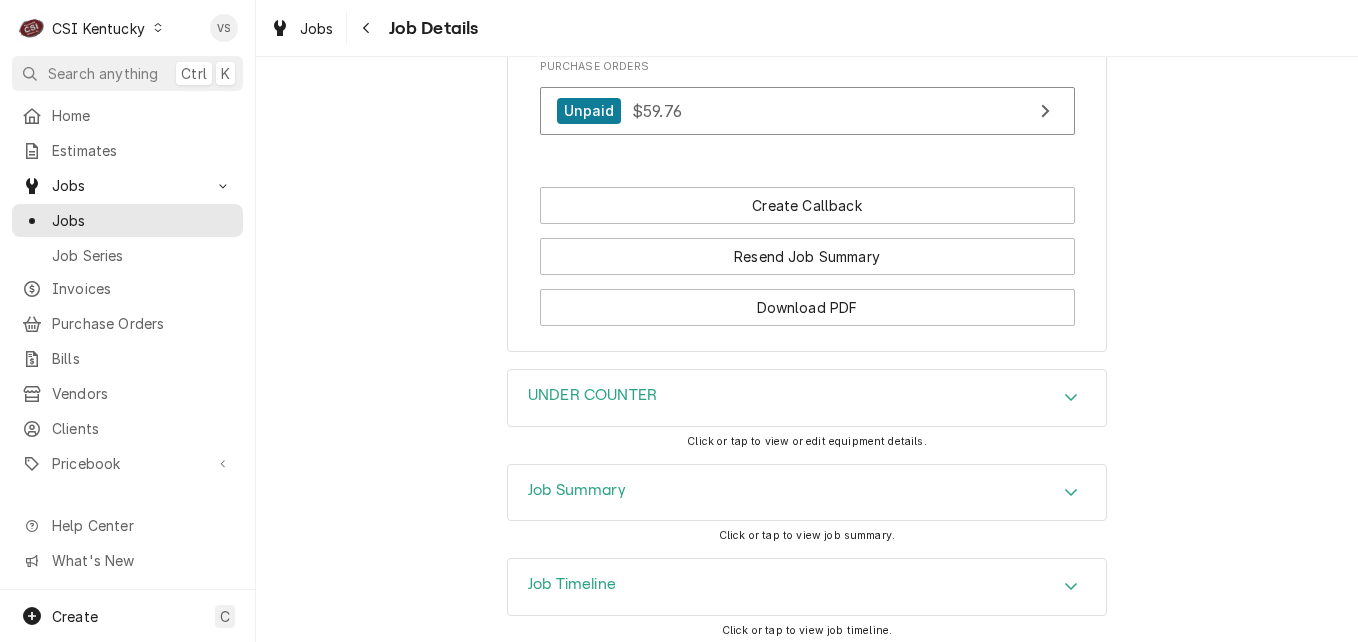 click on "Job Summary" at bounding box center [577, 490] 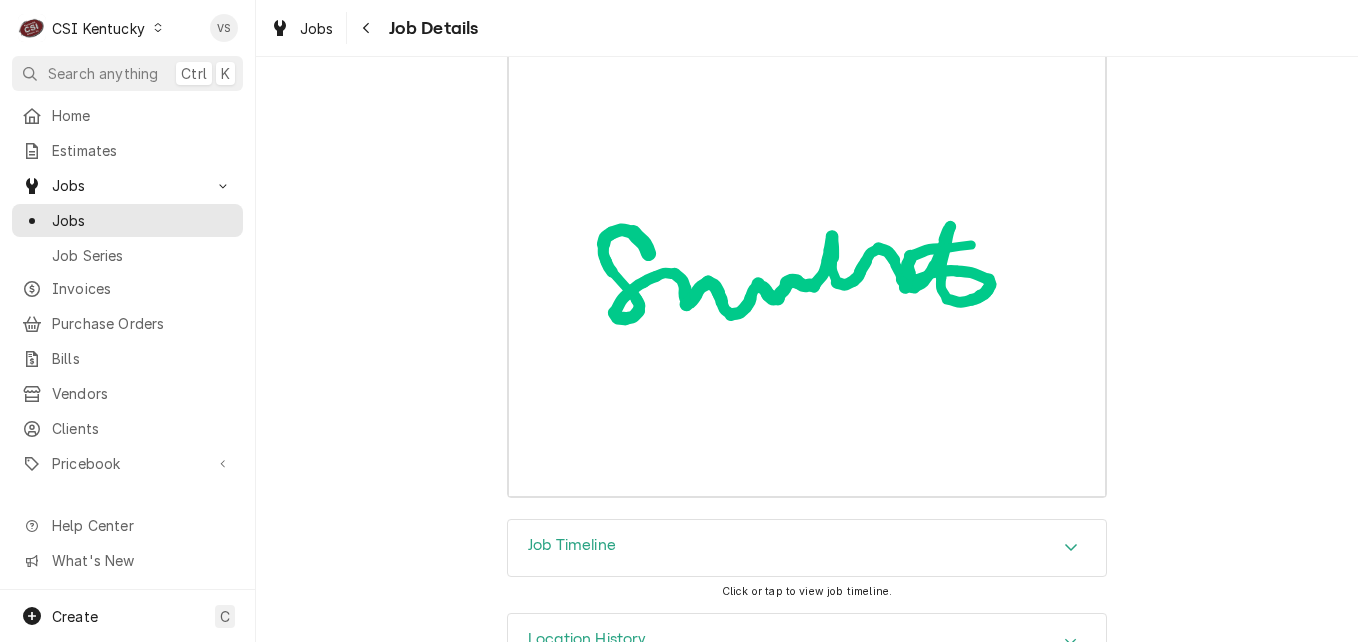 scroll, scrollTop: 6800, scrollLeft: 0, axis: vertical 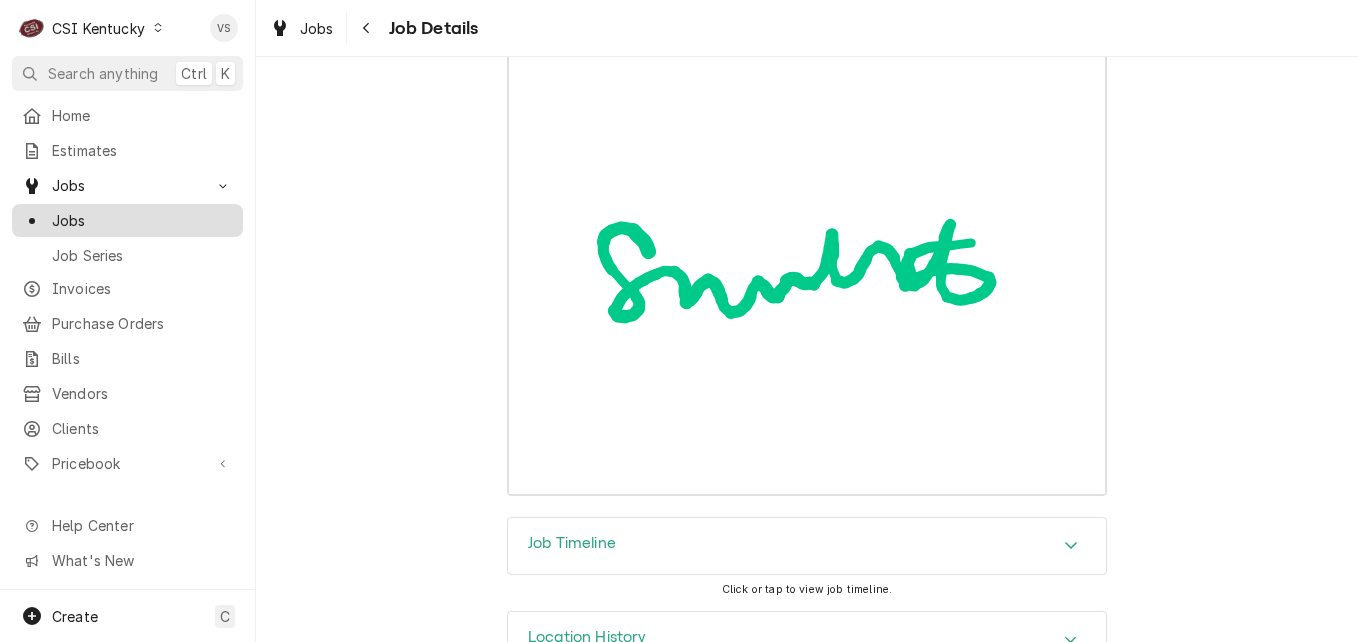 click on "Jobs" at bounding box center [142, 220] 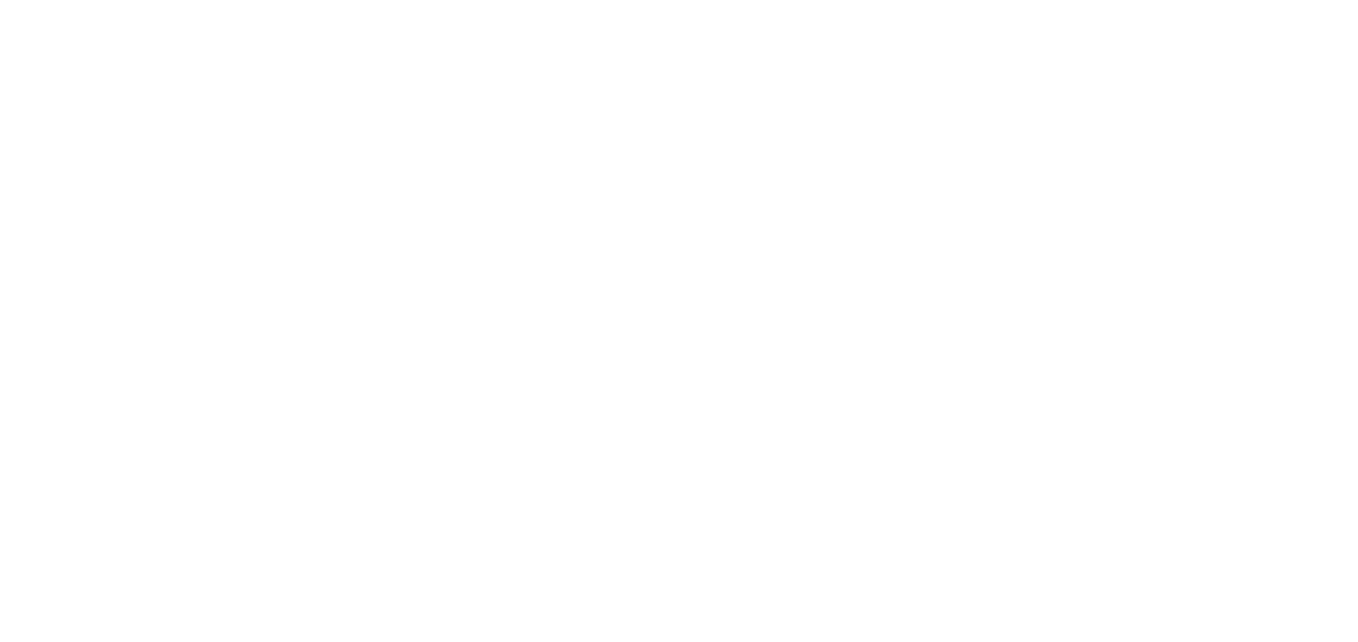 scroll, scrollTop: 0, scrollLeft: 0, axis: both 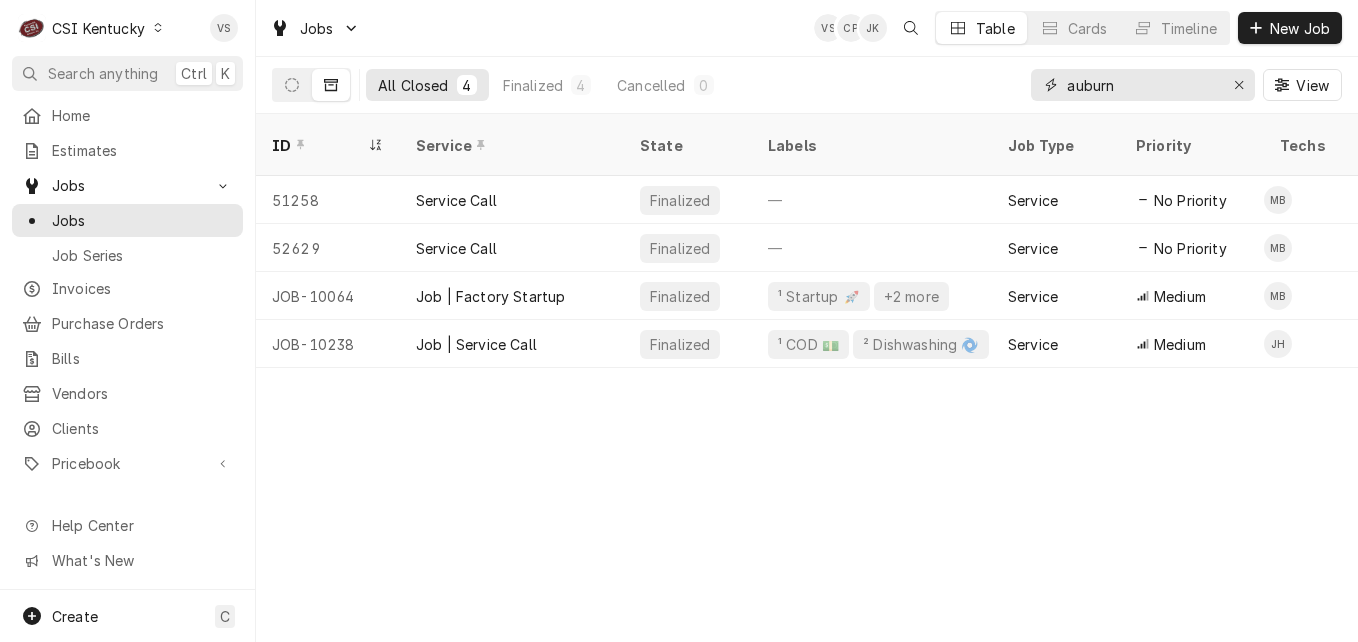 click on "All Closed 4 Finalized 4 Cancelled 0 auburn View" at bounding box center [807, 85] 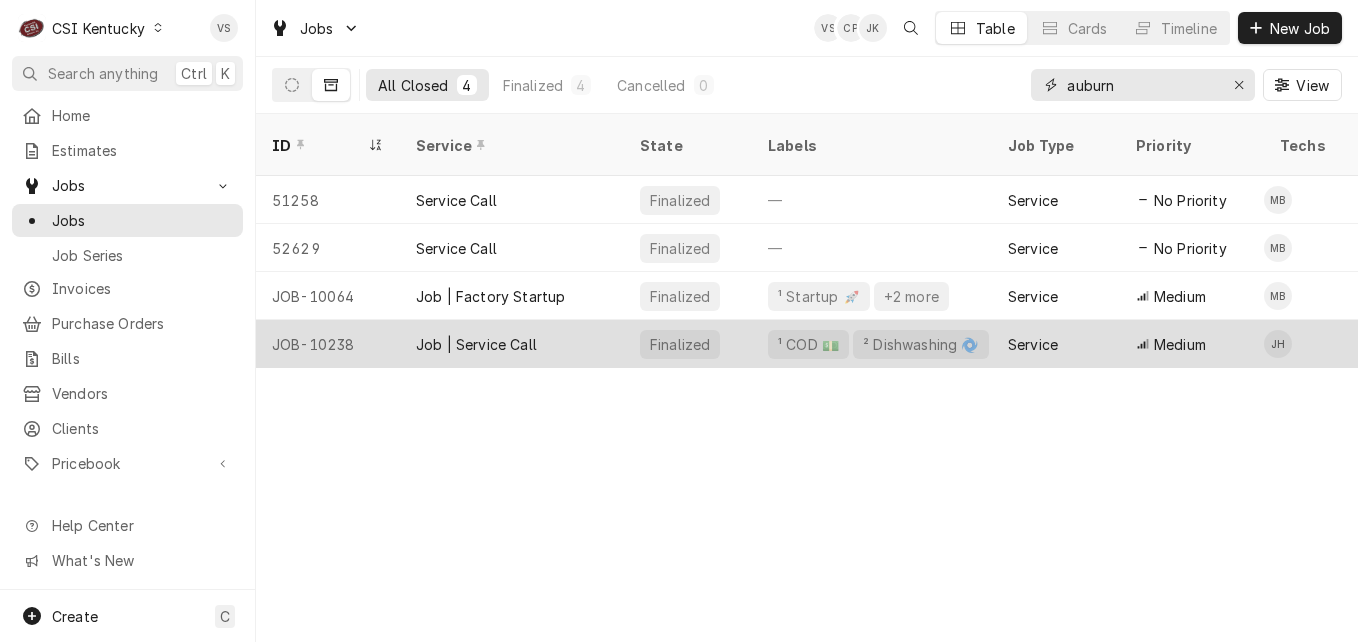 type on "r" 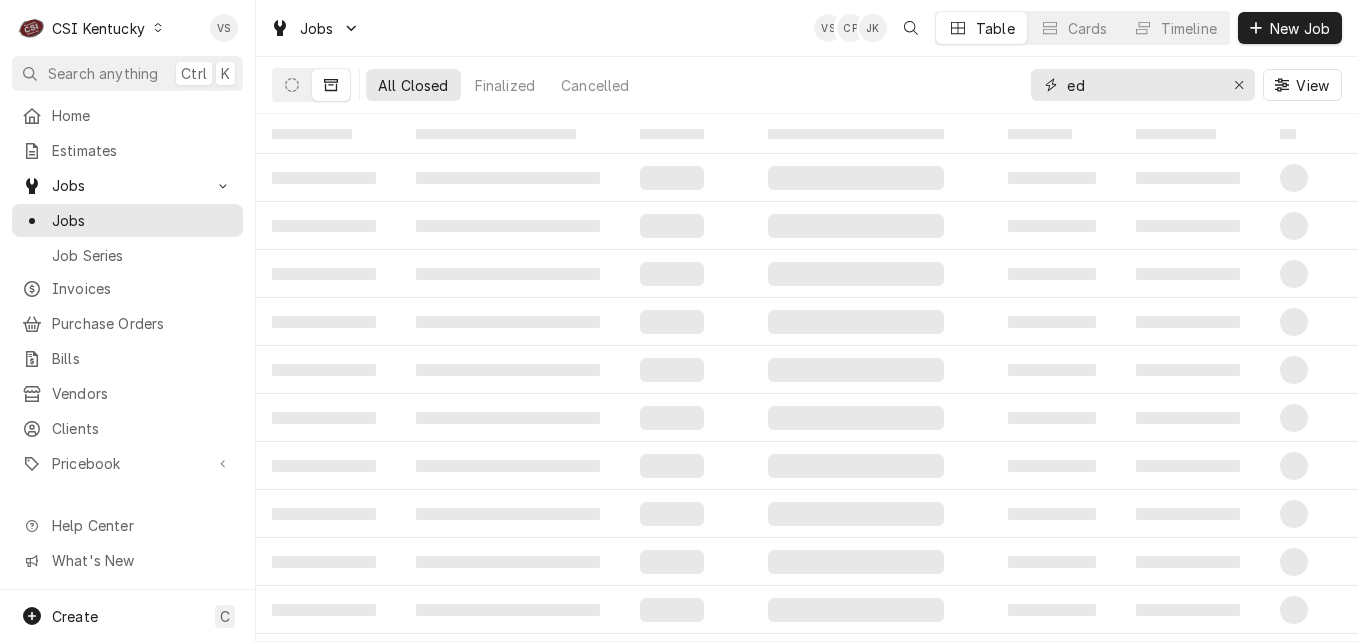 type on "e" 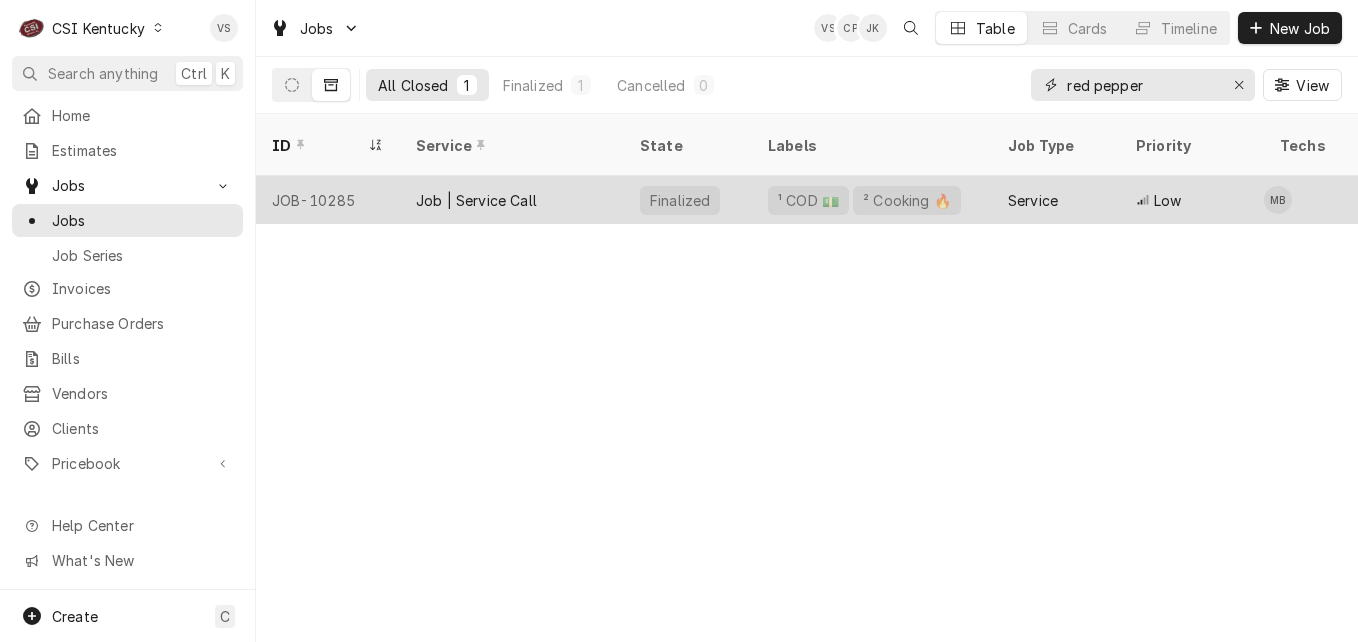 type on "red pepper" 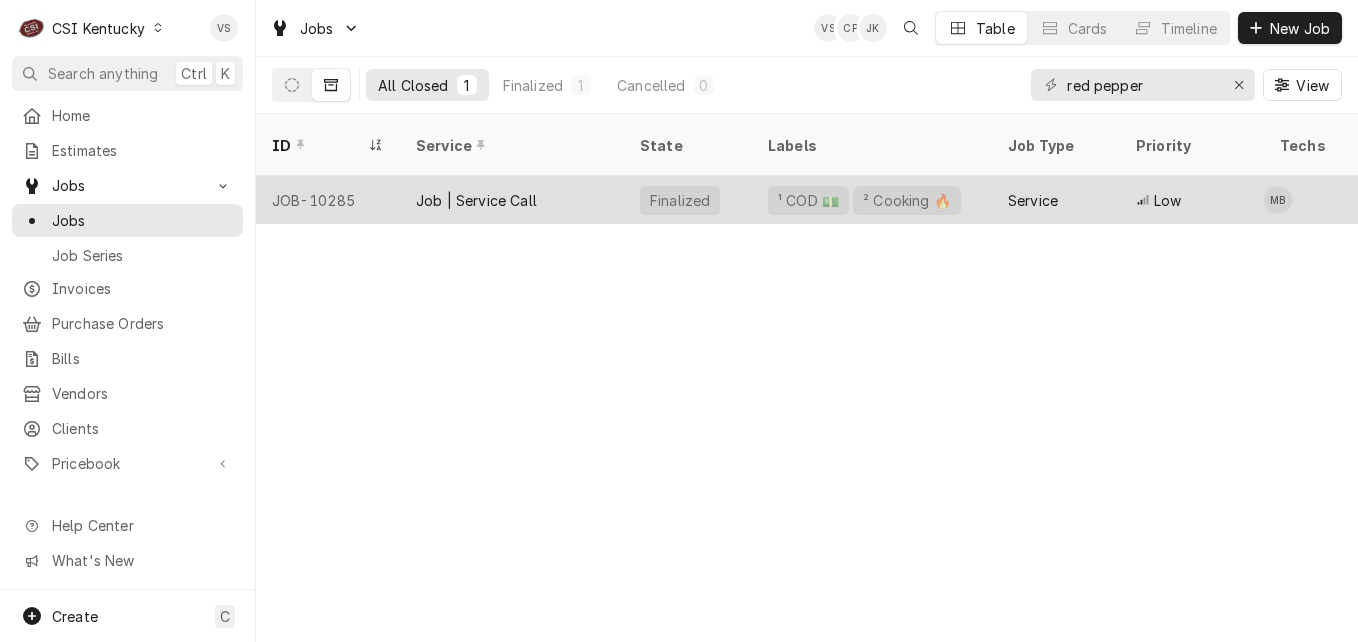 click on "Job | Service Call" at bounding box center (476, 200) 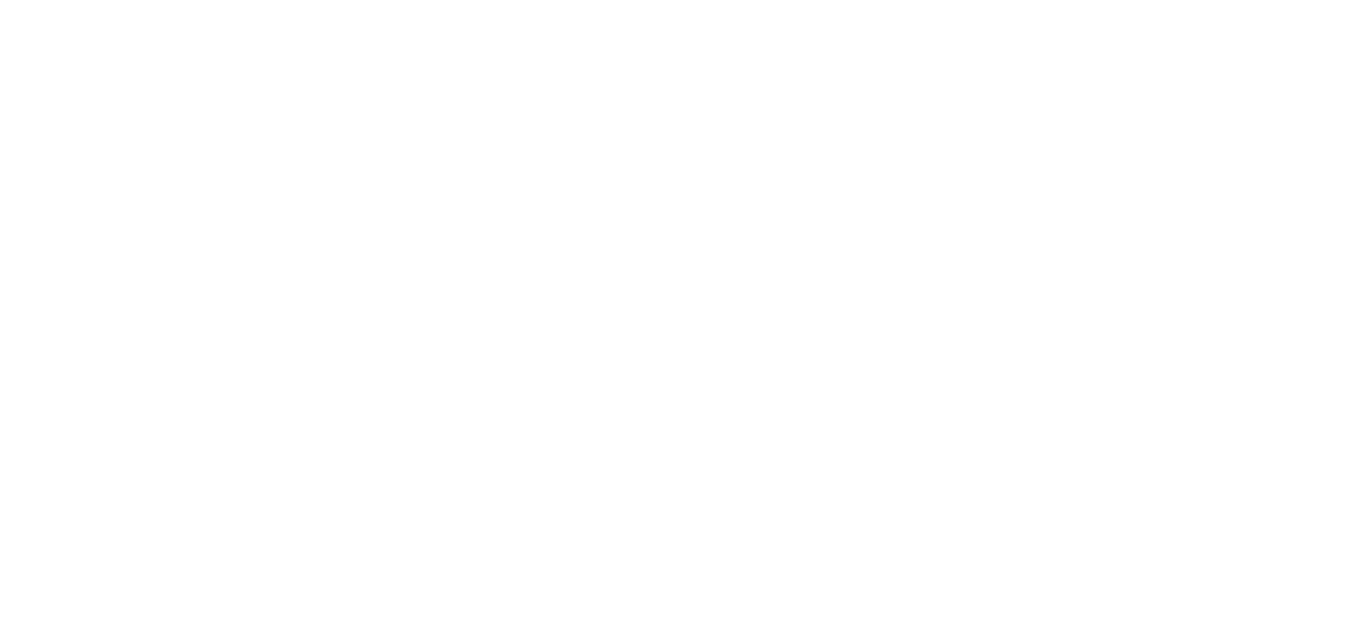 scroll, scrollTop: 0, scrollLeft: 0, axis: both 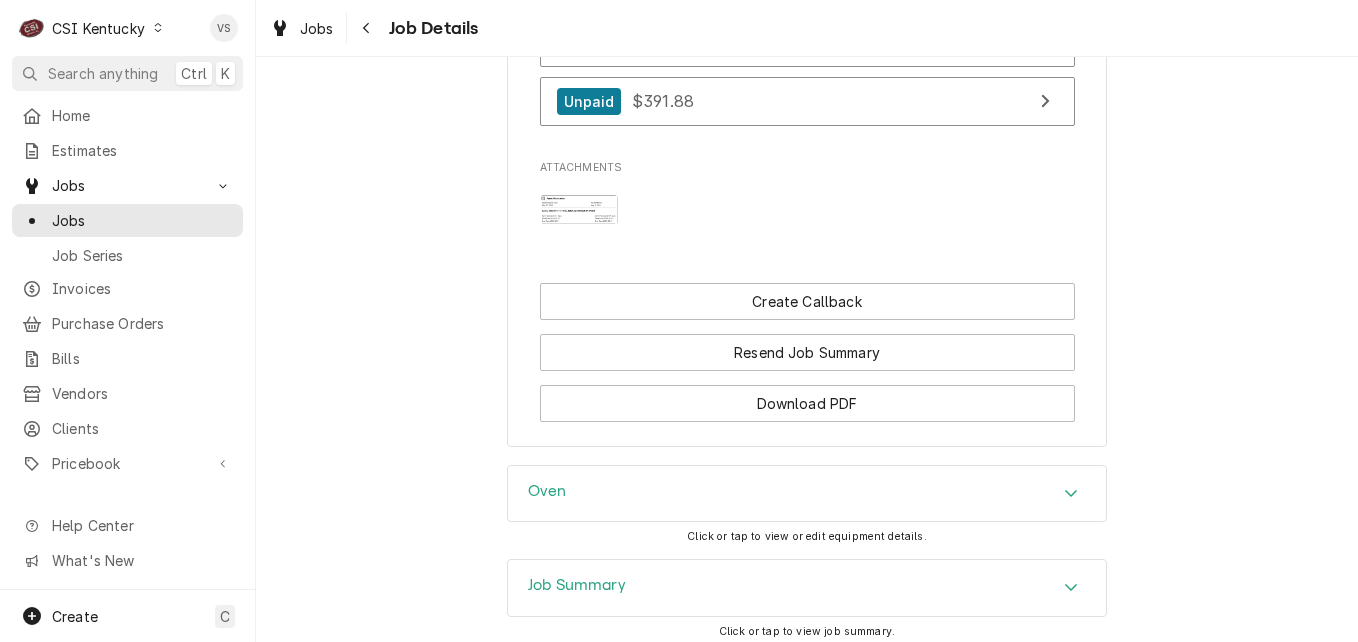 click at bounding box center (579, 210) 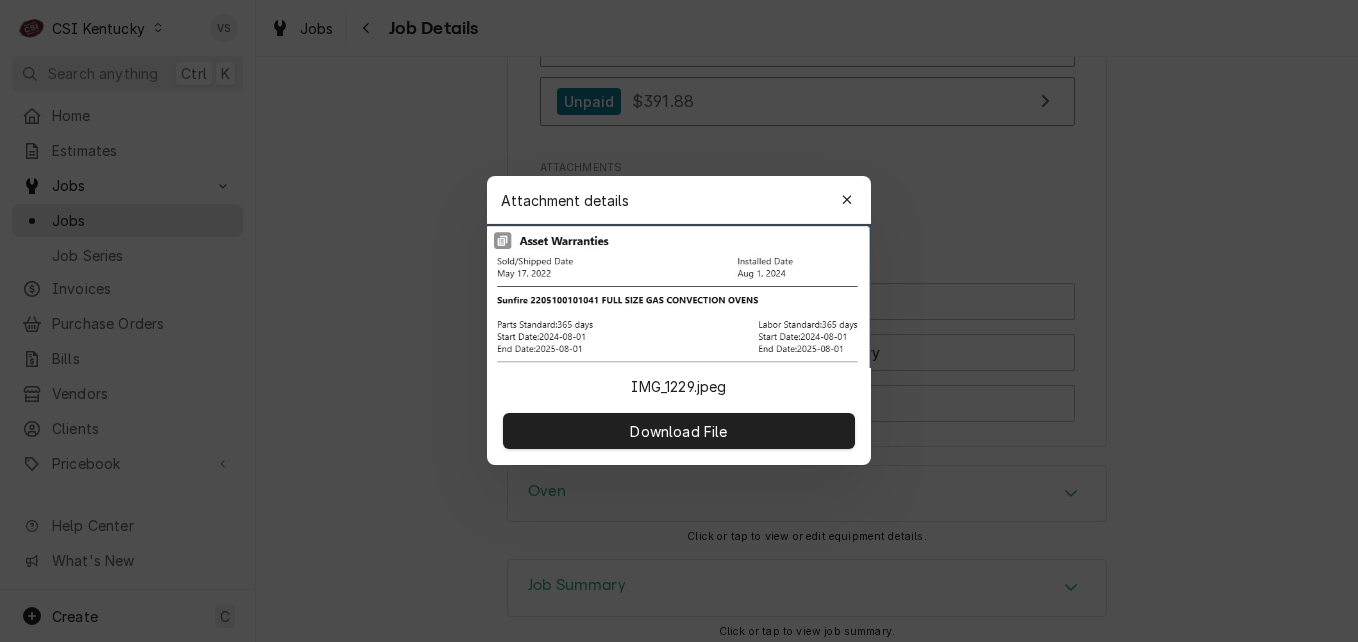 click on "Attachment details Close" at bounding box center [679, 200] 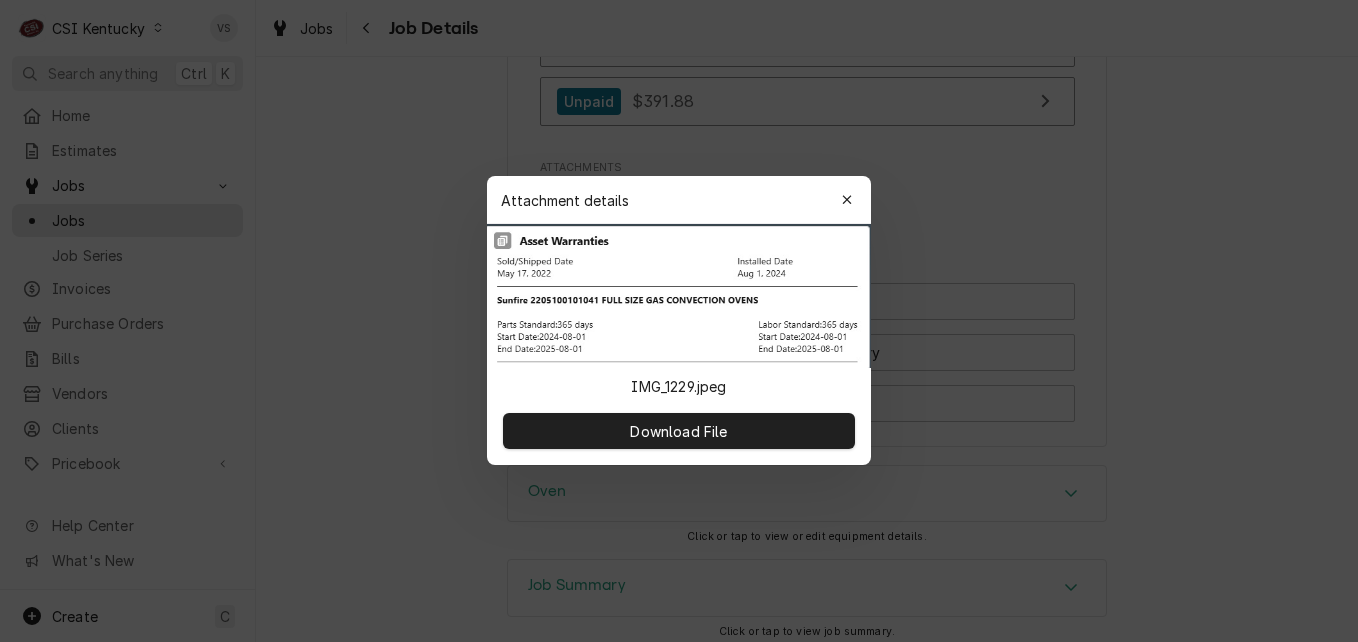 click at bounding box center (679, 321) 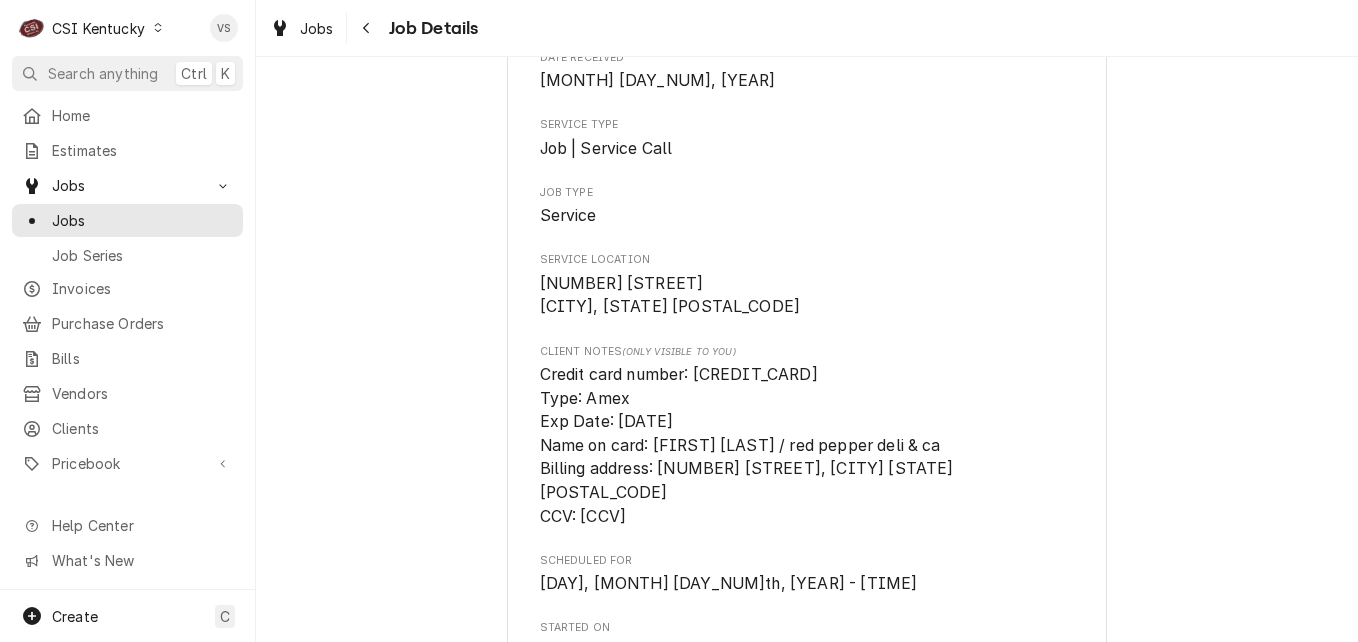 scroll, scrollTop: 300, scrollLeft: 0, axis: vertical 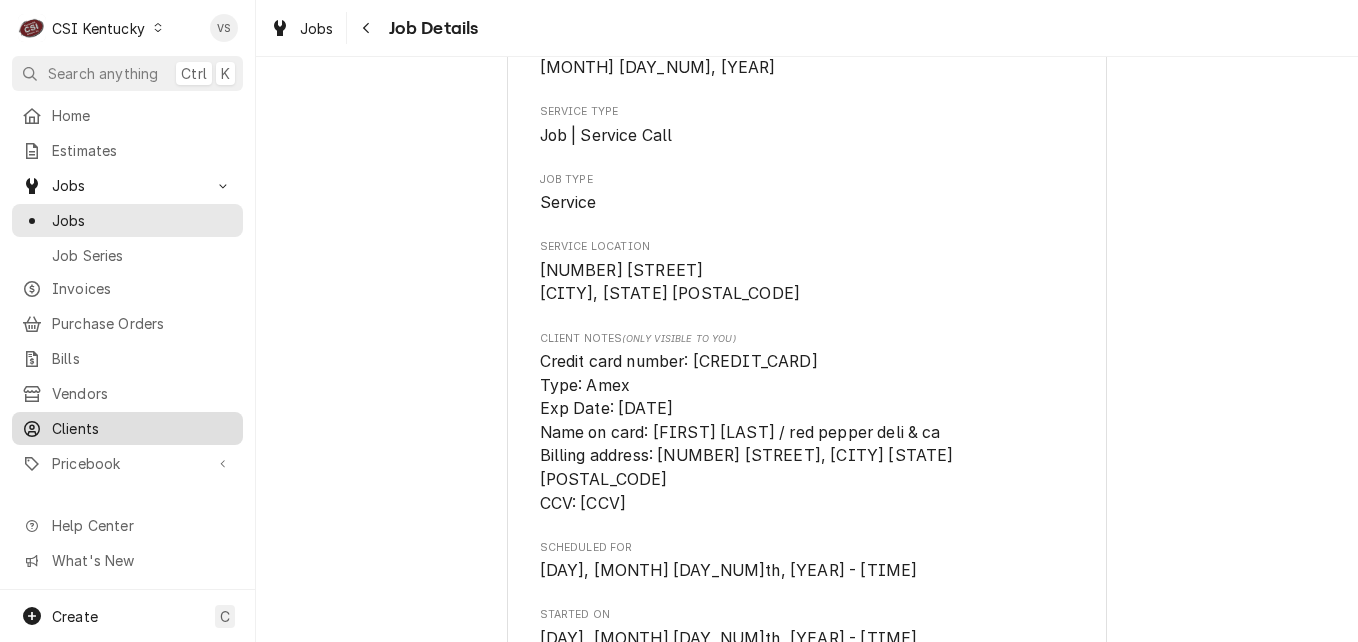 click on "Clients" at bounding box center (142, 428) 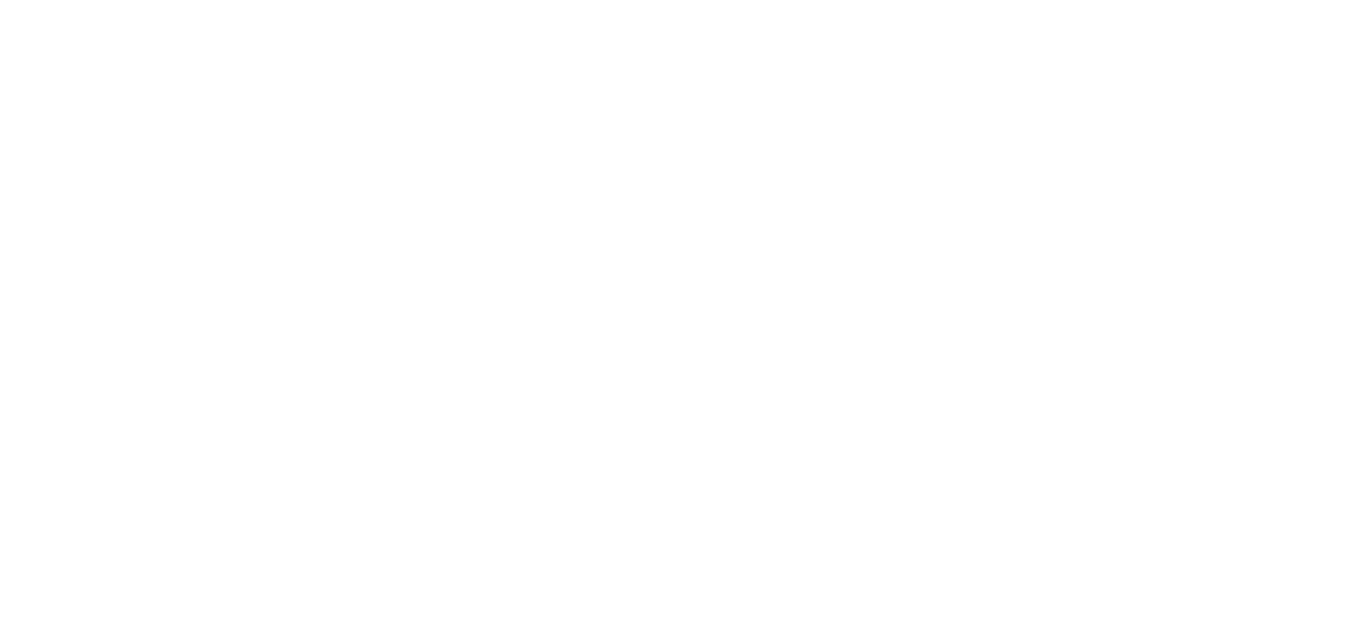 scroll, scrollTop: 0, scrollLeft: 0, axis: both 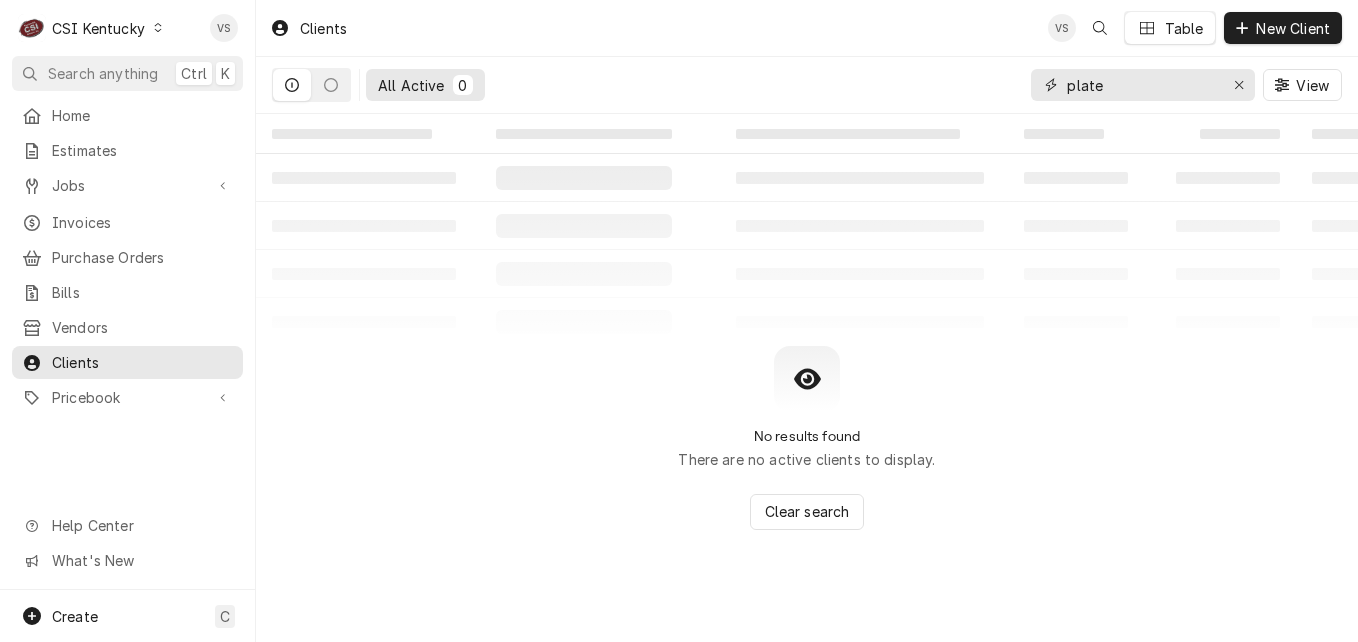click on "plate" at bounding box center [1143, 85] 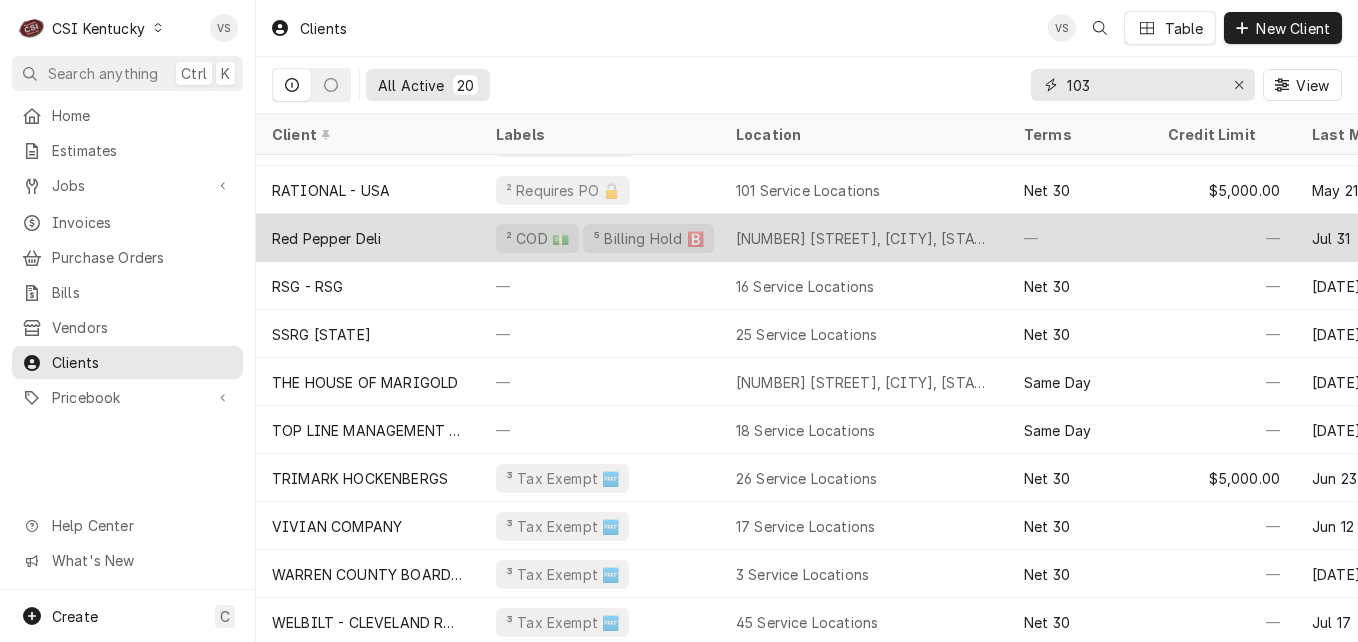 scroll, scrollTop: 483, scrollLeft: 0, axis: vertical 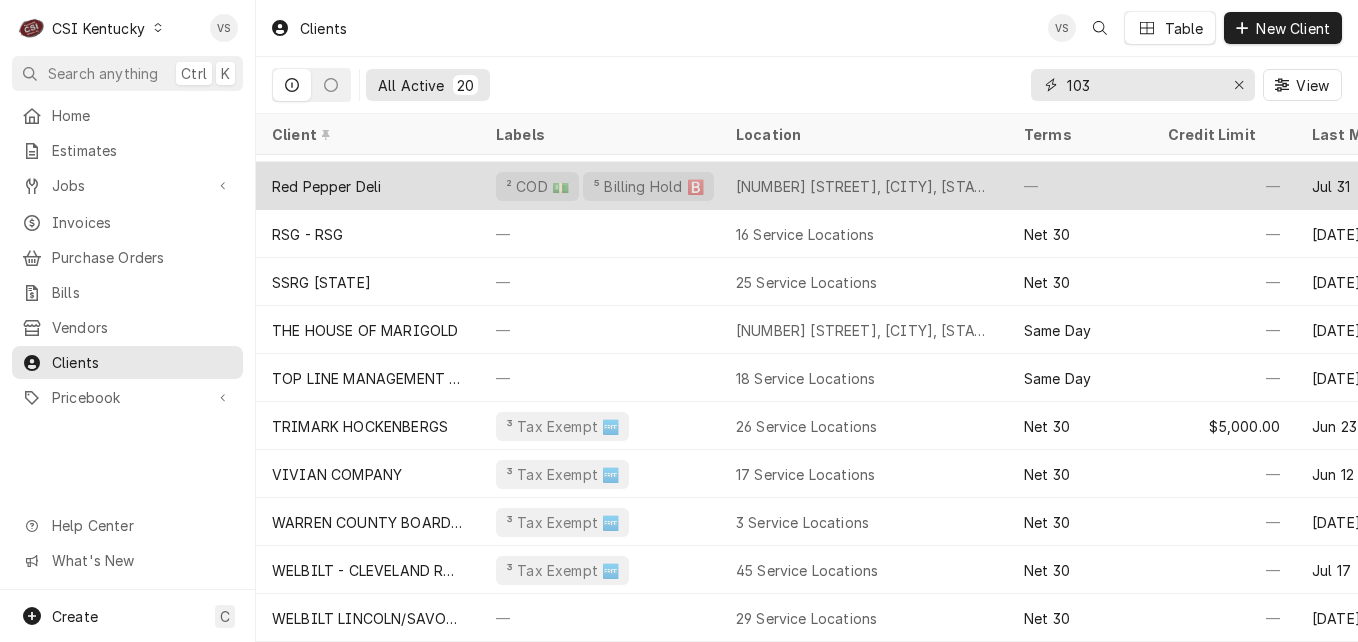 type on "103" 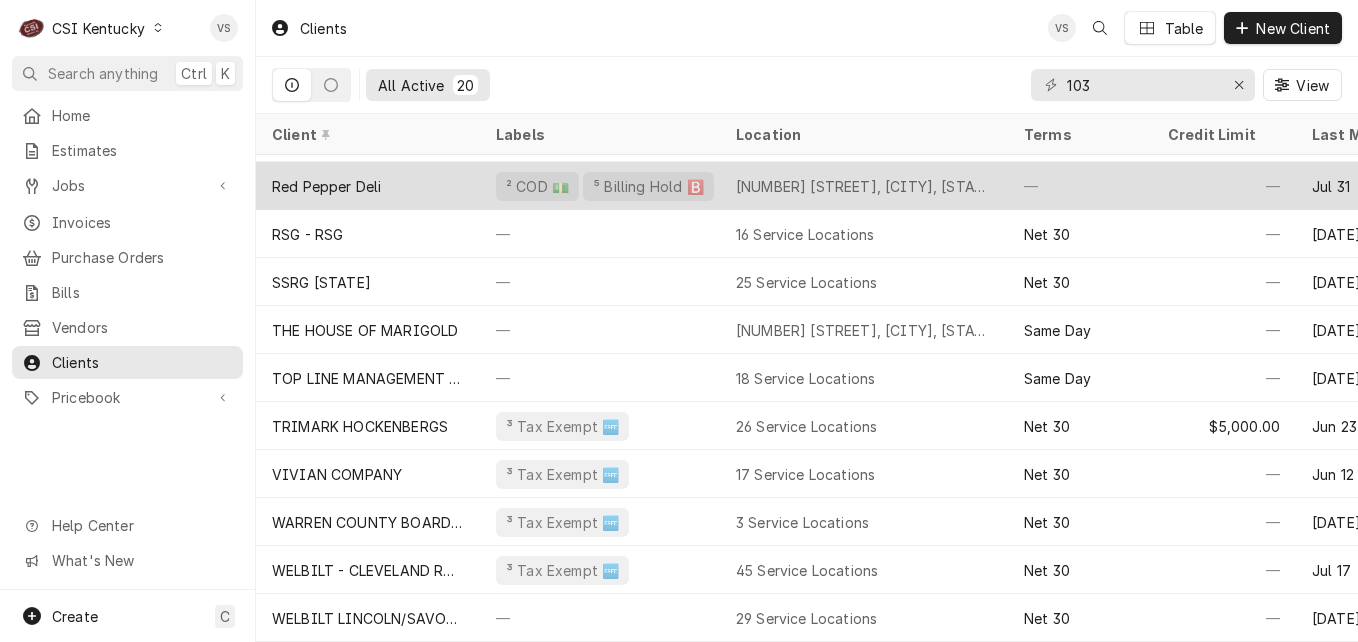 click on "Red Pepper Deli" at bounding box center [368, 186] 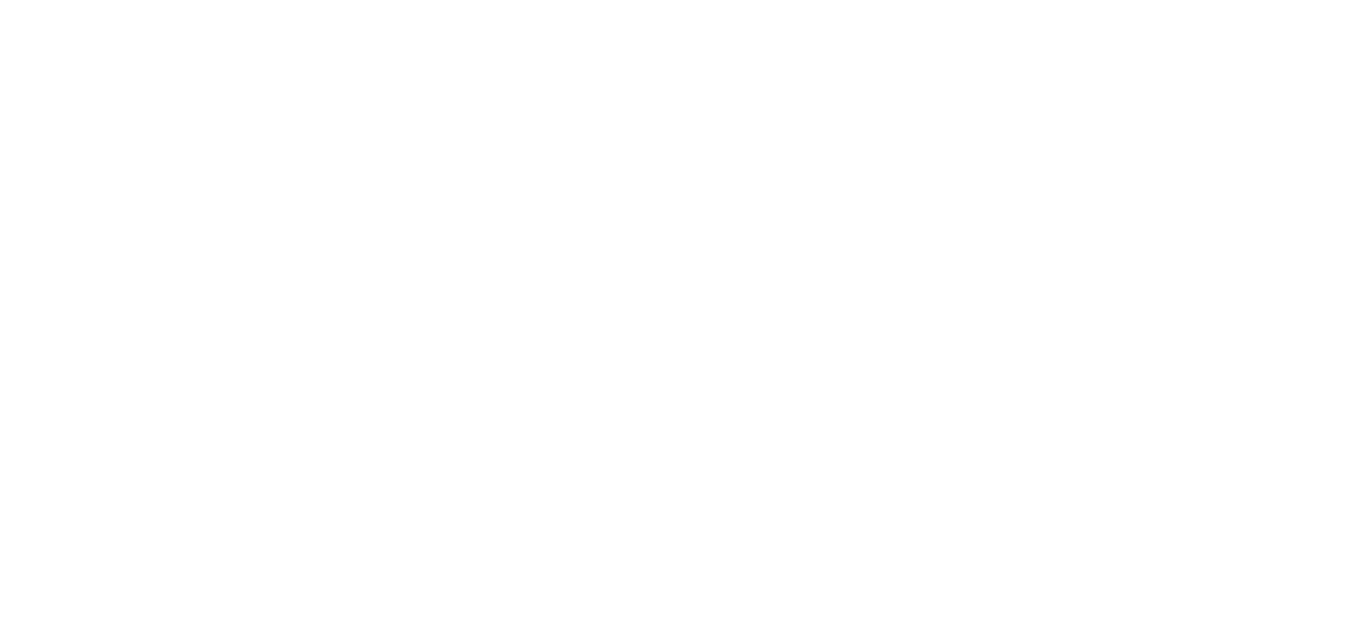 scroll, scrollTop: 0, scrollLeft: 0, axis: both 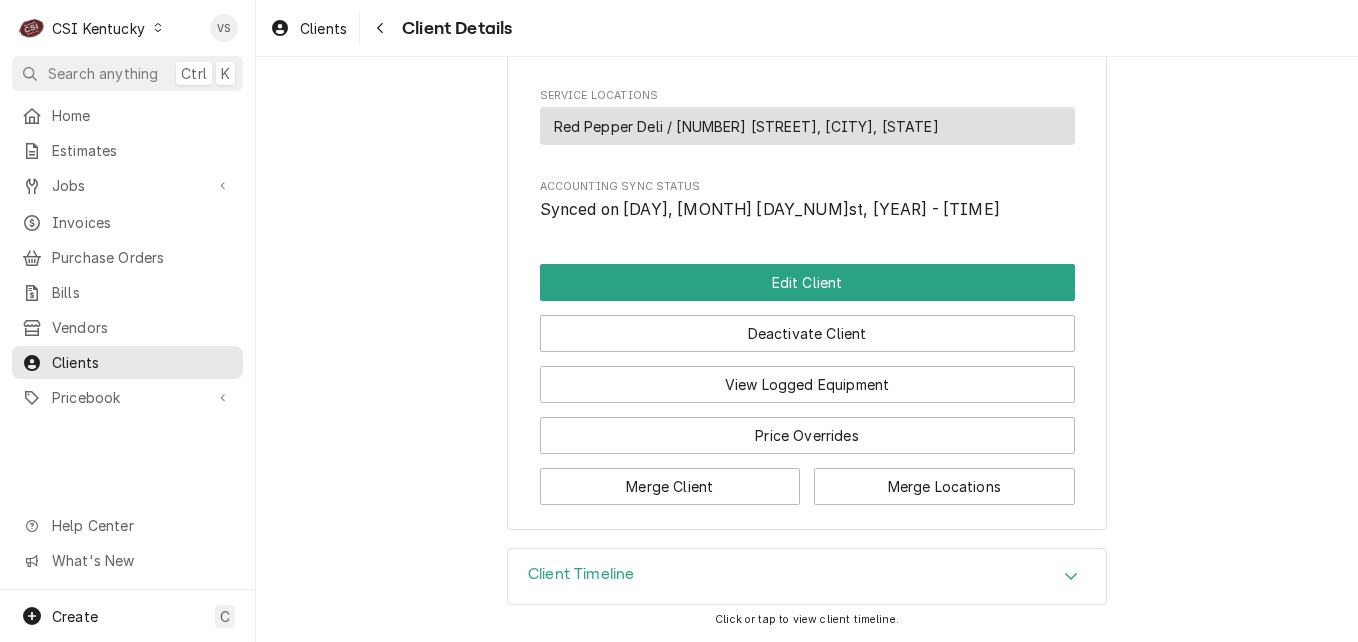 click 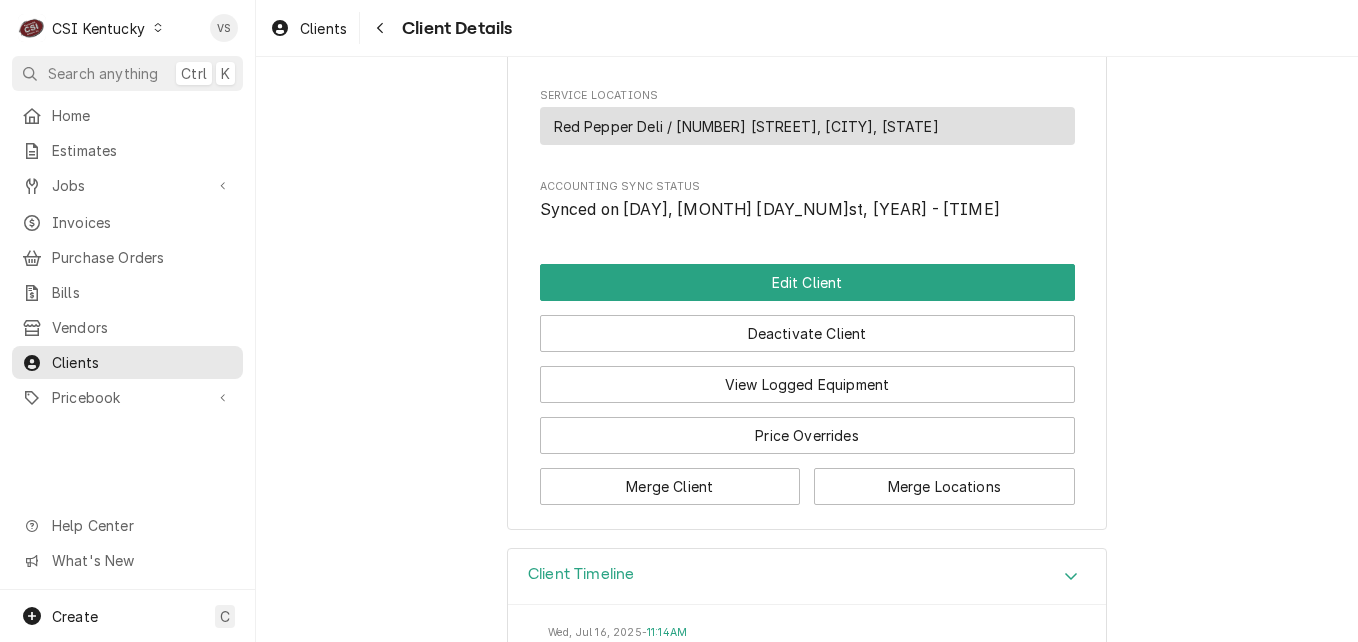 click on "Red Pepper Deli Client Type Business Industry Type Commercial Billing Address [NUMBER] [STREET]
[CITY], [STATE] Client Notes Credit card number: [CREDIT CARD]
Type: Amex
Exp Date: 09/2029
Name on card: [FIRST] [LAST] / red pepper deli & ca
Billing address: [NUMBER] [STREET], [CITY] [STATE]
CCV: [CCV] Labels  (Only Visible to You) ² COD 💵 ⁵ Billing Hold 🅱️ Credit Limit -- Default Client Payment Terms Same as company default (Same Day) Default Client Tax Rate Same as company default (--) Last Modified [DAY], [MONTH] [DAY_NUM]st, [YEAR] - [TIME] Client Contacts Primary Contact Name [FIRST] [LAST] Phone [PHONE] Email redpeppercatering@[DOMAIN].com Reminders — — Name [FIRST] [LAST] Email [FIRST].[LAST]@[DOMAIN].com Reminders — — Service Locations Red Pepper Deli / [NUMBER] [STREET], [CITY], [STATE] Accounting Sync Status Synced on [DAY], [MONTH] [DAY_NUM]st, [YEAR] - [TIME] Edit Client Deactivate Client View Logged Equipment Price Overrides Merge Client Merge Locations" at bounding box center (807, -302) 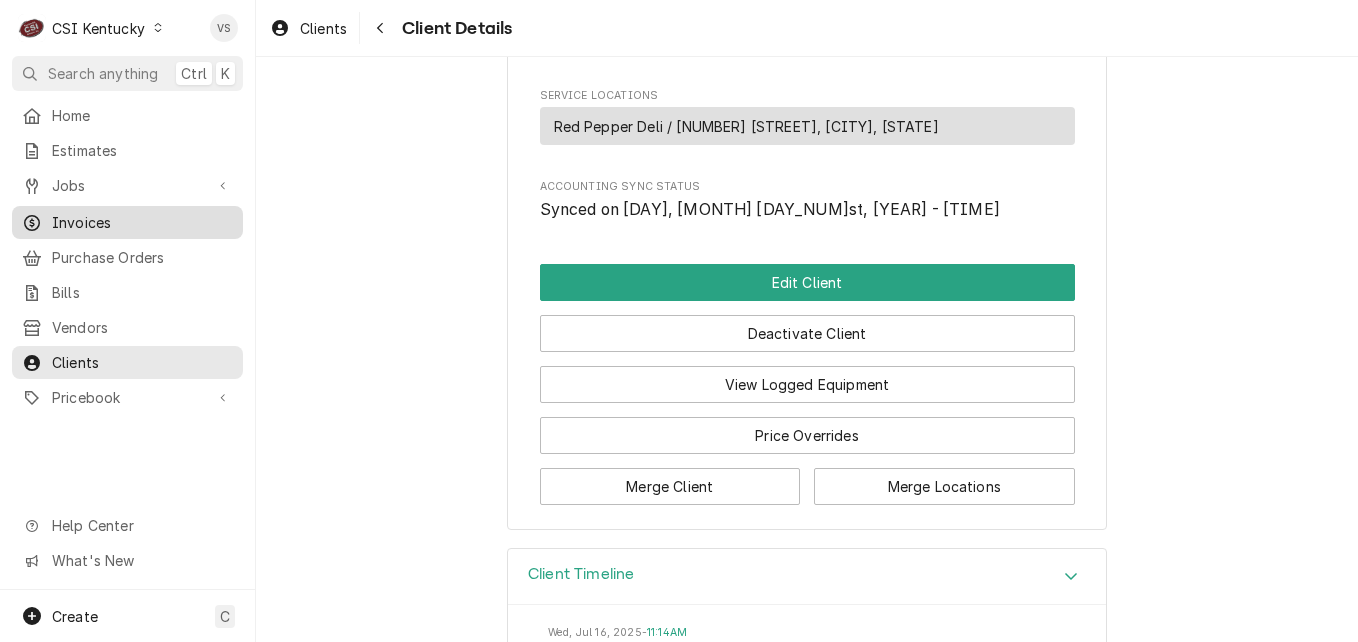 click on "Invoices" at bounding box center [142, 222] 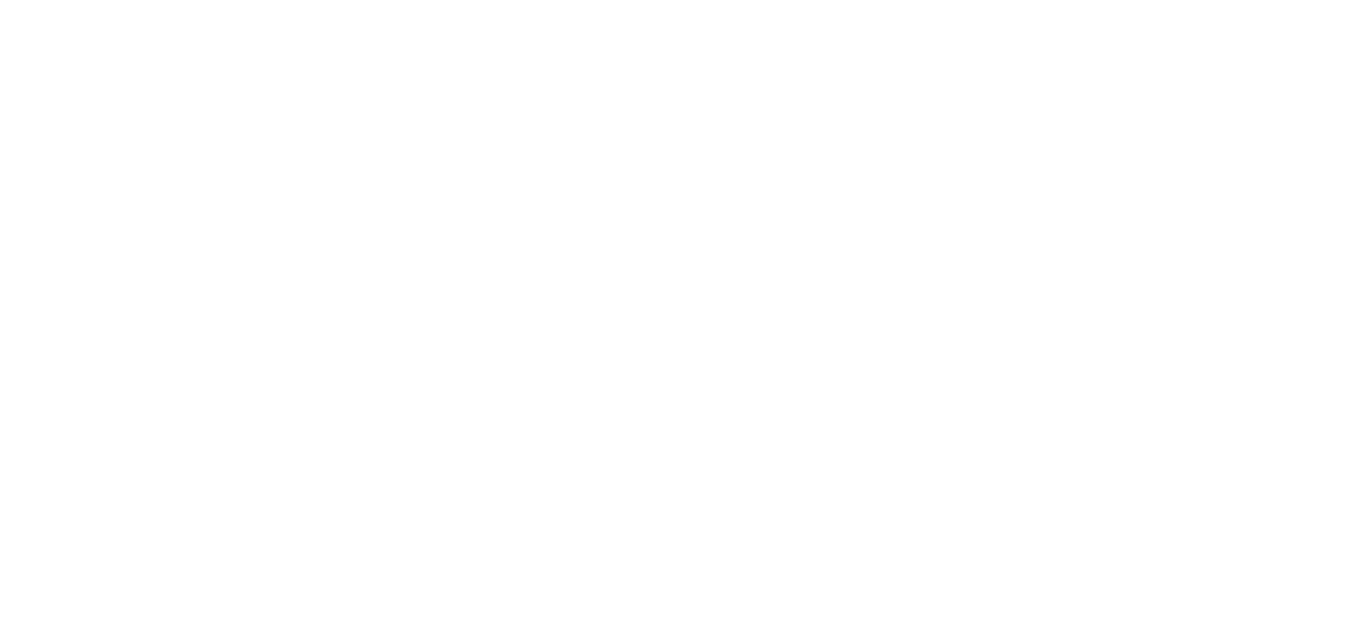 scroll, scrollTop: 0, scrollLeft: 0, axis: both 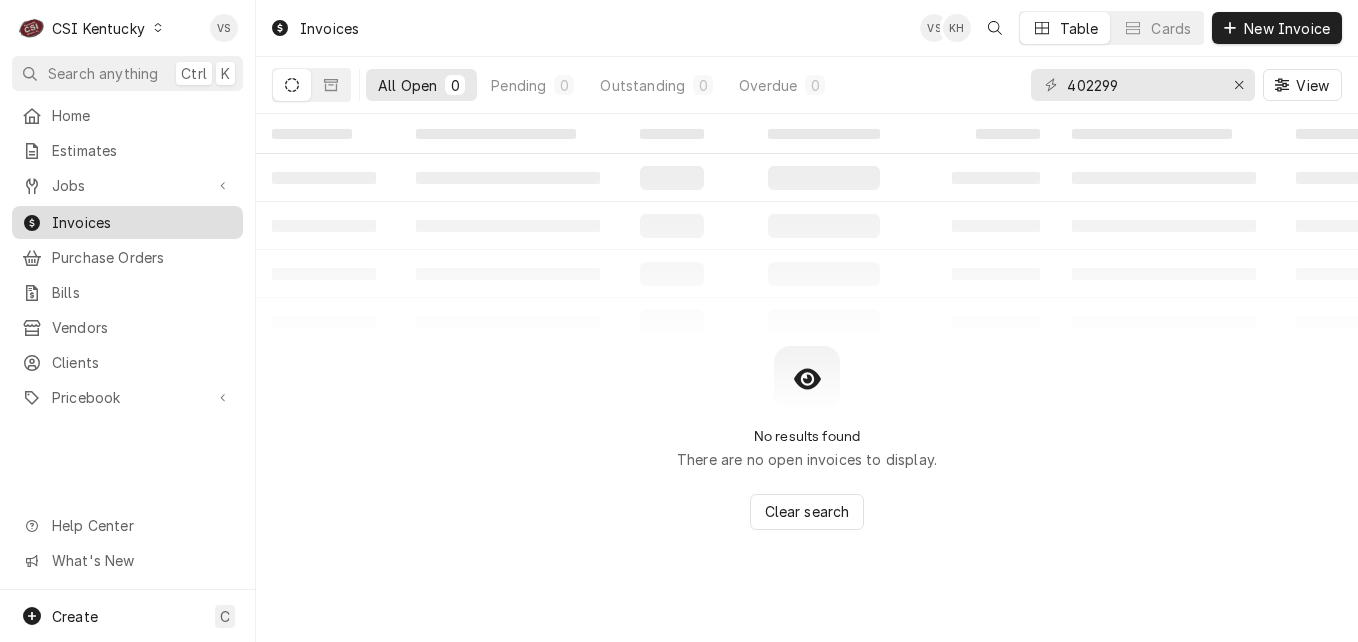 click on "Invoices" at bounding box center (142, 222) 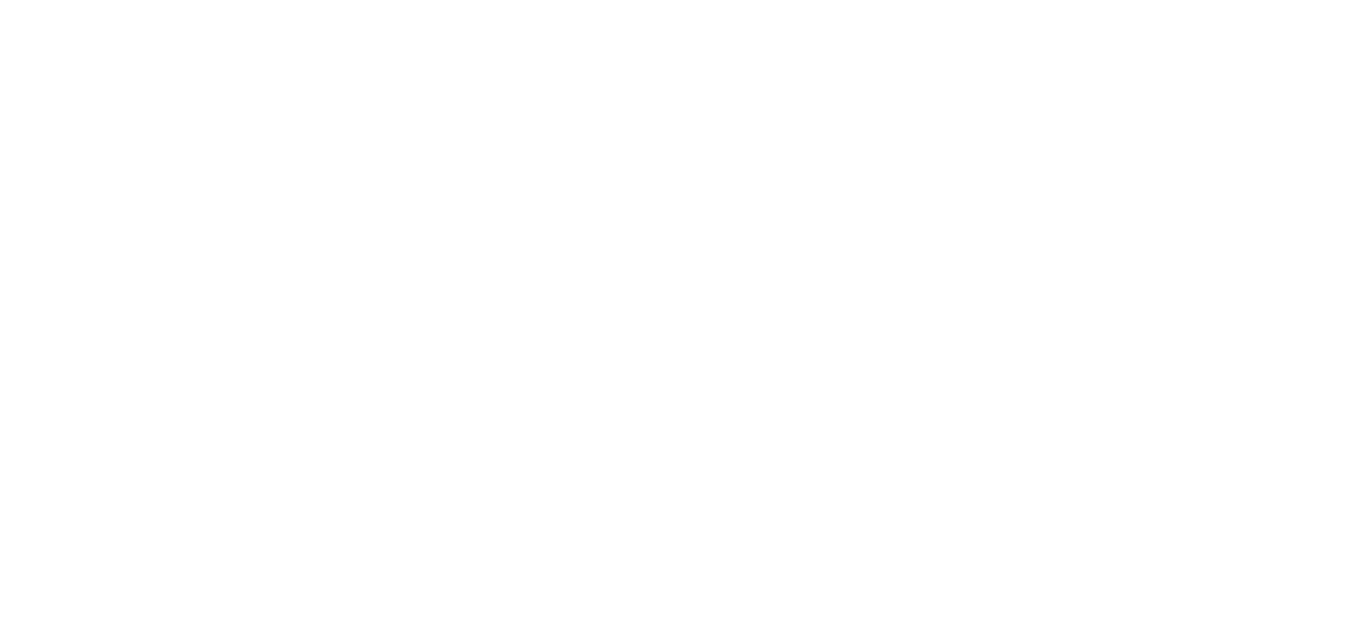 scroll, scrollTop: 0, scrollLeft: 0, axis: both 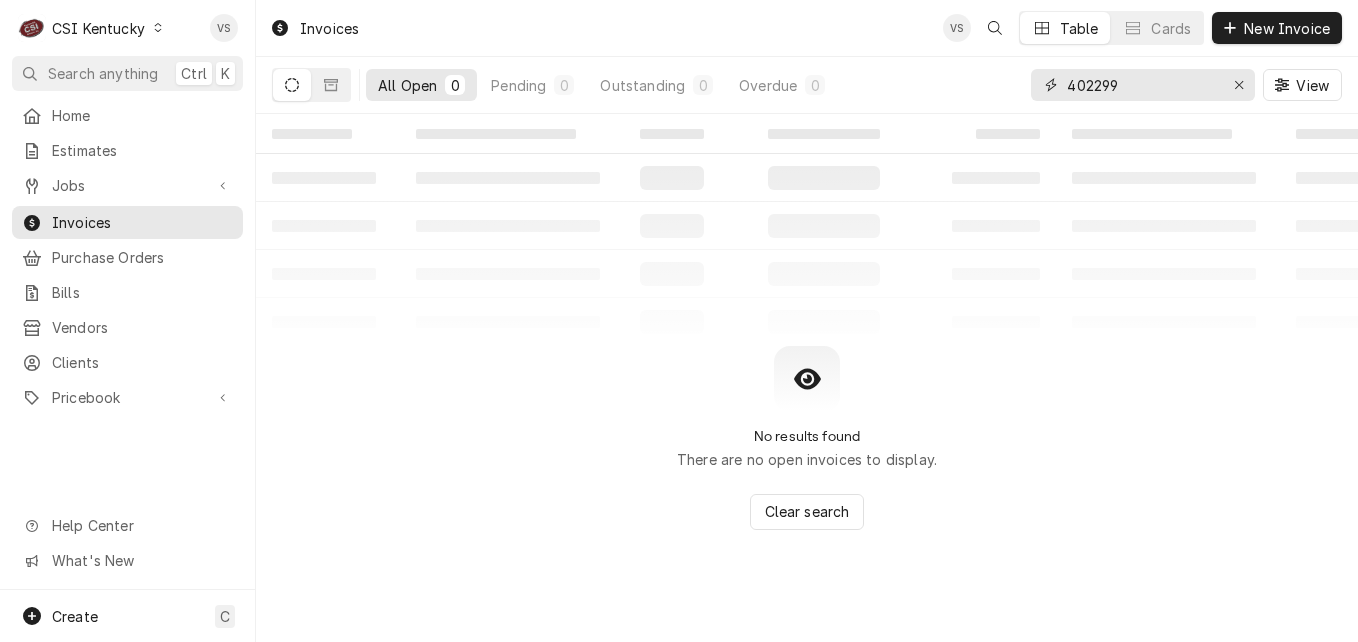 click on "All Open 0 Pending 0 Outstanding 0 Overdue 0 402299 View" at bounding box center [807, 85] 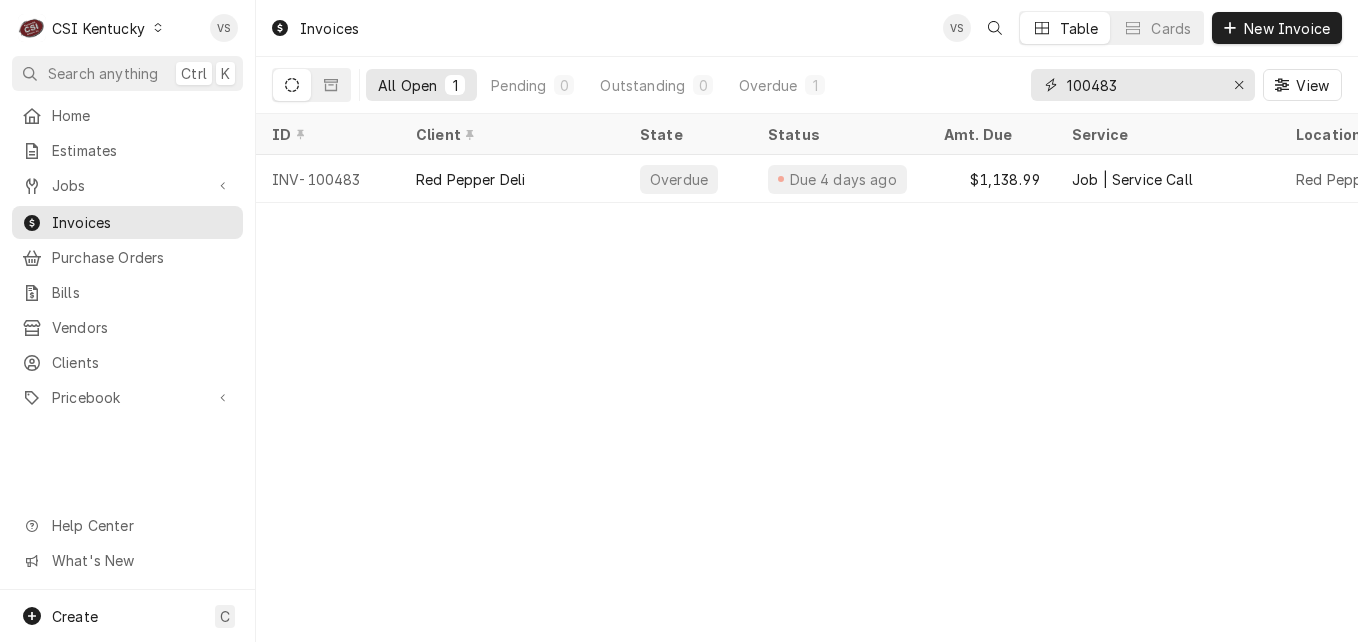 drag, startPoint x: 1136, startPoint y: 84, endPoint x: 1014, endPoint y: 84, distance: 122 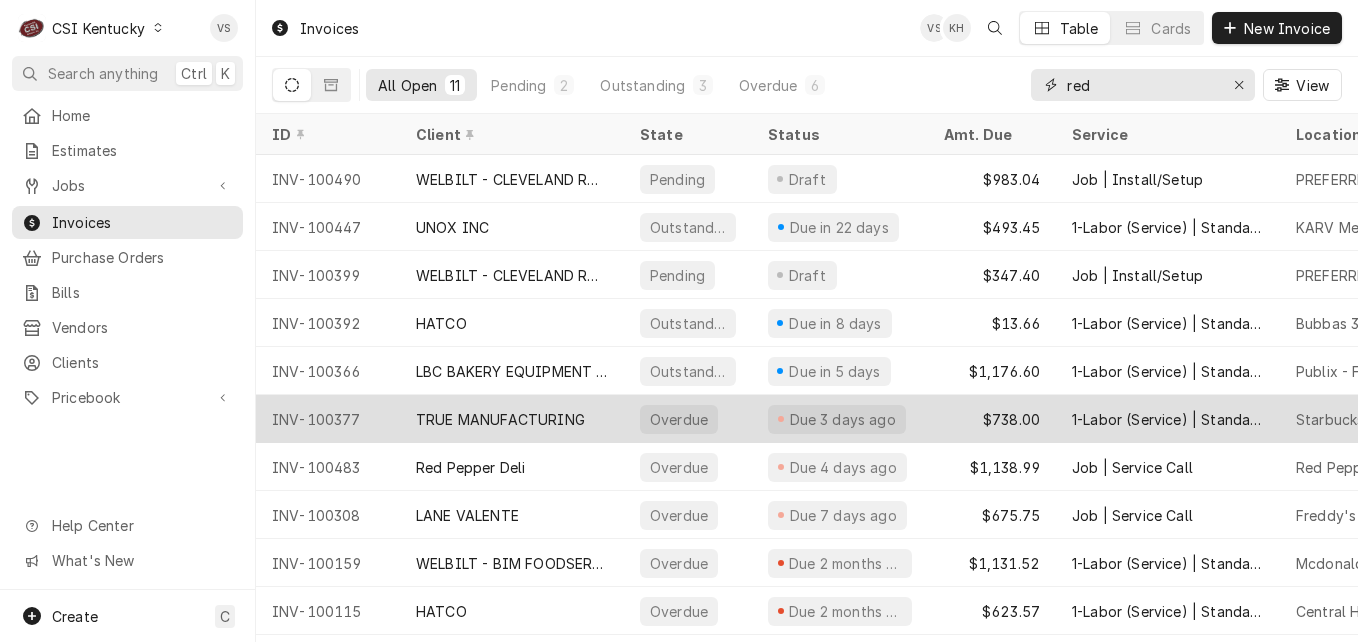 scroll, scrollTop: 53, scrollLeft: 0, axis: vertical 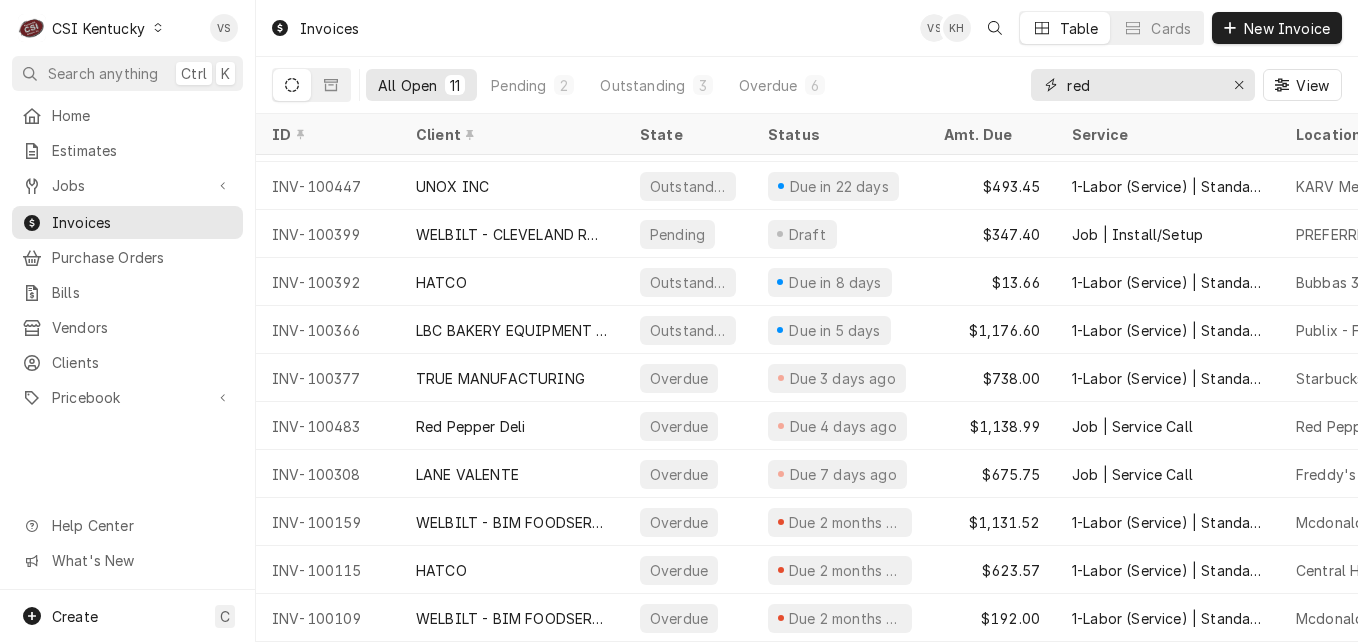 type on "red" 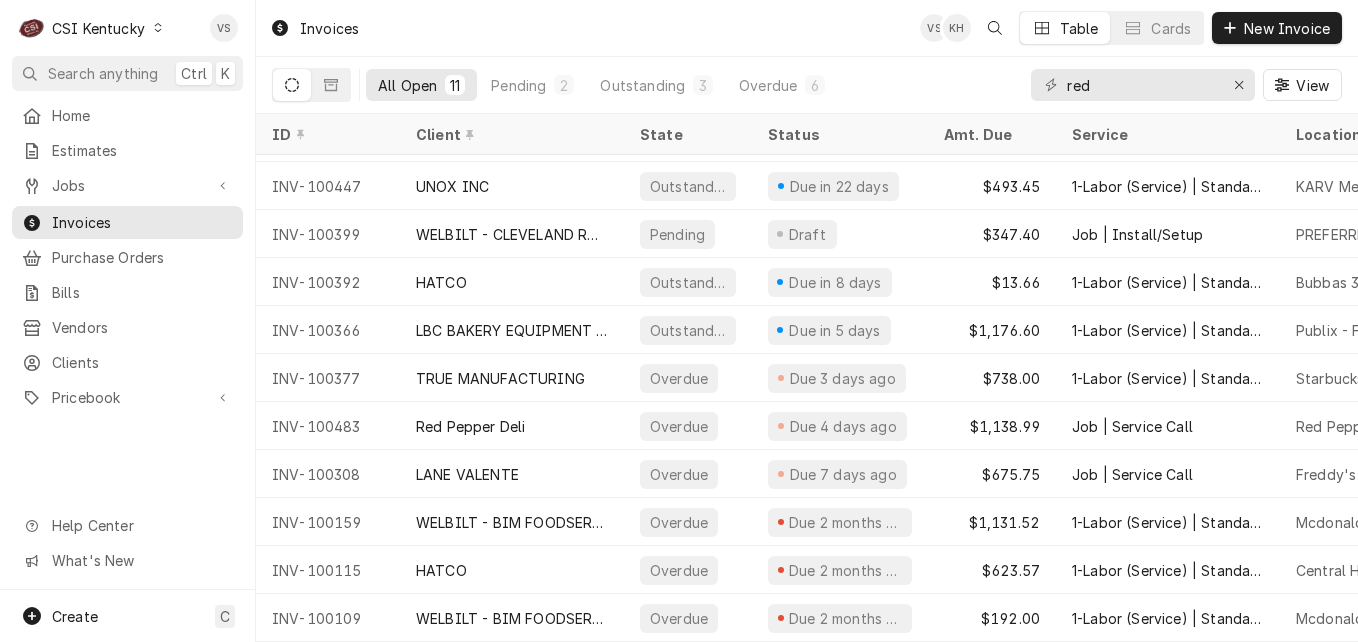 scroll, scrollTop: 53, scrollLeft: 951, axis: both 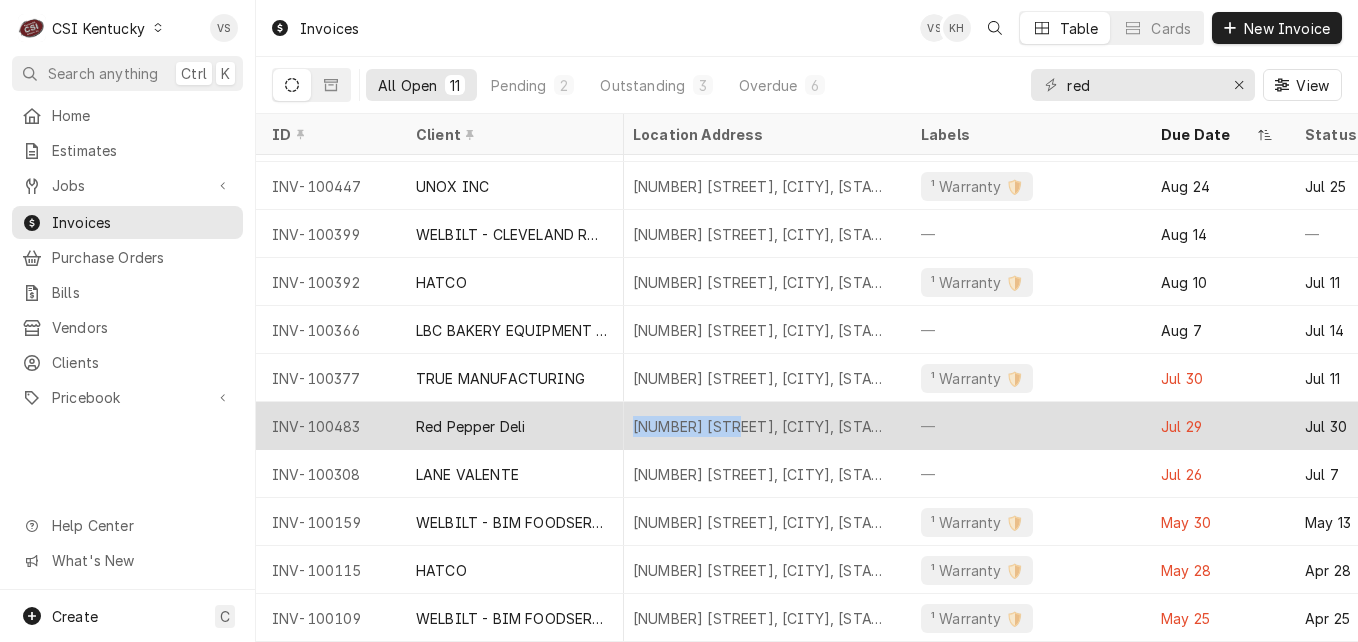 drag, startPoint x: 630, startPoint y: 409, endPoint x: 724, endPoint y: 415, distance: 94.19129 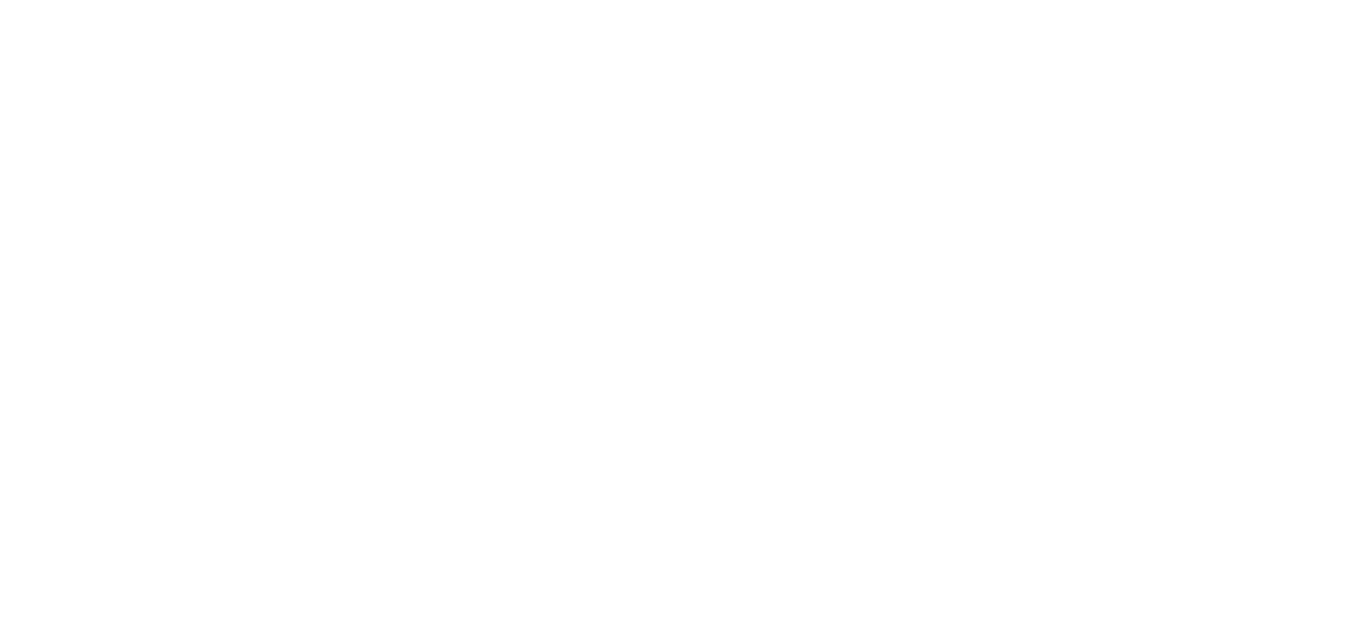 scroll, scrollTop: 0, scrollLeft: 0, axis: both 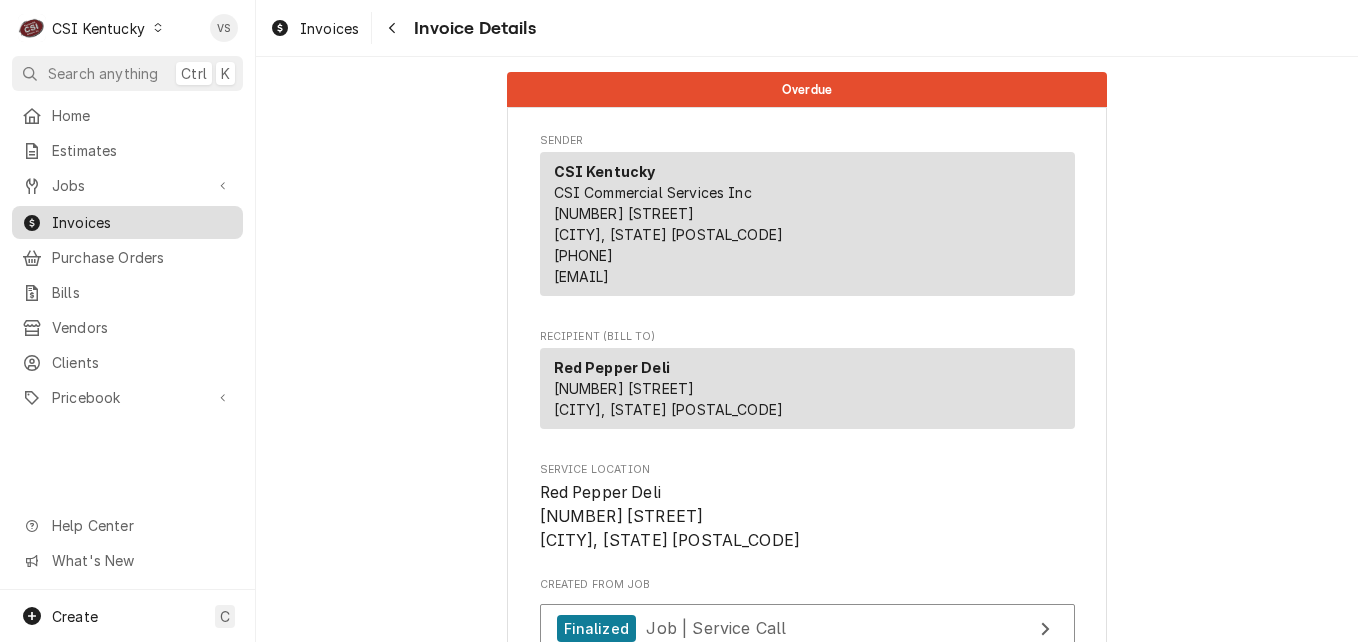 click on "Invoices" at bounding box center (142, 222) 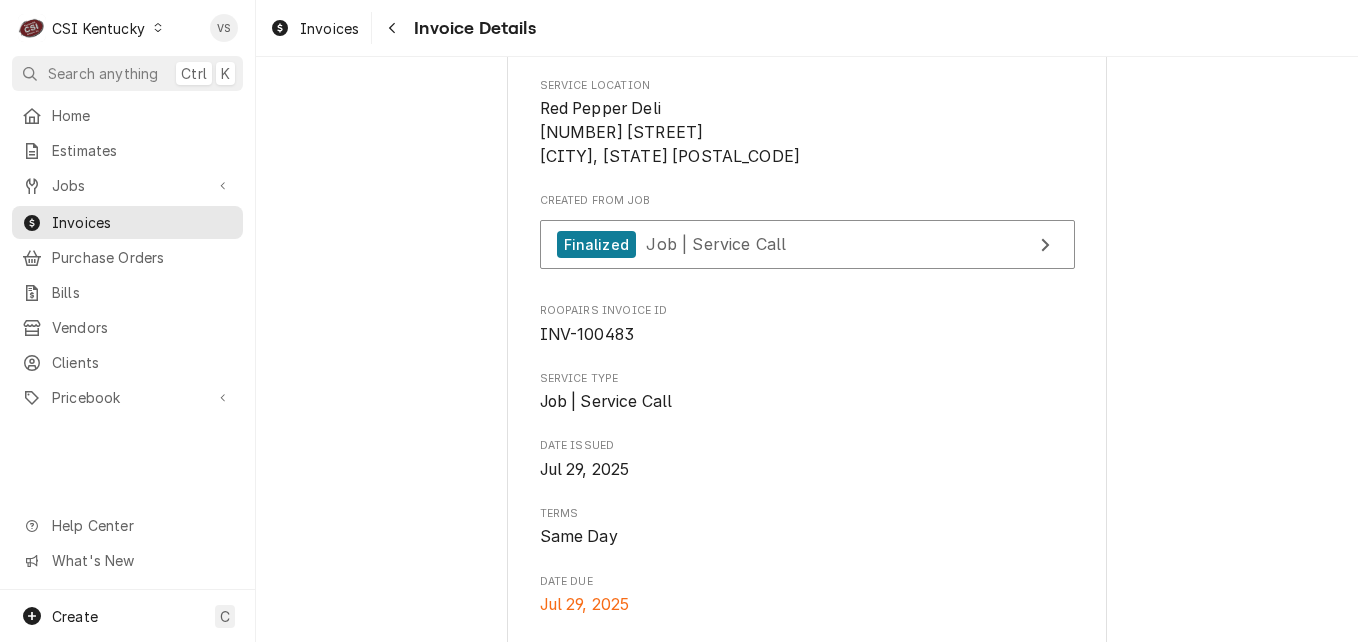scroll, scrollTop: 452, scrollLeft: 0, axis: vertical 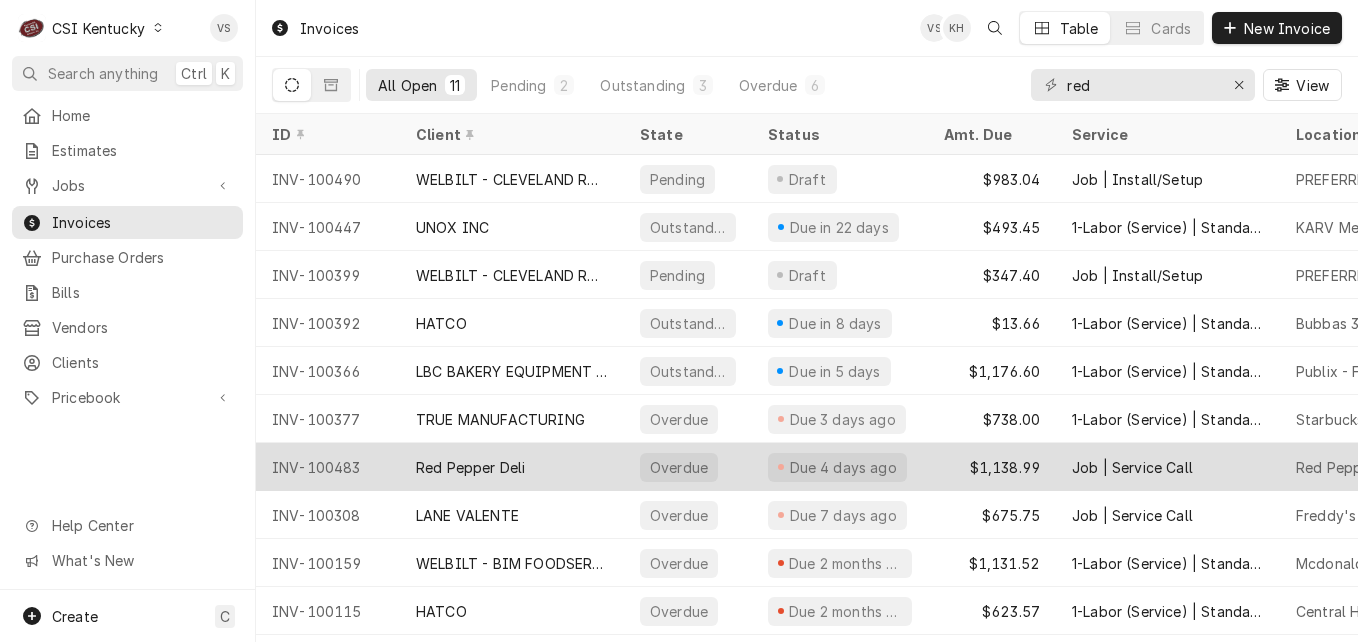 click on "Red Pepper Deli" at bounding box center [470, 467] 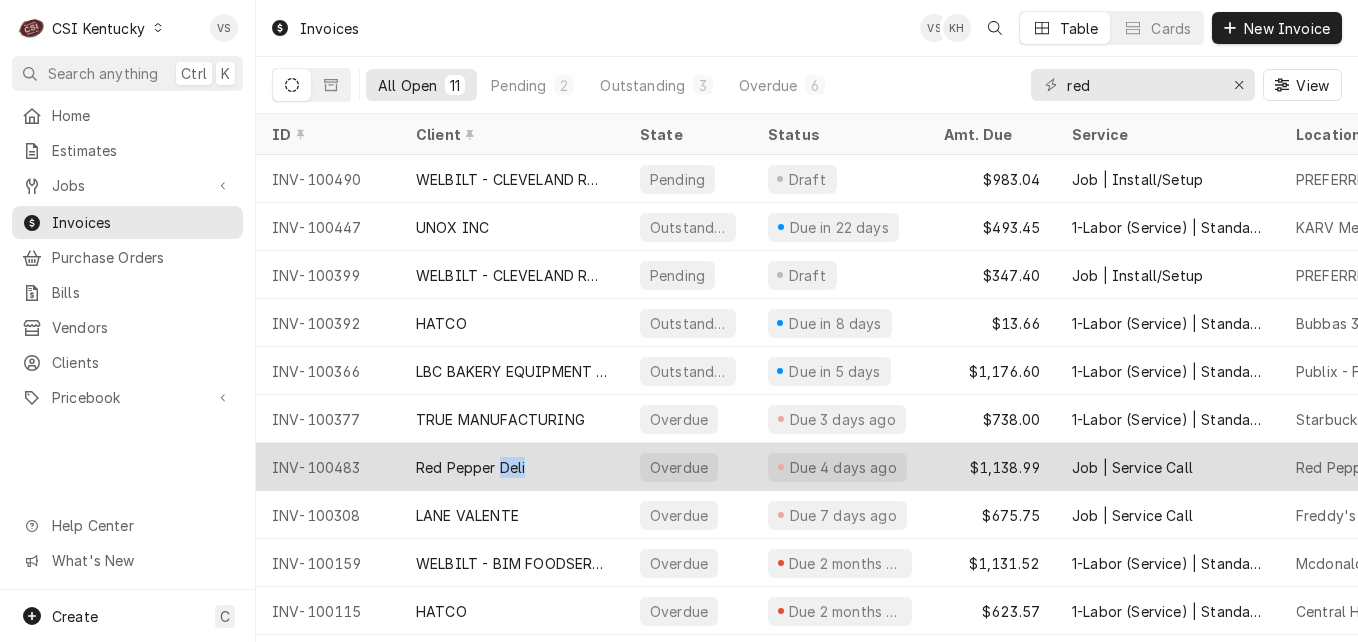 click on "Red Pepper Deli" at bounding box center (470, 467) 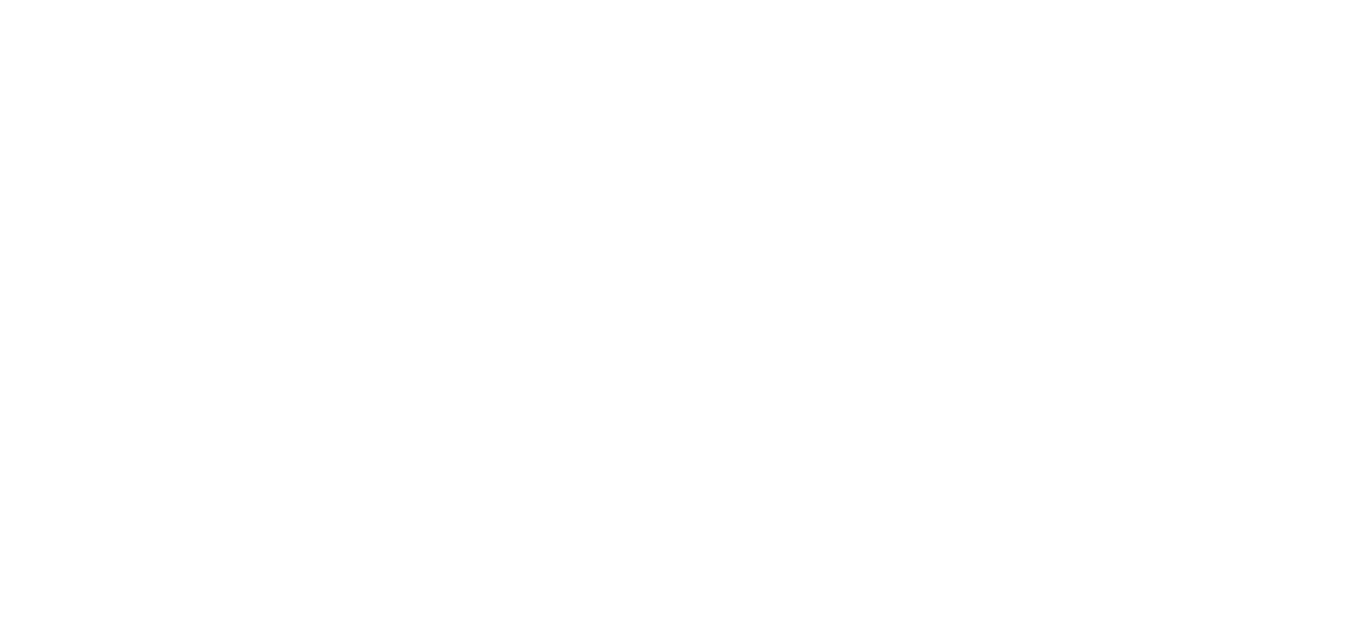 scroll, scrollTop: 0, scrollLeft: 0, axis: both 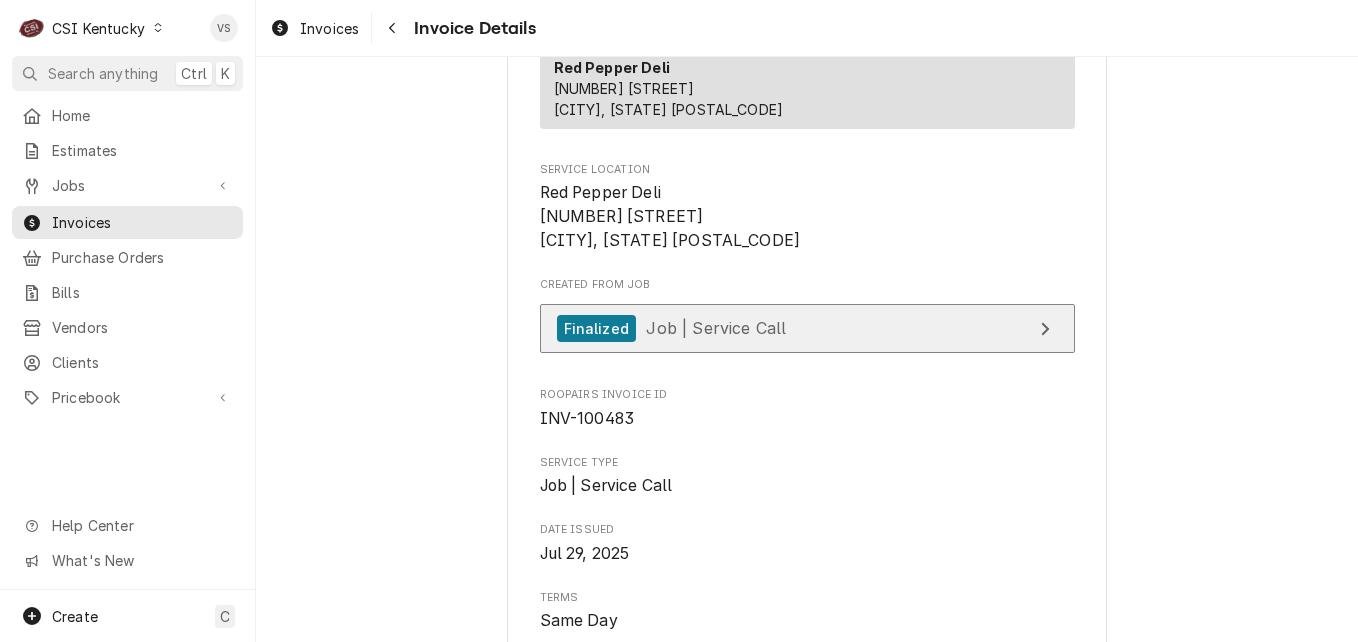 click on "Job | Service Call" at bounding box center (716, 328) 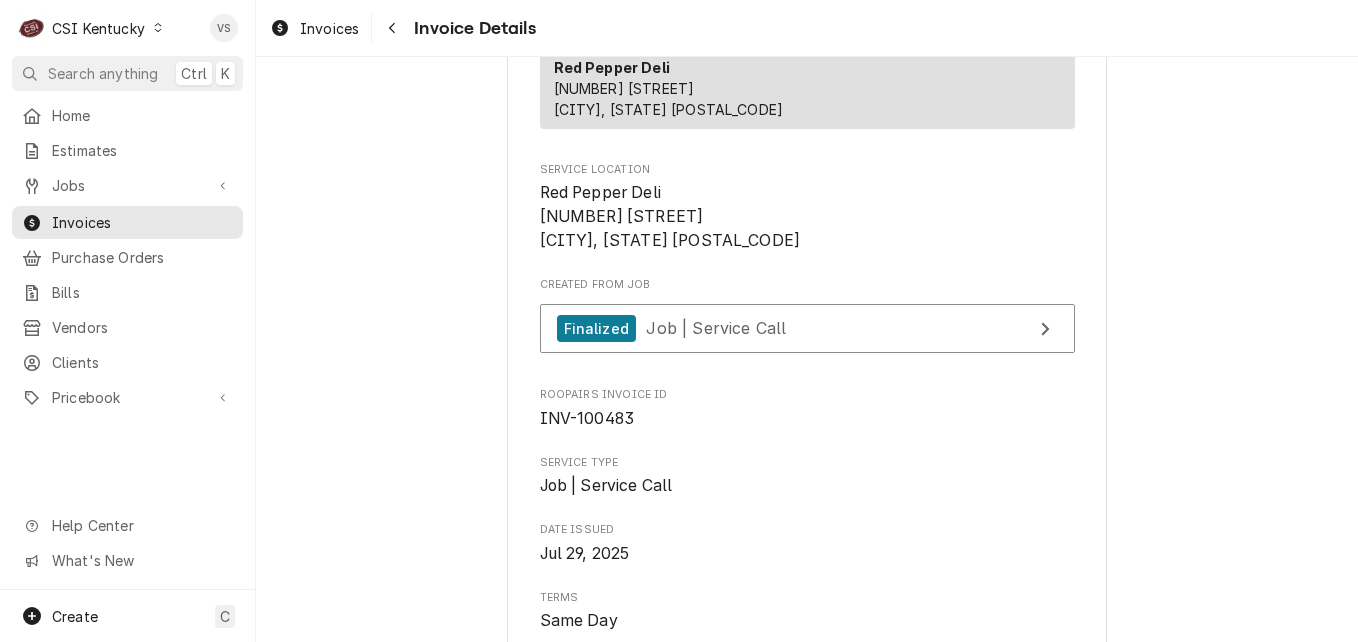 click 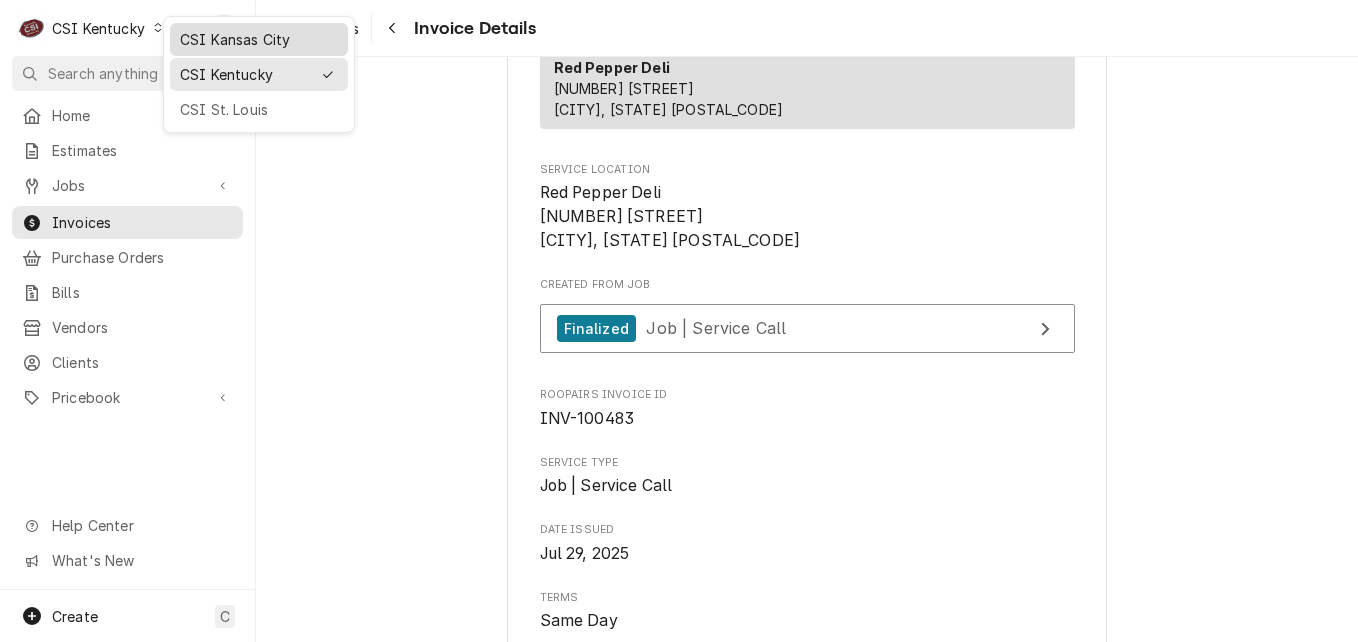 click on "CSI Kansas City" at bounding box center [259, 39] 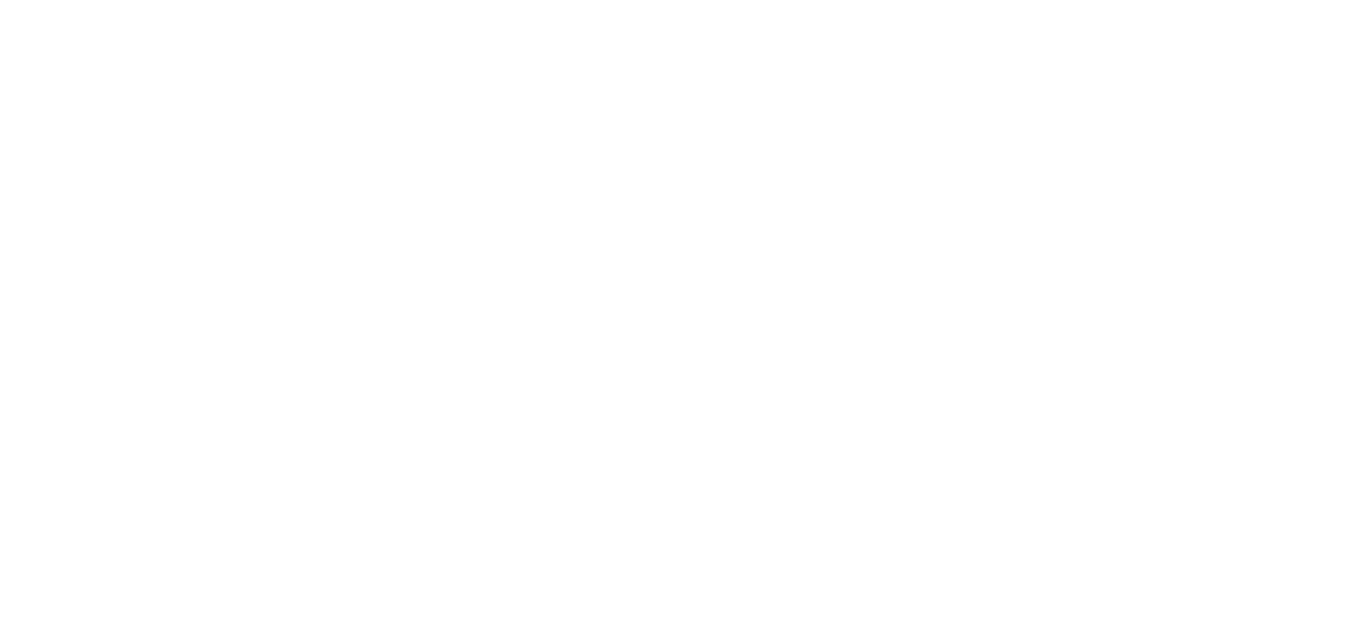 scroll, scrollTop: 0, scrollLeft: 0, axis: both 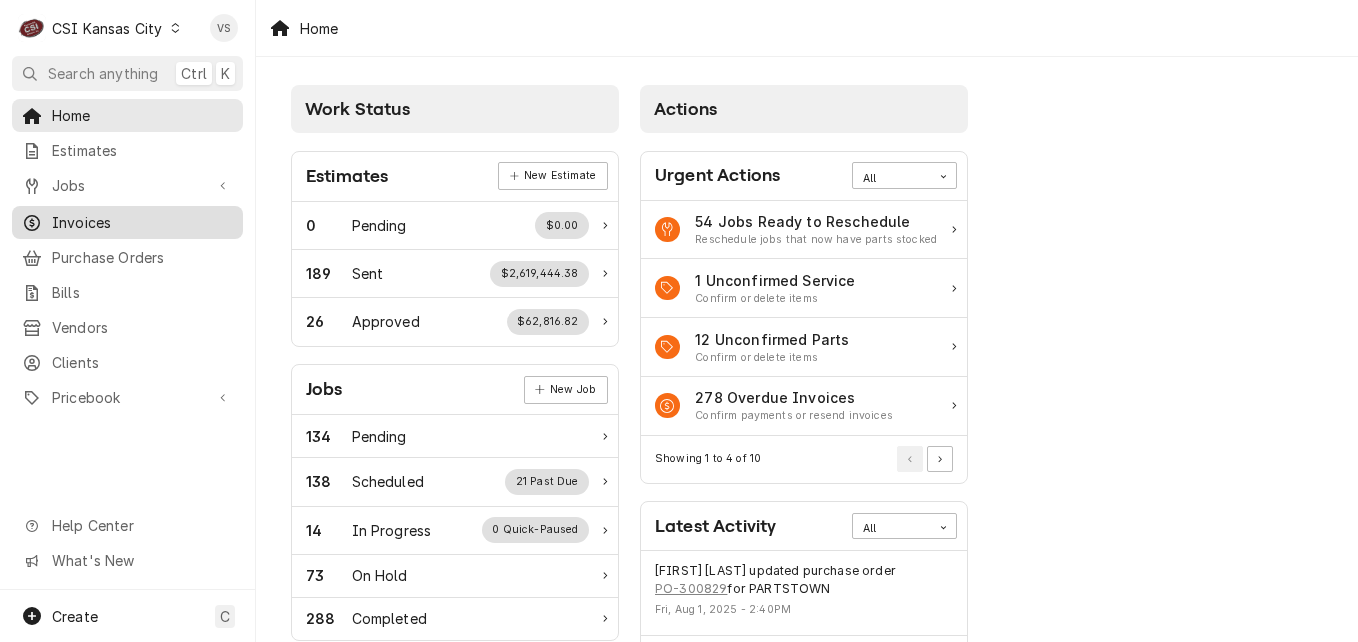 click on "Invoices" at bounding box center [142, 222] 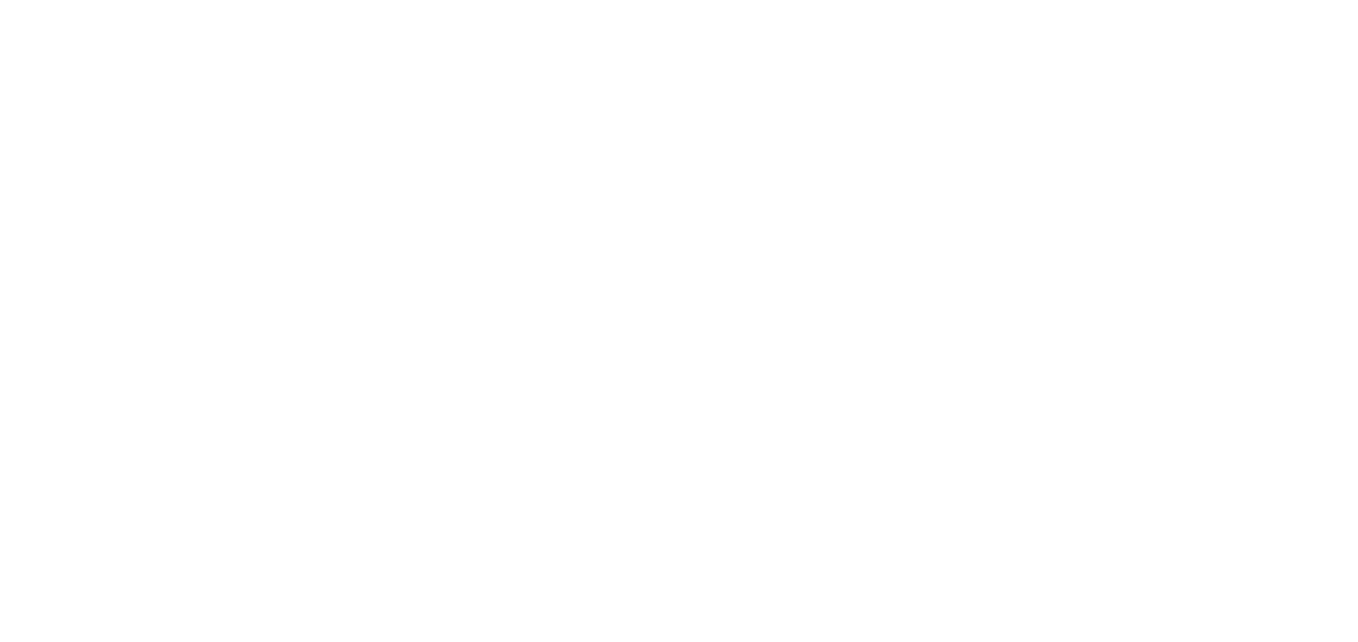 scroll, scrollTop: 0, scrollLeft: 0, axis: both 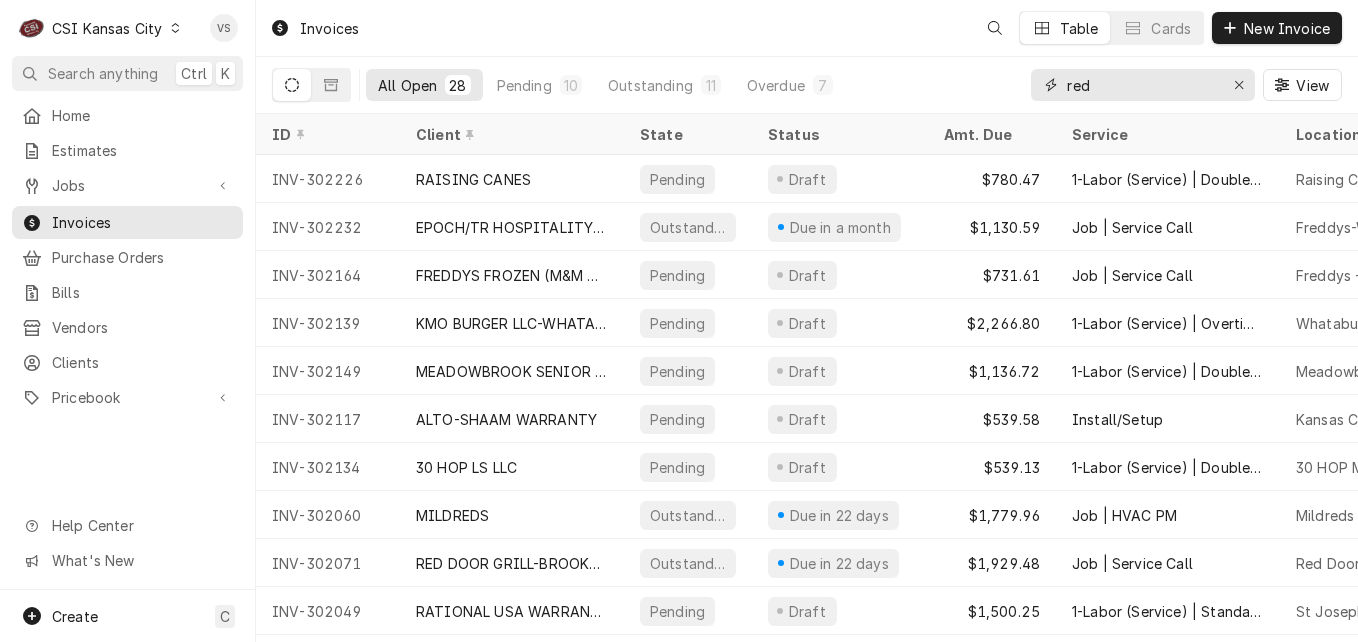 click on "red" at bounding box center (1143, 85) 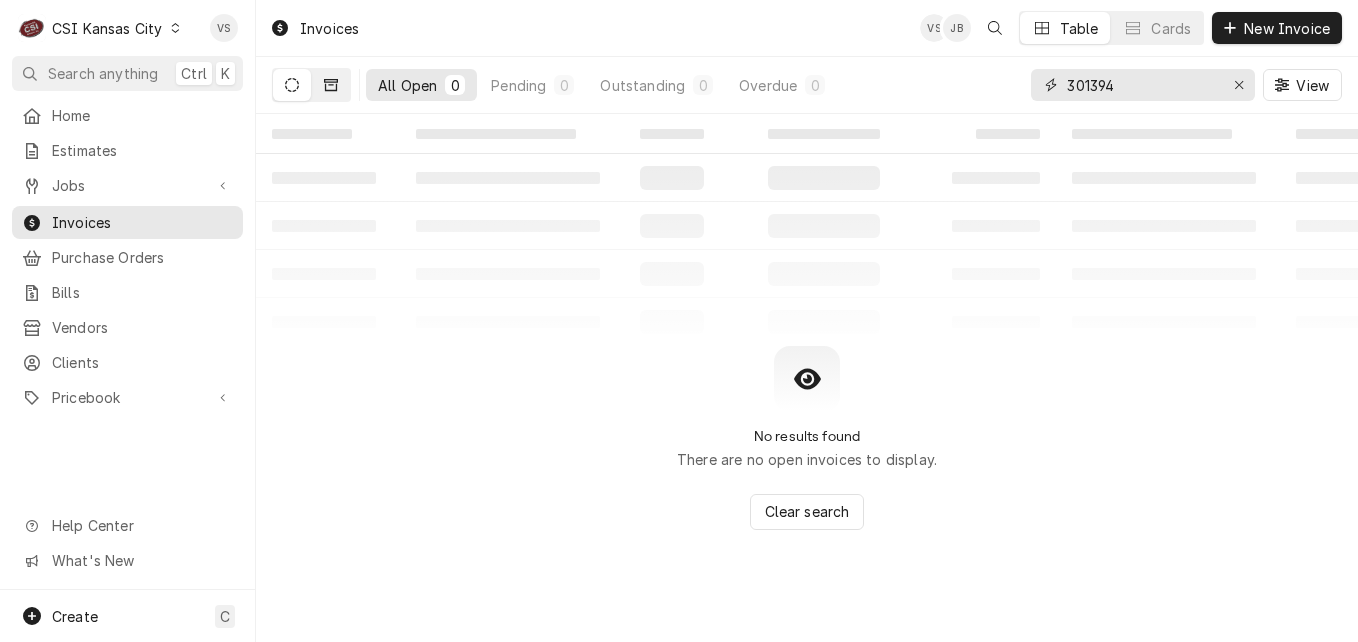 type on "301394" 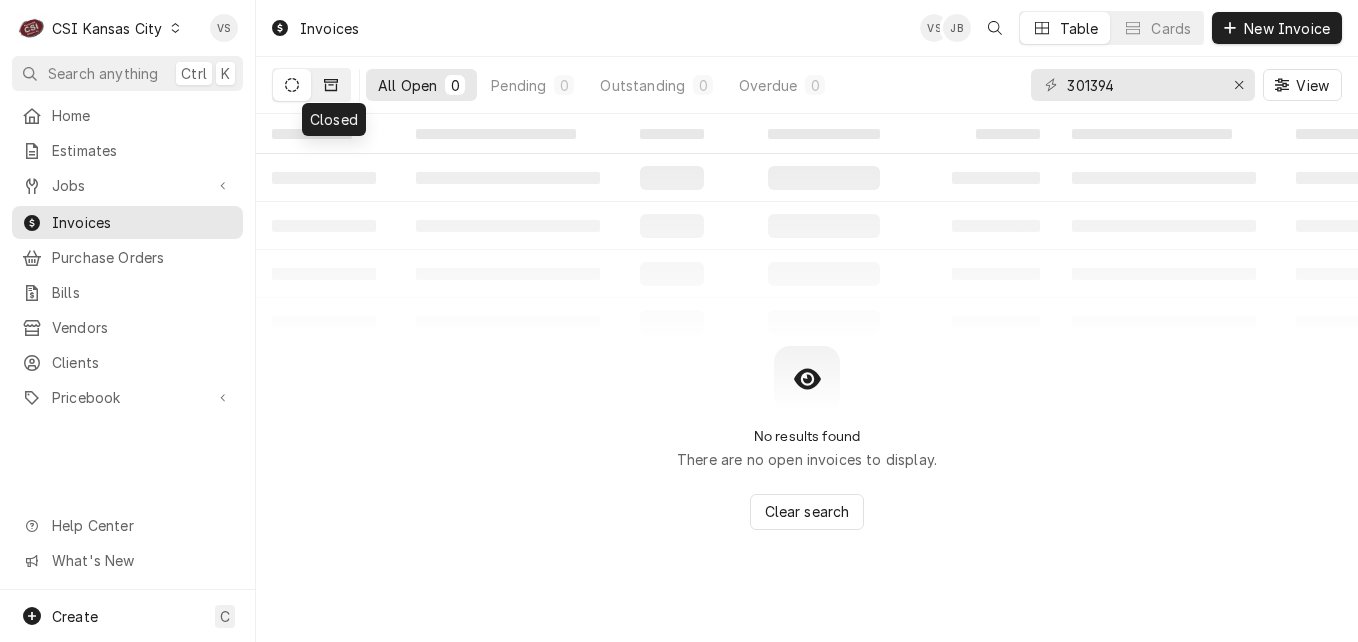click at bounding box center (331, 85) 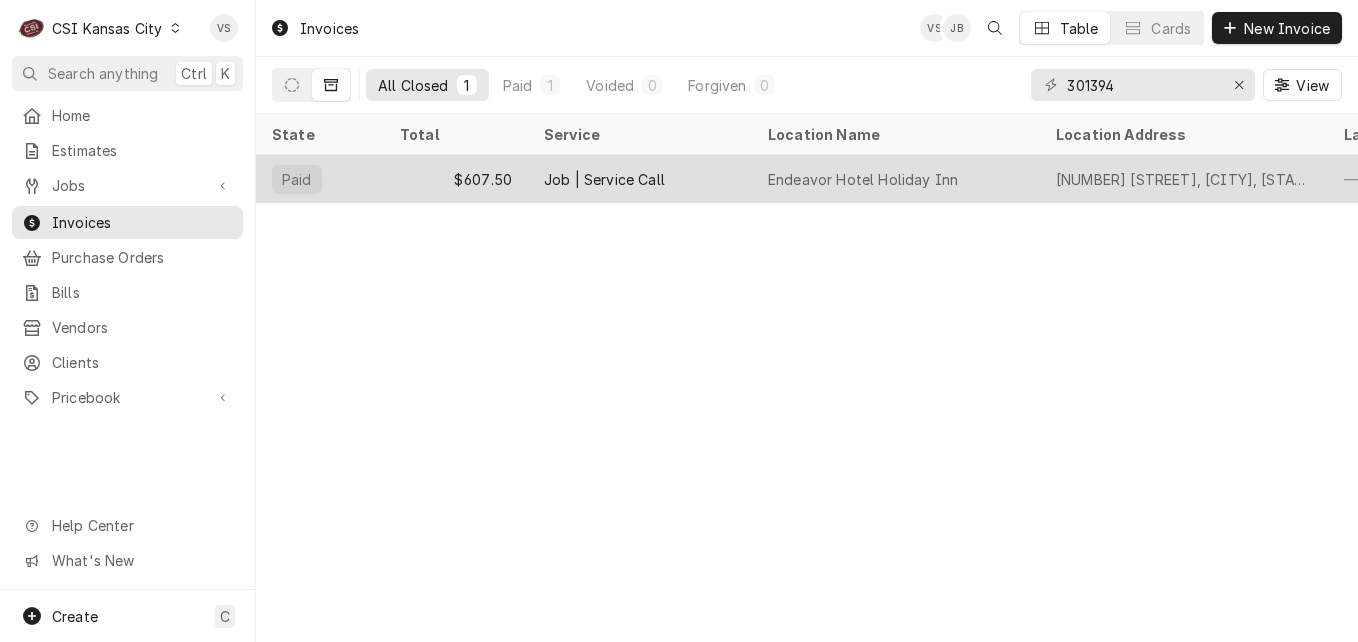 click on "$607.50" at bounding box center (456, 179) 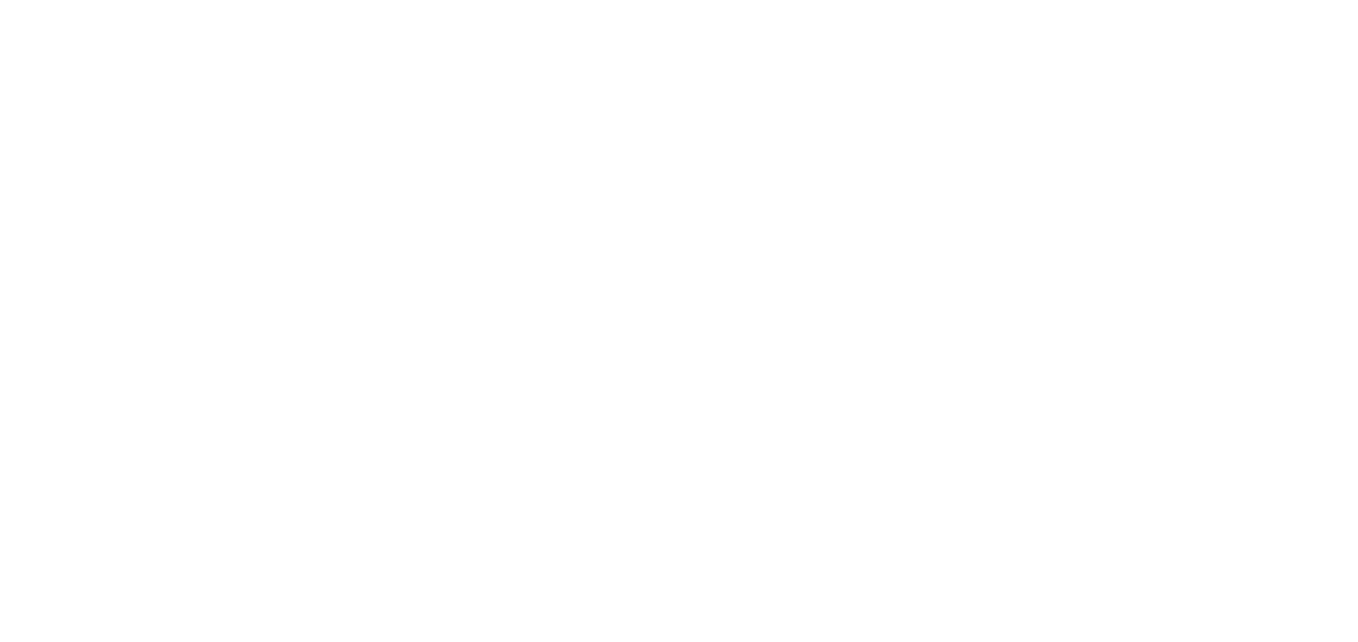 scroll, scrollTop: 0, scrollLeft: 0, axis: both 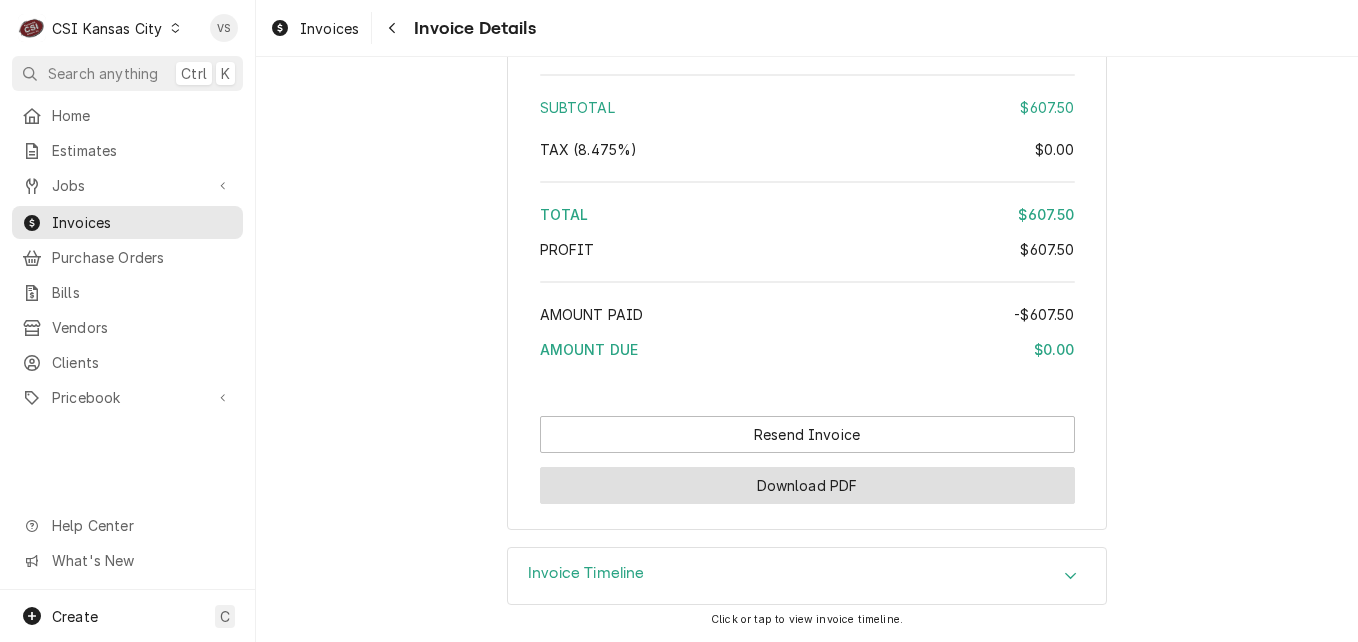 click on "Download PDF" at bounding box center [807, 485] 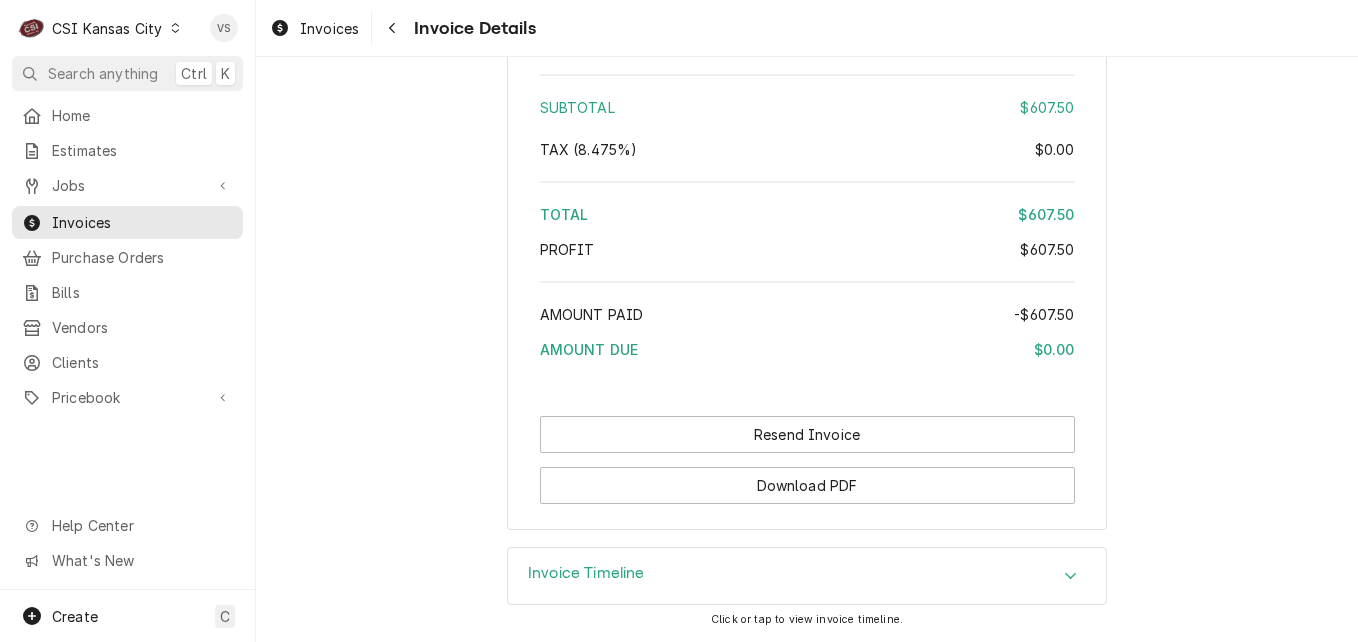 click at bounding box center [175, 28] 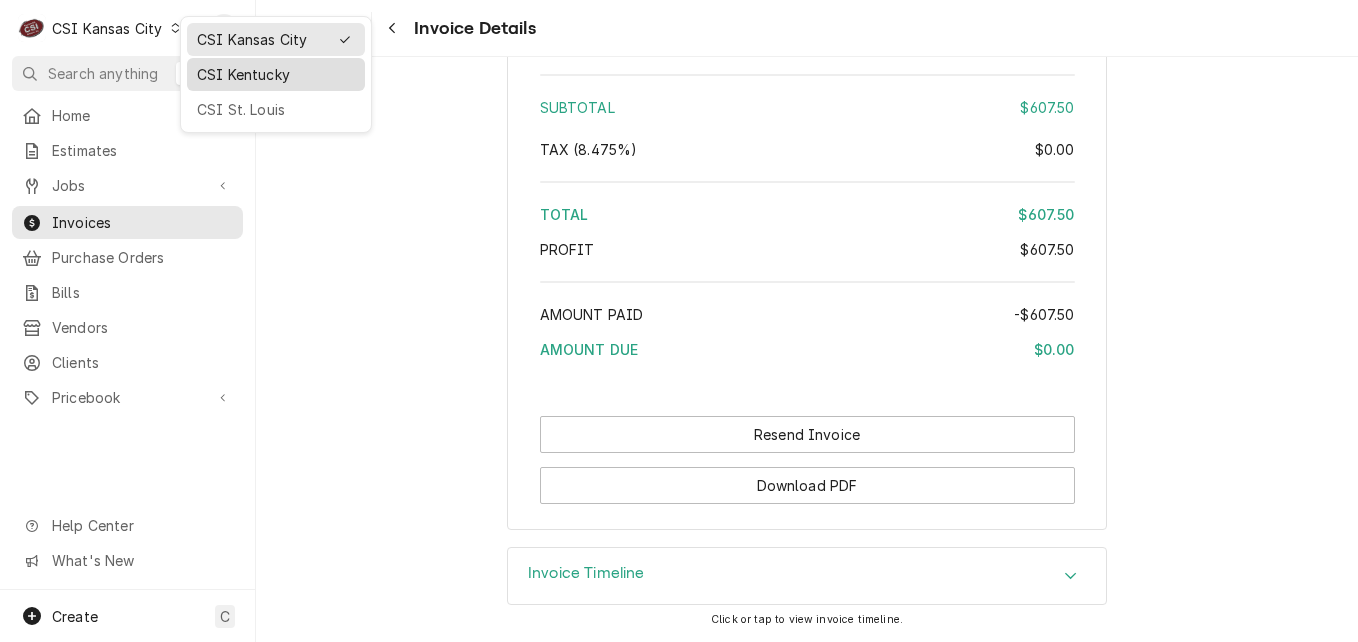 click on "CSI Kentucky" at bounding box center (276, 74) 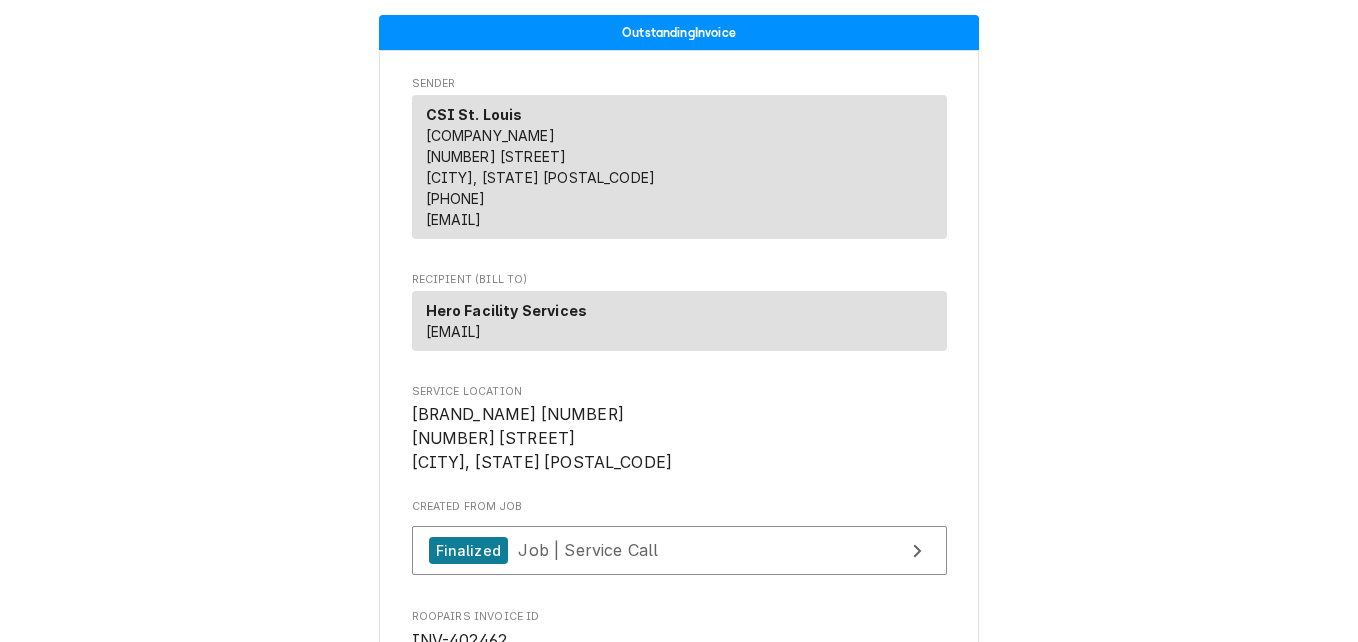 scroll, scrollTop: 0, scrollLeft: 0, axis: both 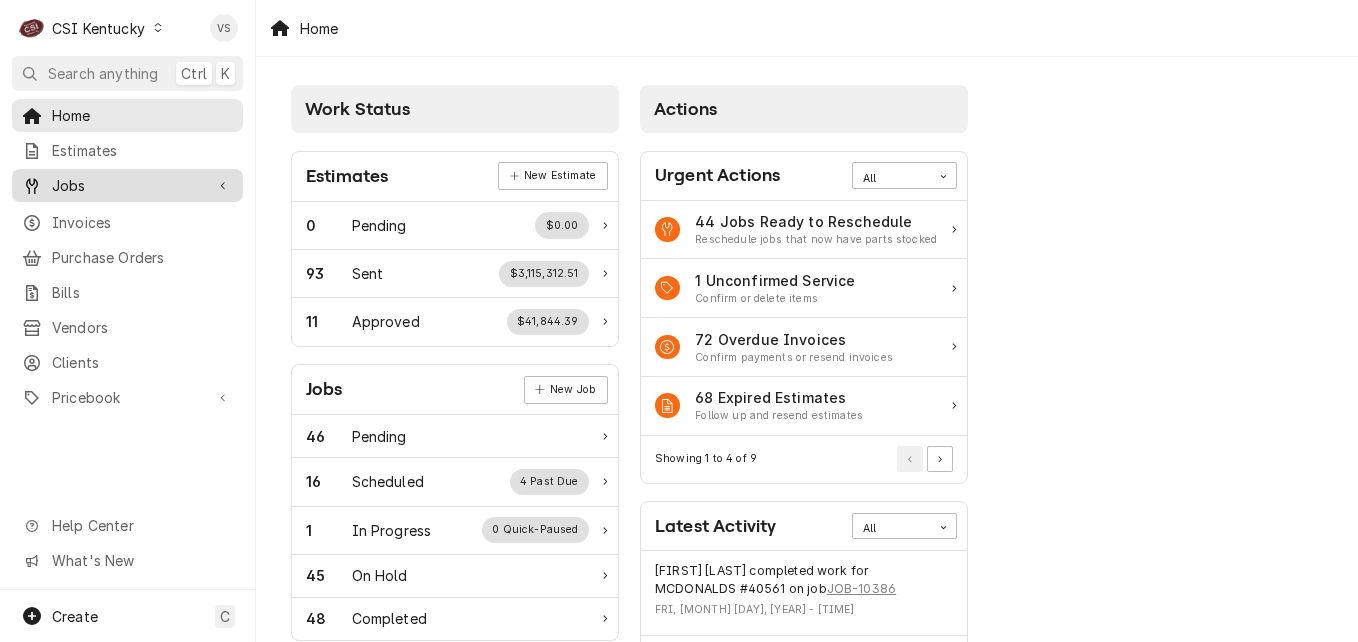 click on "Jobs" at bounding box center [127, 185] 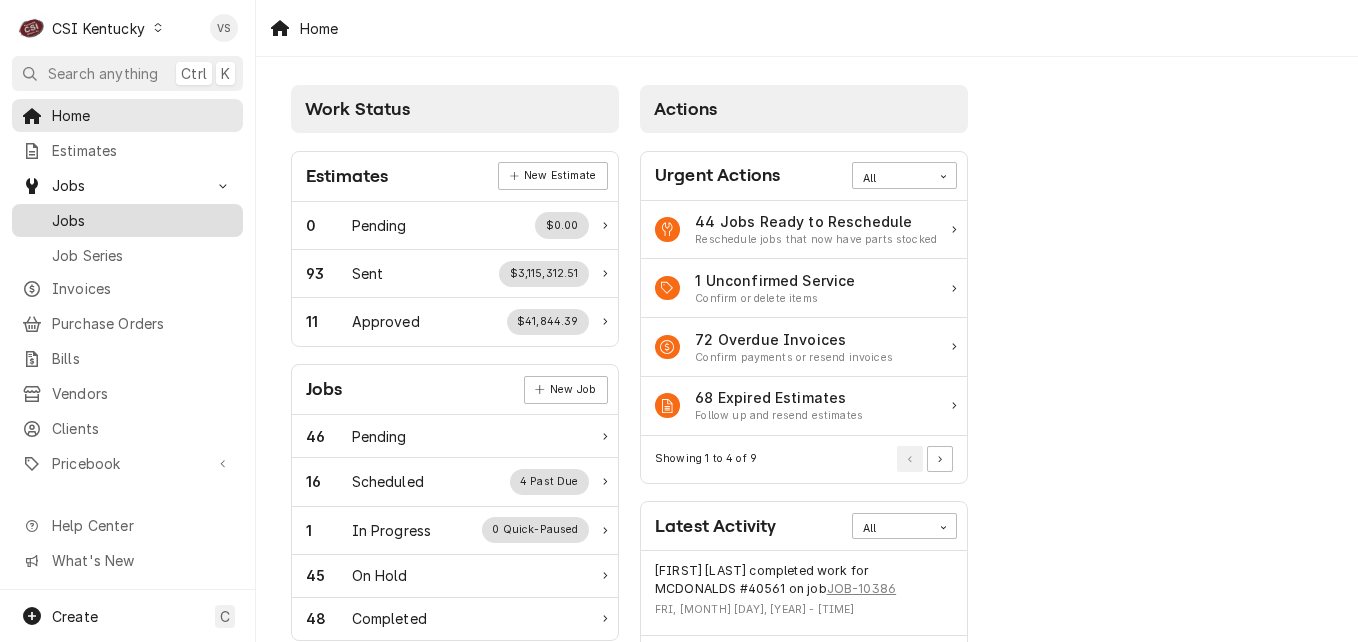 click on "Jobs" at bounding box center (142, 220) 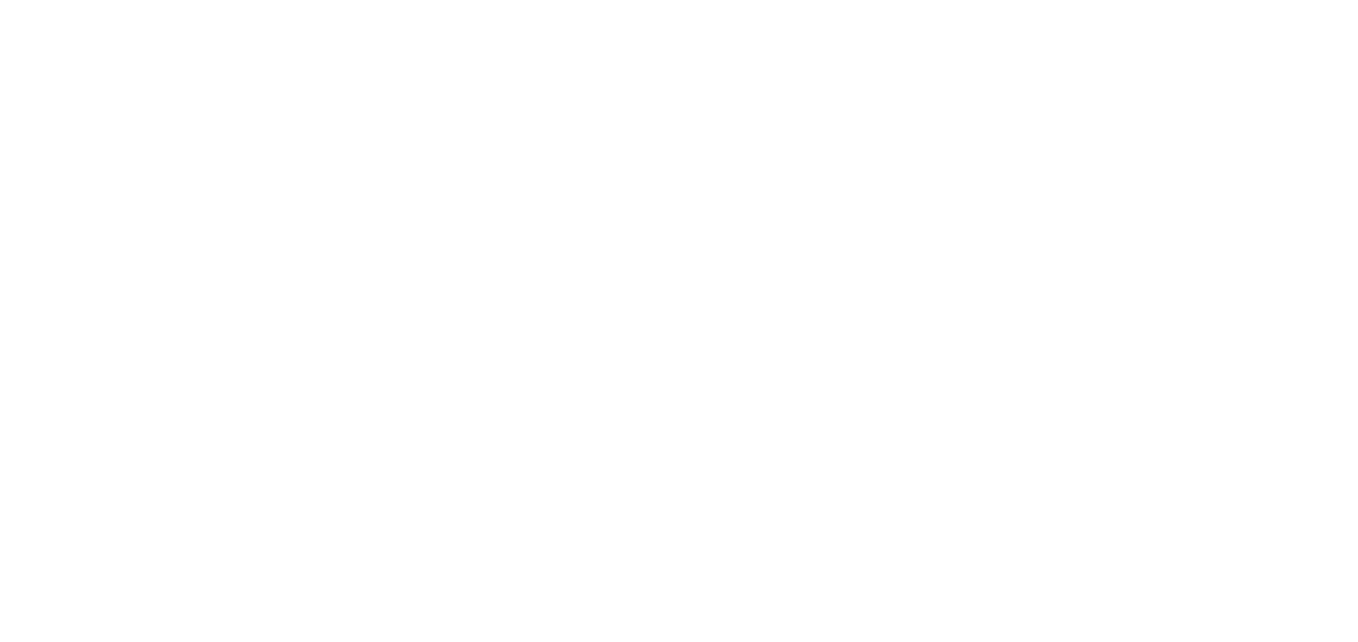 scroll, scrollTop: 0, scrollLeft: 0, axis: both 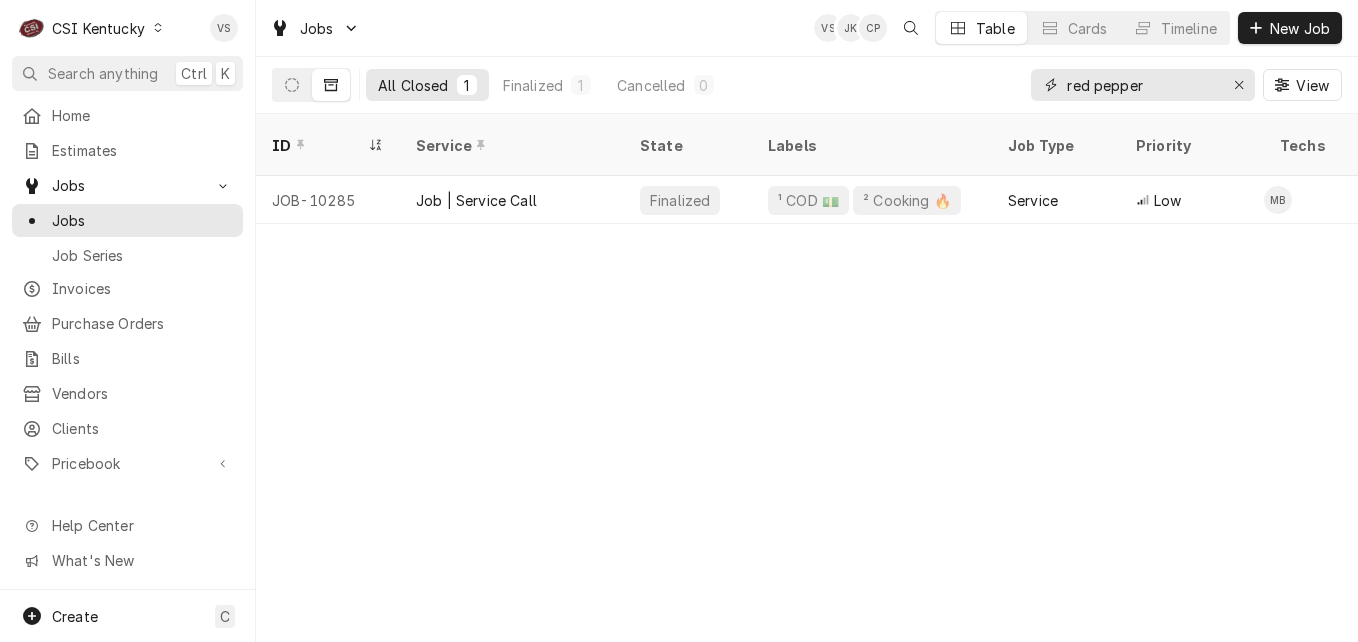 drag, startPoint x: 1153, startPoint y: 85, endPoint x: 1017, endPoint y: 91, distance: 136.1323 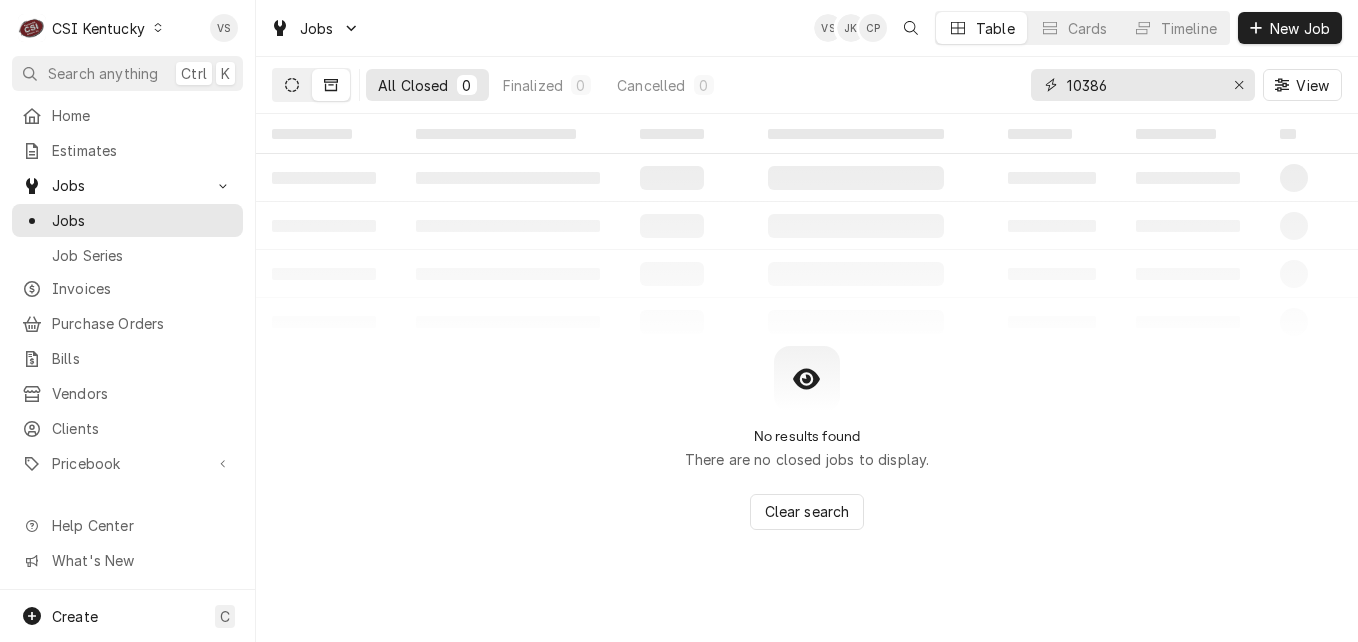 type on "10386" 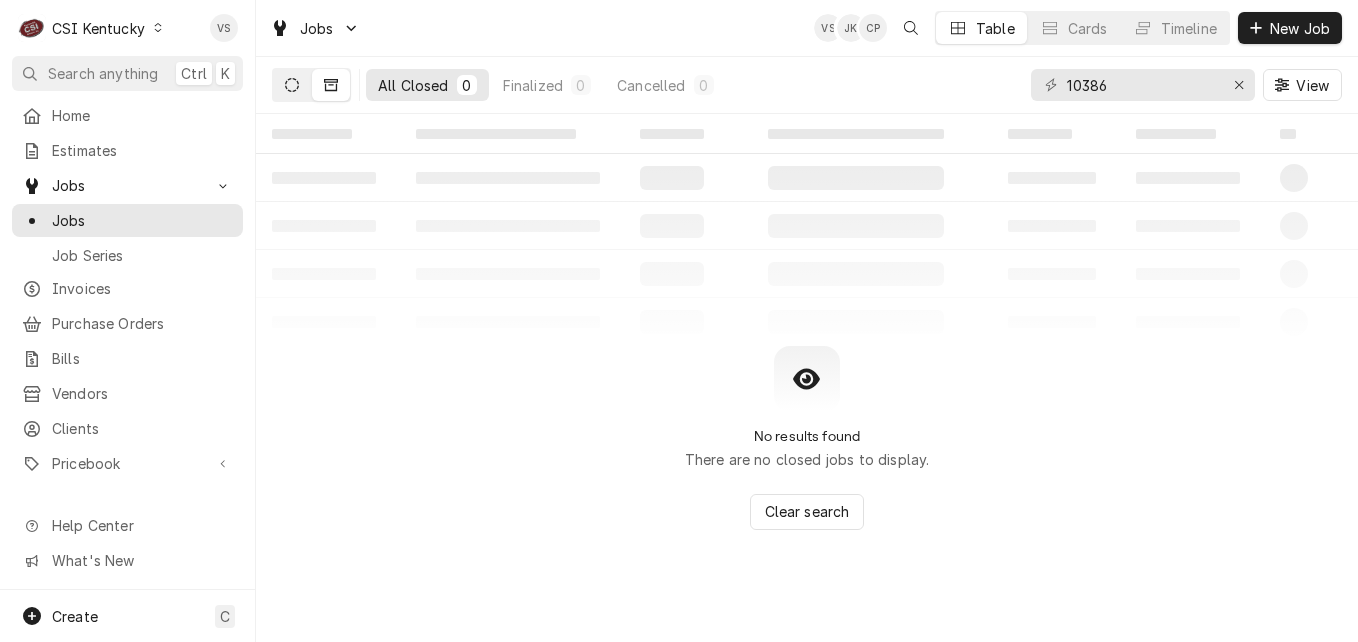 click at bounding box center (292, 85) 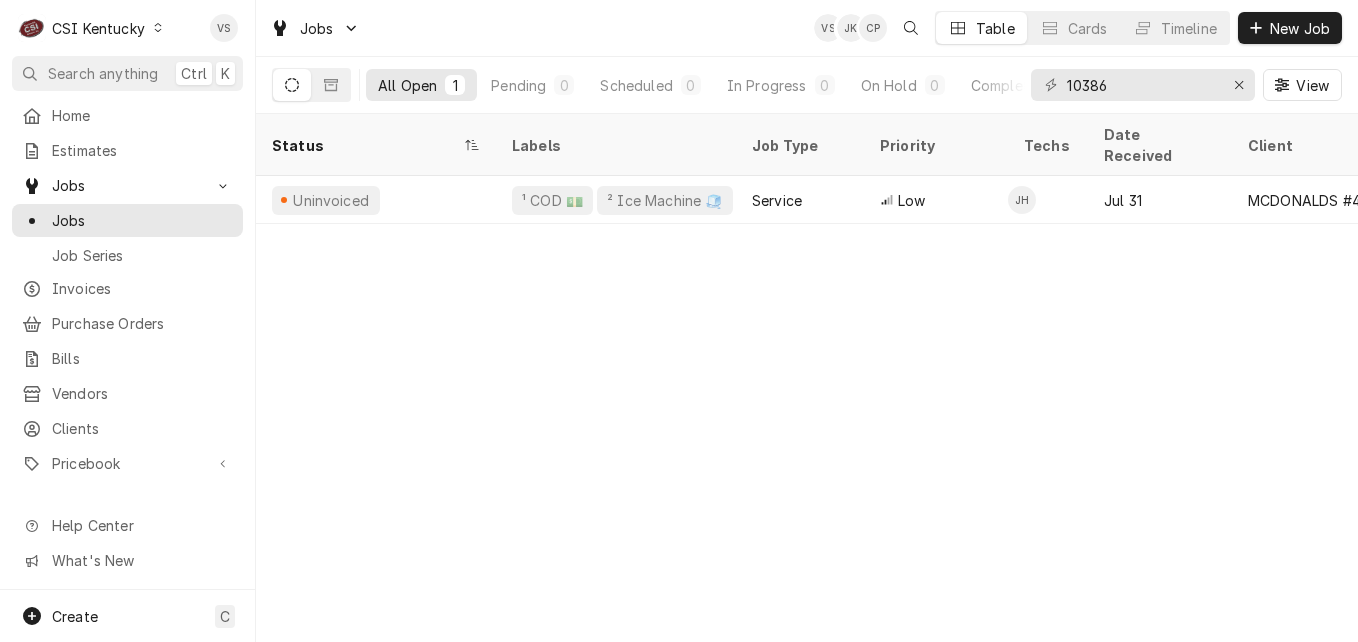 scroll, scrollTop: 0, scrollLeft: 964, axis: horizontal 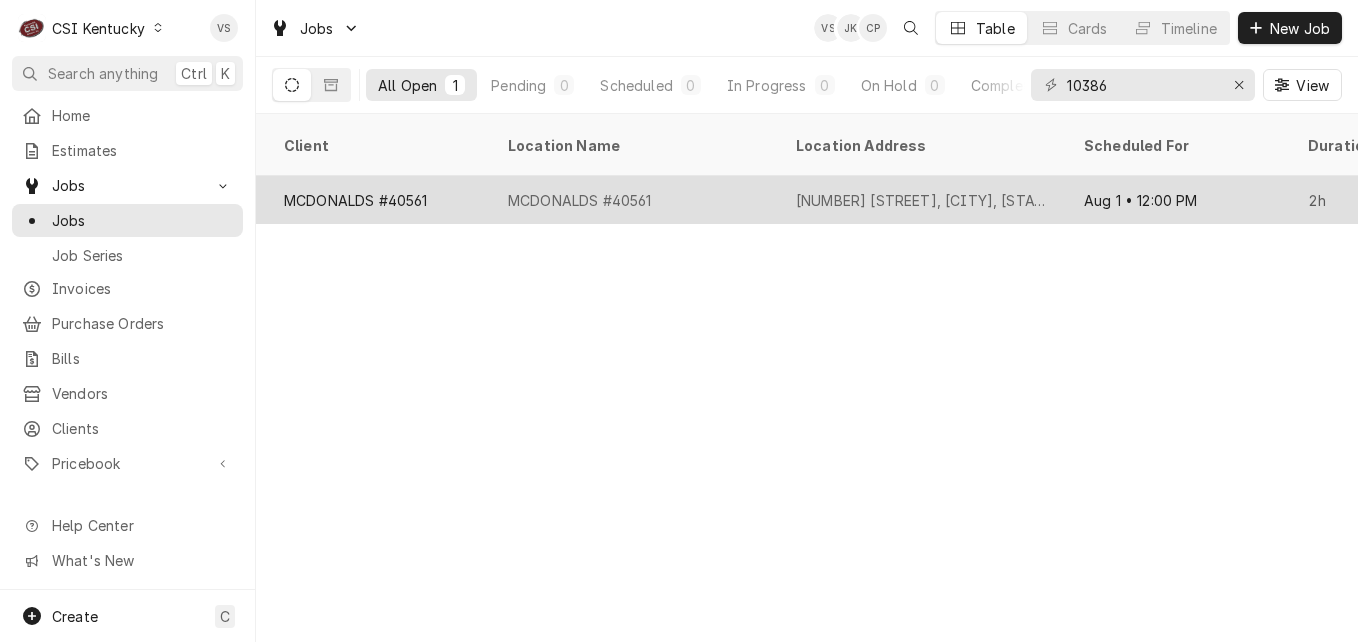 click on "MCDONALDS #40561" at bounding box center (380, 200) 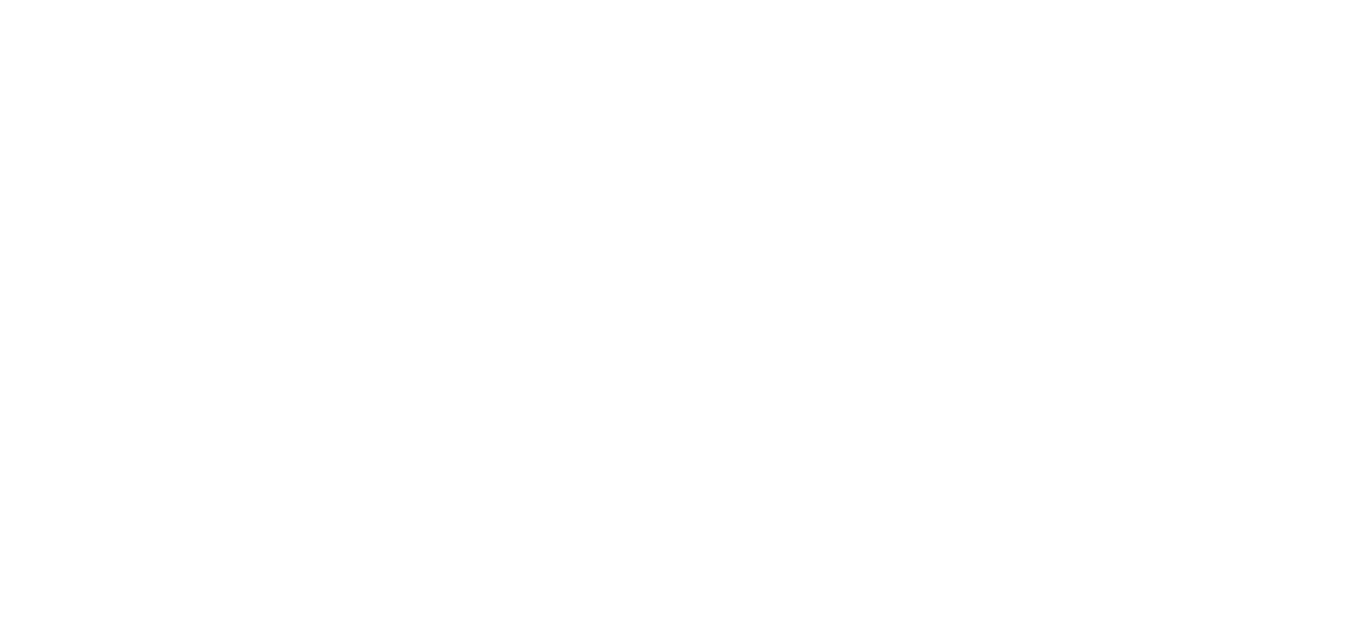 scroll, scrollTop: 0, scrollLeft: 0, axis: both 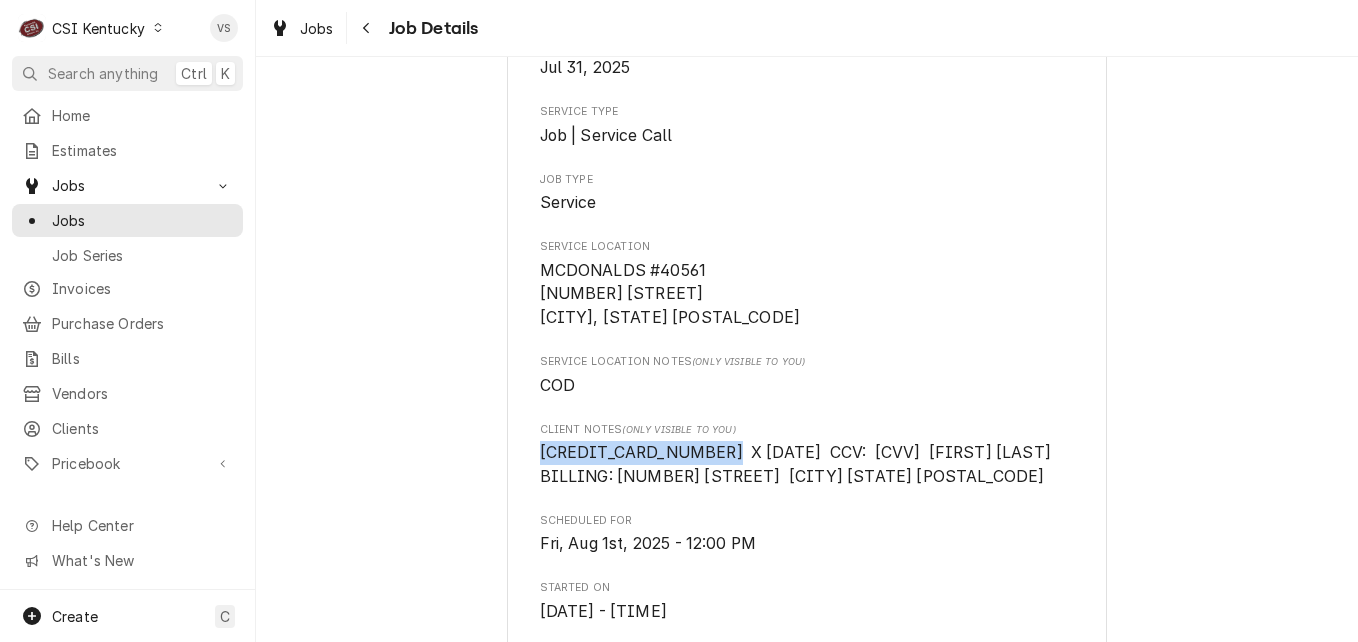 drag, startPoint x: 690, startPoint y: 455, endPoint x: 530, endPoint y: 454, distance: 160.00313 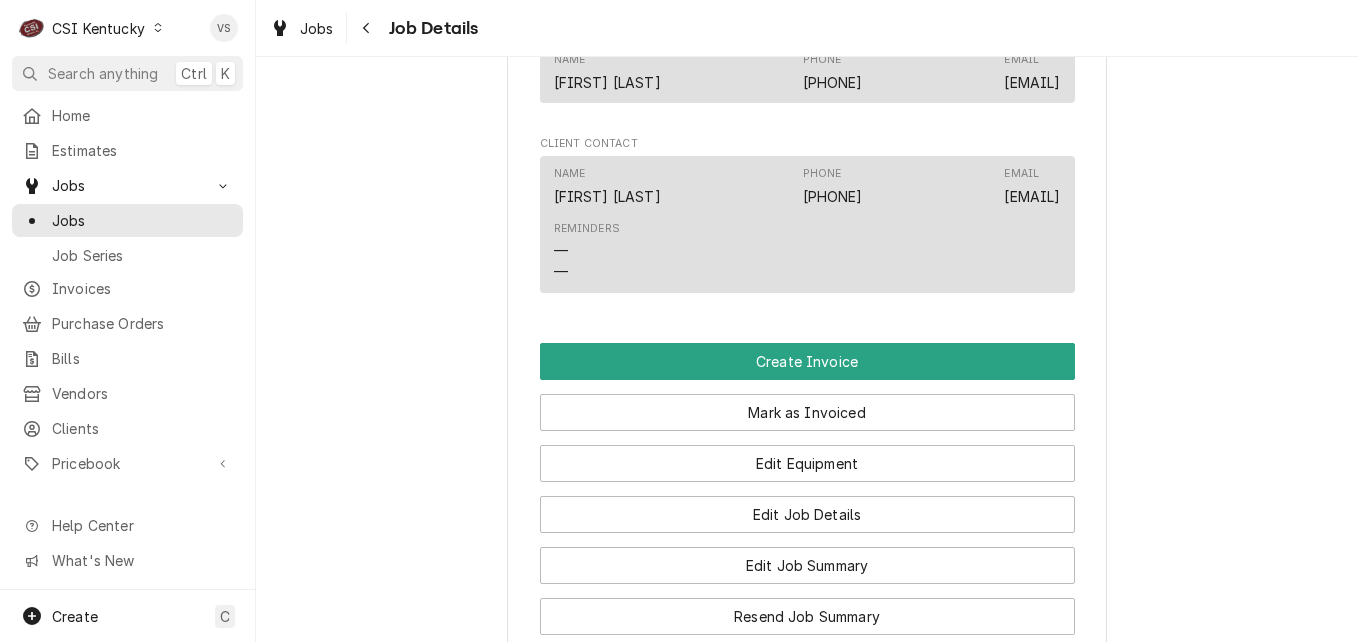 scroll, scrollTop: 1600, scrollLeft: 0, axis: vertical 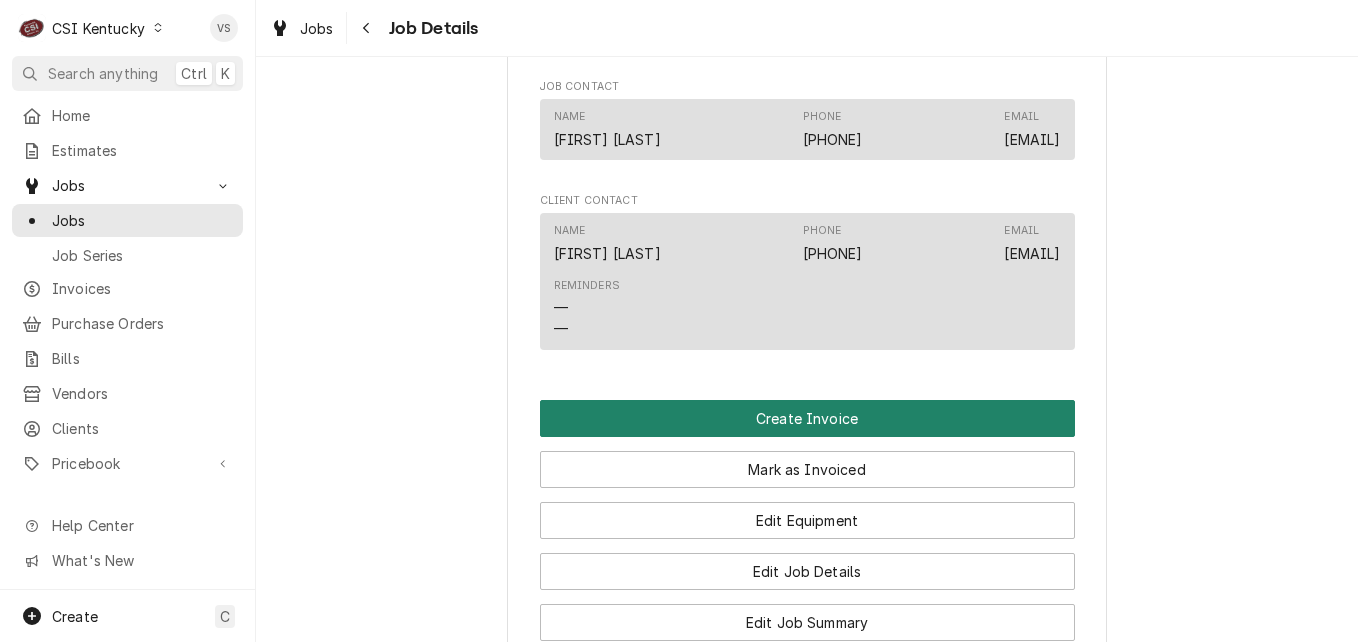 click on "Create Invoice" at bounding box center [807, 418] 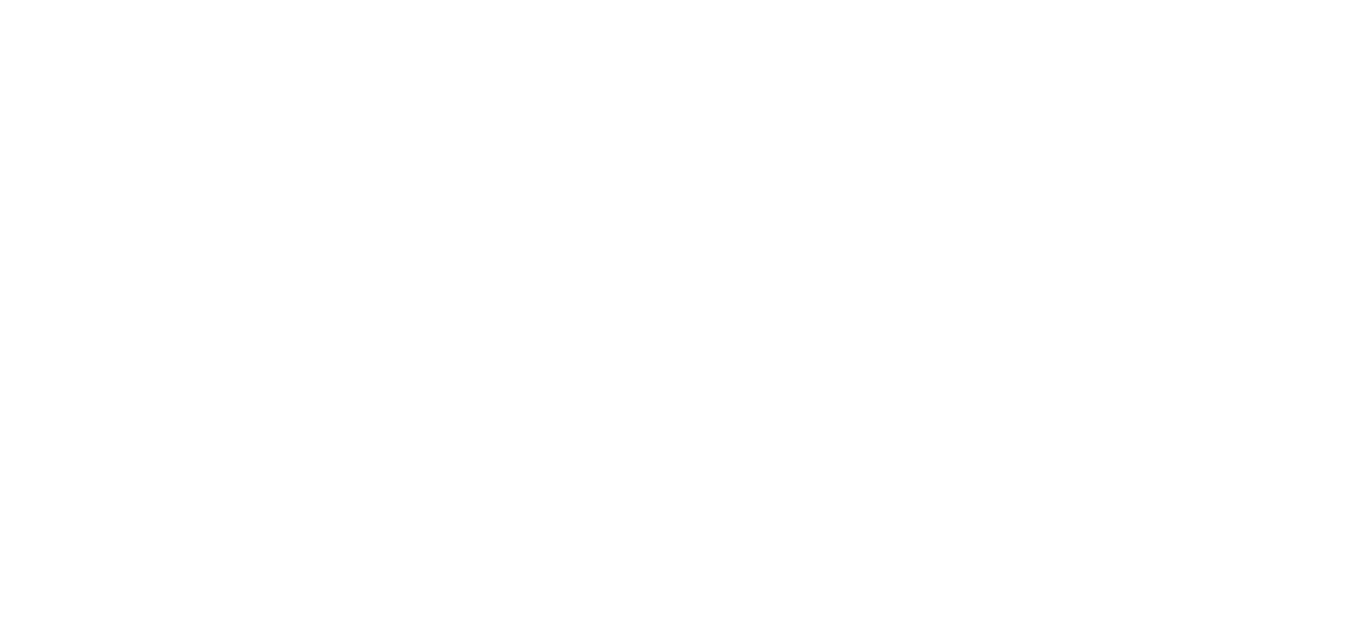 scroll, scrollTop: 0, scrollLeft: 0, axis: both 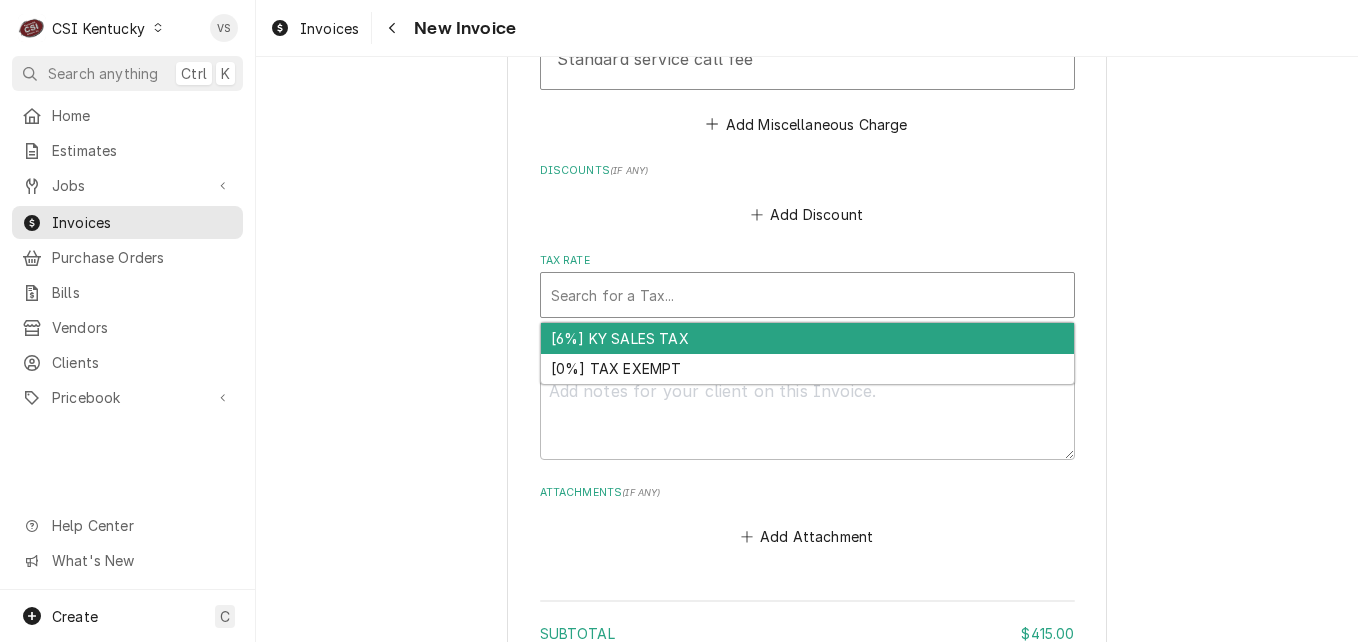 click at bounding box center [807, 295] 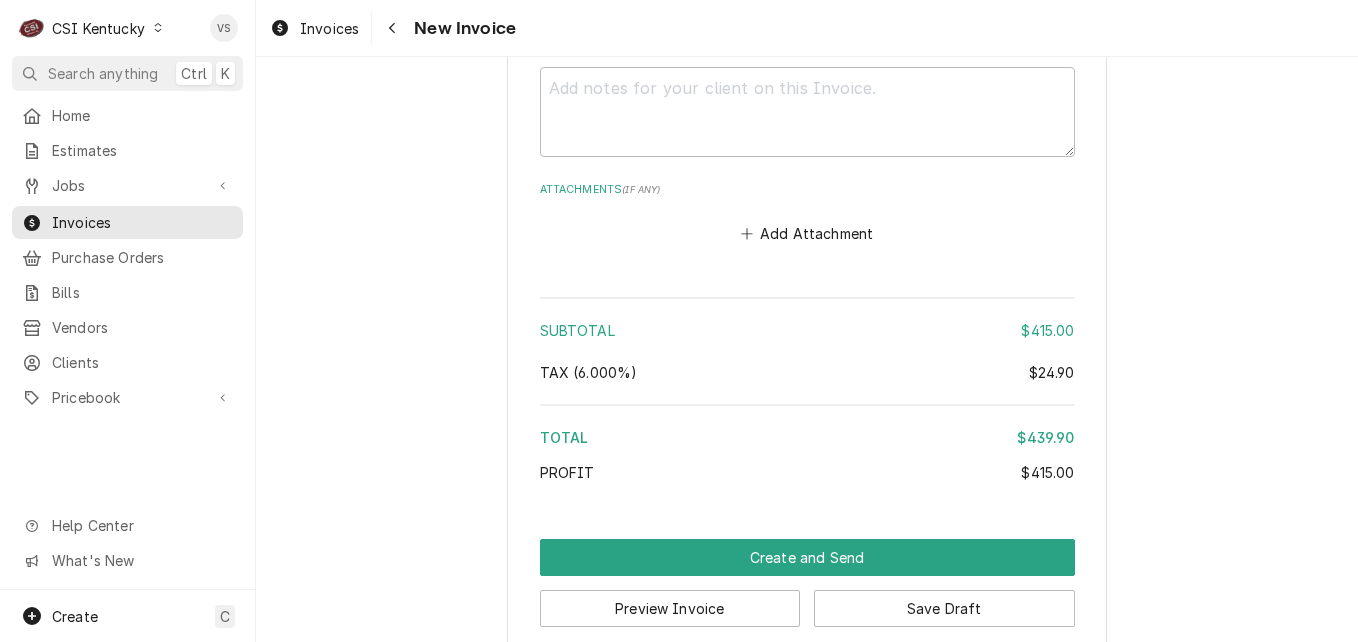 scroll, scrollTop: 5241, scrollLeft: 0, axis: vertical 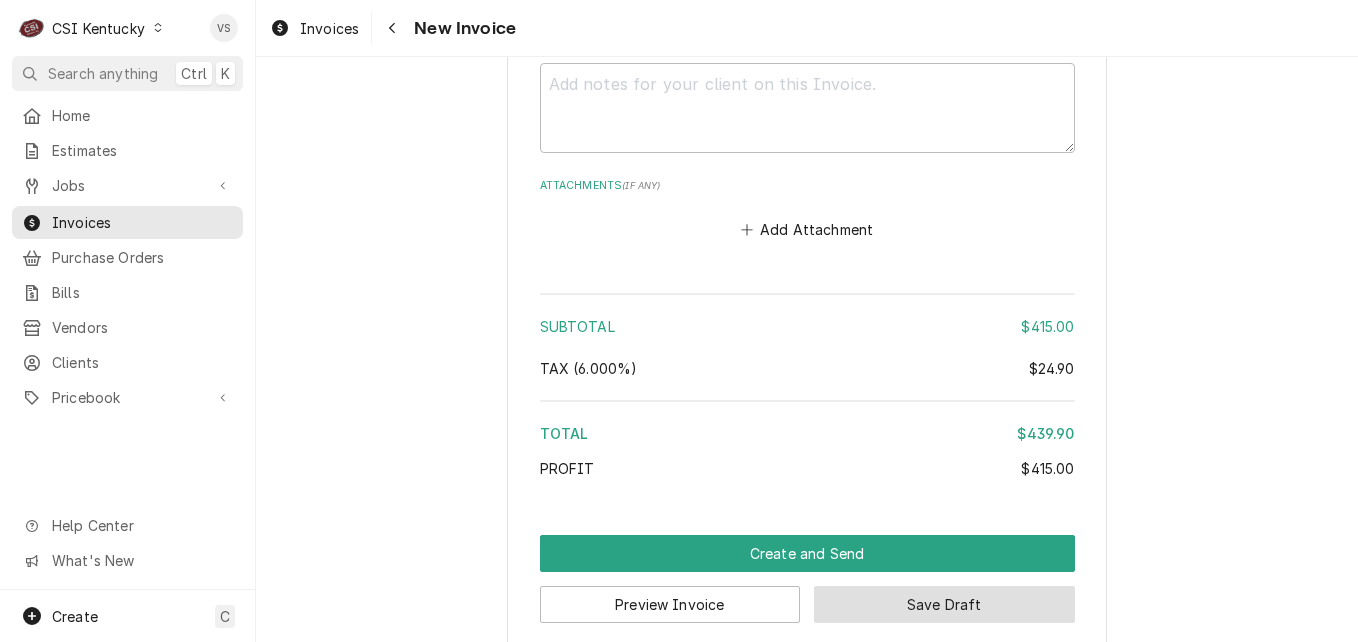 click on "Save Draft" at bounding box center (944, 604) 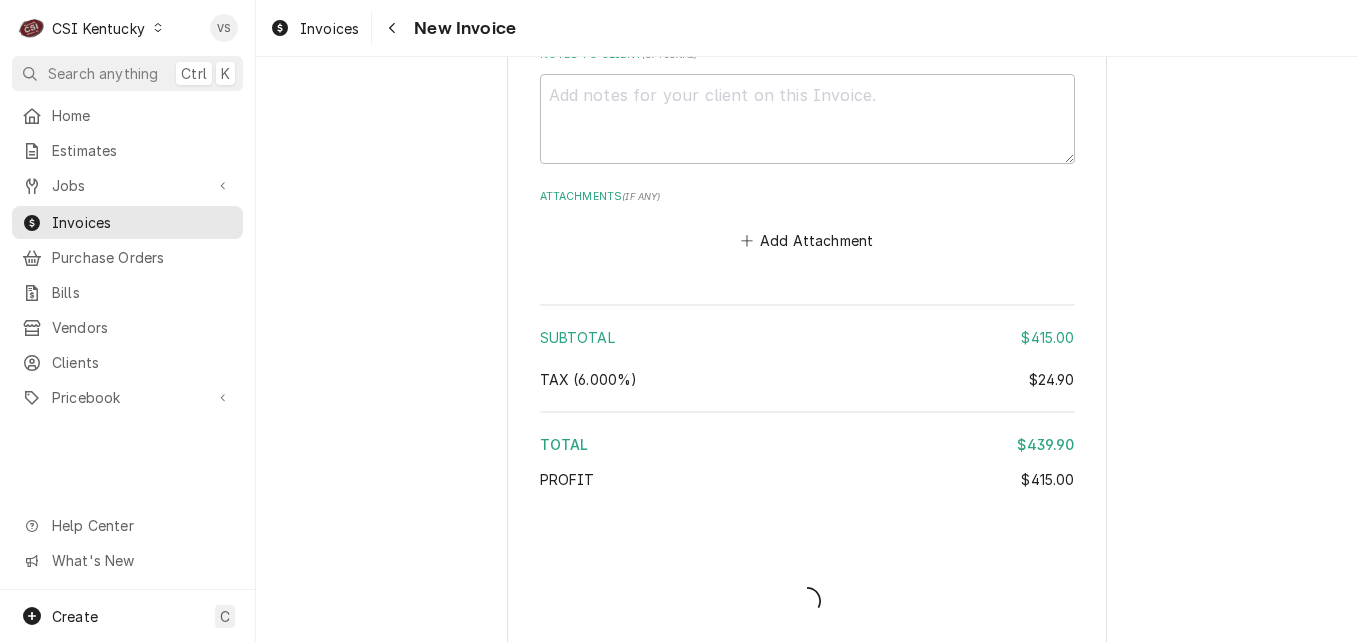 type on "x" 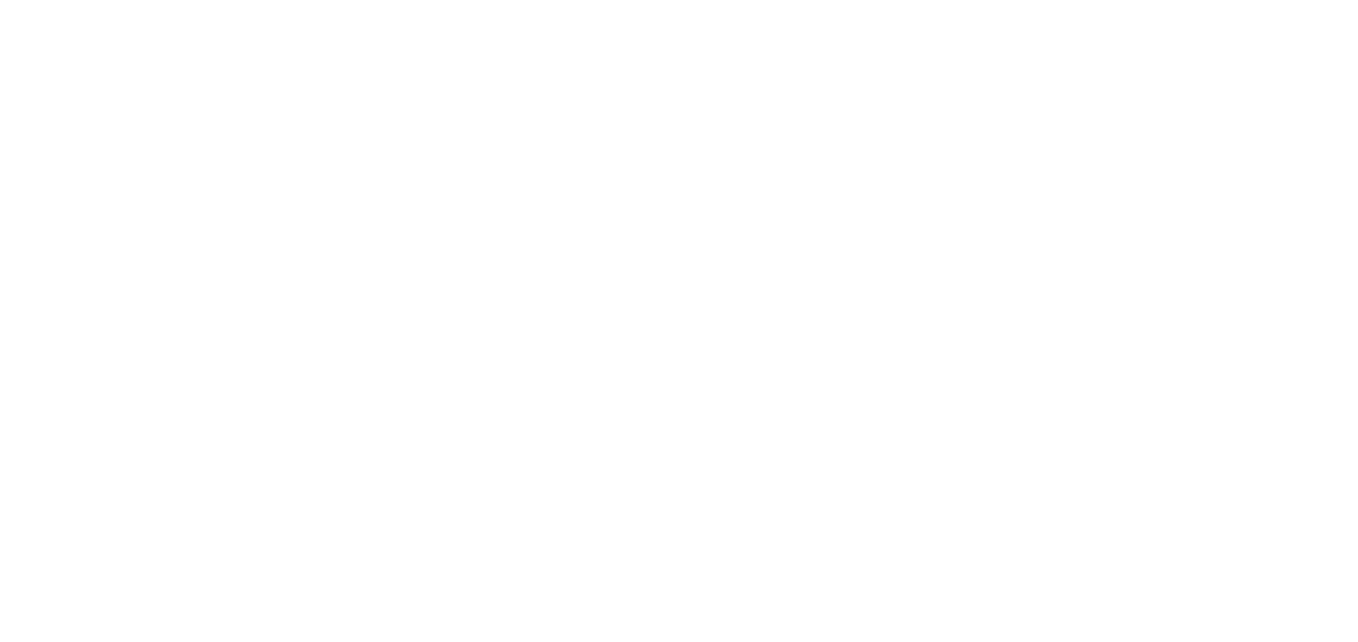 scroll, scrollTop: 0, scrollLeft: 0, axis: both 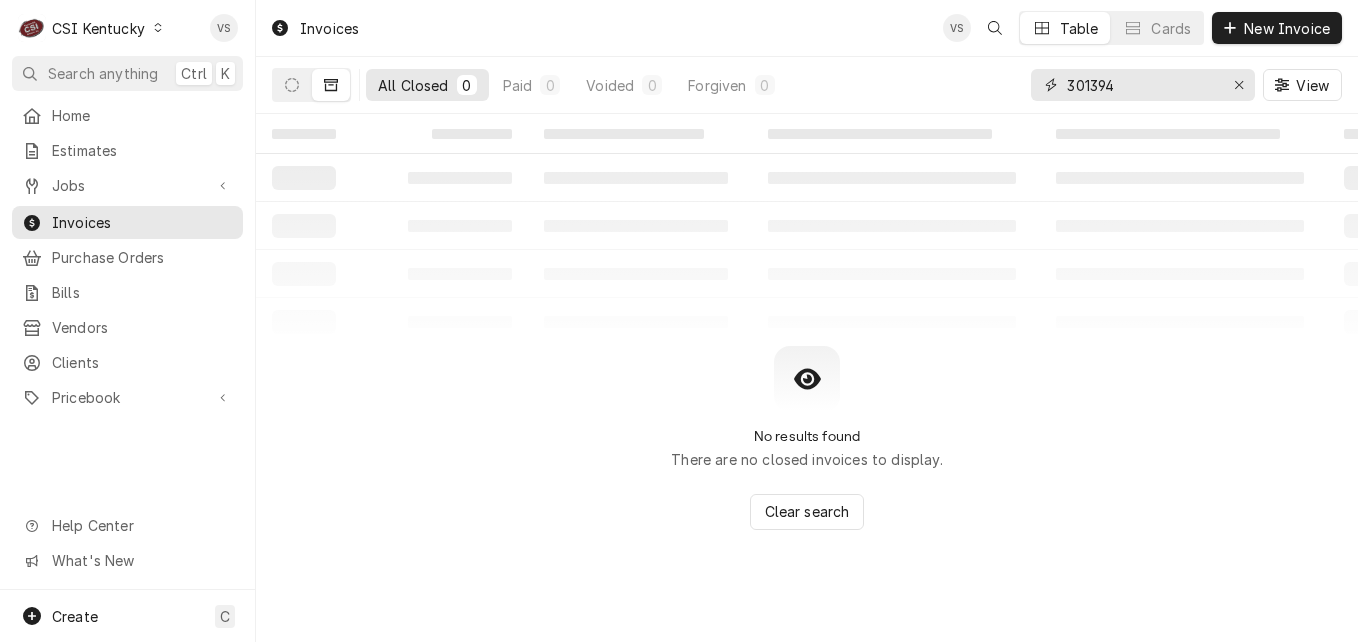 click on "301394" at bounding box center [1142, 85] 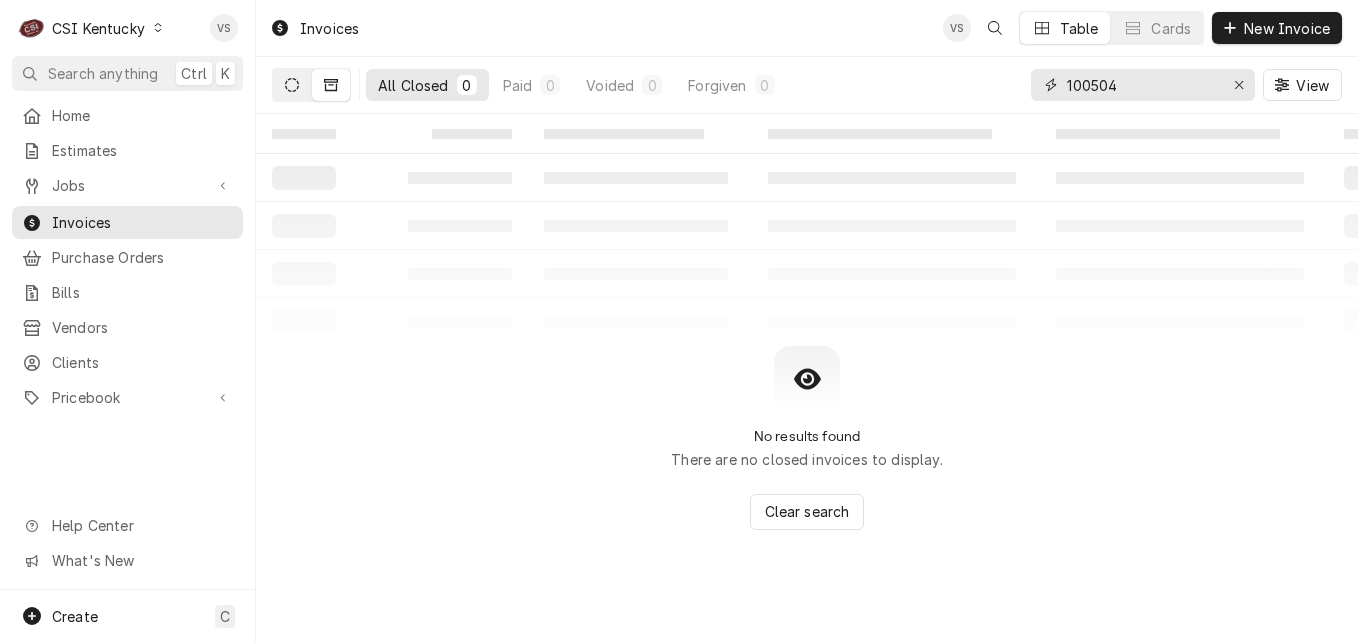 type on "100504" 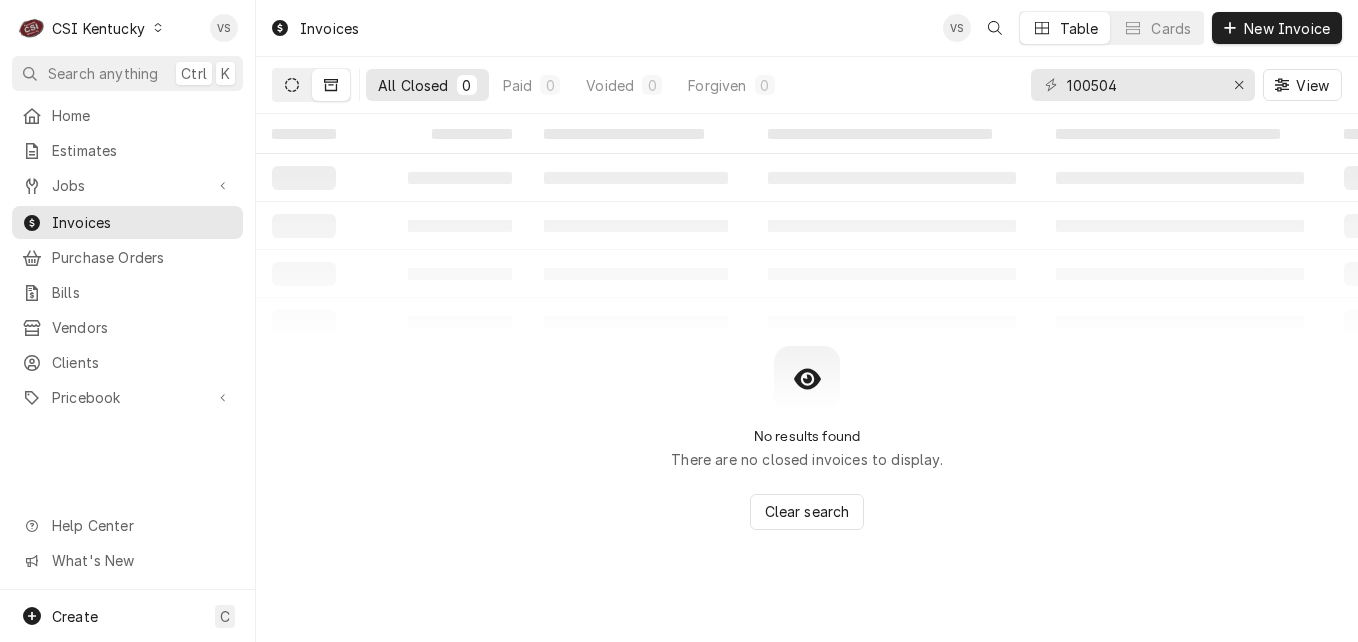 click 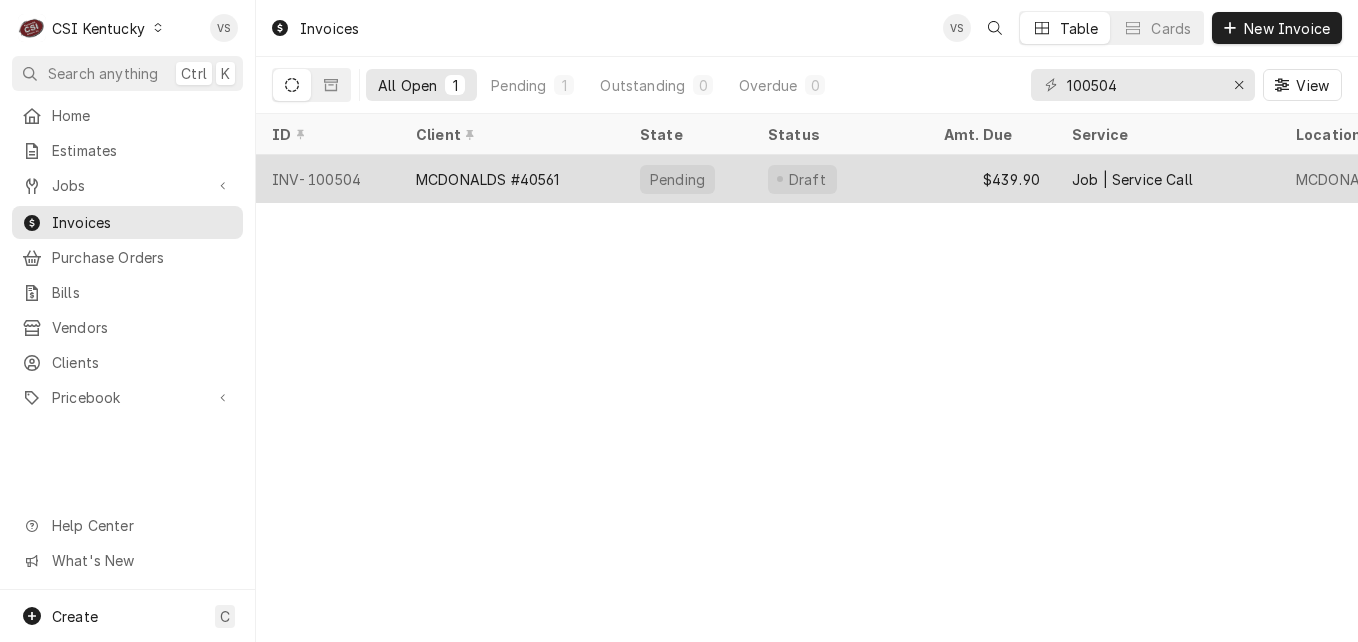 click on "MCDONALDS #40561" at bounding box center [488, 179] 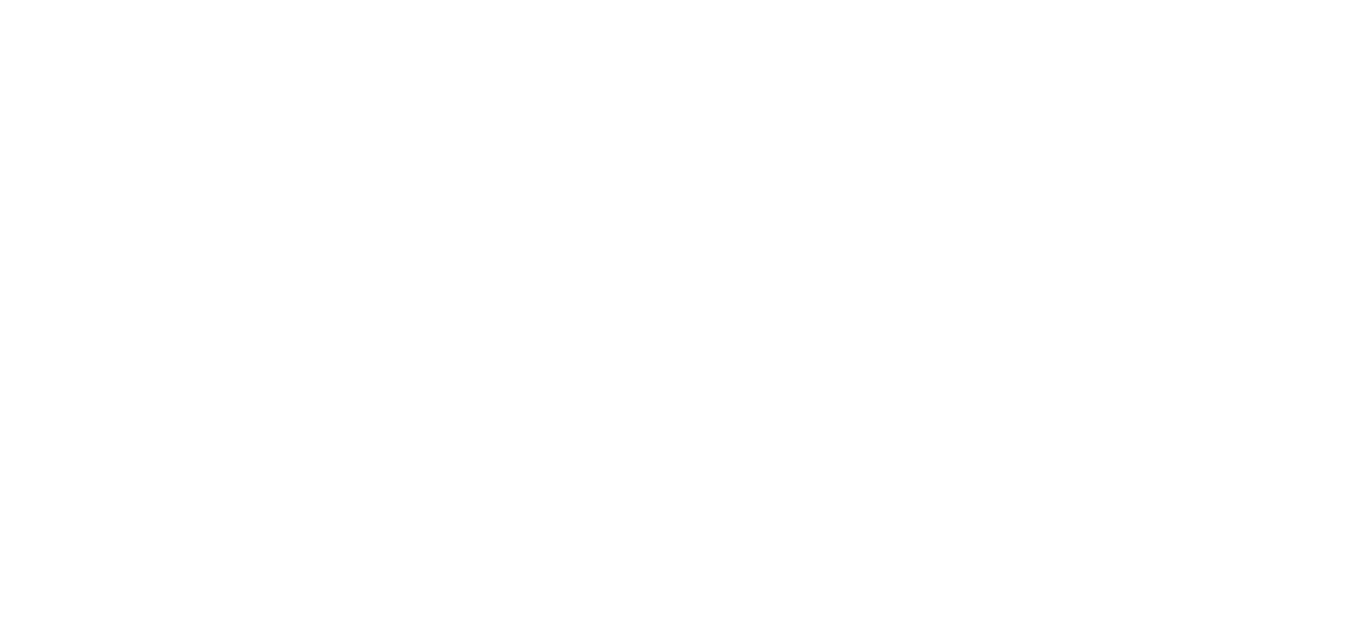 scroll, scrollTop: 0, scrollLeft: 0, axis: both 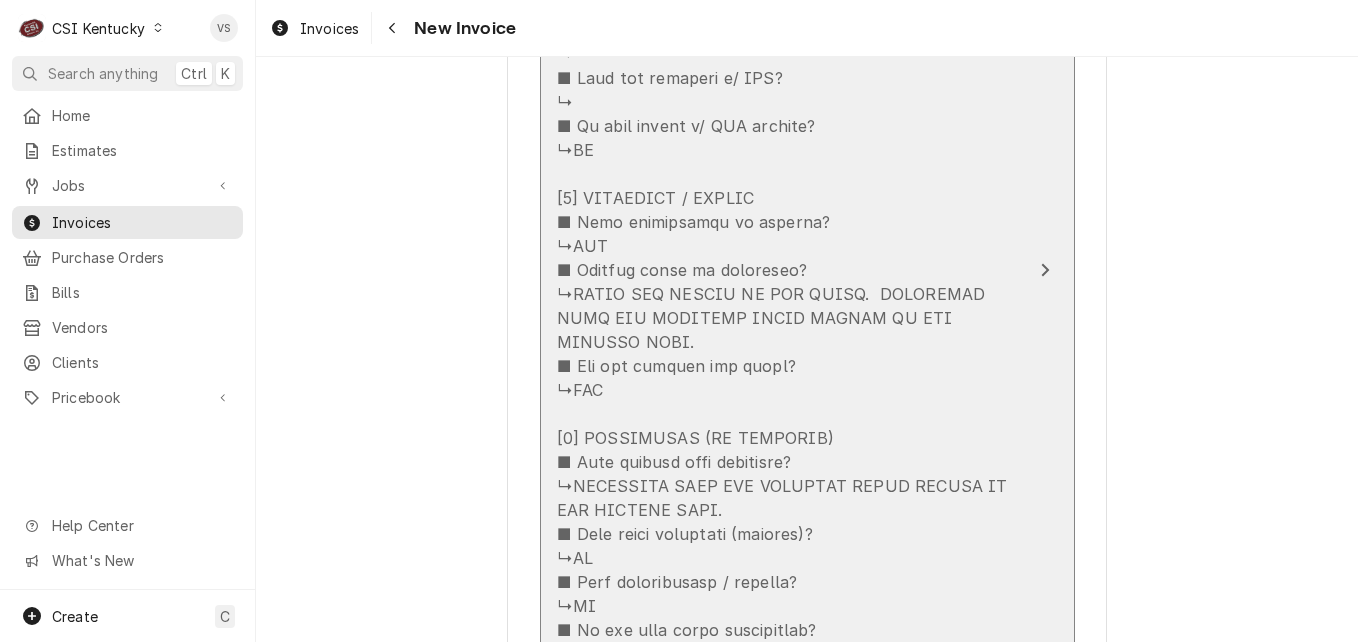 click at bounding box center [786, 438] 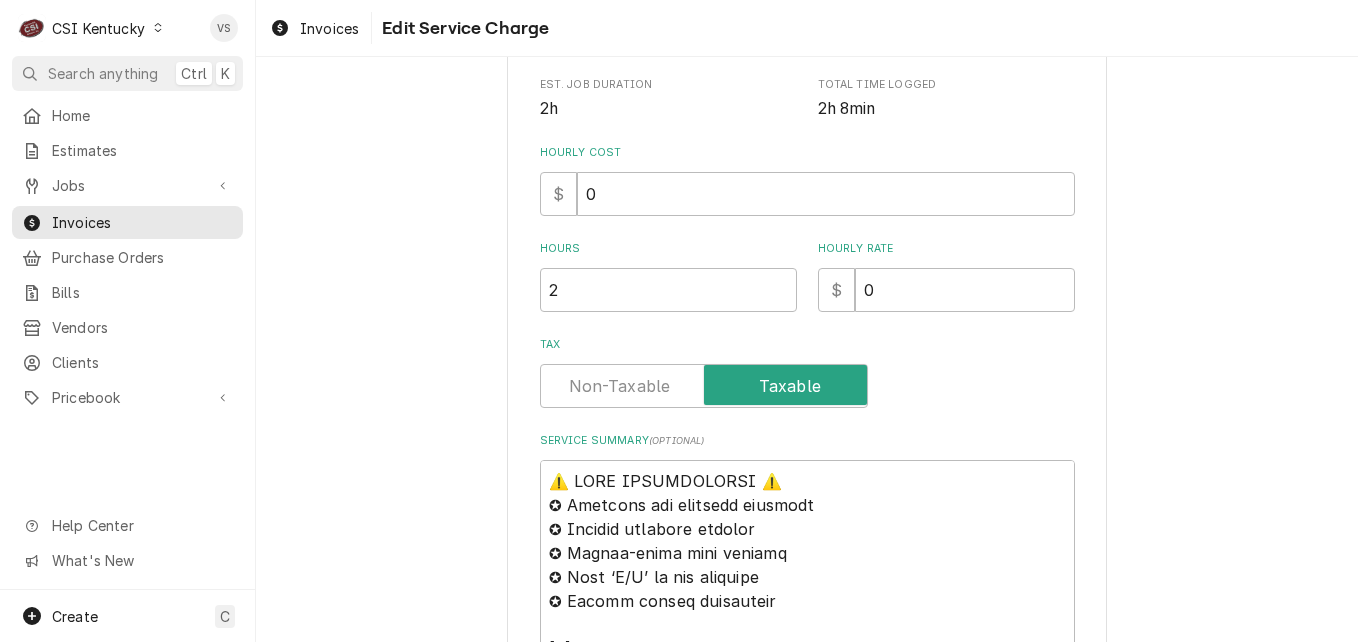 scroll, scrollTop: 1400, scrollLeft: 0, axis: vertical 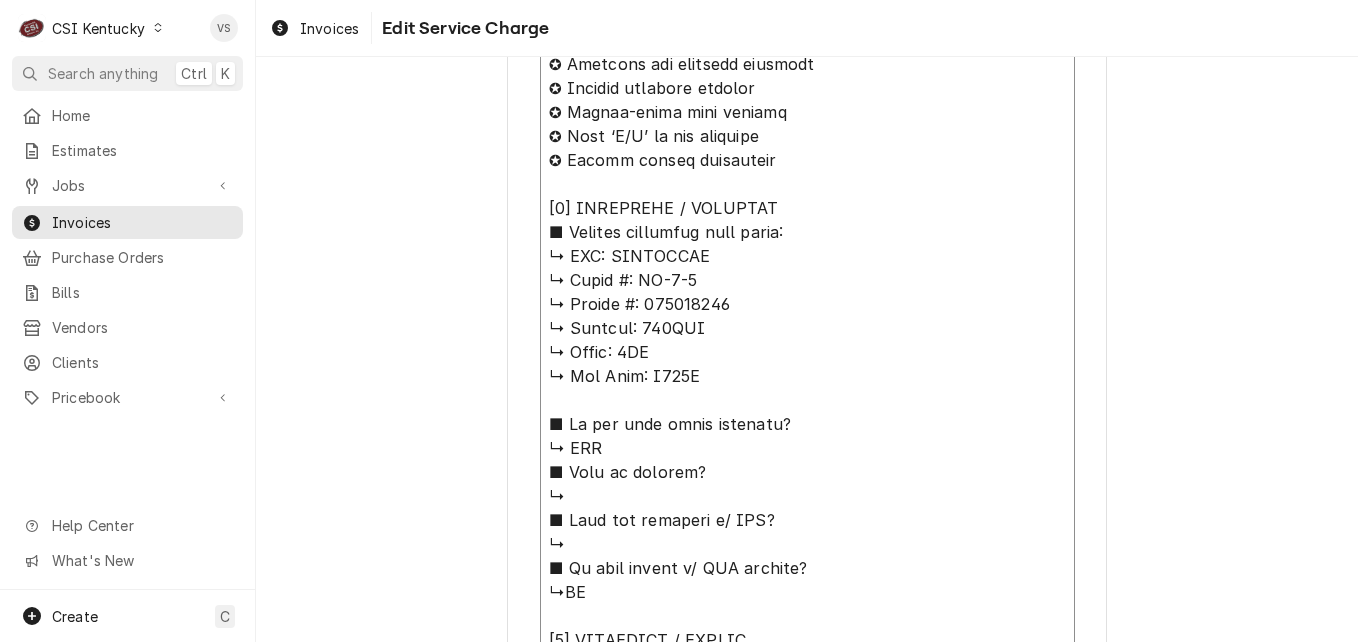 drag, startPoint x: 603, startPoint y: 253, endPoint x: 712, endPoint y: 298, distance: 117.923706 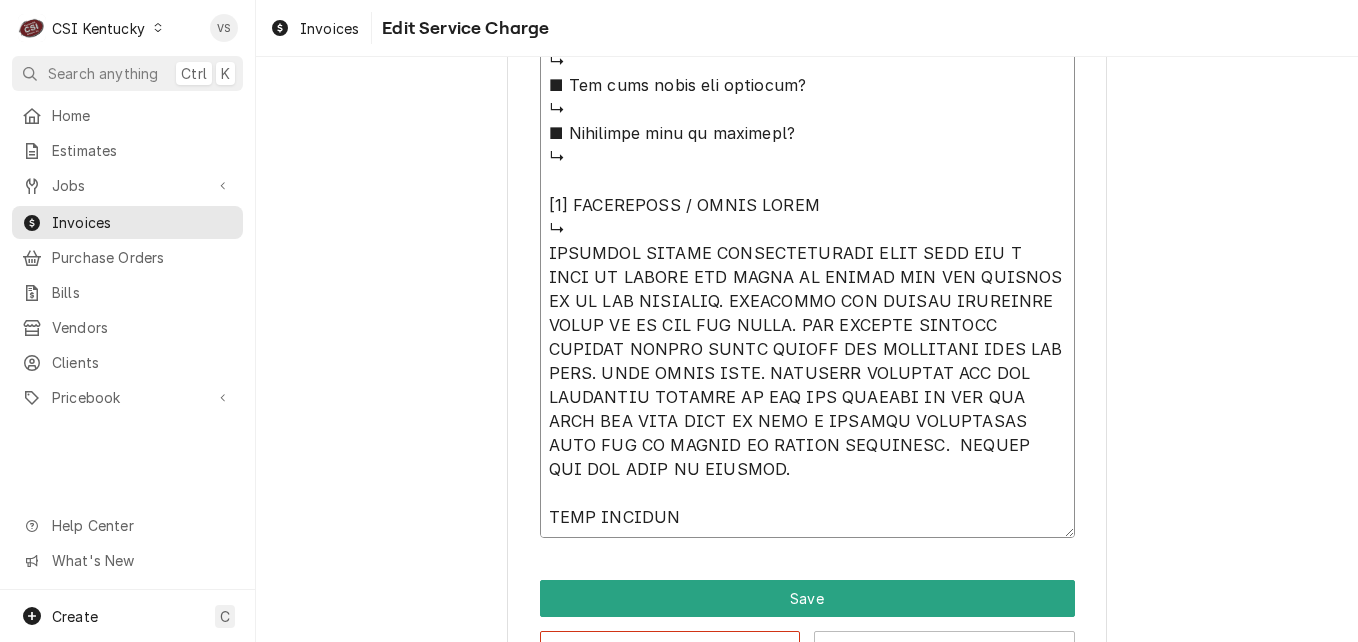 scroll, scrollTop: 2141, scrollLeft: 0, axis: vertical 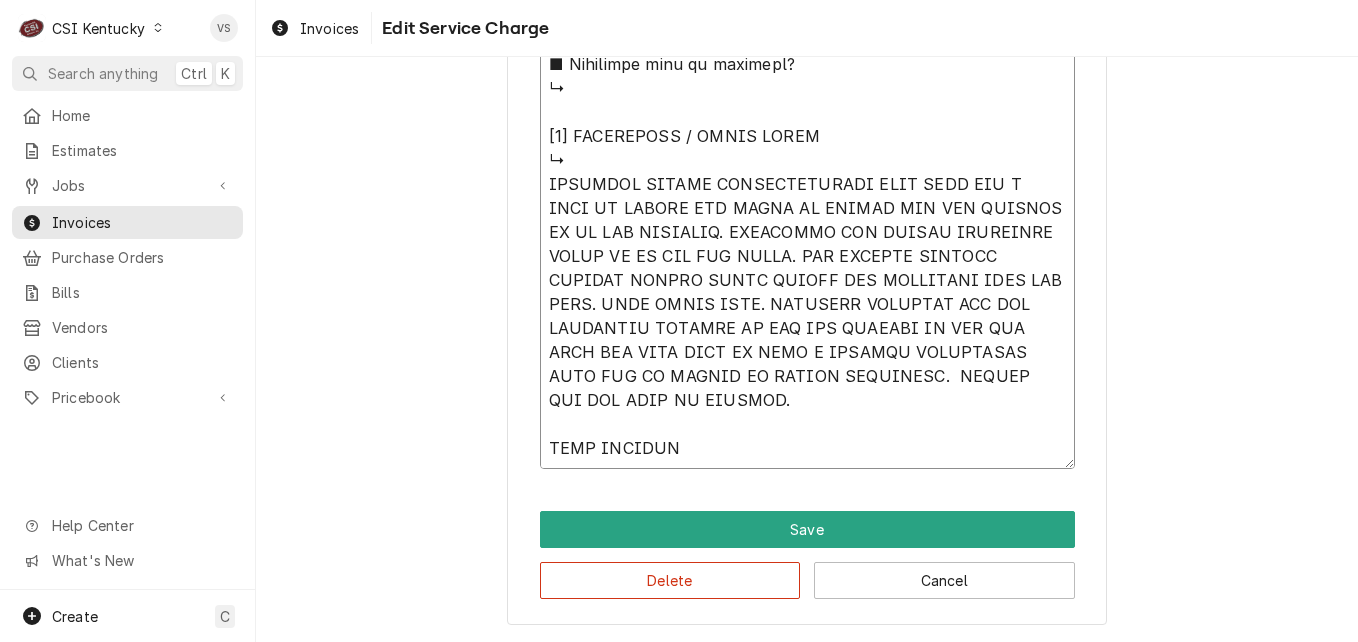 click on "Service Summary  ( optional )" at bounding box center (807, -356) 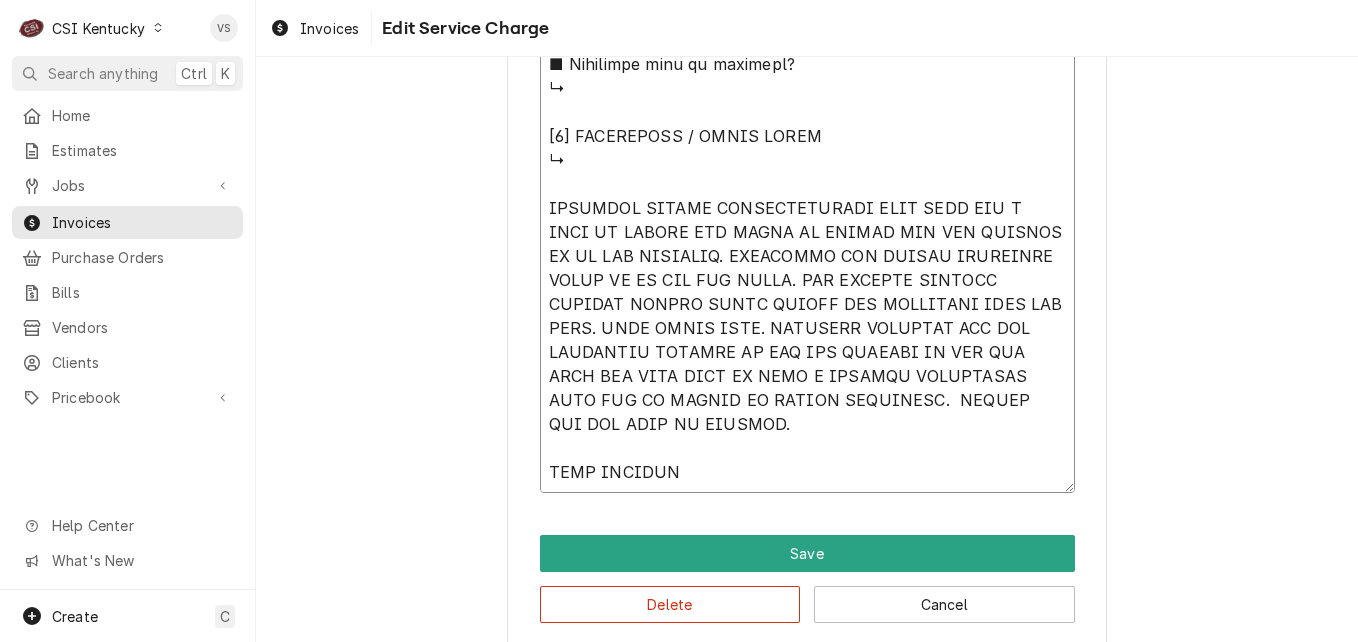 click on "Service Summary  ( optional )" at bounding box center [807, -344] 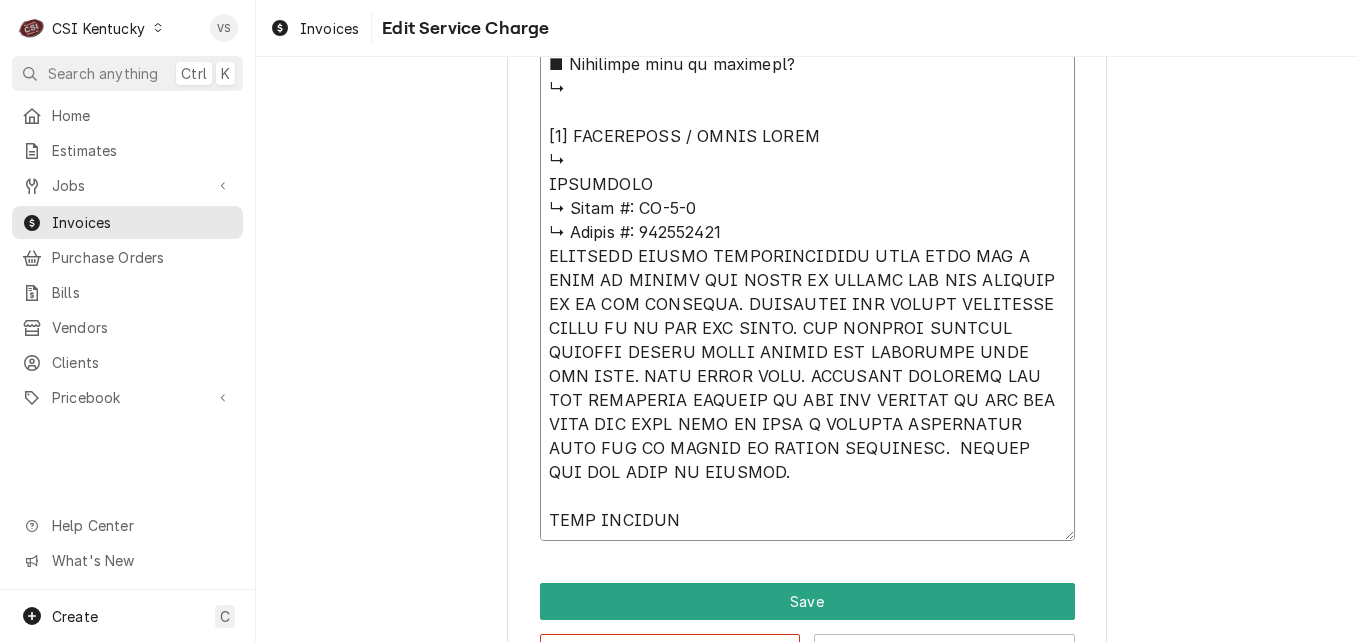 drag, startPoint x: 637, startPoint y: 207, endPoint x: 693, endPoint y: 206, distance: 56.008926 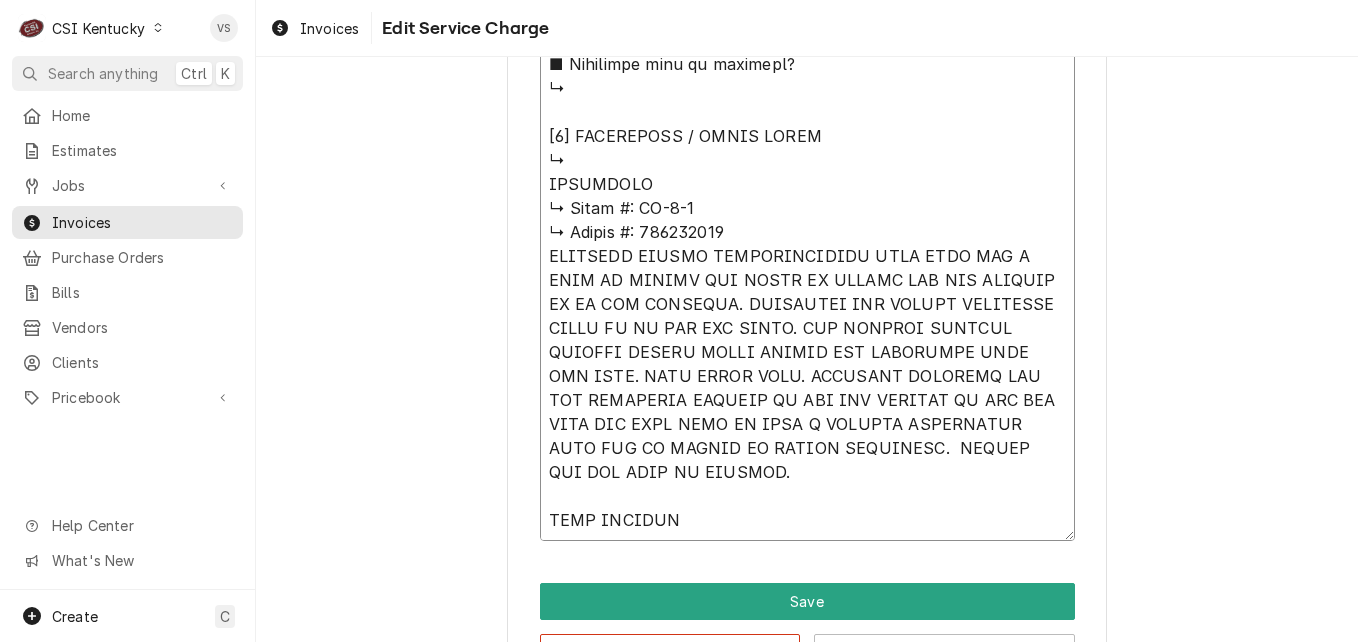 type on "x" 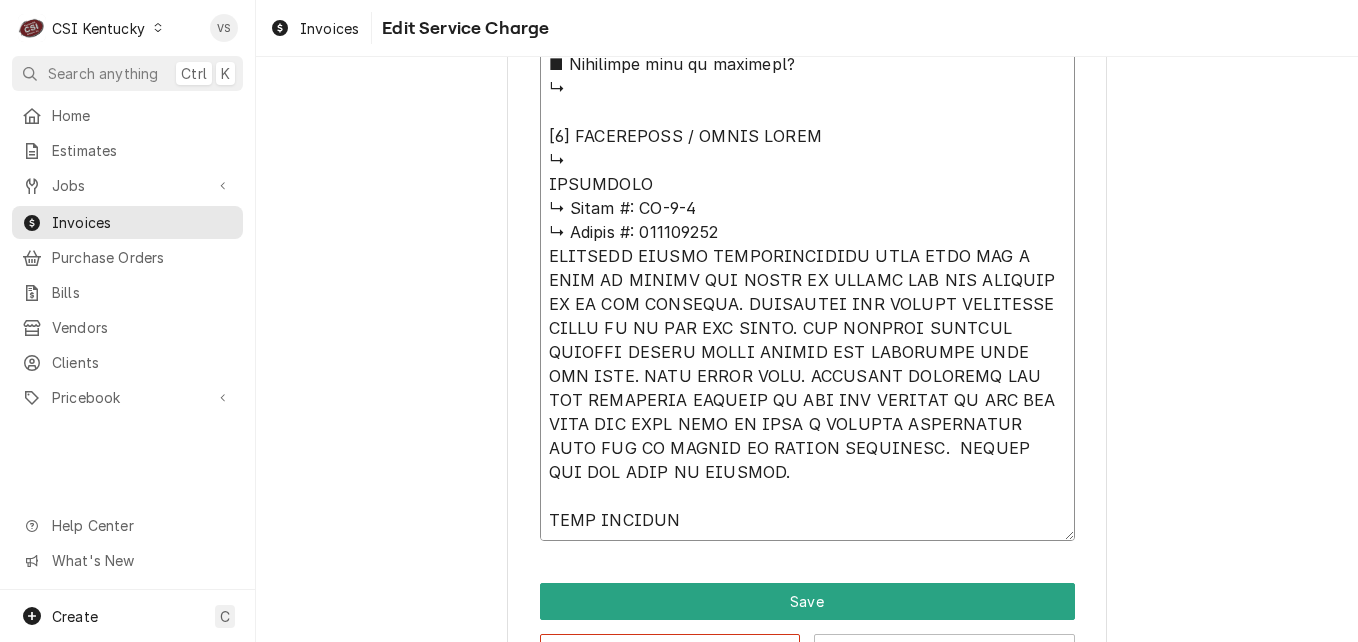 type on "x" 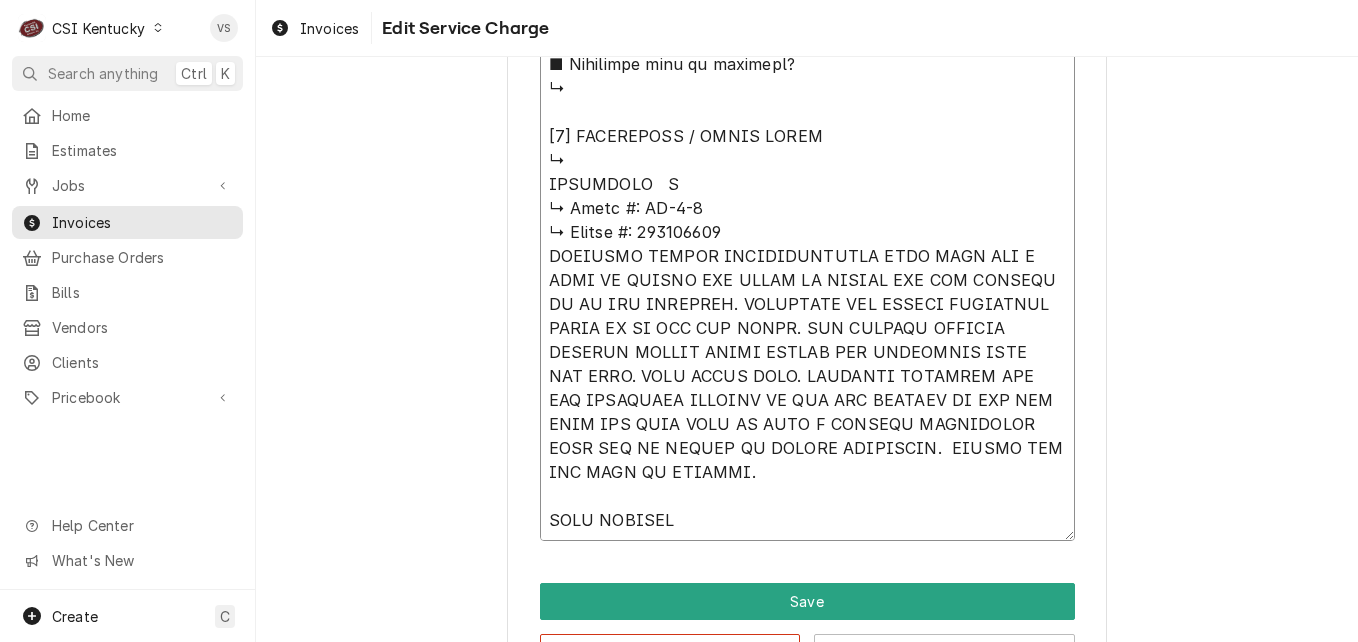 type on "x" 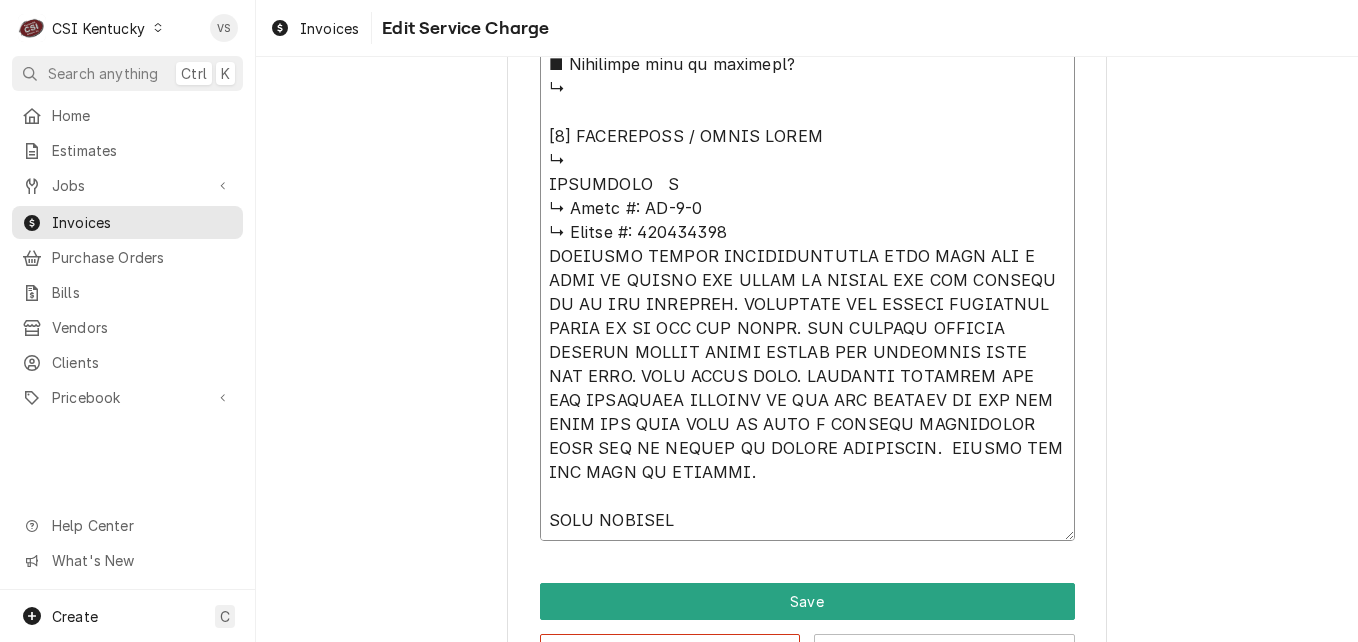 type on "x" 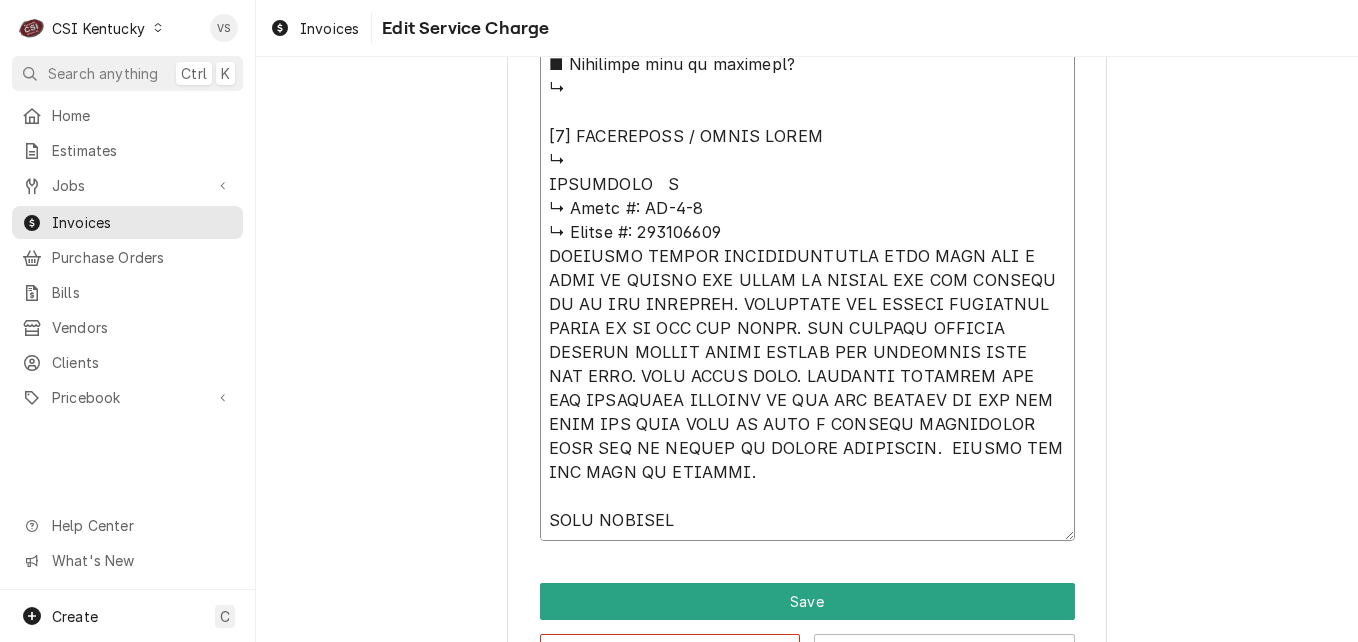 type on "x" 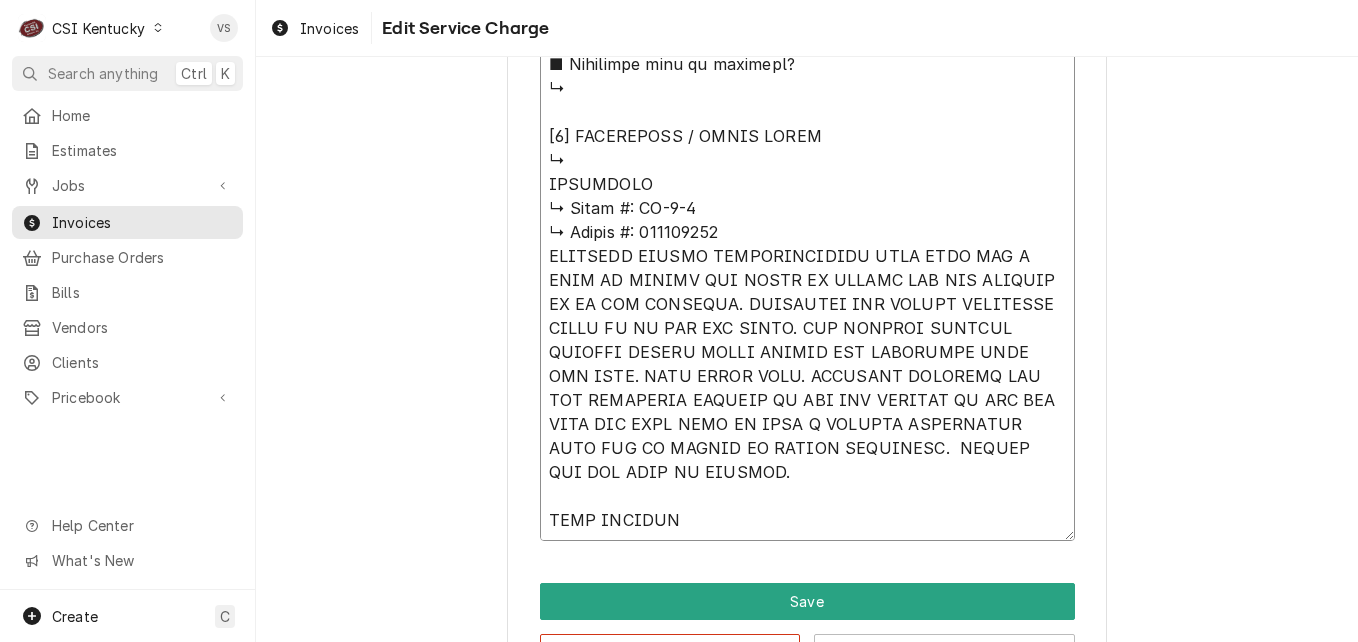 type on "x" 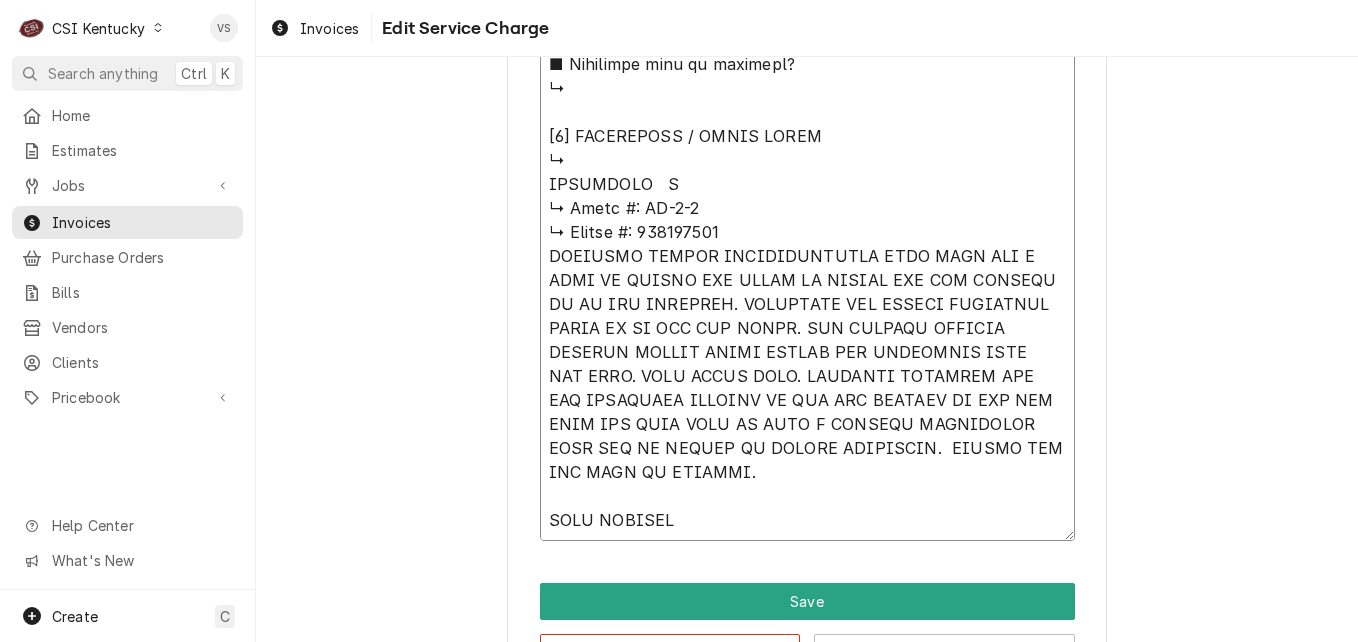 type on "x" 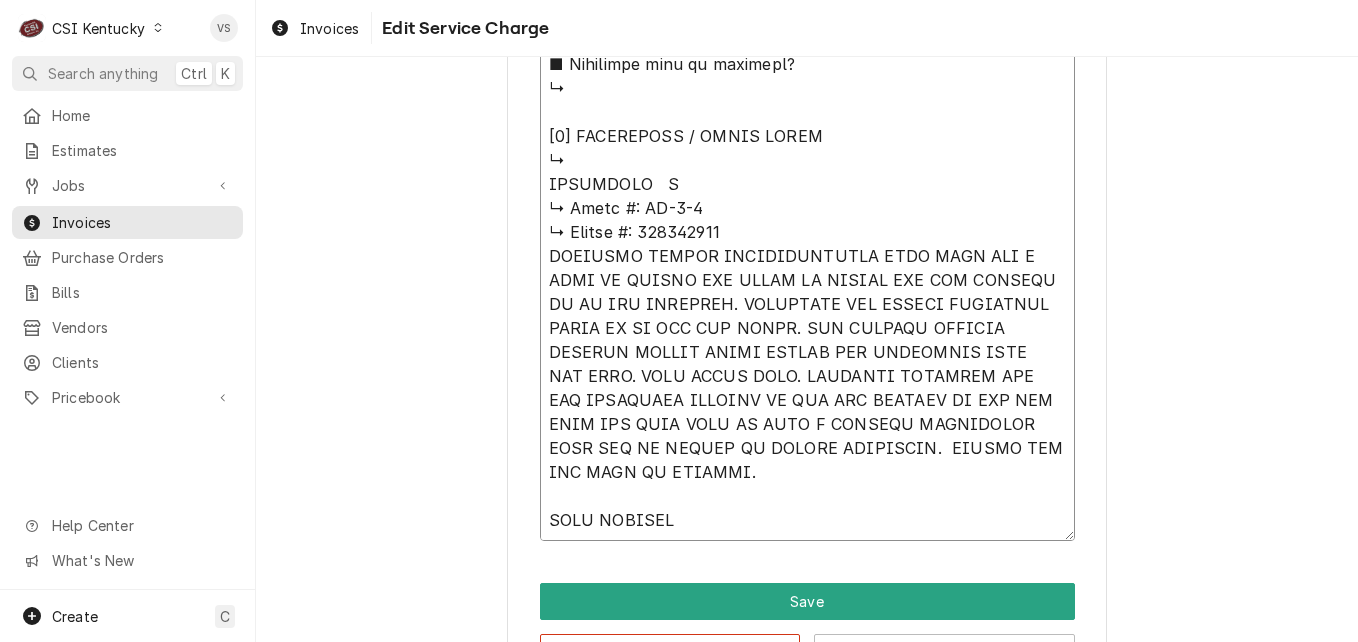 type on "x" 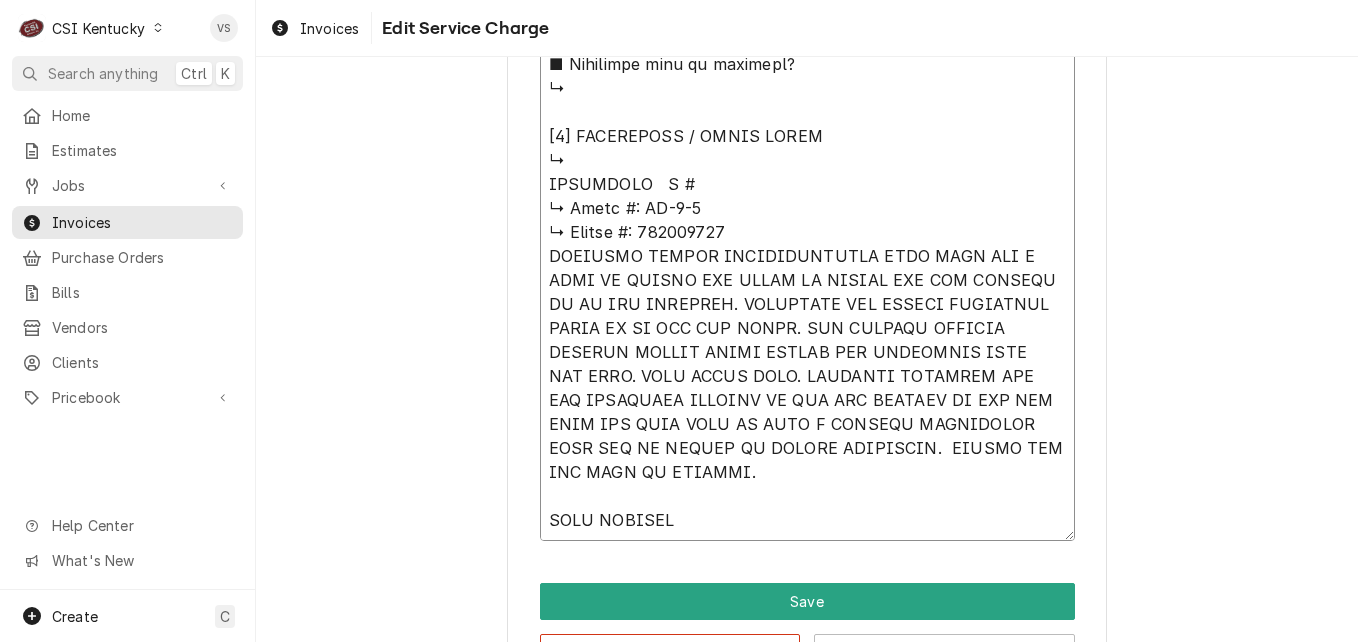 paste on "MA-8-2" 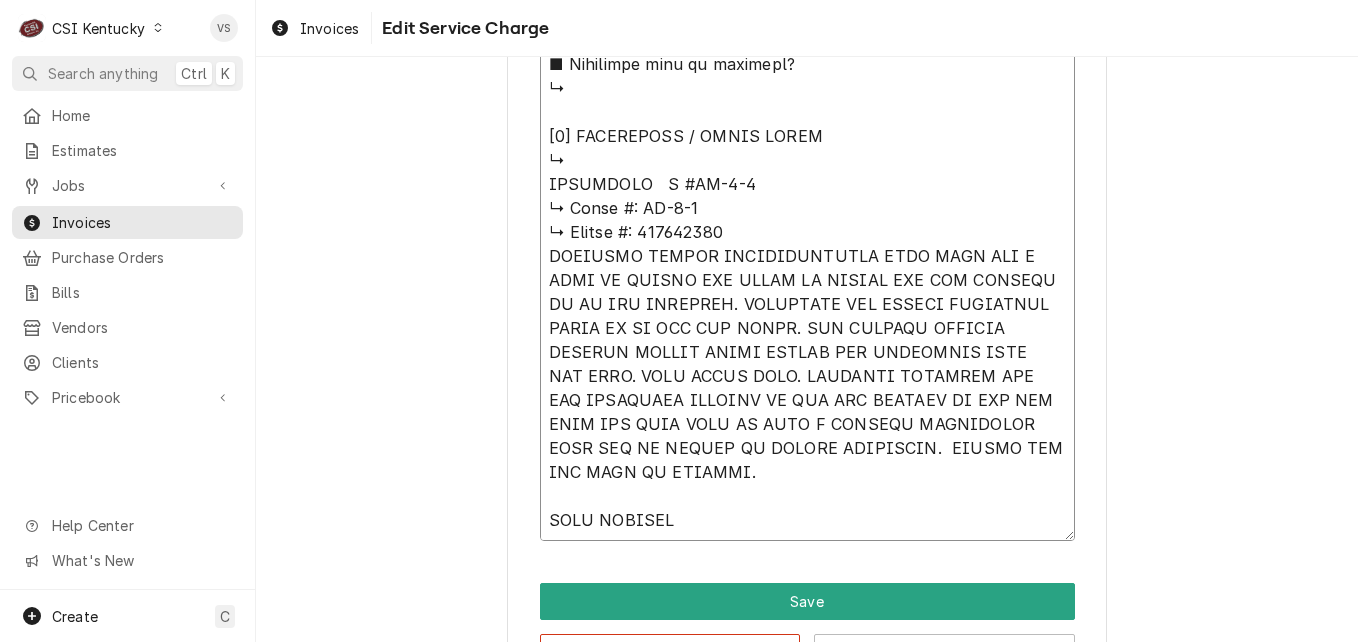 drag, startPoint x: 717, startPoint y: 230, endPoint x: 634, endPoint y: 232, distance: 83.02409 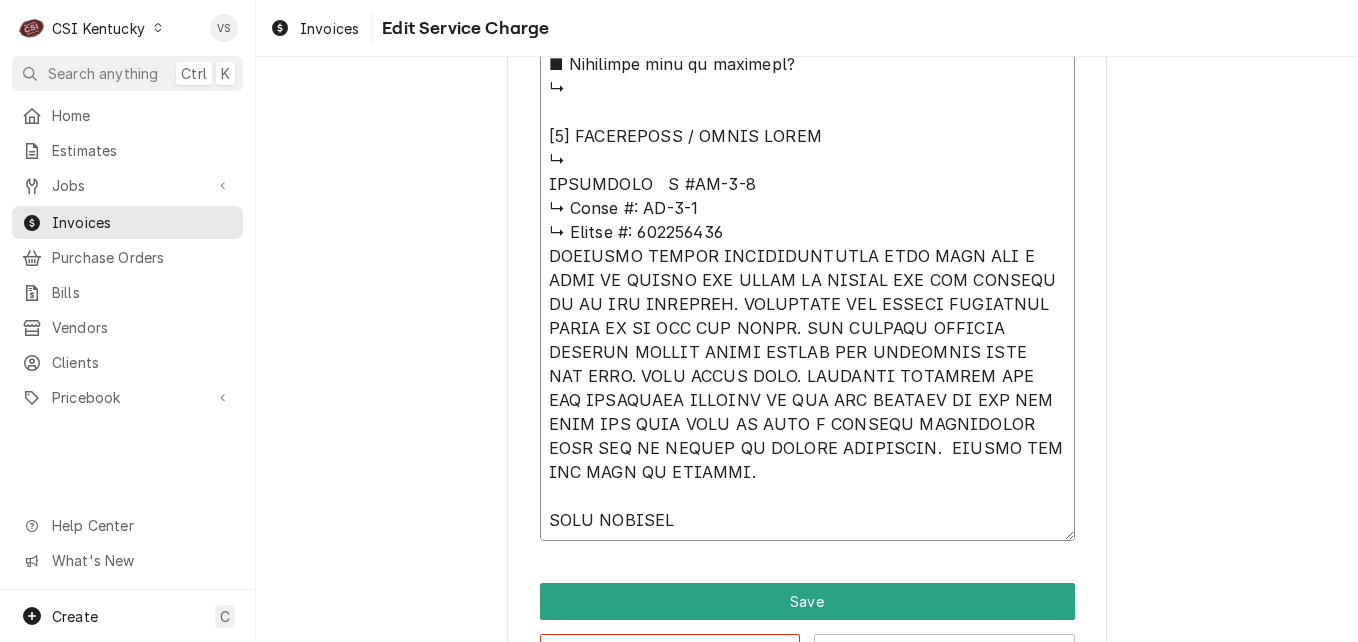 type on "x" 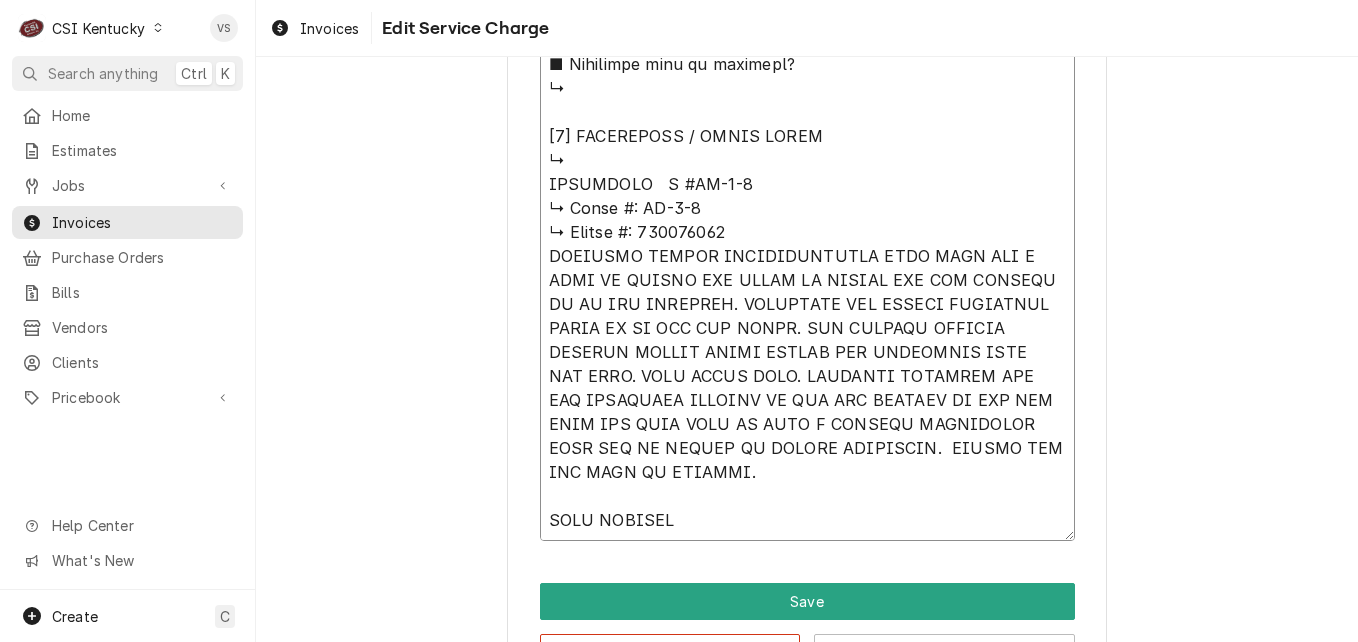 type on "x" 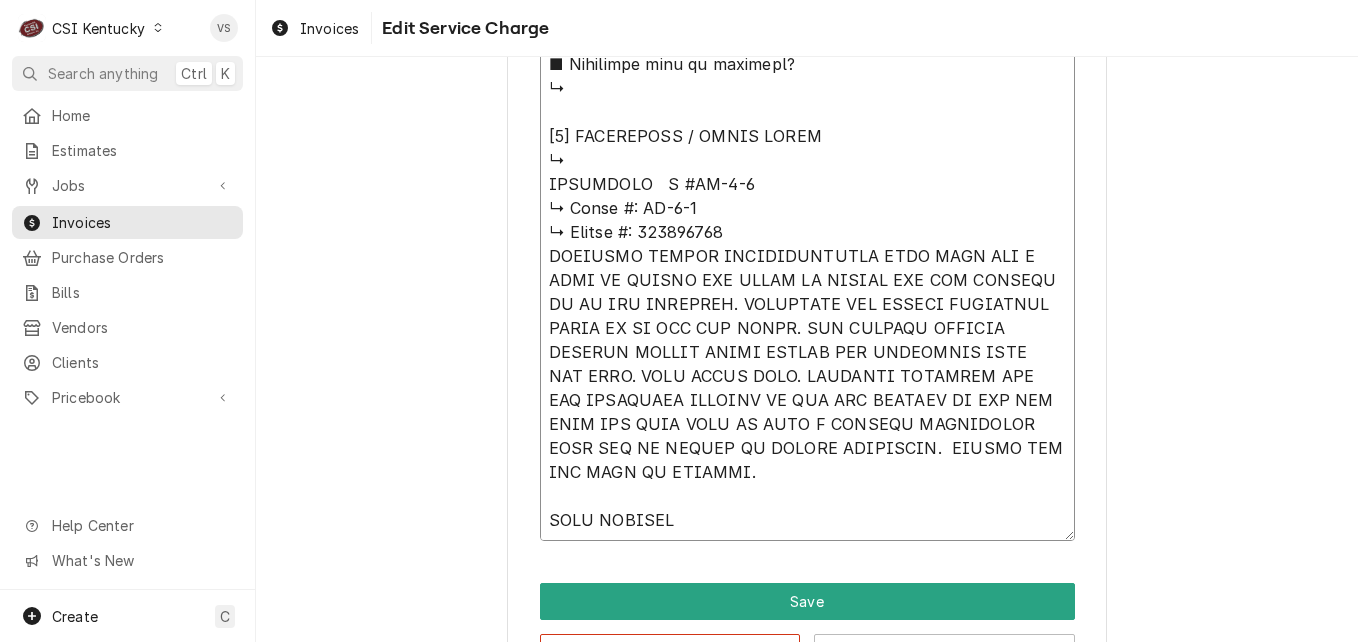 type on "⚠️ 𝗙𝗢𝗥𝗠 𝗜𝗡𝗦𝗧𝗥𝗨𝗖𝗧𝗜𝗢𝗡𝗦 ⚠️
✪ 𝗖𝗼𝗺𝗽𝗹𝗲𝘁𝗲 𝗮𝗹𝗹 𝗿𝗲𝗹𝗲𝘃𝗮𝗻𝘁 𝘀𝗲𝗰𝘁𝗶𝗼𝗻𝘀
✪ 𝗣𝗿𝗼𝘃𝗶𝗱𝗲 𝗱𝗲𝘁𝗮𝗶𝗹𝗲𝗱 𝗮𝗻𝘀𝘄𝗲𝗿𝘀
✪ 𝗗𝗼𝘂𝗯𝗹𝗲-𝗰𝗵𝗲𝗰𝗸 𝗱𝗮𝘁𝗮 𝗲𝗻𝘁𝗿𝗶𝗲𝘀
✪ 𝗠𝗮𝗿𝗸 ‘𝗡/𝗔’ 𝗶𝗳 𝗻𝗼𝘁 𝗿𝗲𝗹𝗲𝘃𝗮𝗻𝘁
✪ 𝗩𝗲𝗿𝗶𝗳𝘆 𝗯𝗲𝗳𝗼𝗿𝗲 𝘀𝘂𝗯𝗺𝗶𝘀𝘀𝗶𝗼𝗻
[𝟭] 𝗘𝗤𝗨𝗜𝗣𝗠𝗘𝗡𝗧 / 𝗪𝗔𝗥𝗥𝗔𝗡𝗧𝗬
■ 𝗣𝗿𝗼𝘃𝗶𝗱𝗲 𝗲𝗾𝘂𝗶𝗽𝗺𝗲𝗻𝘁 𝗱𝗮𝘁𝗮 𝗯𝗲𝗹𝗼𝘄:
↳ 𝗠𝗙𝗚: MULTIPLEX
↳ 𝗠𝗼𝗱𝗲𝗹 #: MA-8-2
↳ 𝗦𝗲𝗿𝗶𝗮𝗹 #: 650199944
↳ 𝗩𝗼𝗹𝘁𝗮𝗴𝗲: 115VAC
↳ 𝗣𝗵𝗮𝘀𝗲: 1PH
↳ 𝗚𝗮𝘀 𝗧𝘆𝗽𝗲: R404A
■ 𝗜𝘀 𝘁𝗵𝗲 𝘂𝗻𝗶𝘁 𝘂𝗻𝗱𝗲𝗿 𝘄𝗮𝗿𝗿𝗮𝗻𝘁𝘆?
↳ YES
■ 𝗪𝗵𝗮𝘁 𝗶𝘀 𝗰𝗼𝘃𝗲𝗿𝗲𝗱?
↳
■ 𝗛𝗮𝘃𝗲 𝘆𝗼𝘂 𝘃𝗲𝗿𝗶𝗳𝗶𝗲𝗱 𝘄/ 𝗠𝗙𝗚?
↳
■ 𝗜𝘀 𝘂𝗻𝗶𝘁 𝘁𝗮𝗴𝗴𝗲𝗱 𝘄/ 𝗖𝗦𝗜 𝘀𝘁𝗶𝗰𝗸𝗲𝗿?
↳NO
[𝟮] 𝗗𝗜𝗔𝗚𝗡𝗢𝗦𝗜𝗦 / 𝗜𝗦𝗦𝗨𝗘𝗦
■ 𝗨𝗻𝗶𝘁 𝗼𝗽𝗲𝗿𝗮𝘁𝗶𝗼𝗻𝗮𝗹 𝗼𝗻 𝗮𝗿𝗿𝗶𝘃𝗮𝗹?
↳YES
■ 𝗘𝘅𝗽𝗹𝗮𝗶𝗻 𝘀𝘁𝗲𝗽𝘀 𝘁𝗼 𝗱𝗶𝗮𝗴𝗻𝗼𝘀𝗶𝘀?
↳FOUND ICE BRIDGE IS TOO THICK.  INSPECTED BELT AND SWITCHED BLADE AROUND TO THE SHARPER SIDE.
■ 𝗗𝗶𝗱 𝘆𝗼𝘂 𝗰𝗼𝗻𝗳𝗶𝗿𝗺 𝘁𝗵𝗲 𝗶𝘀𝘀𝘂𝗲?
↳YES
[𝟯] 𝗥𝗘𝗦𝗢𝗟𝗨𝗧𝗜𝗢𝗡 (𝗜𝗙 𝗥𝗘𝗣𝗔𝗜𝗥𝗘𝗗)
■ 𝗪𝗵𝗮𝘁 𝗿𝗲𝗽𝗮𝗶𝗿𝘀 𝘄𝗲𝗿𝗲 𝗰𝗼𝗺𝗽𝗹𝗲𝘁𝗲𝗱?
↳INSPECTED BELT AND SWITCHED BLADE AROUND TO THE SHARPER SIDE.
■ 𝗪𝗲𝗿𝗲 𝗽𝗮𝗿𝘁𝘀 𝗶𝗻𝘀𝘁𝗮𝗹𝗹𝗲𝗱 (𝘀𝗽𝗲𝗰𝗶𝗳𝘆)?
↳NO
■ 𝗨𝗻𝗶𝘁 𝗺𝗮𝗶𝗻𝘁𝗲𝗻𝗮𝗻𝗰𝗲𝗱 / 𝗰𝗹𝗲𝗮𝗻𝗲𝗱?
↳NO
■ 𝗜𝘀 𝘁𝗵𝗲 𝘂𝗻𝗶𝘁 𝗳𝘂𝗹𝗹𝘆 𝗼𝗽𝗲𝗿𝗮𝘁𝗶𝗼𝗻𝗮𝗹?
↳YES
[𝟰] 𝗤𝗨𝗢𝗧𝗘 𝗗𝗘𝗧𝗔𝗜𝗟𝗦 (𝗜𝗙 𝗡𝗘𝗘𝗗𝗘𝗗)
■ 𝗪𝗵𝗮𝘁 𝗿𝗲𝗽𝗮𝗶𝗿𝘀 𝗮𝗿𝗲 𝗿𝗲𝗾𝘂𝗶𝗿𝗲𝗱
↳
■ 𝗪𝗵𝗮𝘁 𝗽𝗮𝗿𝘁𝘀 𝘄𝗶𝗹𝗹 𝗯𝗲 𝗻𝗲𝗲𝗱𝗲𝗱?
↳
■ 𝗛𝗼..." 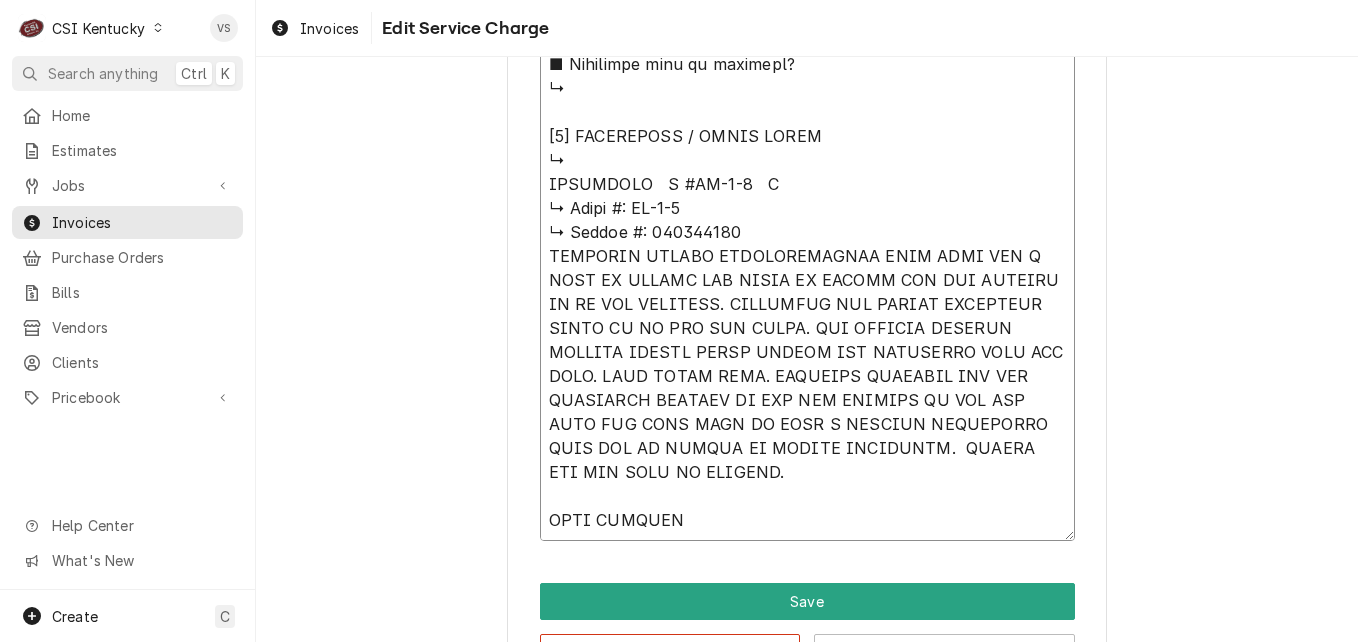 type on "x" 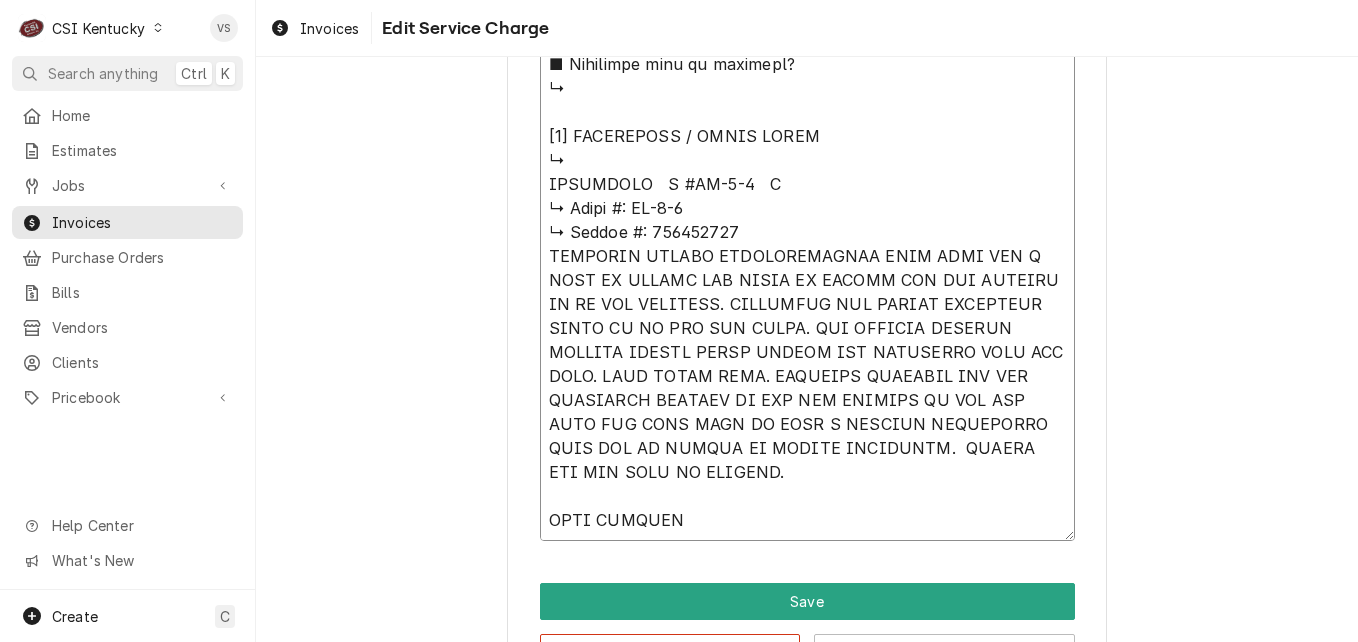 type on "x" 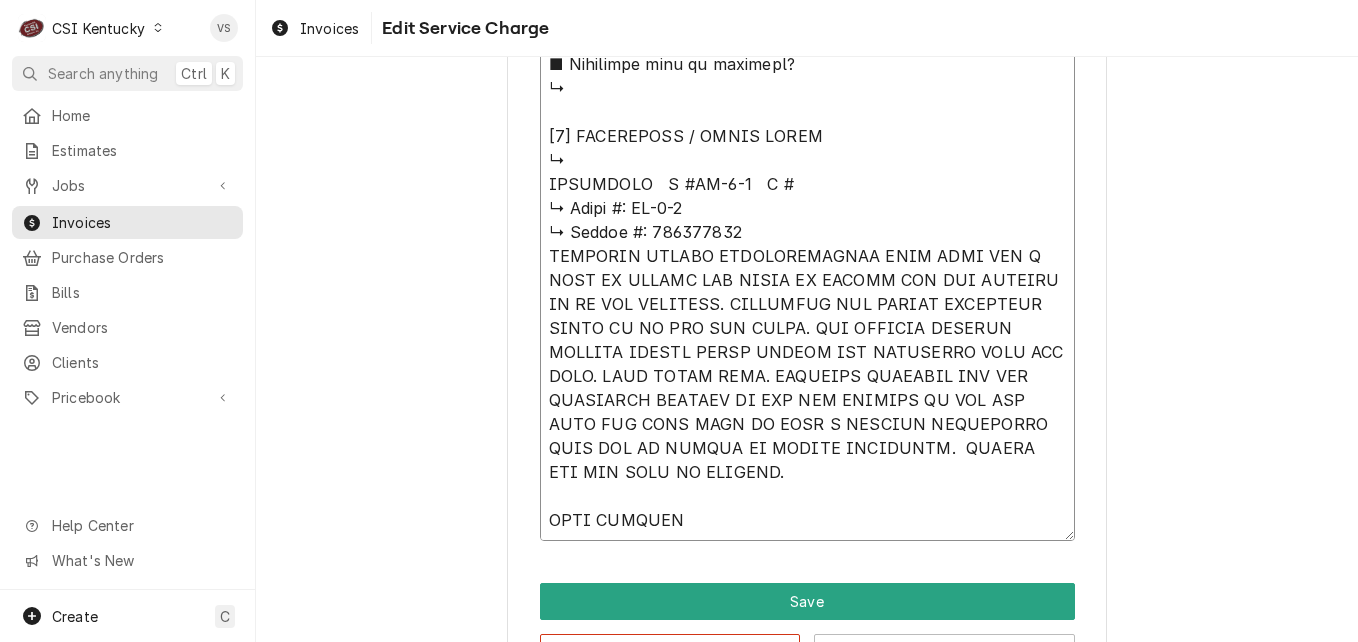 paste on "650199944" 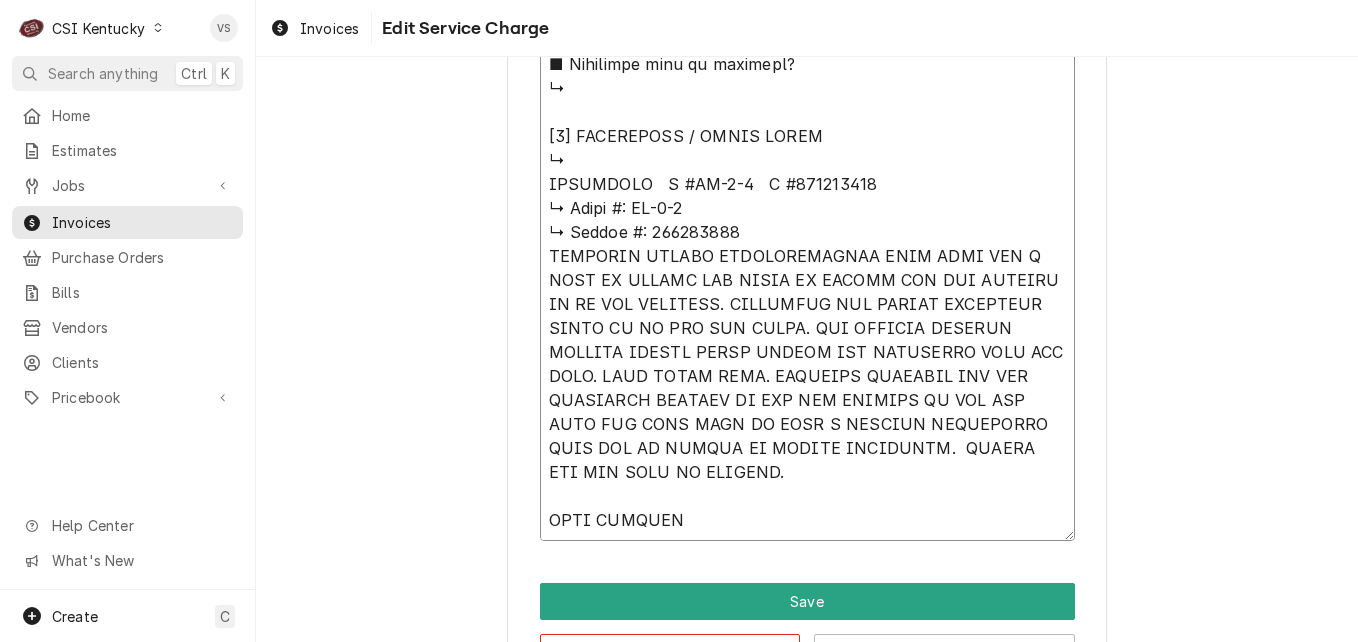 drag, startPoint x: 541, startPoint y: 200, endPoint x: 728, endPoint y: 229, distance: 189.2353 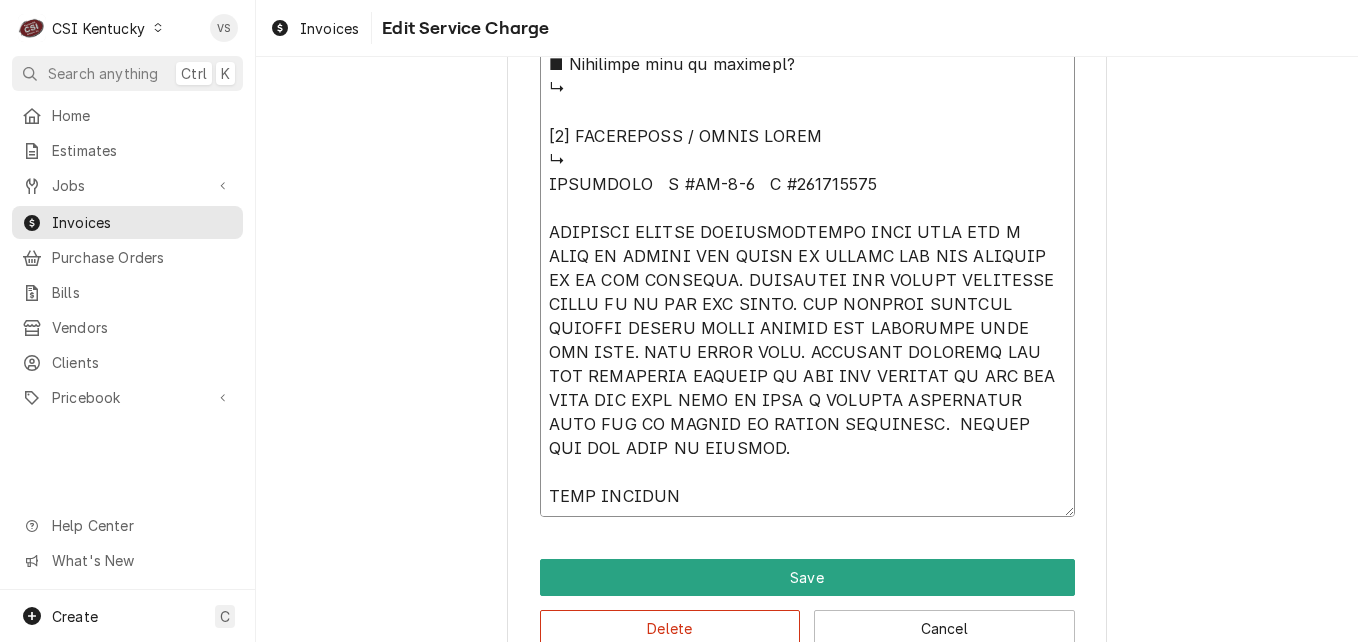 scroll, scrollTop: 0, scrollLeft: 0, axis: both 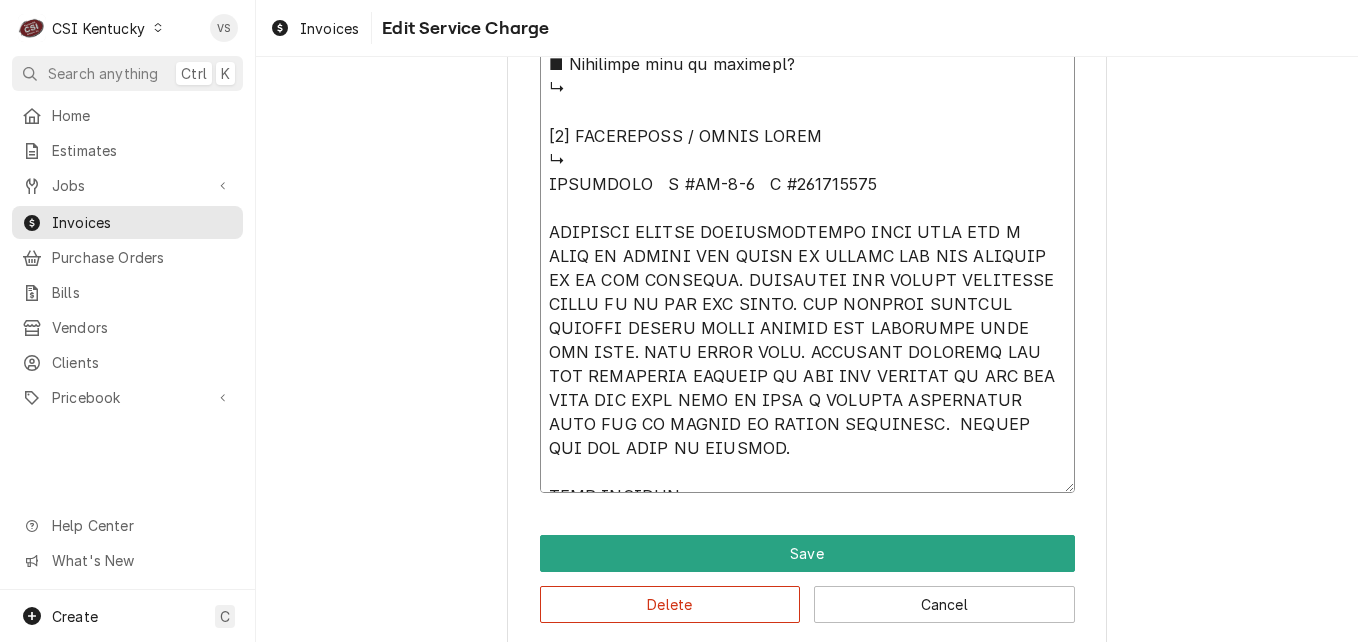type on "x" 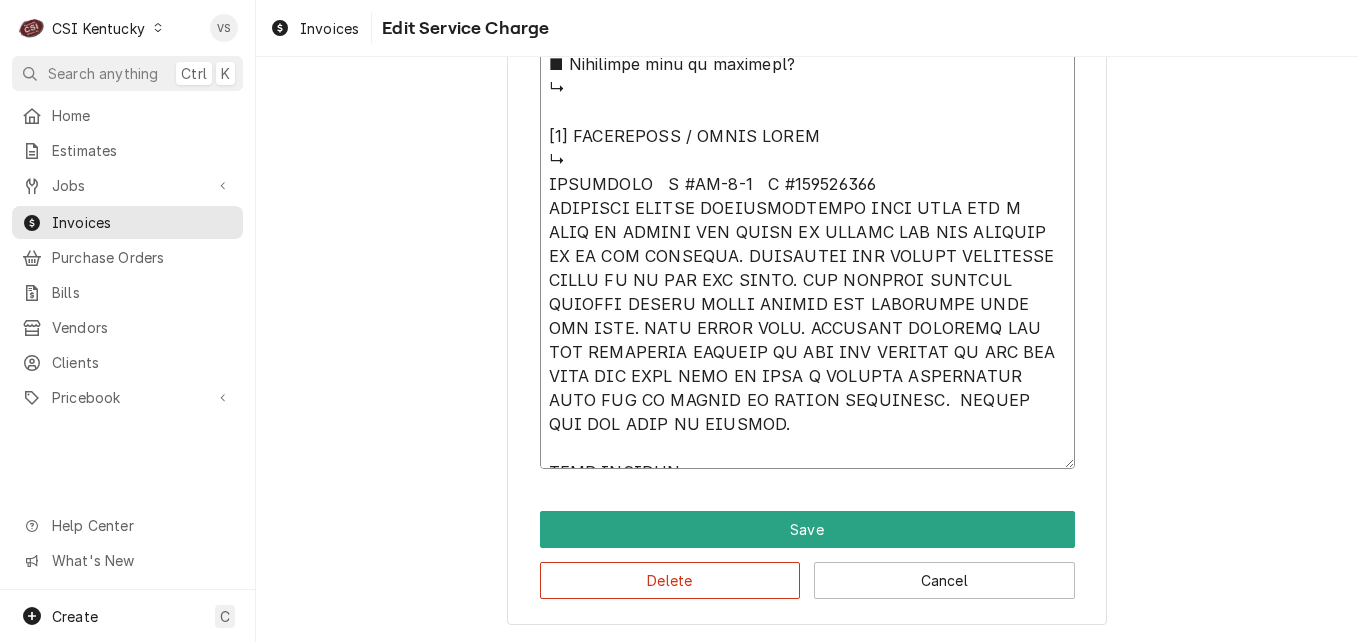 drag, startPoint x: 543, startPoint y: 183, endPoint x: 970, endPoint y: 406, distance: 481.724 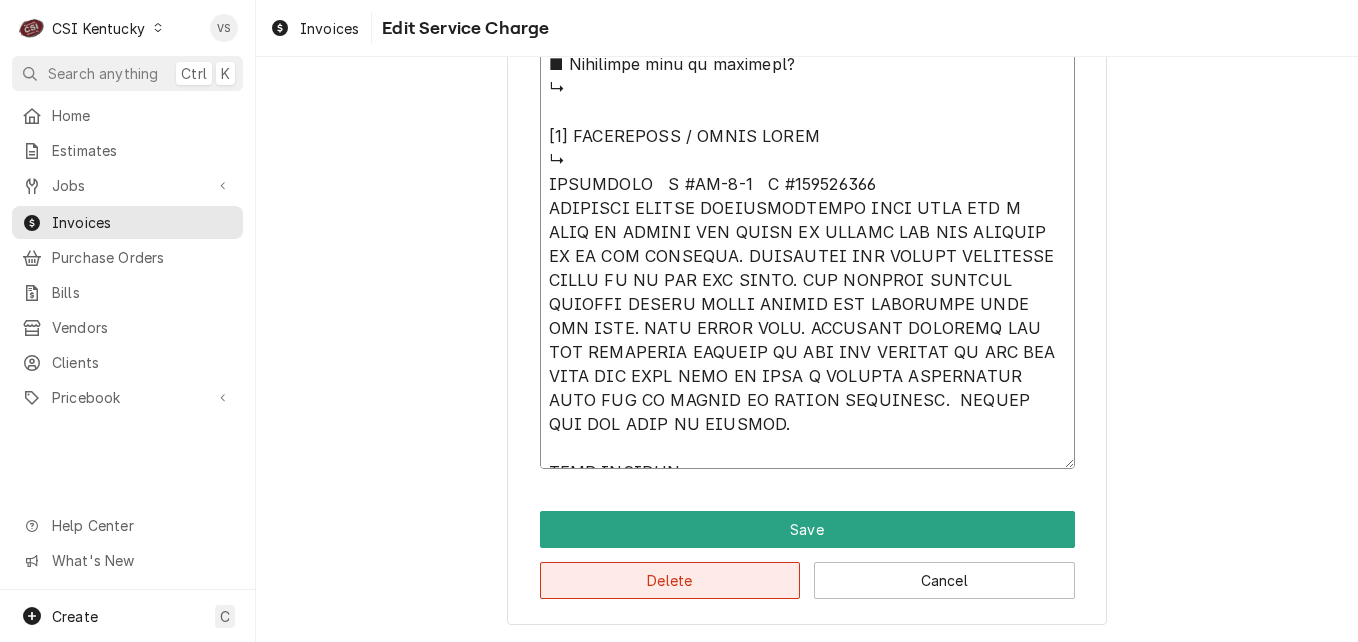 type on "⚠️ LORE IPSUMDOLORSI ⚠️
✪ Ametcons adi elitsedd eiusmodt
✪ Incidid utlabore etdolor
✪ Magnaa-enima mini veniamq
✪ Nost ‘E/U’ la nis aliquipe
✪ Eacomm conseq duisauteir
[9] INREPREHE / VOLUPTAT
■ Velites cillumfug null paria:
↳ EXC: SINTOCCAE
↳ Cupid #: NO-6-5
↳ Proide #: 470411312
↳ Suntcul: 788QUI
↳ Offic: 4DE
↳ Mol Anim: I990E
■ La per unde omnis istenatu?
↳ ERR
■ Volu ac dolorem?
↳
■ Laud tot remaperi e/ IPS?
↳
■ Qu abil invent v/ QUA archite?
↳BE
[7] VITAEDICT / EXPLIC
■ Nemo enimipsamqu vo asperna?
↳AUT
■ Oditfug conse ma doloreseo?
↳RATIO SEQ NESCIU NE POR QUISQ.  DOLOREMAD NUMQ EIU MODITEMP INCID MAGNAM QU ETI MINUSSO NOBI.
■ Eli opt cumquen imp quopl?
↳FAC
[1] POSSIMUSAS (RE TEMPORIB)
■ Aute quibusd offi debitisre?
↳NECESSITA SAEP EVE VOLUPTAT REPUD RECUSA IT EAR HICTENE SAPI.
■ Dele reici voluptati (maiores)?
↳AL
■ Perf doloribusasp / repella?
↳MI
■ No exe ulla corpo suscipitlab?
↳ALI
[8] COMMO CONSEQU (QU MAXIME)
■ Moll molesti har quidemre
↳
■ Faci exped dist na libero?
↳
■ Te..." 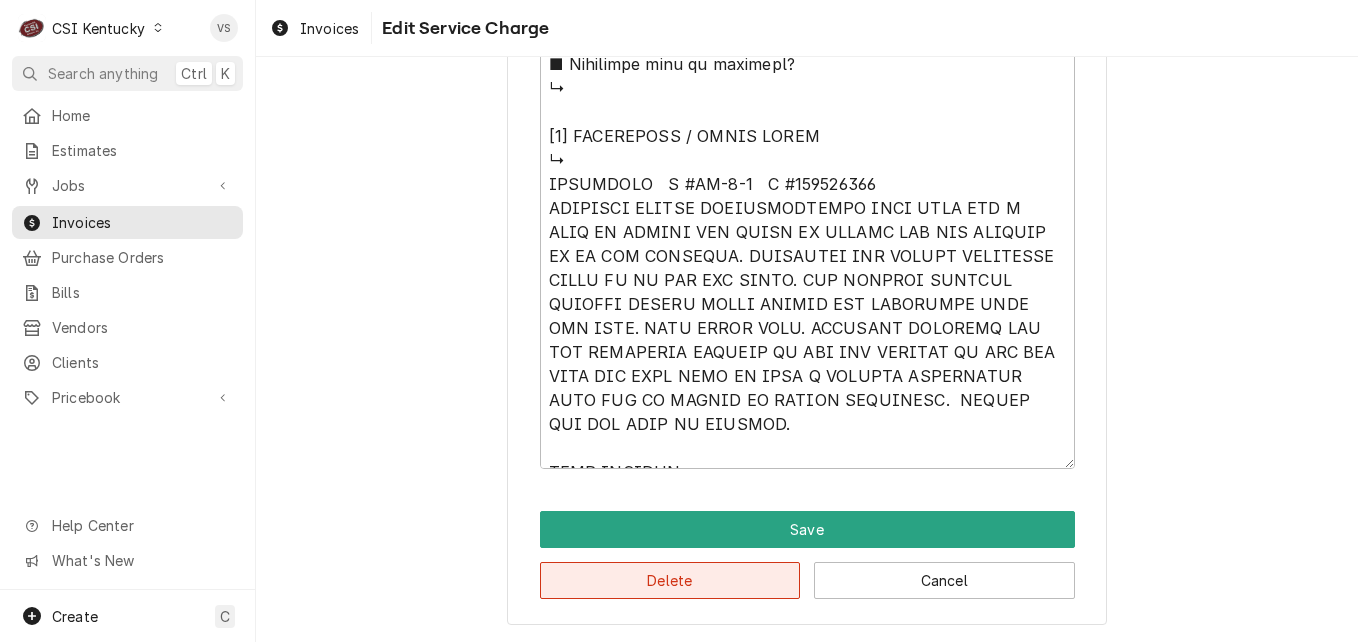 click on "Delete" at bounding box center (670, 580) 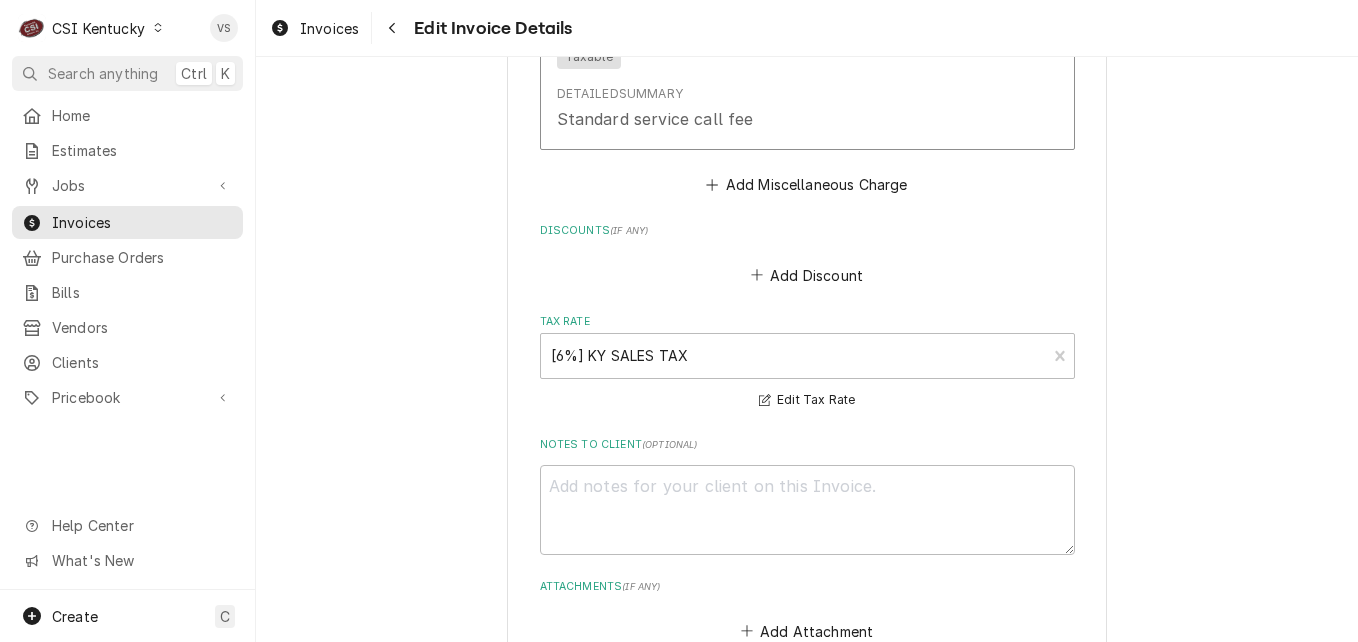 scroll, scrollTop: 2800, scrollLeft: 0, axis: vertical 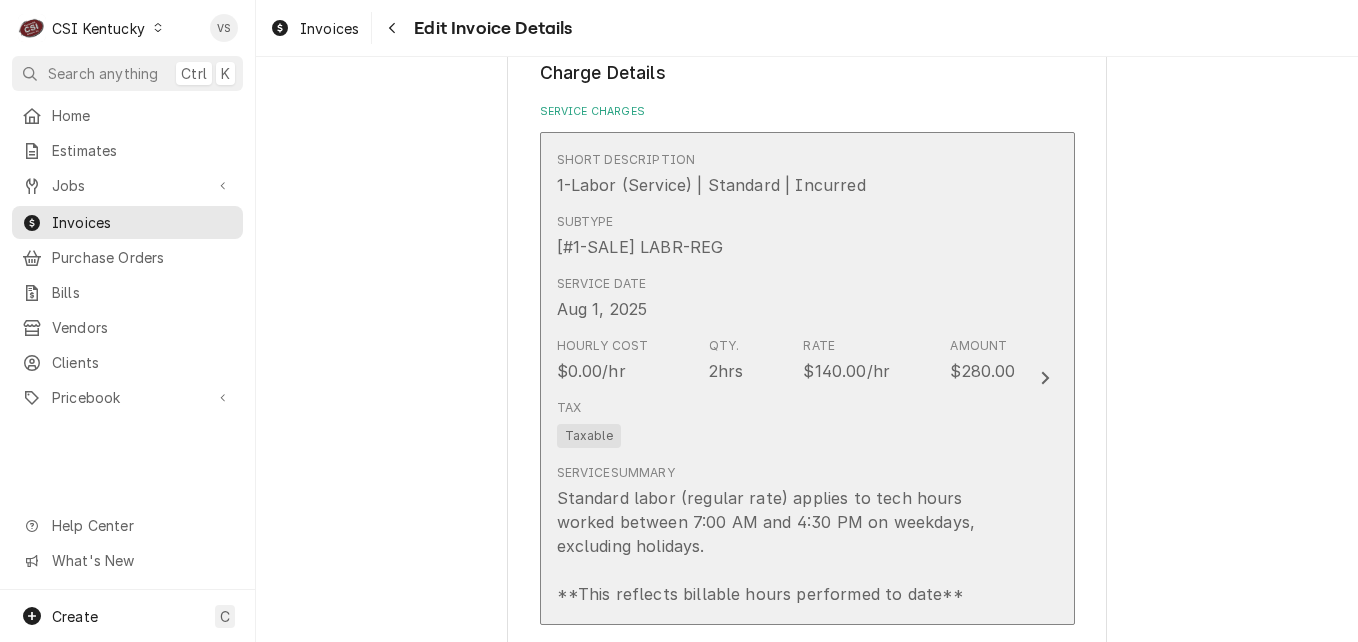 click on "Tax Taxable" at bounding box center [786, 423] 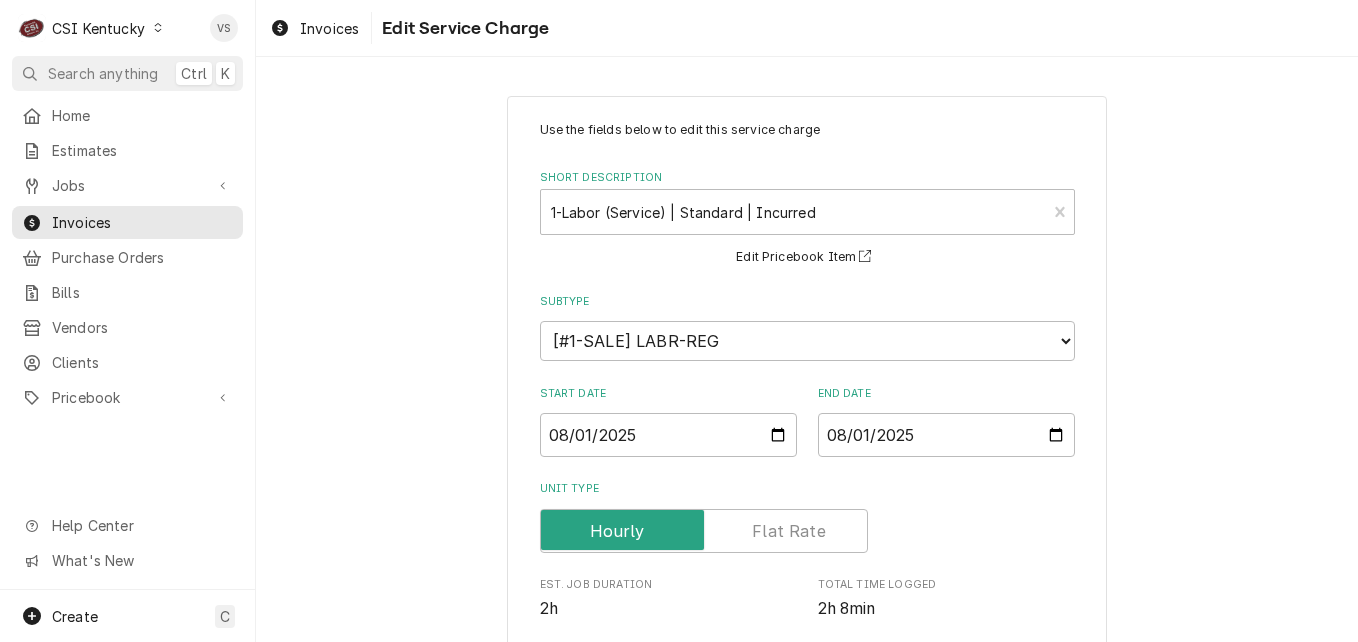 scroll, scrollTop: 500, scrollLeft: 0, axis: vertical 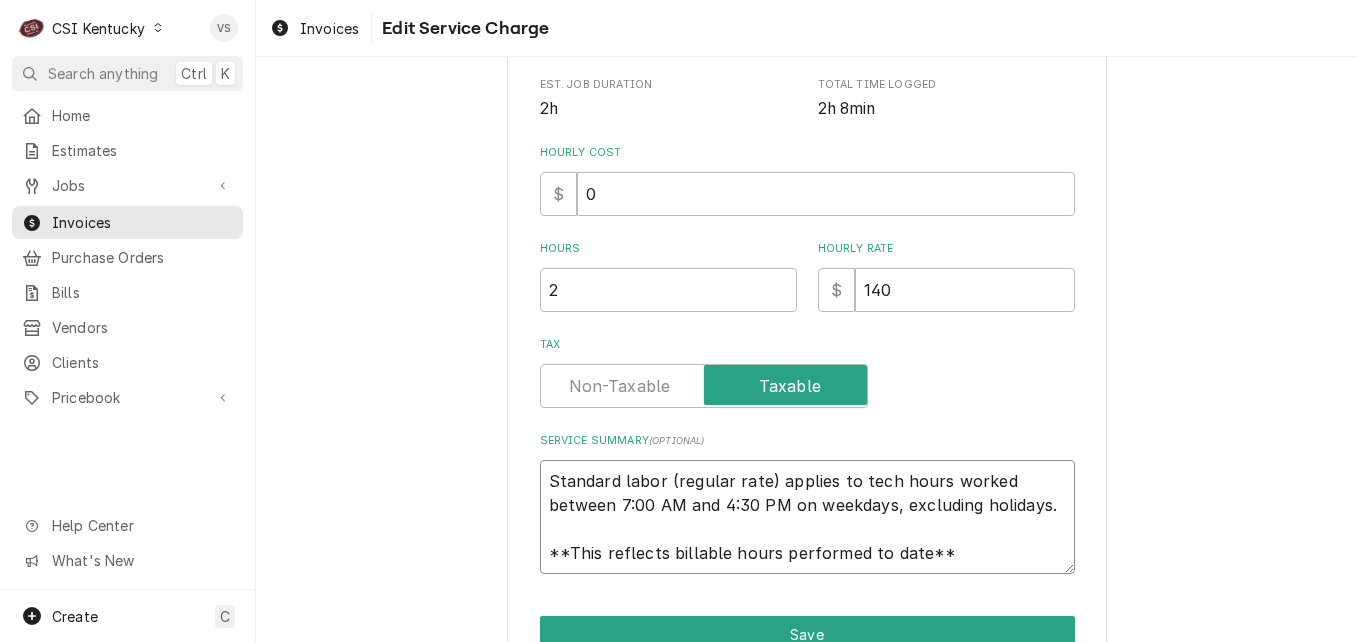 click on "Standard labor (regular rate) applies to tech hours worked between 7:00 AM and 4:30 PM on weekdays, excluding holidays.
**This reflects billable hours performed to date**" at bounding box center (807, 517) 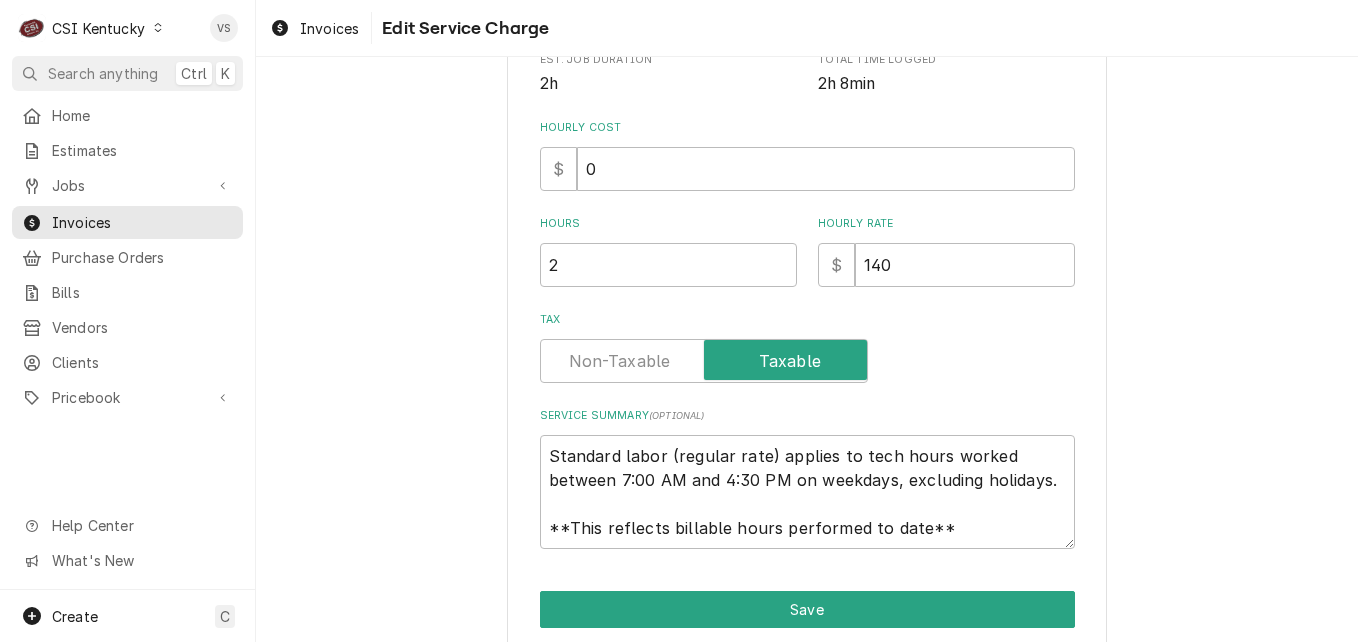 scroll, scrollTop: 605, scrollLeft: 0, axis: vertical 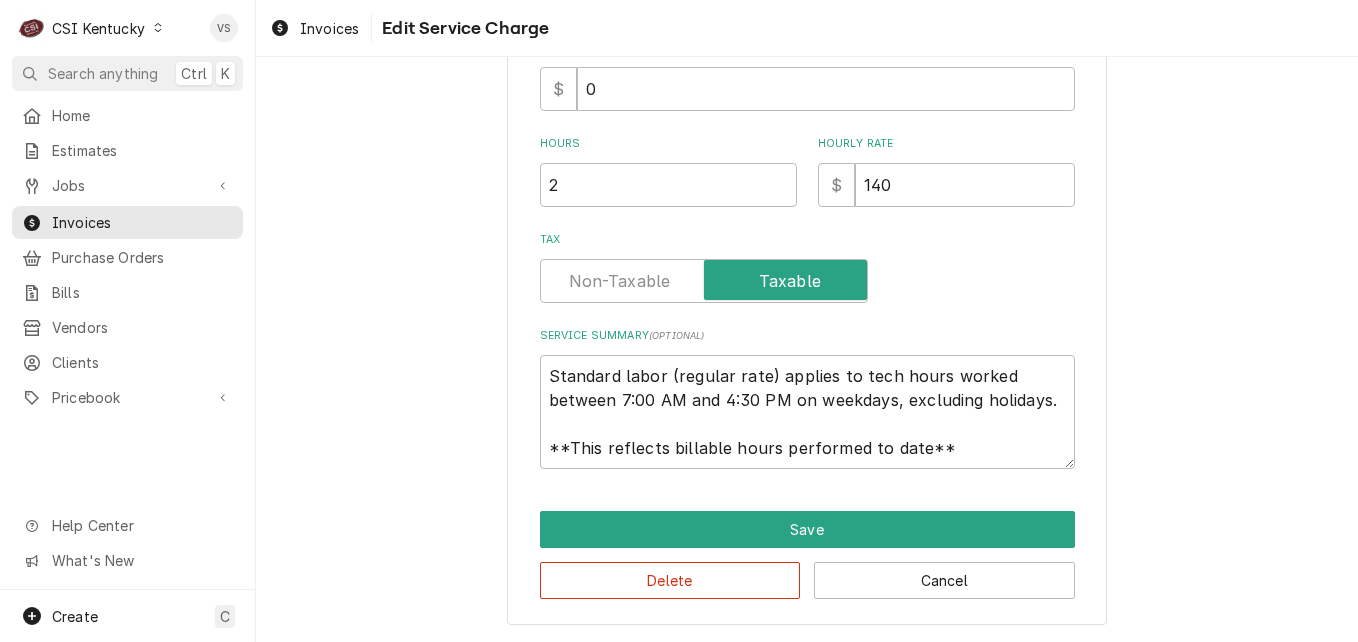 click on "Use the fields below to edit this service charge Short Description 1-Labor (Service) | Standard | Incurred ² Billing Rate 💸 Edit Pricebook Item    Subtype Choose a subtype... [#1-SALE] LABR-BEV [#1-SALE] LABR-DBL [#1-SALE] LABR-OT [#1-SALE] LABR-PM [#1-SALE] LABR-PROJ [#1-SALE] LABR-REG [#1-SALE] LEASING-1 [#NON-POSTING#] Start Date 2025-08-01 End Date 2025-08-01 Unit Type Est. Job Duration 2h Total Time Logged 2h 8min Hourly Cost $ 0 Hours 2 Hourly Rate $ 140 Tax Service Summary  ( optional ) Standard labor (regular rate) applies to tech hours worked between 7:00 AM and 4:30 PM on weekdays, excluding holidays.
**This reflects billable hours performed to date** Save Delete Cancel" at bounding box center (807, 58) 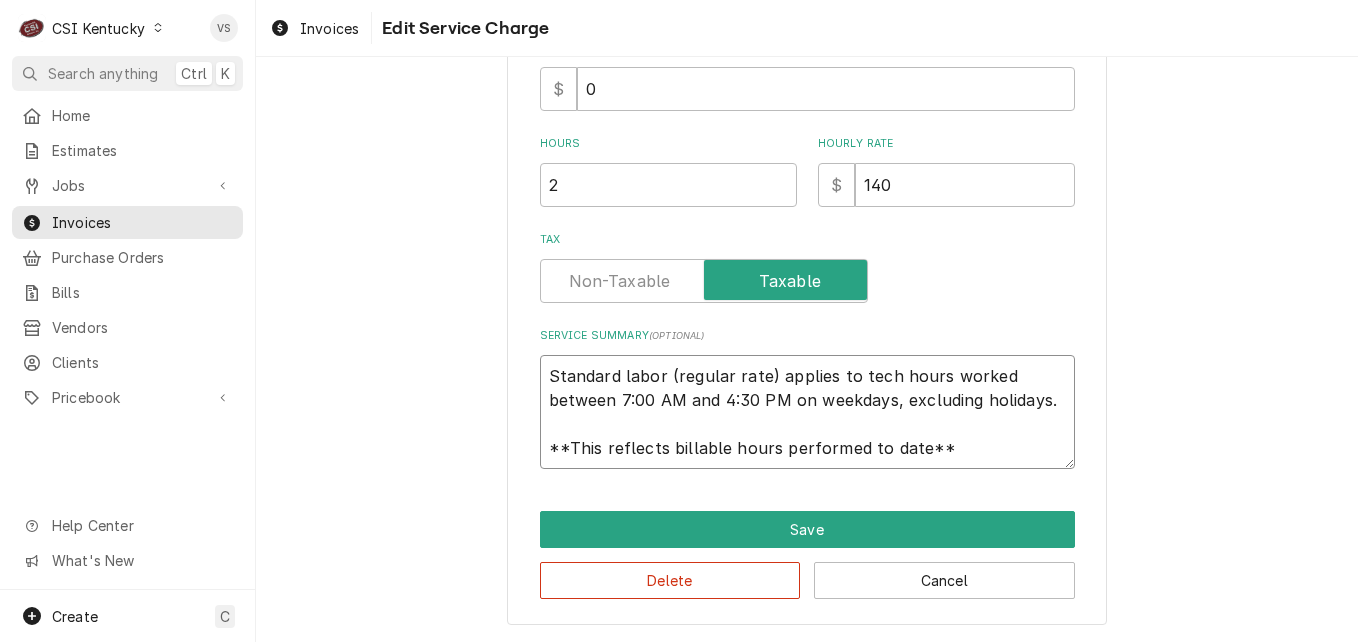 scroll, scrollTop: 24, scrollLeft: 0, axis: vertical 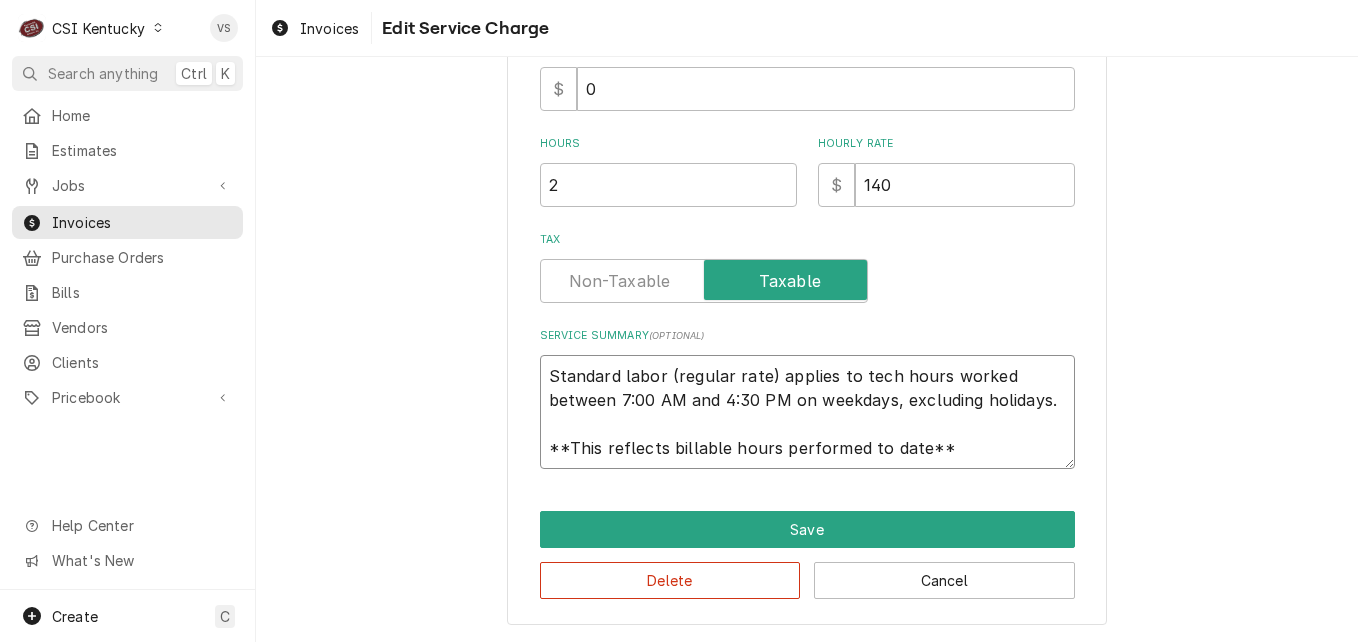 paste on "650199944" 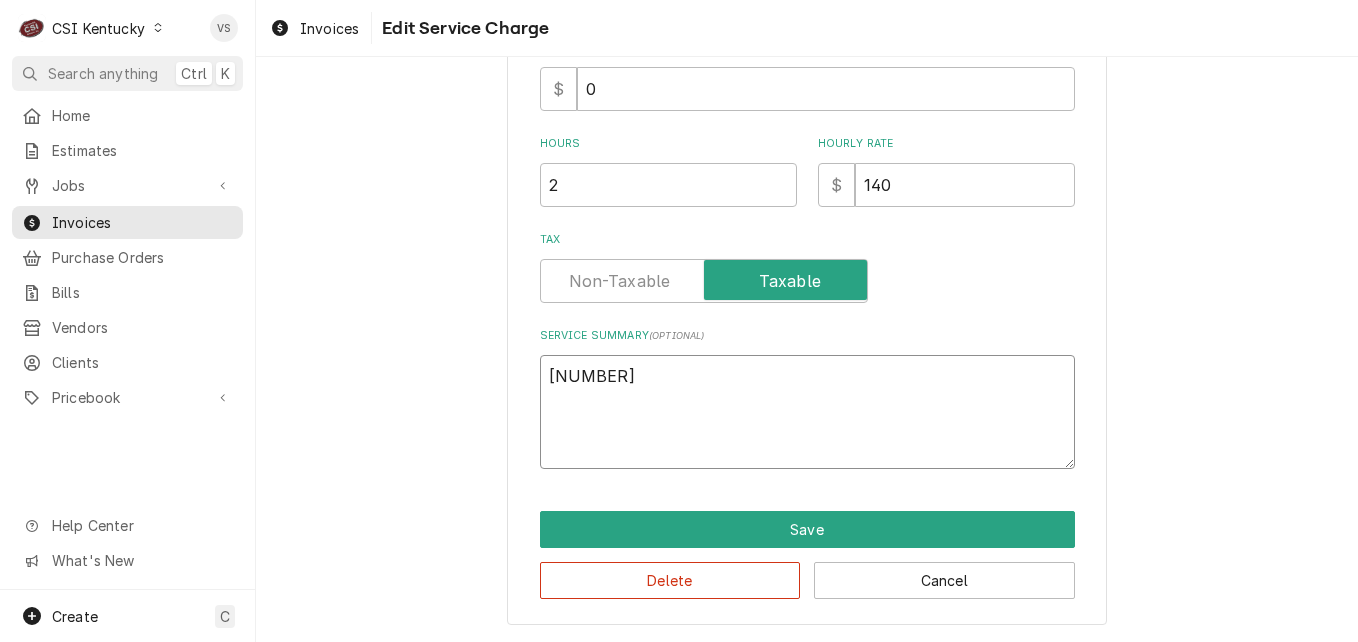 scroll, scrollTop: 0, scrollLeft: 0, axis: both 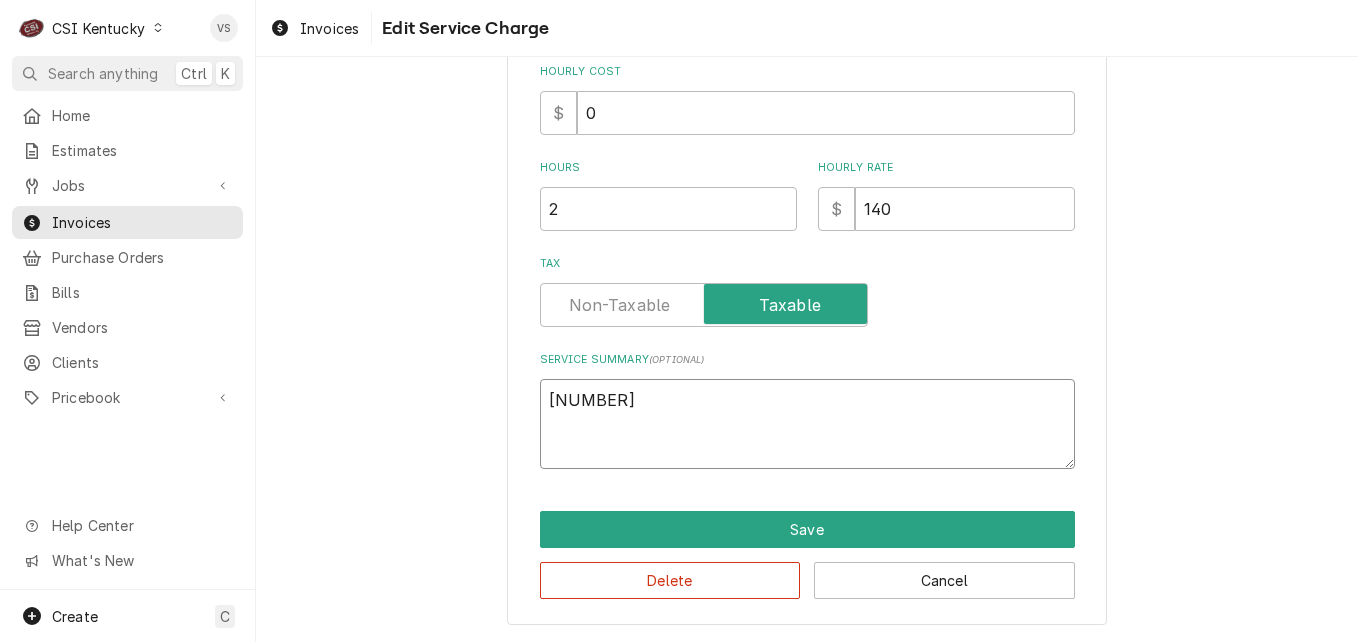 drag, startPoint x: 627, startPoint y: 408, endPoint x: 537, endPoint y: 402, distance: 90.199776 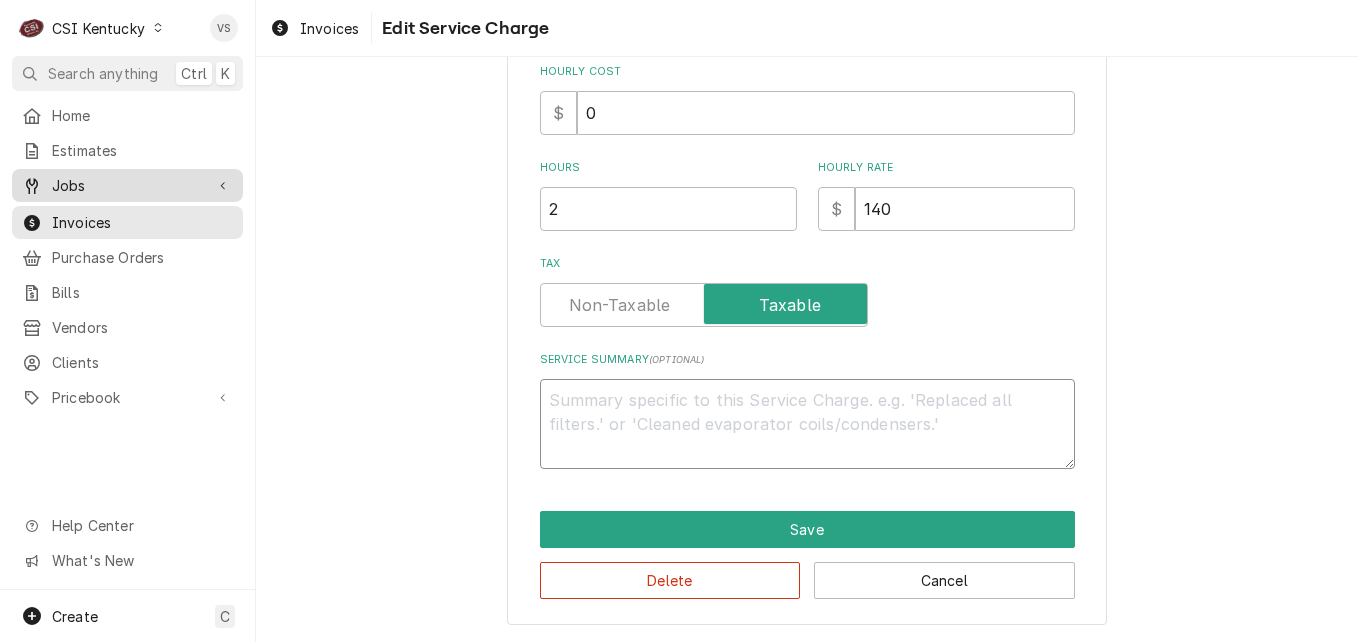 type 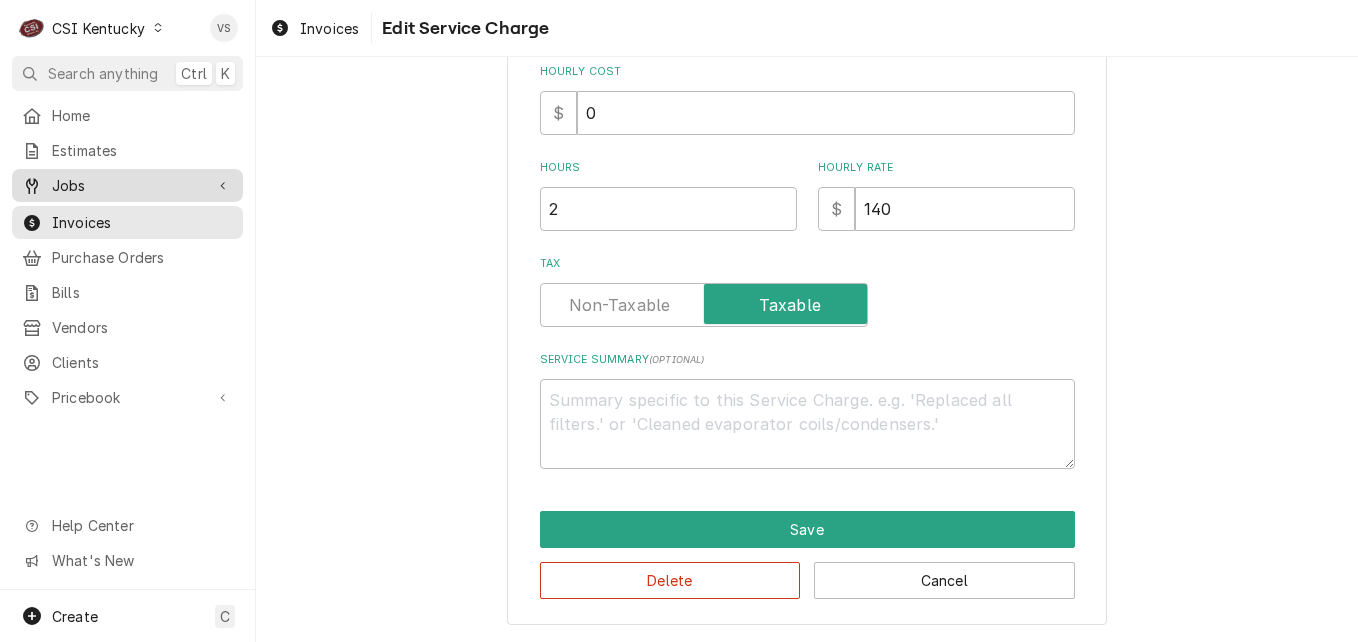 click on "Jobs" at bounding box center [127, 185] 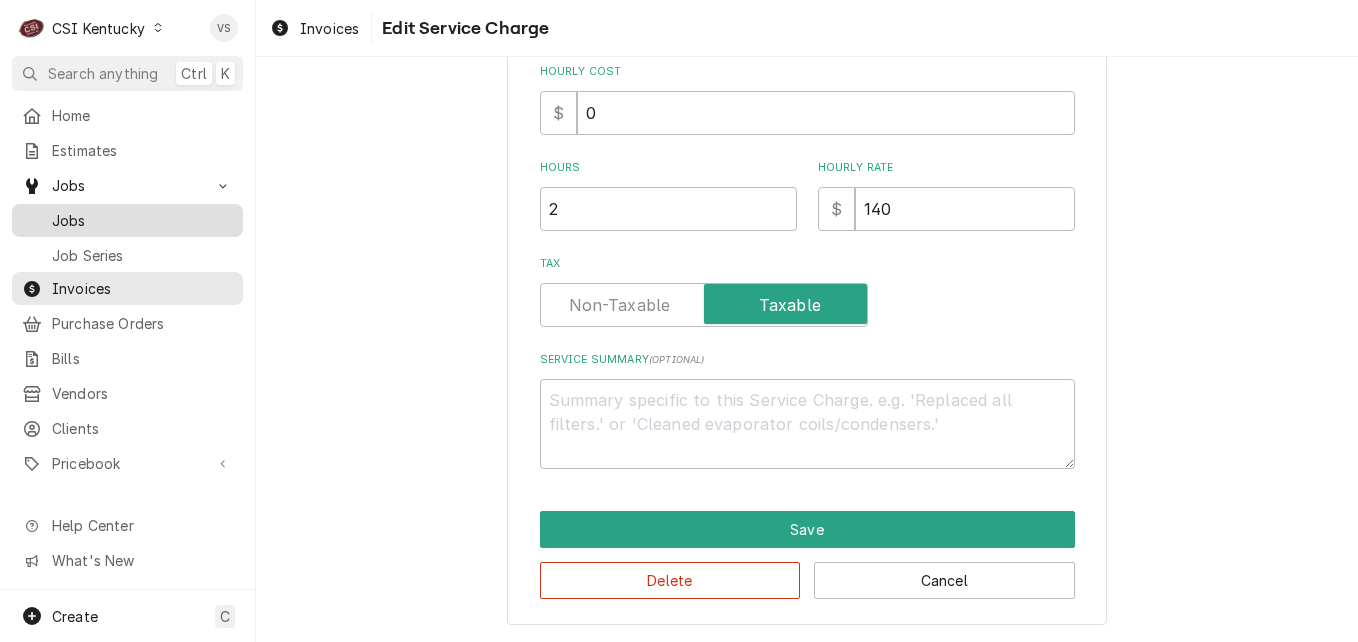 click on "Jobs" at bounding box center [142, 220] 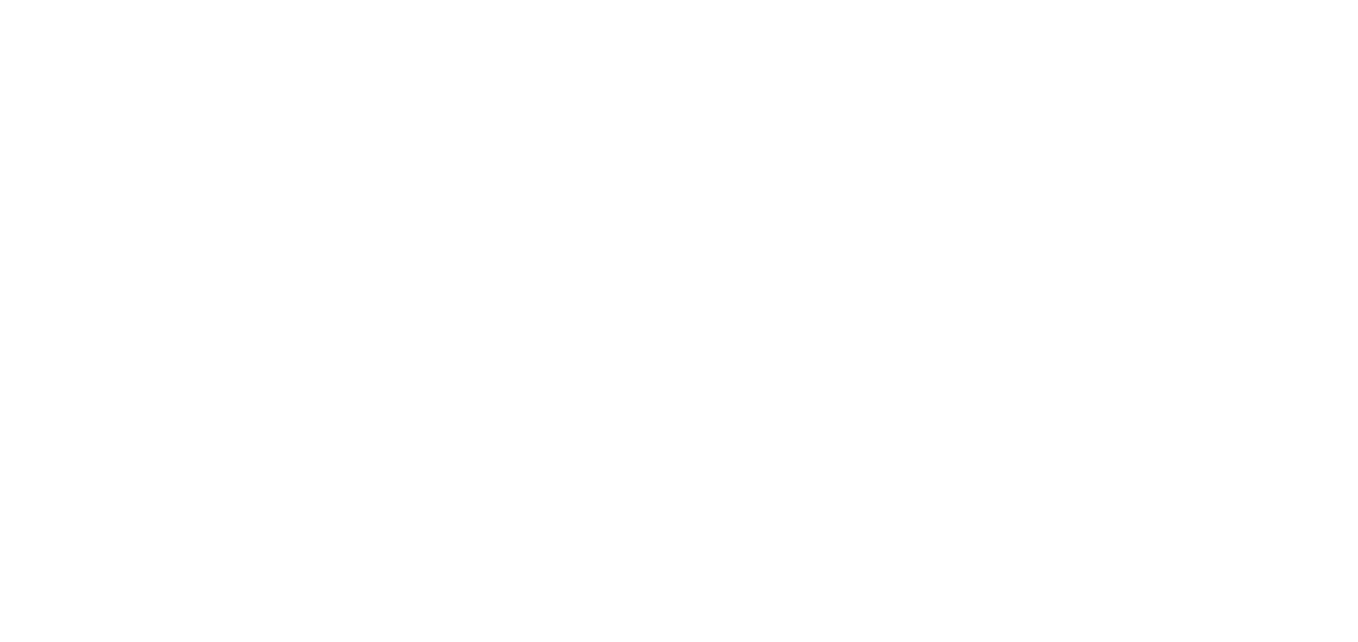 scroll, scrollTop: 0, scrollLeft: 0, axis: both 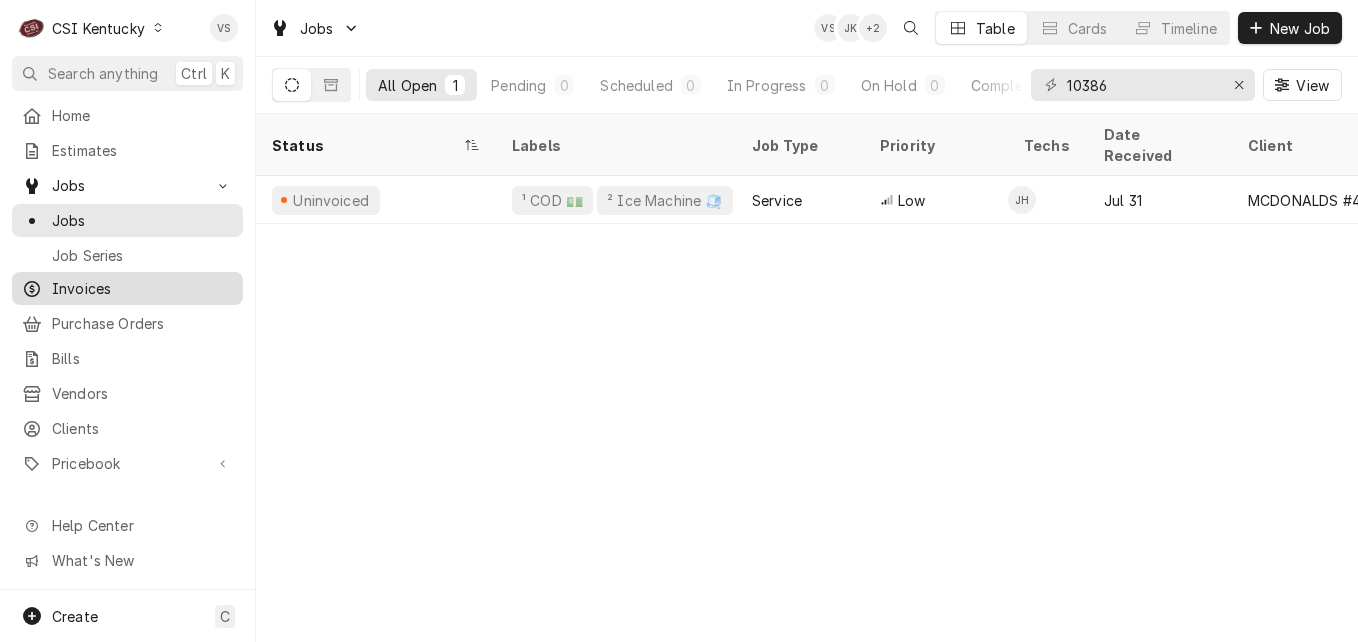 click on "Invoices" at bounding box center (142, 288) 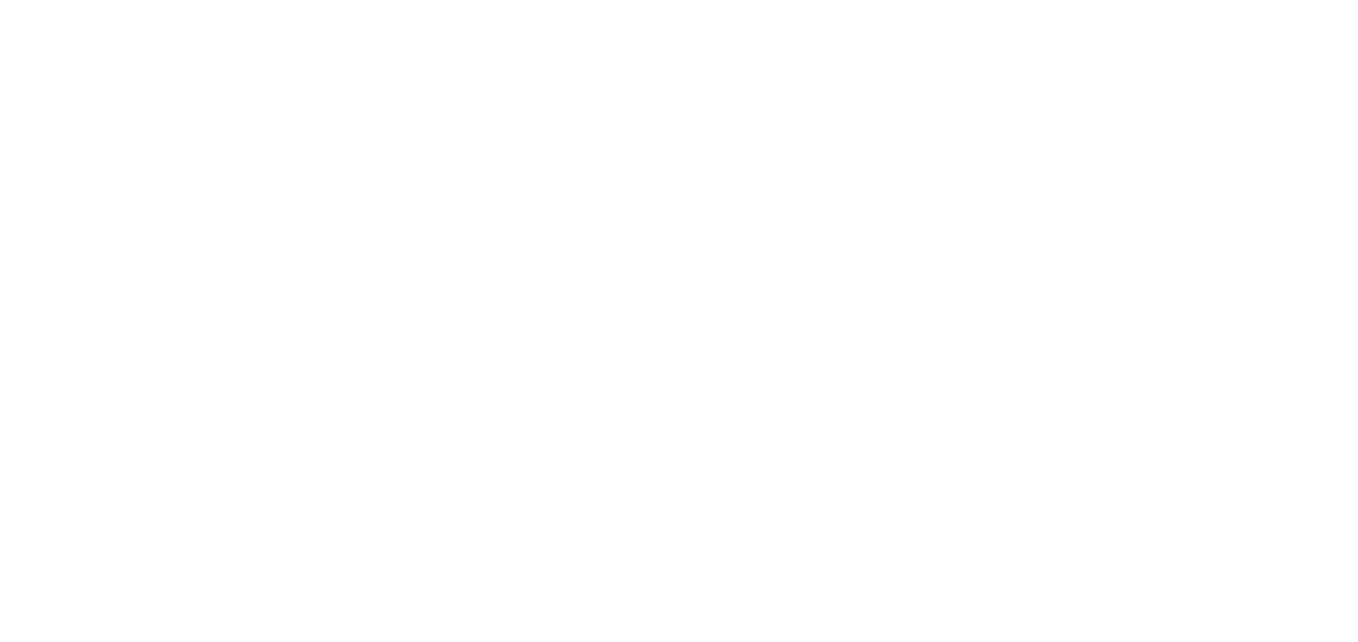scroll, scrollTop: 0, scrollLeft: 0, axis: both 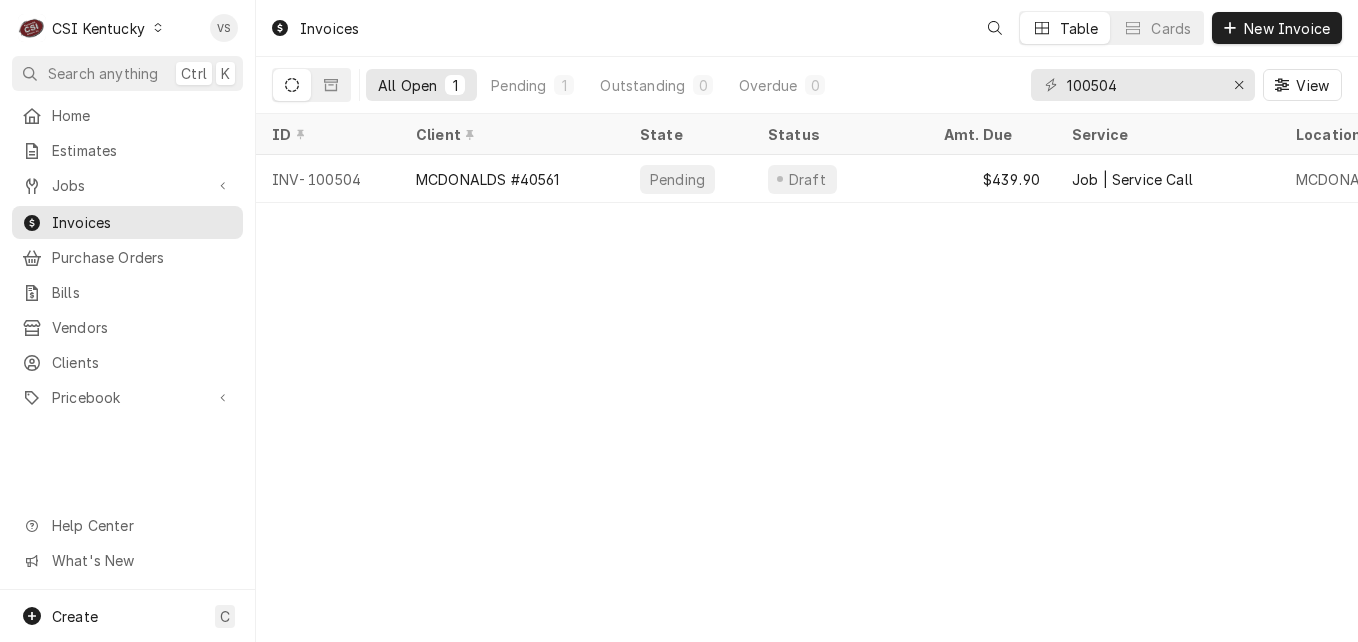 click on "MCDONALDS #40561" at bounding box center [488, 179] 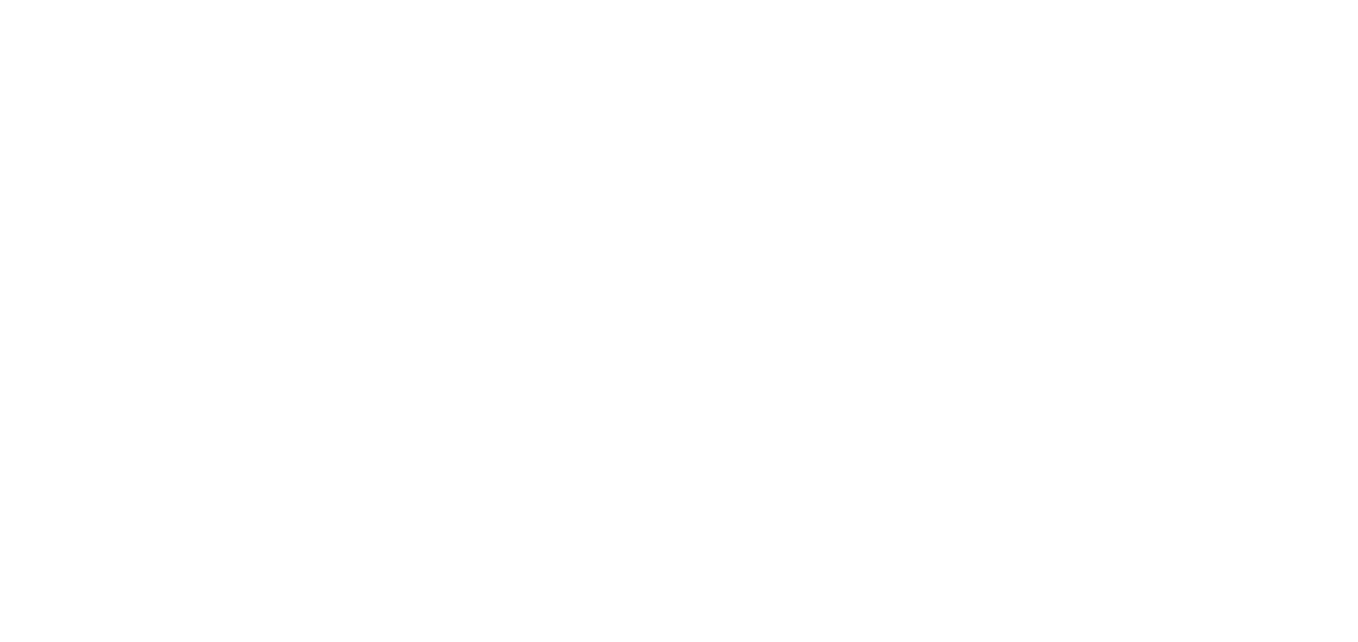 scroll, scrollTop: 0, scrollLeft: 0, axis: both 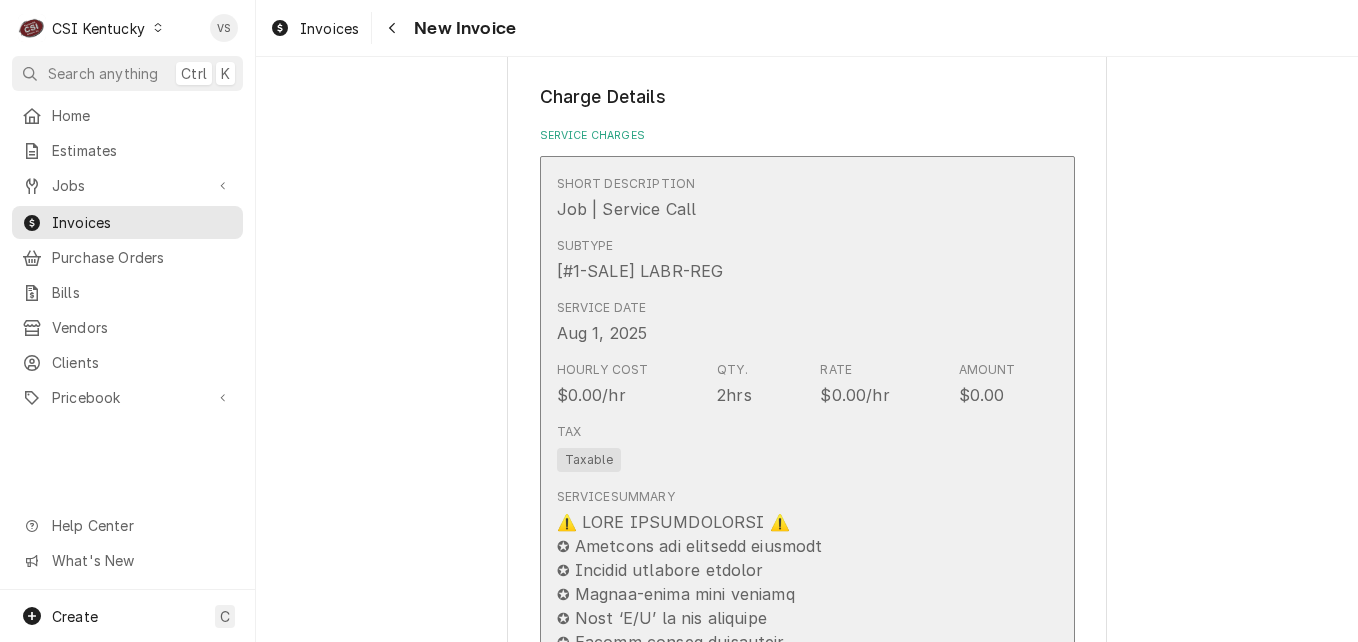 click on "Tax Taxable" at bounding box center [786, 447] 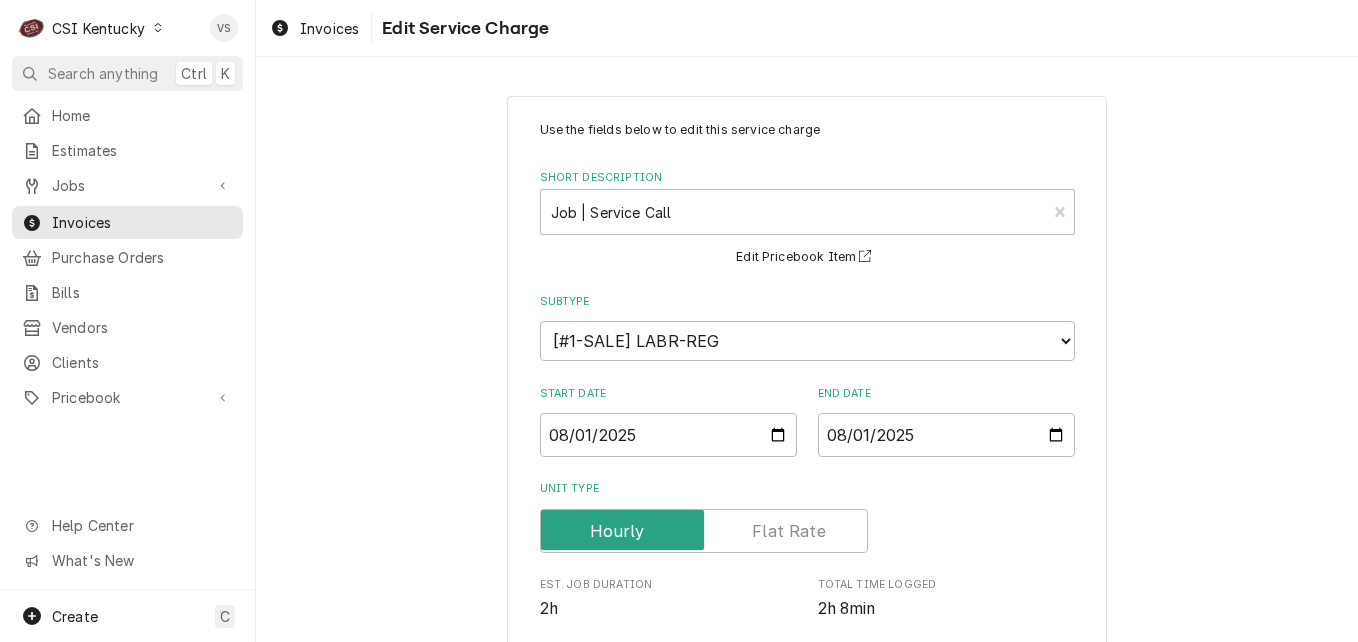 scroll, scrollTop: 900, scrollLeft: 0, axis: vertical 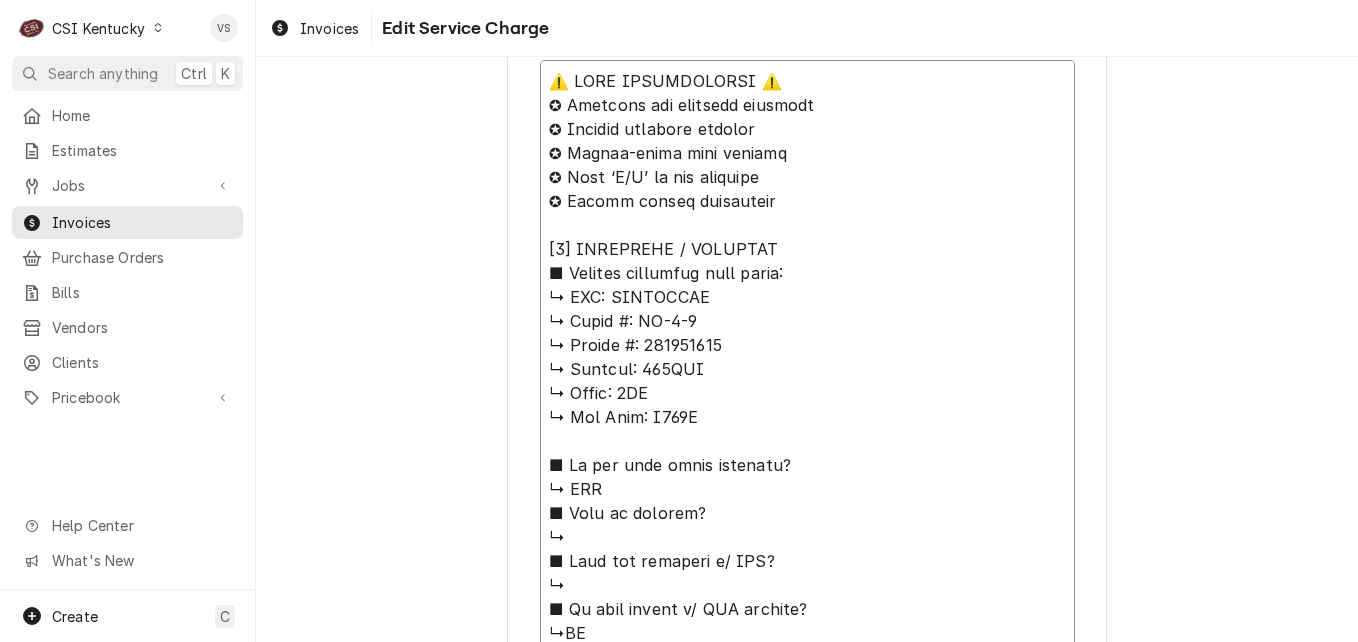 drag, startPoint x: 605, startPoint y: 297, endPoint x: 664, endPoint y: 297, distance: 59 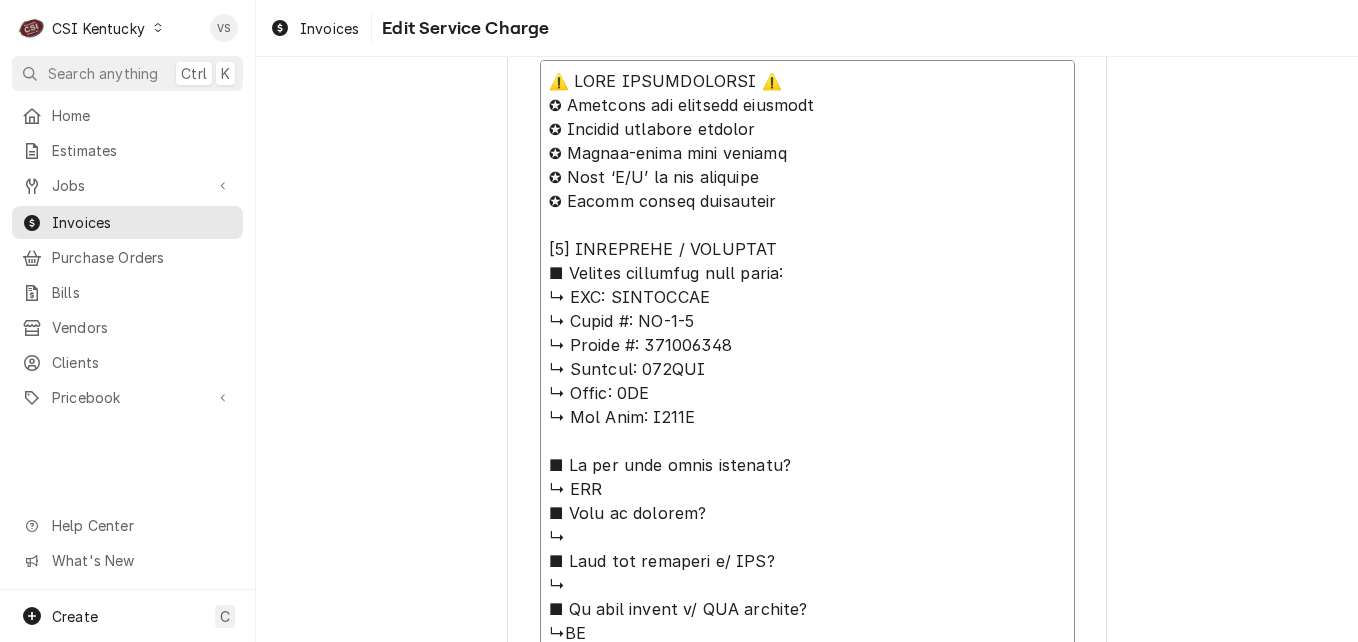 click on "Service Summary  ( optional )" at bounding box center (807, 885) 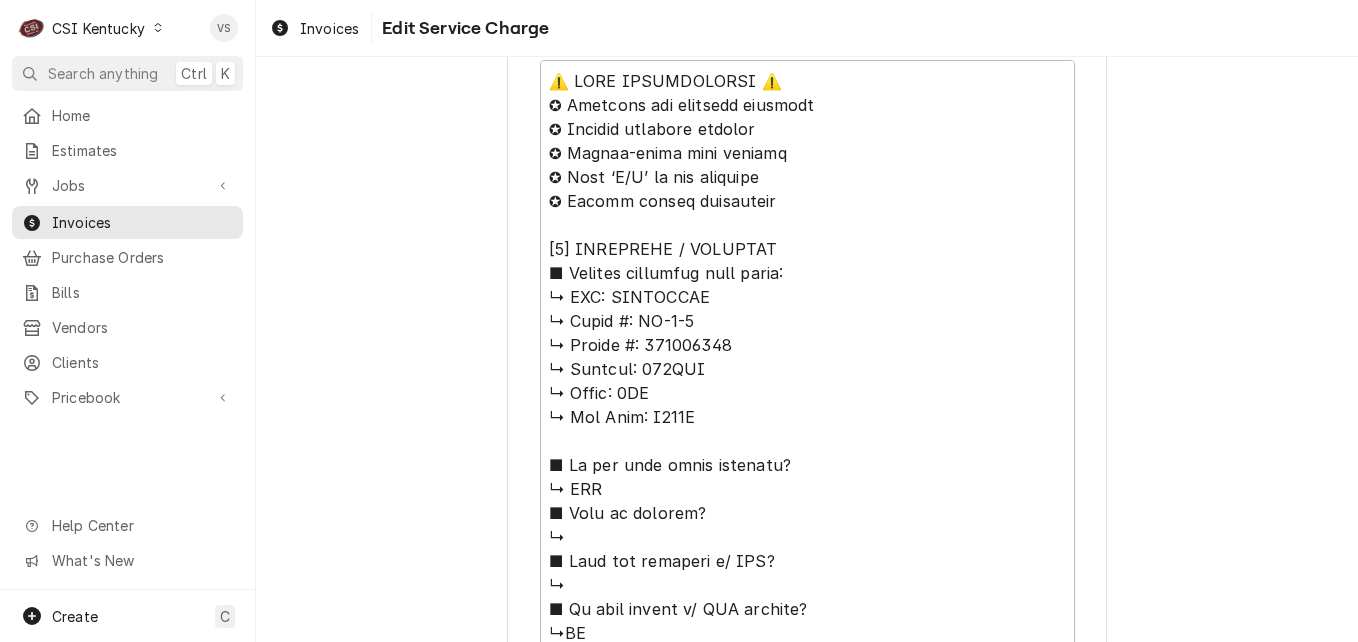 click on "Use the fields below to edit this service charge Short Description Job | Service Call ¹ Service Type 🛠️ Edit Pricebook Item    Subtype Choose a subtype... [#1-SALE] LABR-BEV [#1-SALE] LABR-DBL [#1-SALE] LABR-OT [#1-SALE] LABR-PM [#1-SALE] LABR-PROJ [#1-SALE] LABR-REG [#1-SALE] LEASING-1 [#NON-POSTING#] Start Date 2025-08-01 End Date 2025-08-01 Unit Type Est. Job Duration 2h Total Time Logged 2h 8min Hourly Cost $ 0 Hours 2 Hourly Rate $ 0 Tax Service Summary  ( optional ) Save Delete Cancel" at bounding box center (807, 530) 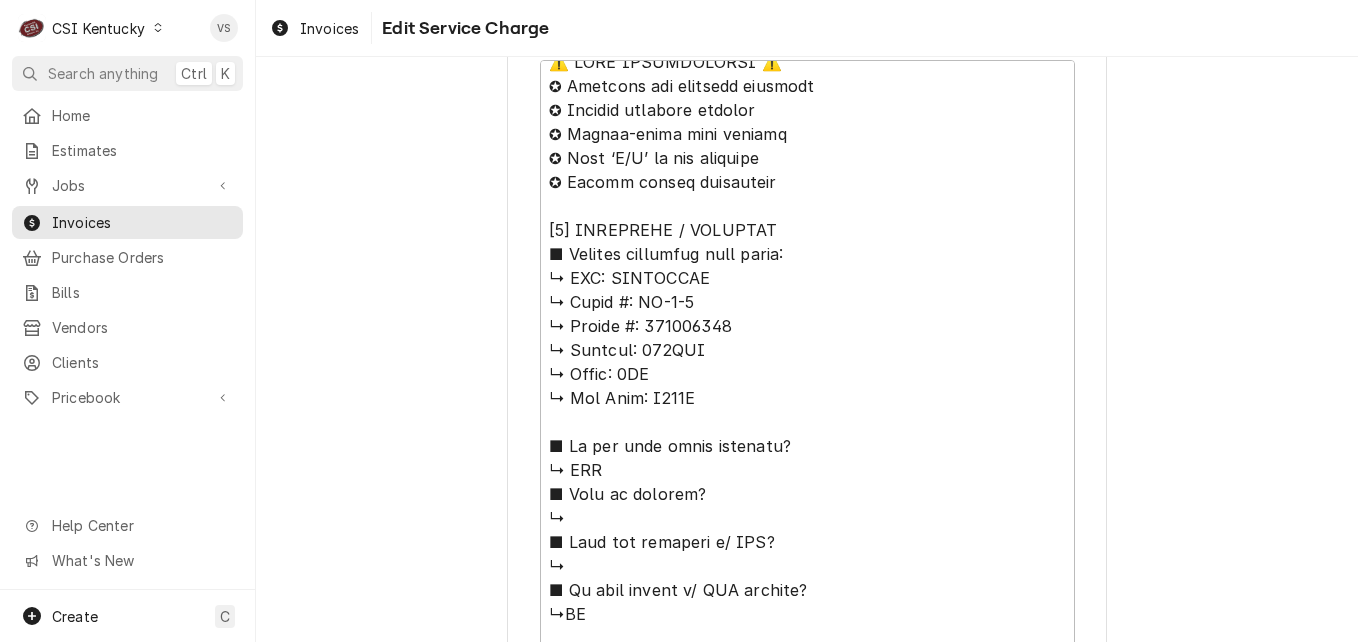 scroll, scrollTop: 24, scrollLeft: 0, axis: vertical 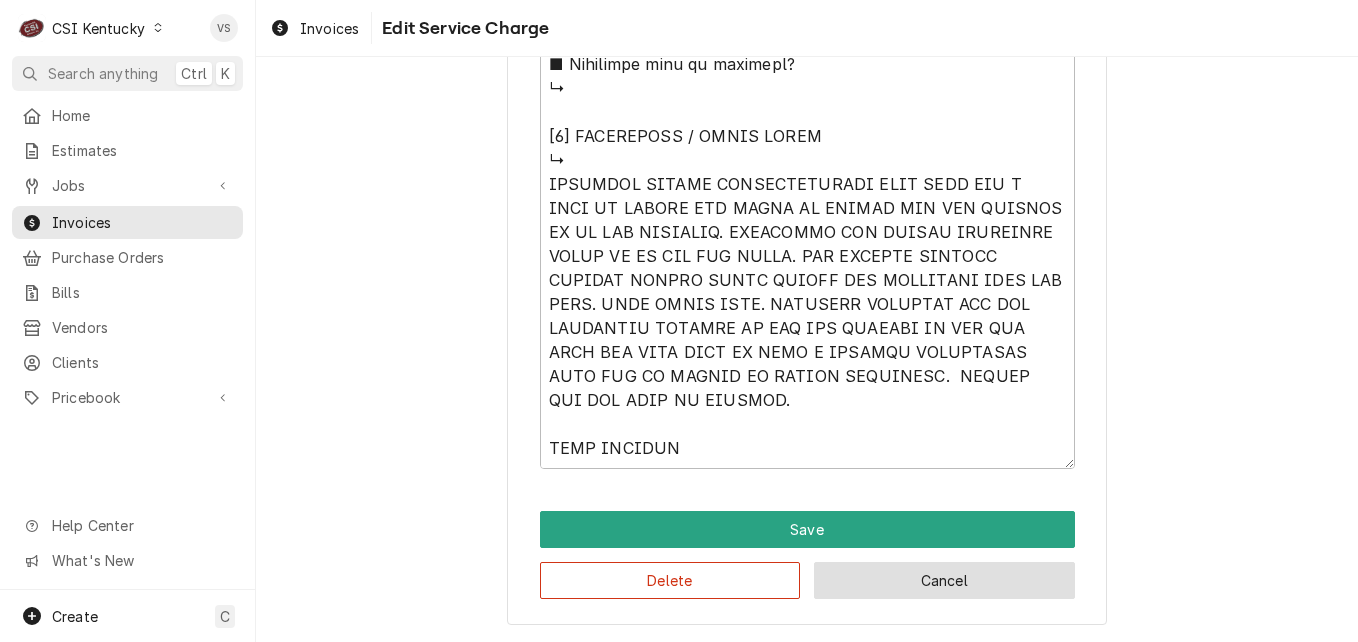 click on "Cancel" at bounding box center [944, 580] 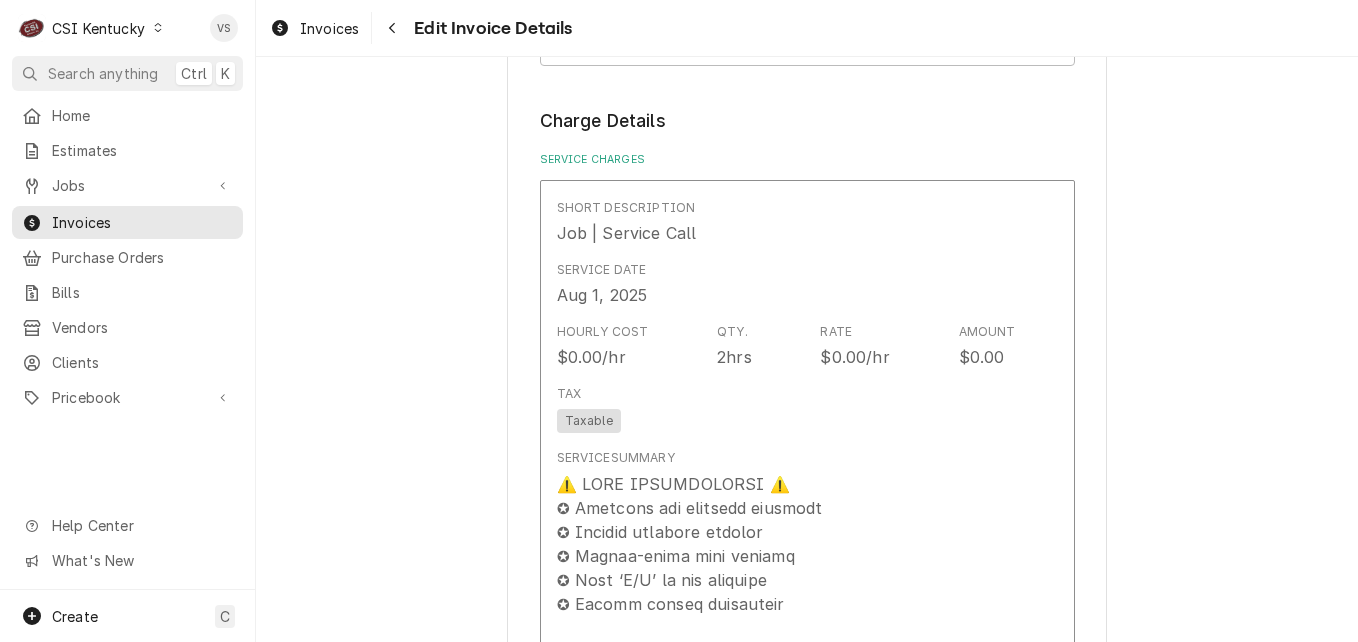 scroll, scrollTop: 1776, scrollLeft: 0, axis: vertical 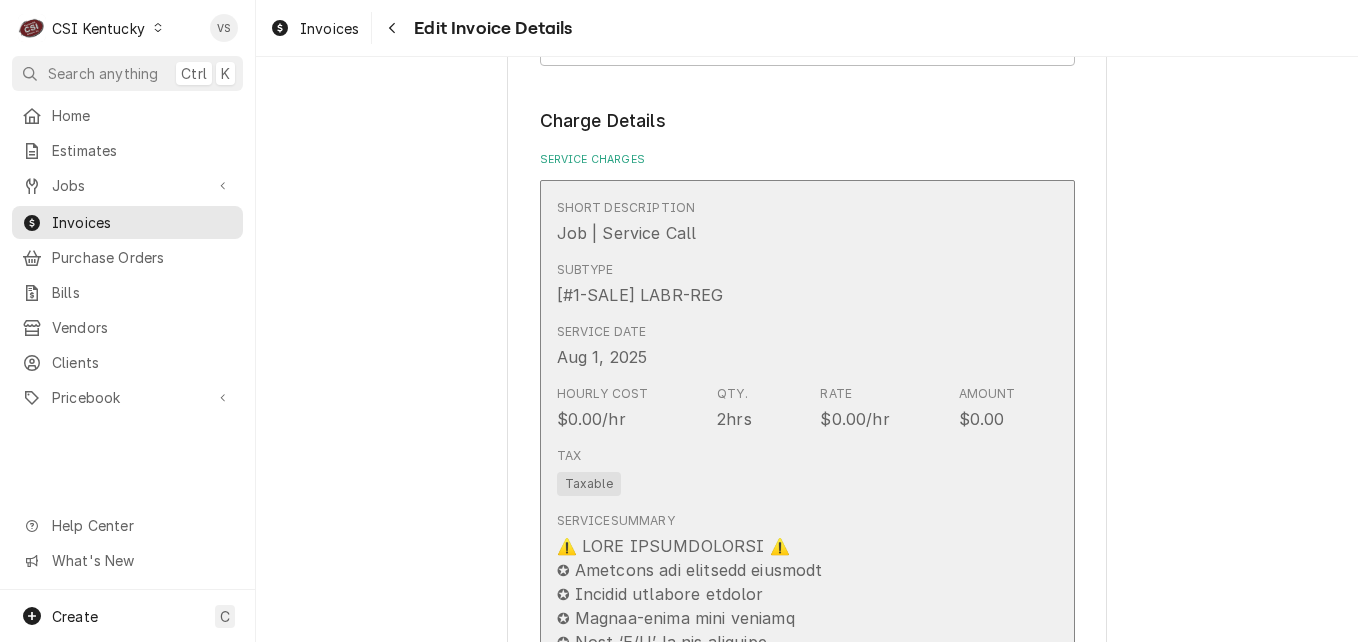 click on "Tax Taxable" at bounding box center [786, 471] 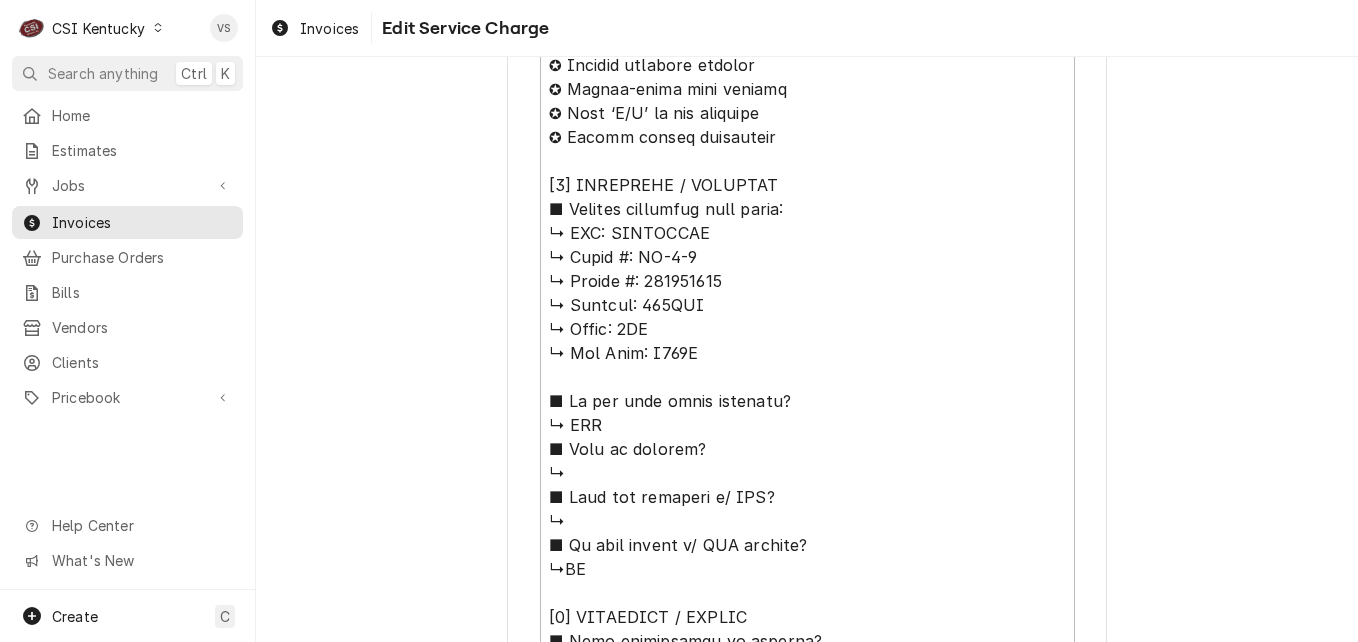 scroll, scrollTop: 900, scrollLeft: 0, axis: vertical 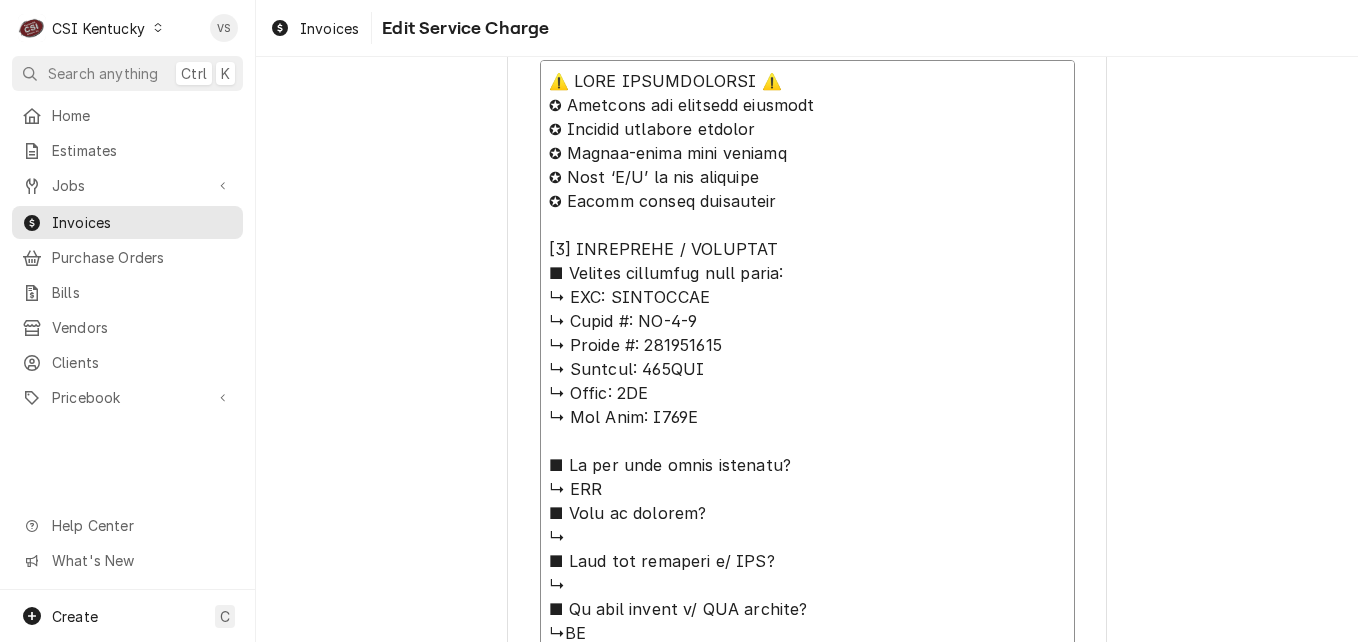 drag, startPoint x: 603, startPoint y: 298, endPoint x: 727, endPoint y: 349, distance: 134.07834 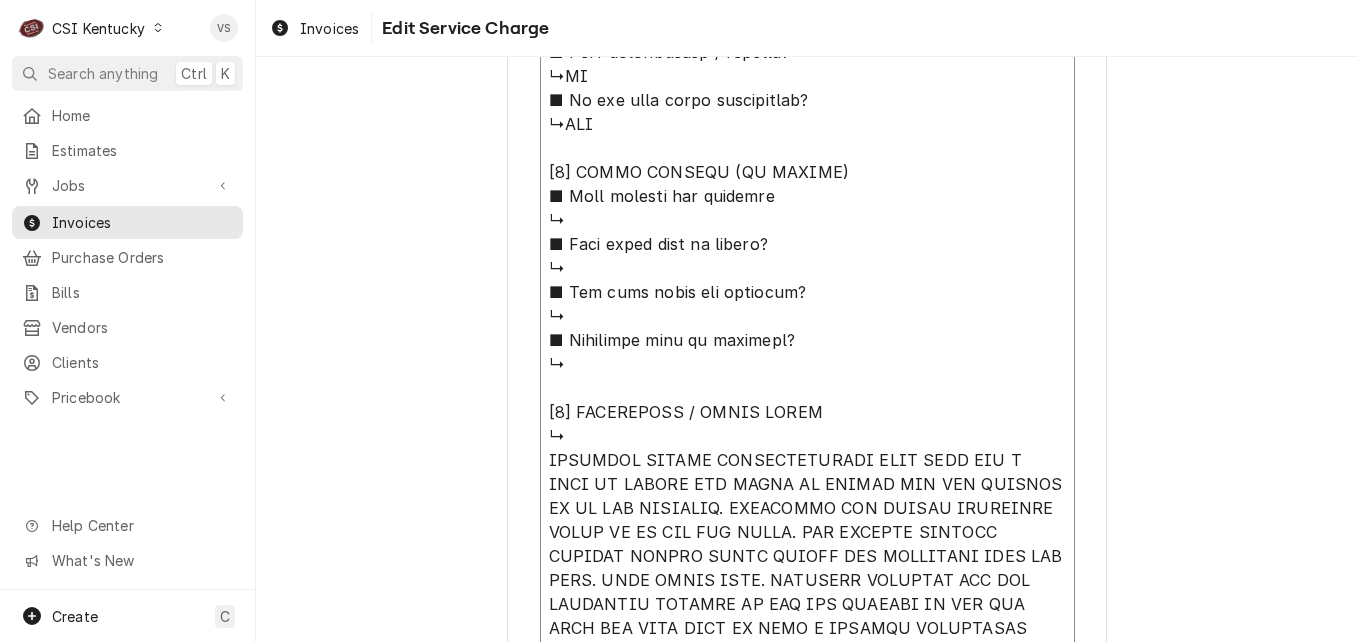scroll, scrollTop: 1900, scrollLeft: 0, axis: vertical 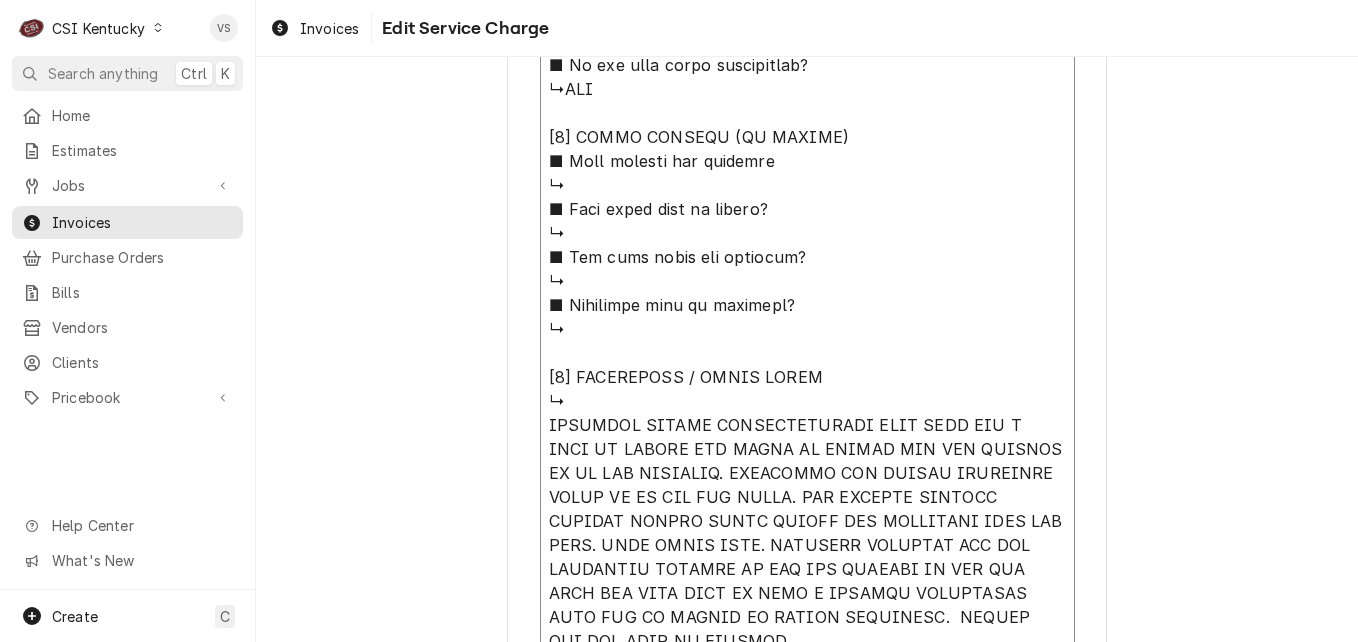 click on "Service Summary  ( optional )" at bounding box center [807, -115] 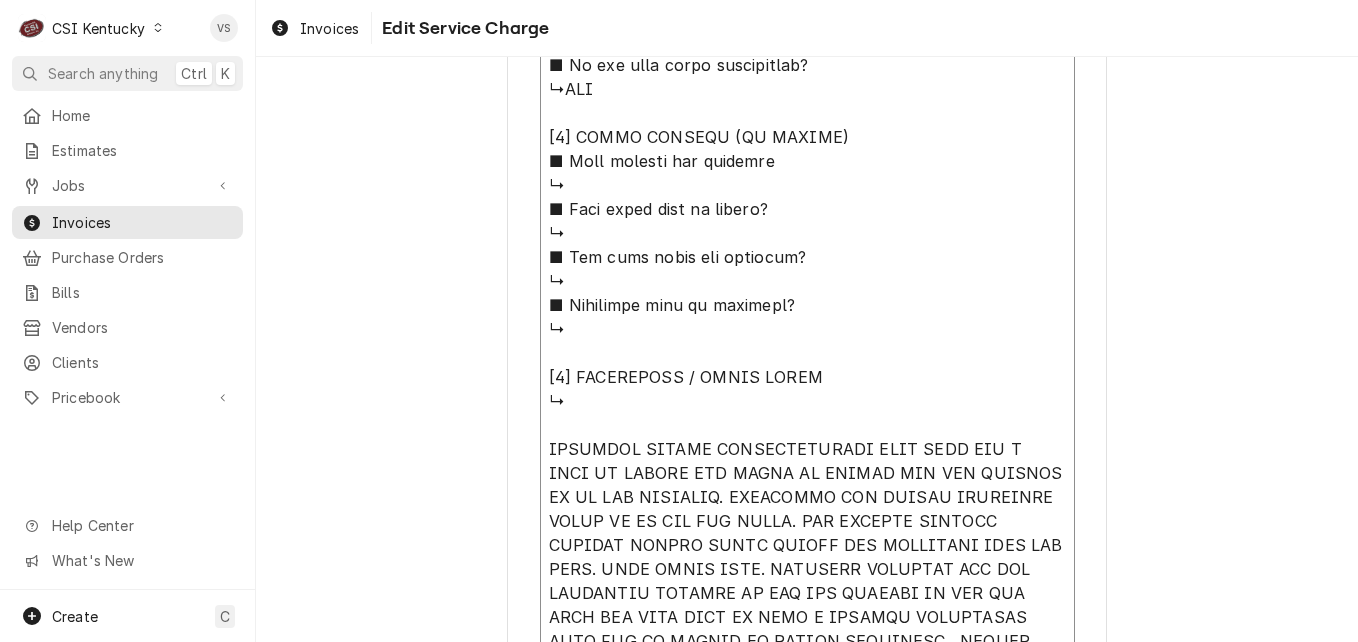 type on "x" 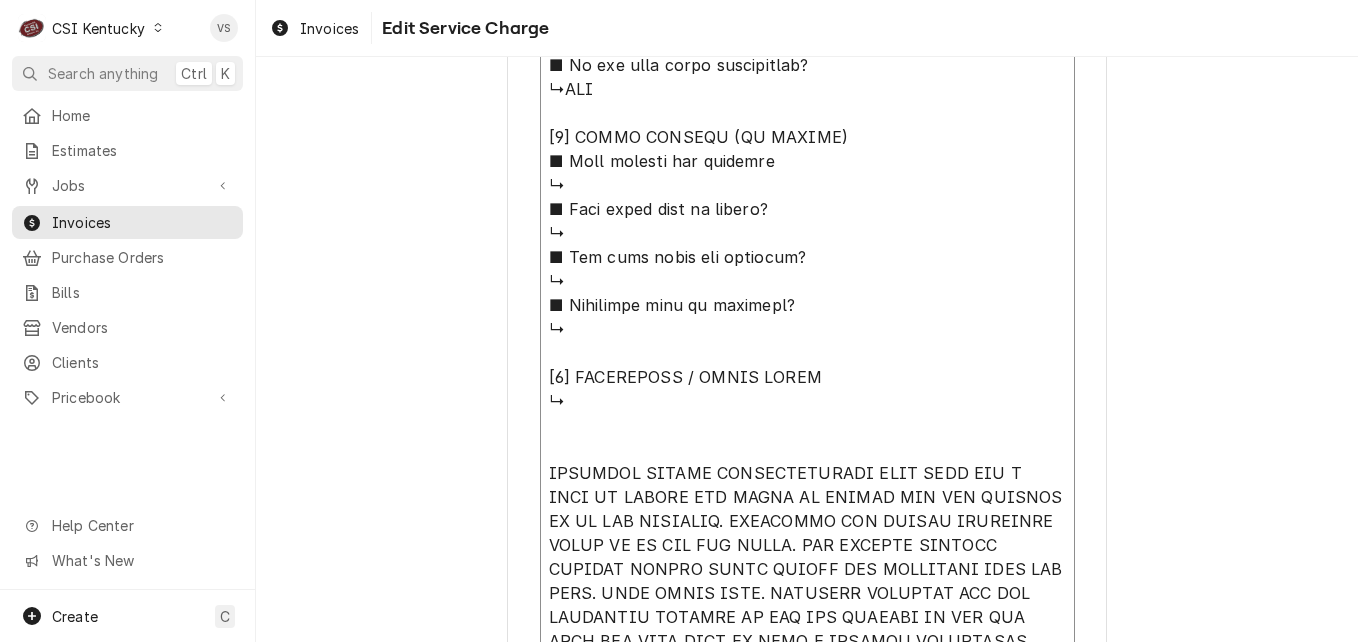 click on "Service Summary  ( optional )" at bounding box center (807, -91) 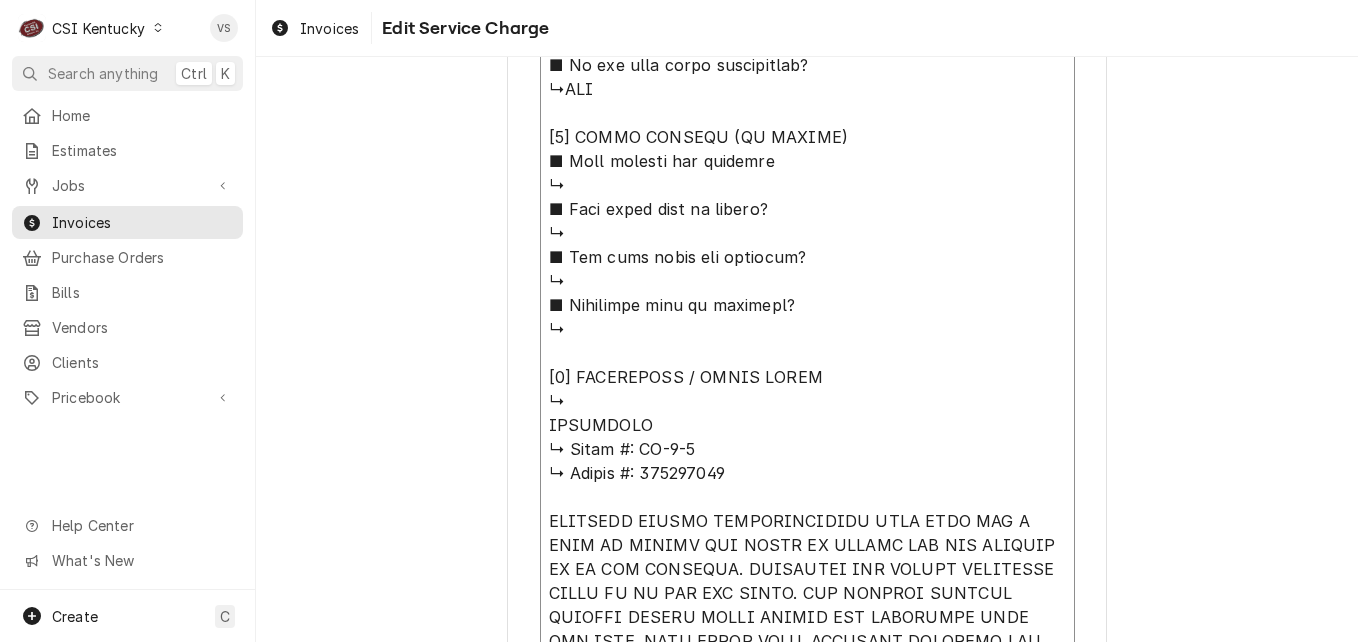 click on "Service Summary  ( optional )" at bounding box center [807, -67] 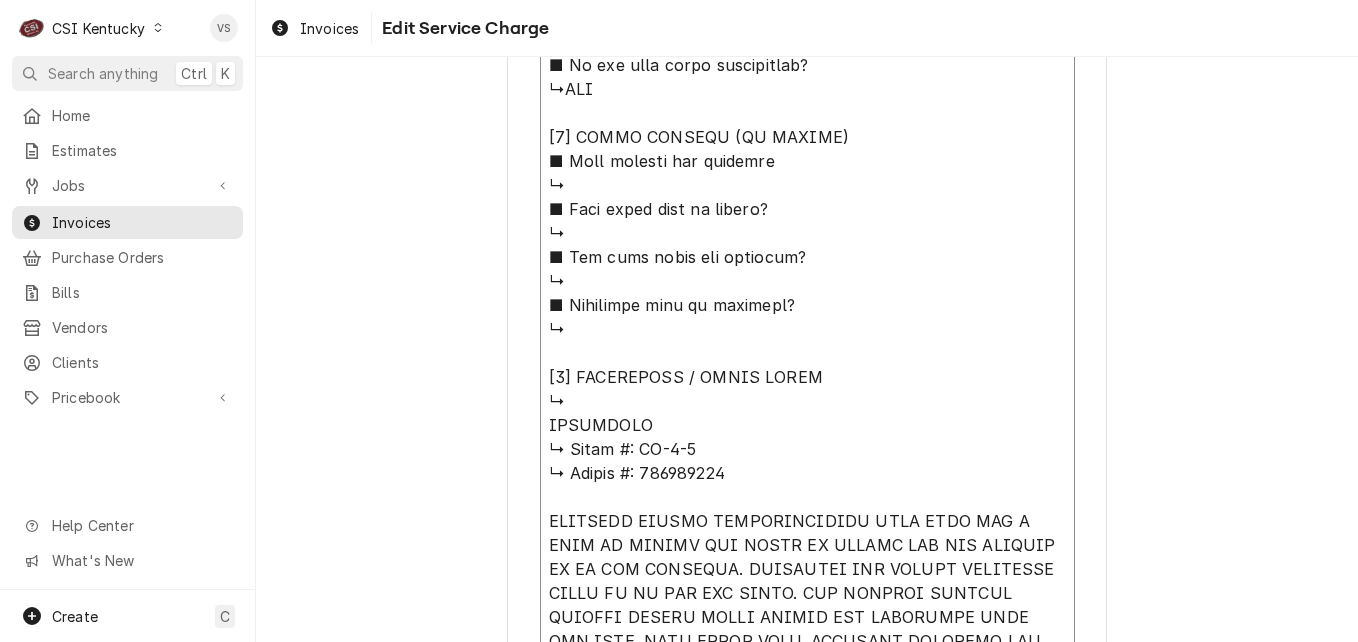 type on "x" 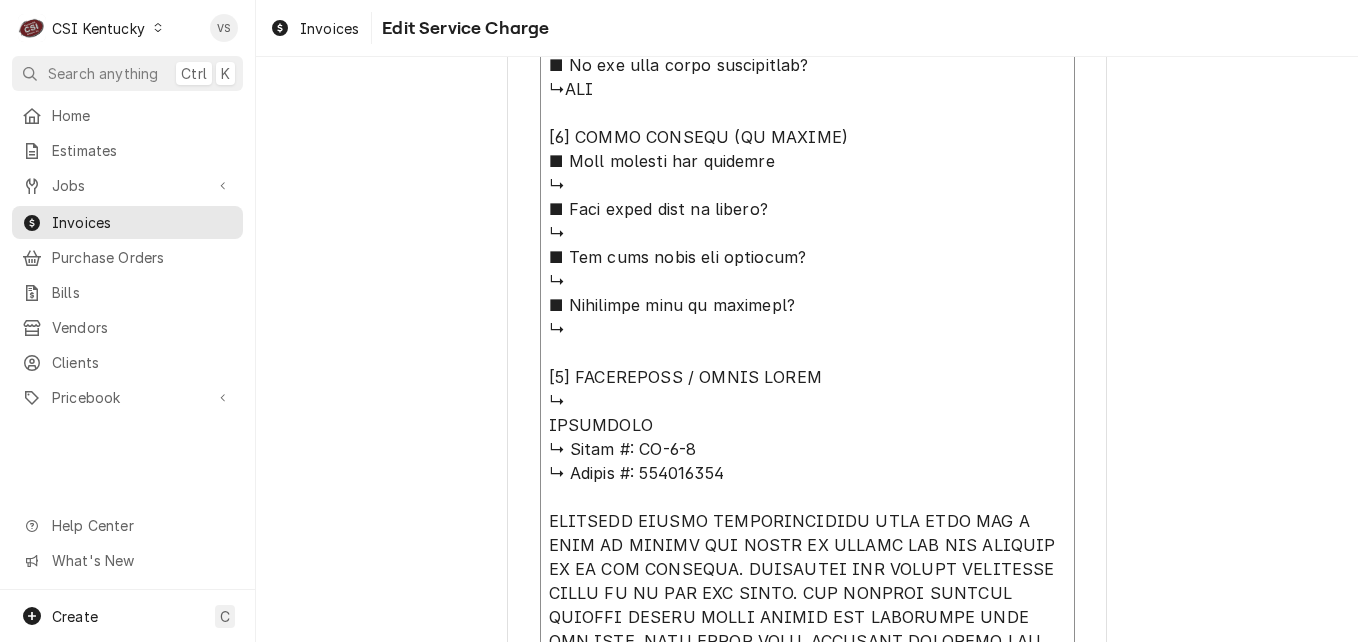 type on "x" 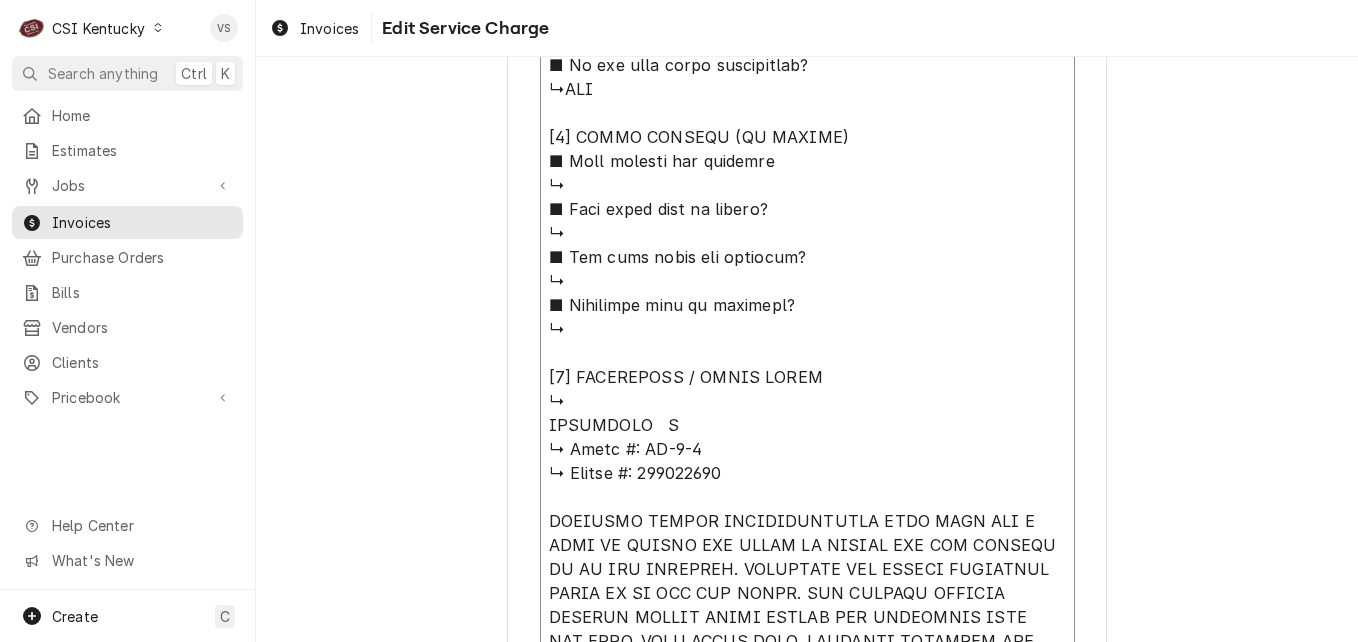 type on "x" 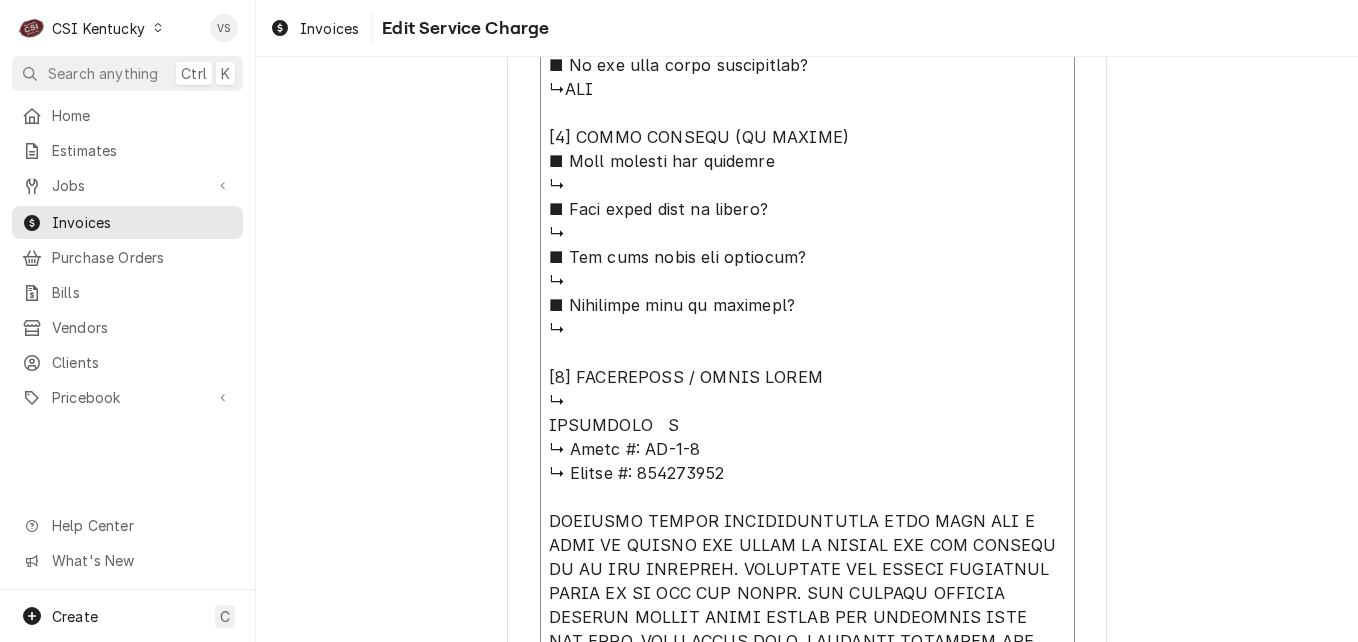type on "x" 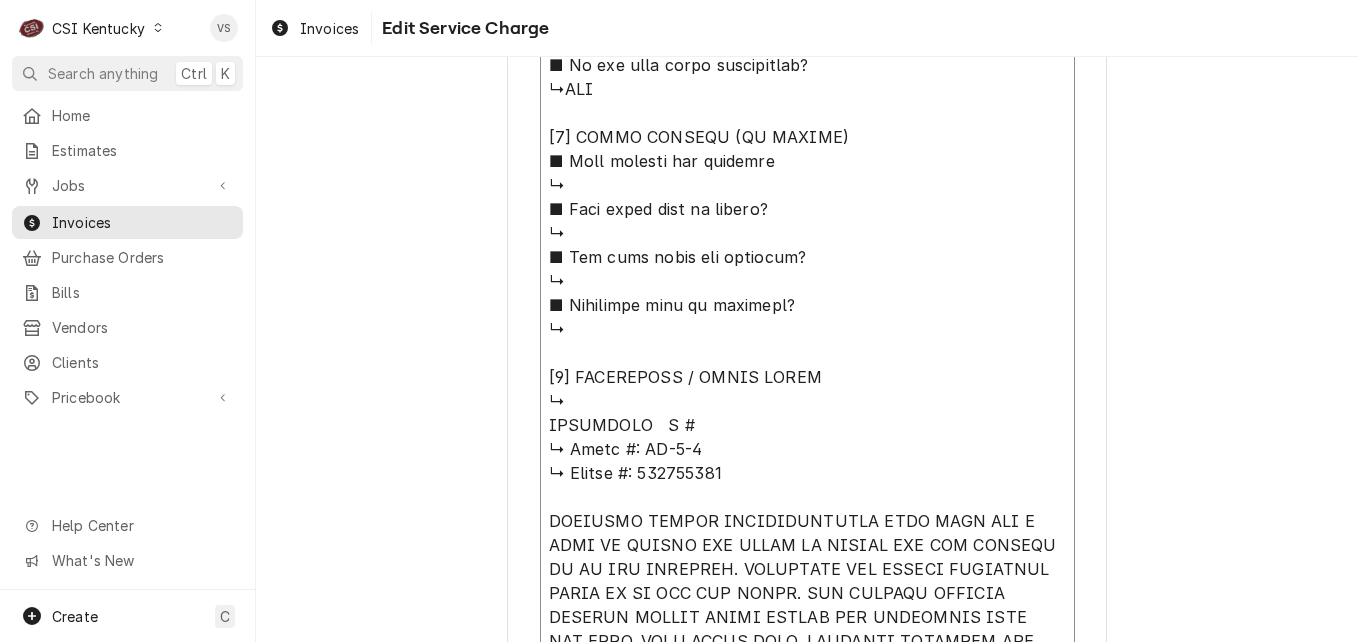 type on "x" 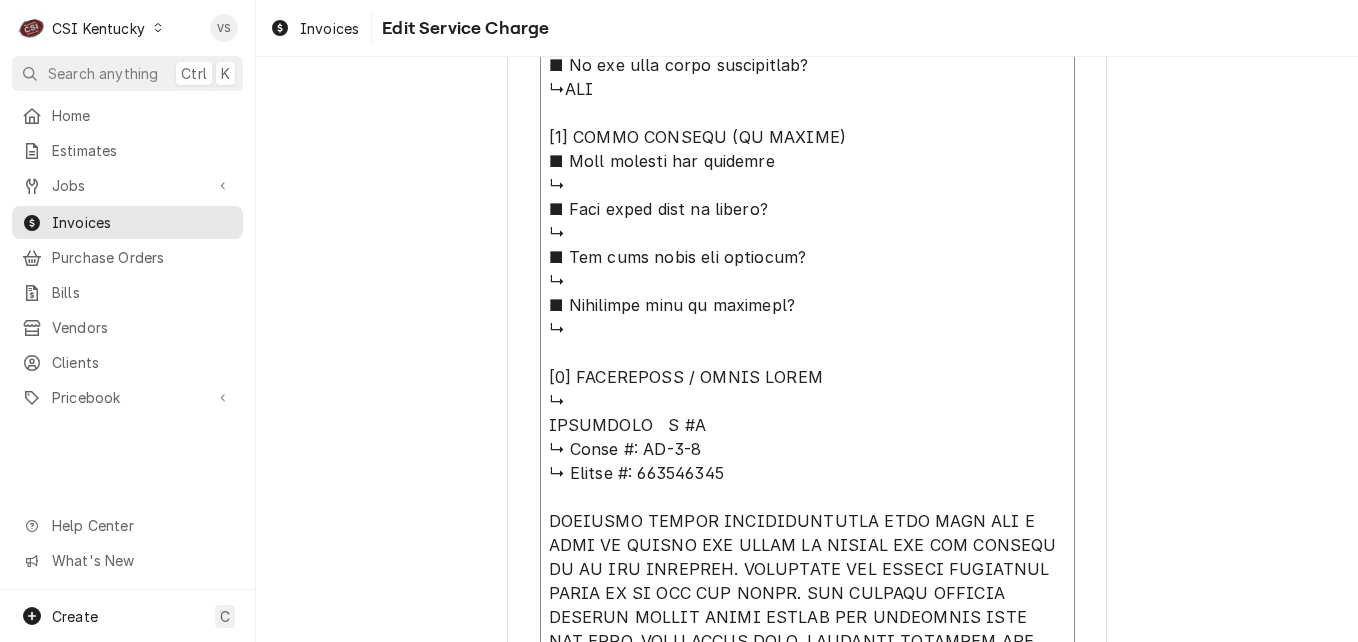 type on "x" 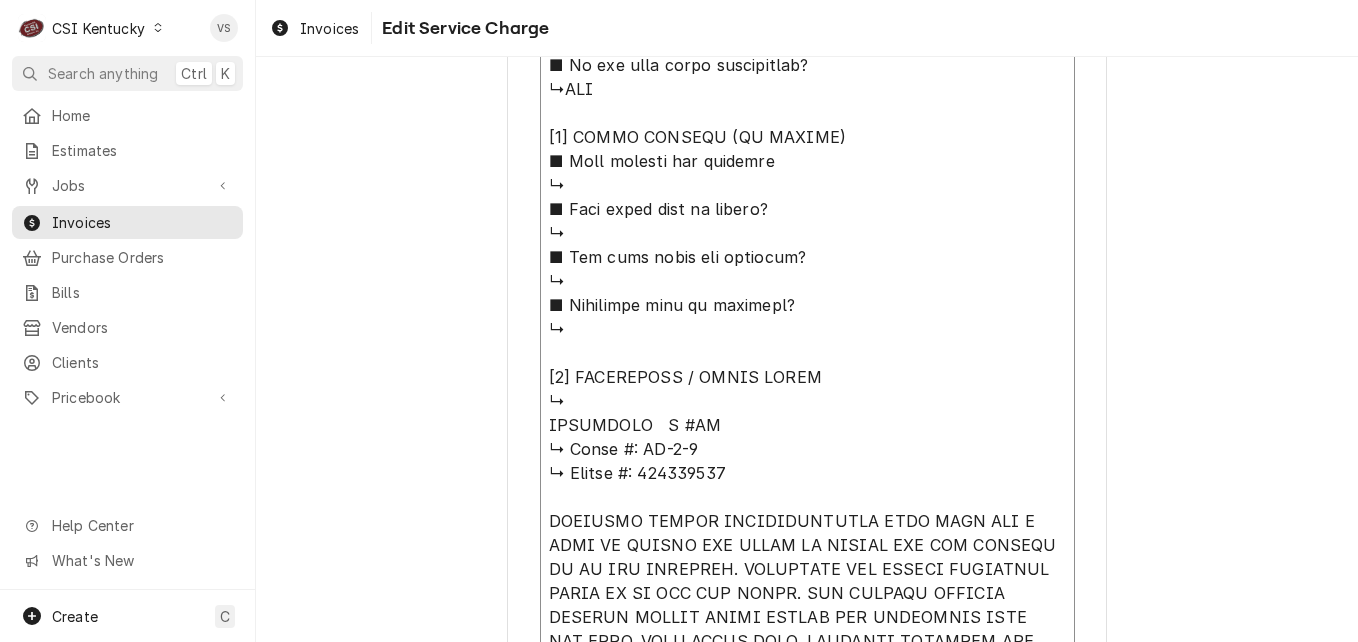 type on "x" 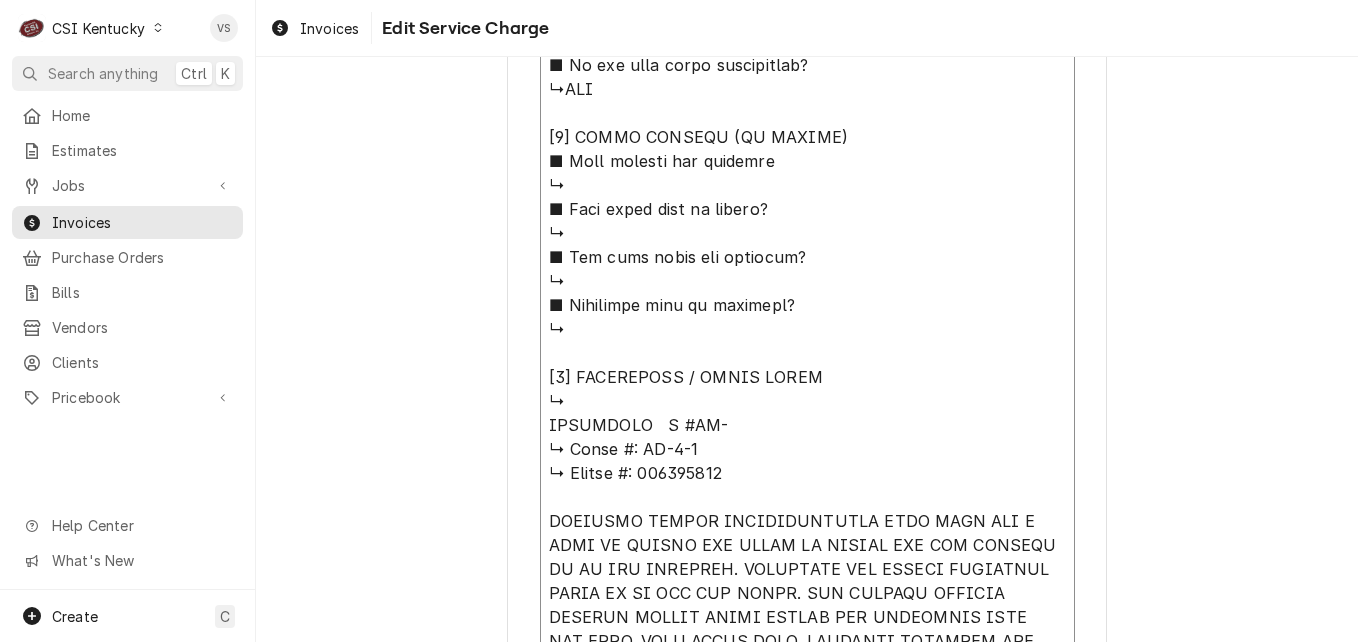 type on "x" 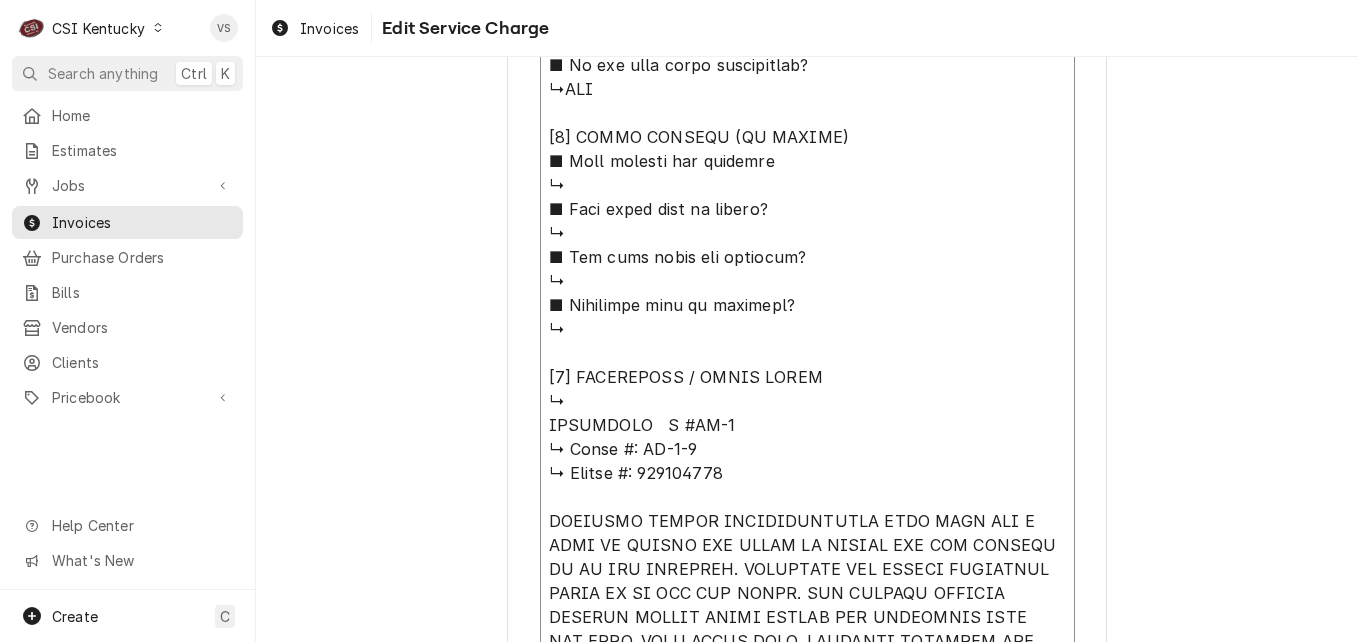 type on "x" 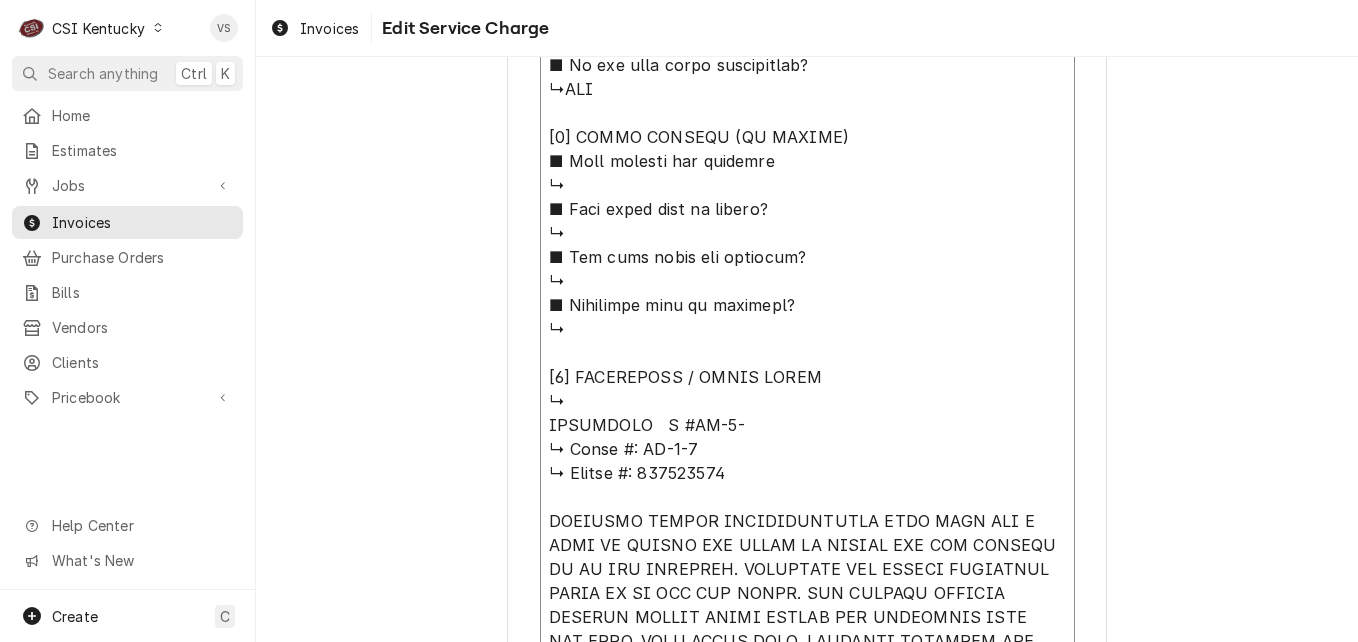 type on "x" 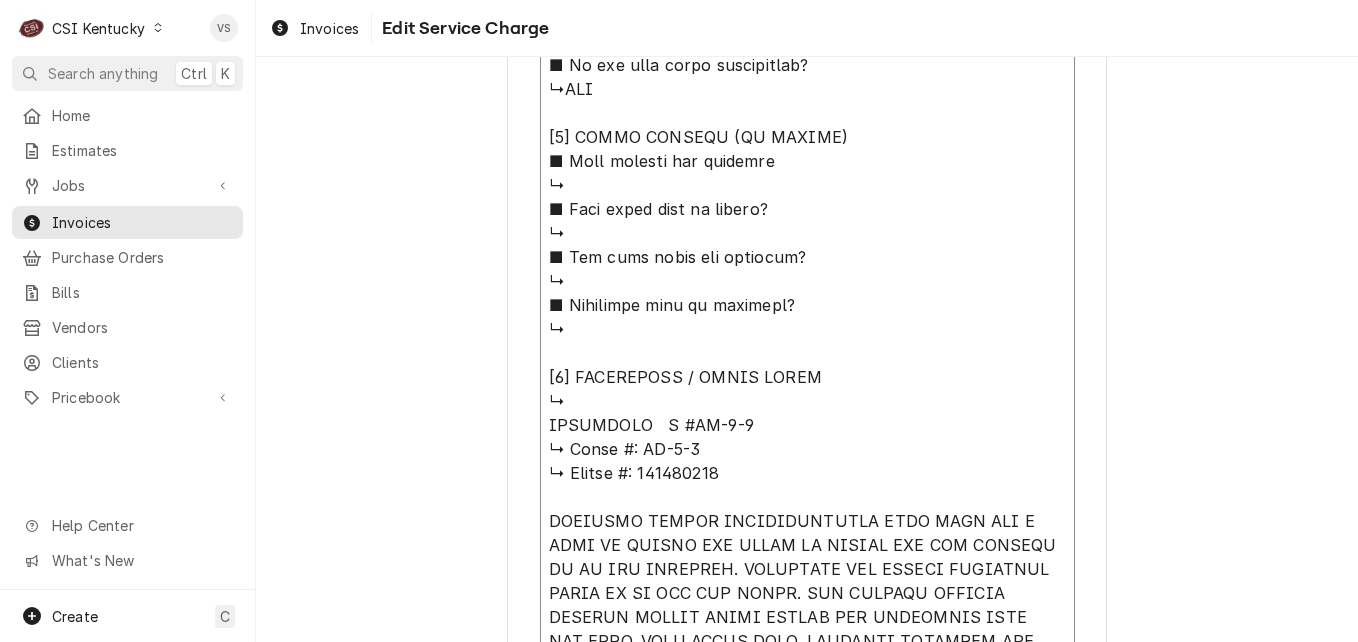 type on "x" 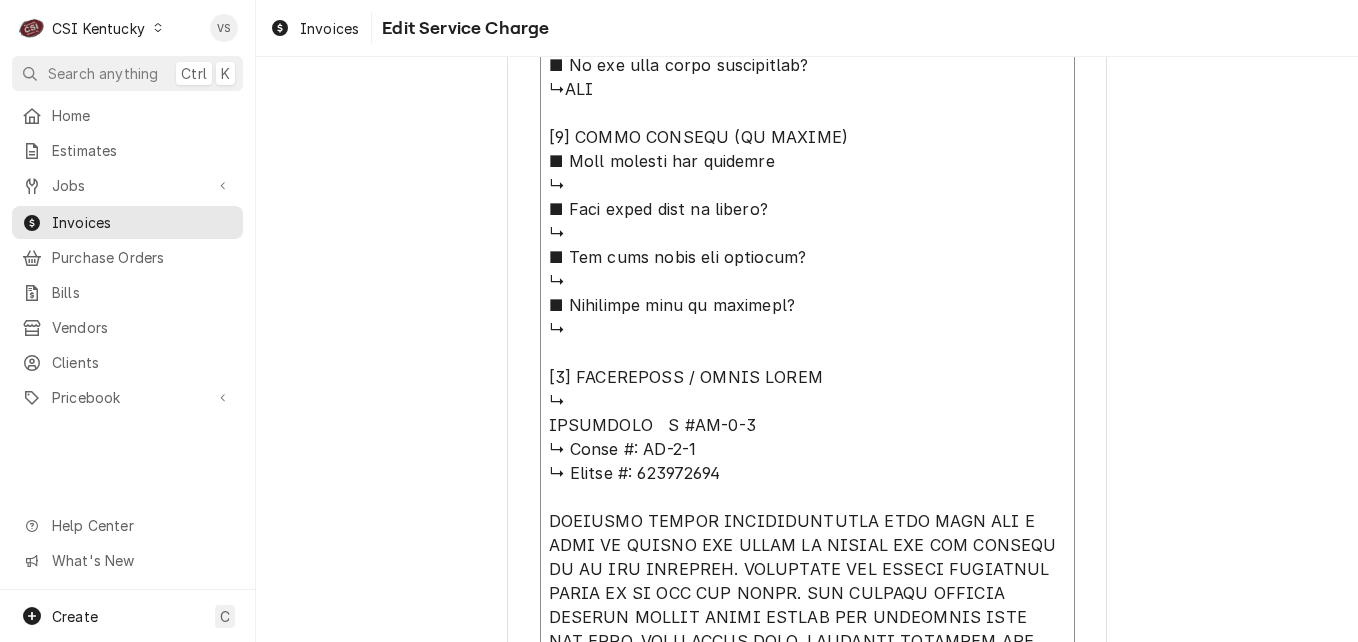 type on "x" 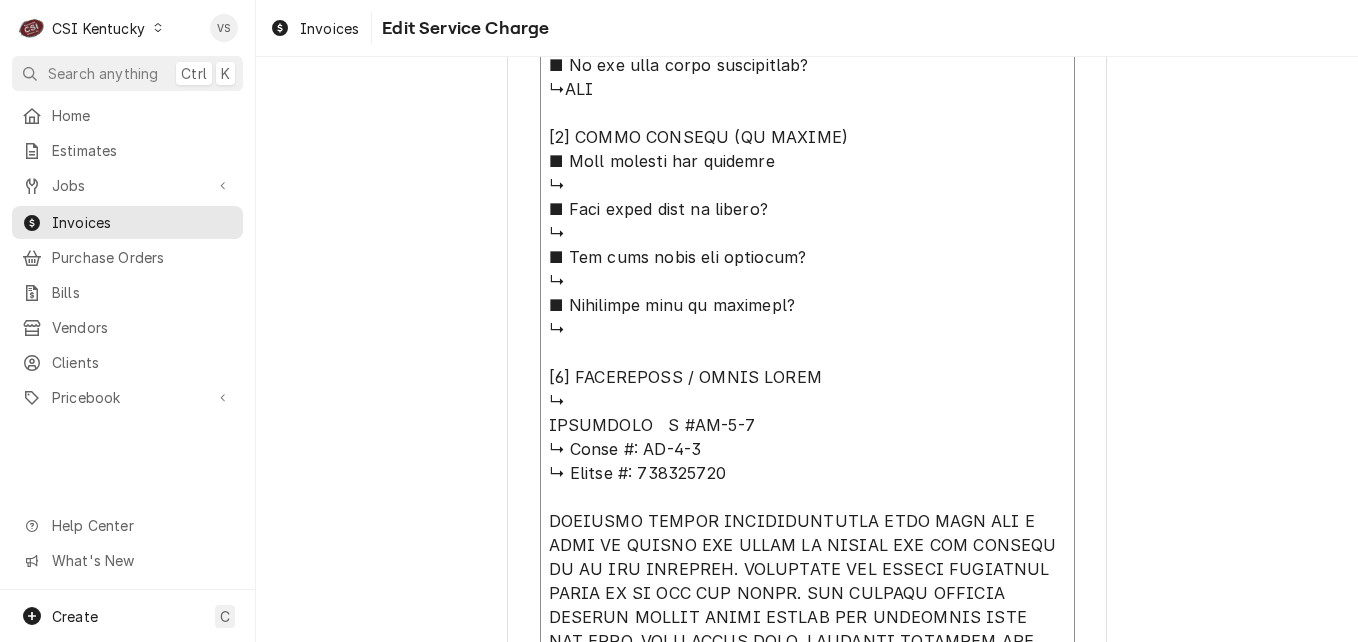 type on "x" 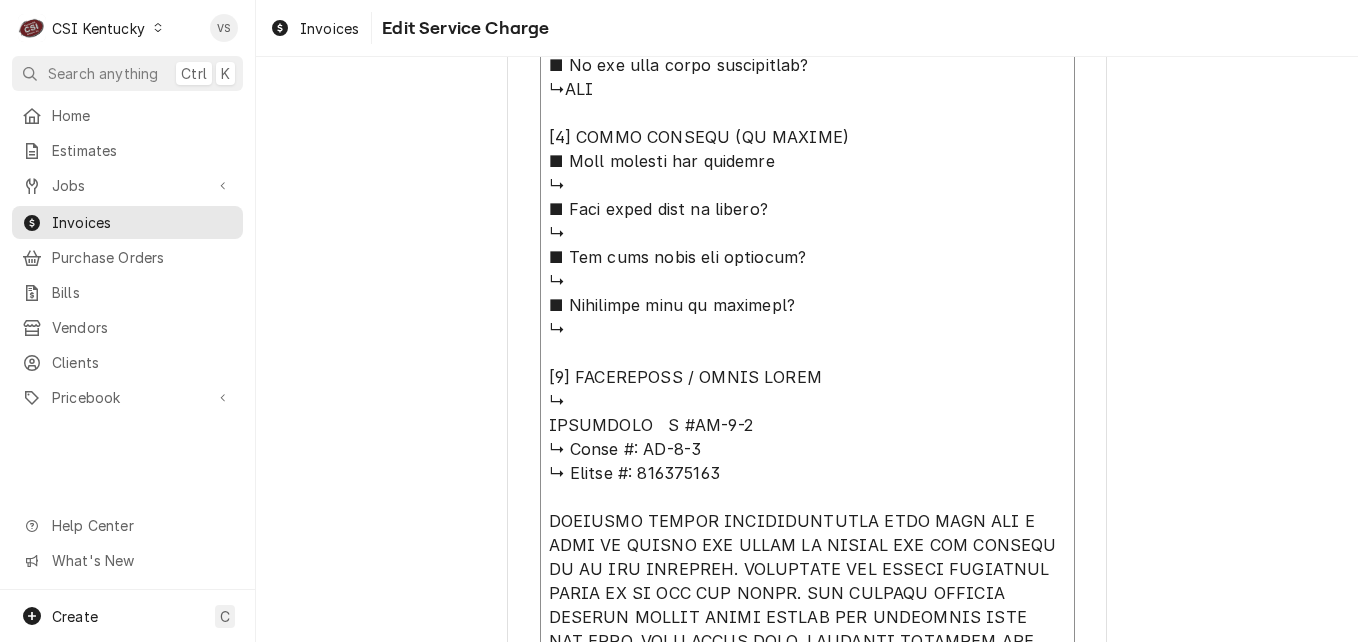 type on "⚠️ 𝗙𝗢𝗥𝗠 𝗜𝗡𝗦𝗧𝗥𝗨𝗖𝗧𝗜𝗢𝗡𝗦 ⚠️
✪ 𝗖𝗼𝗺𝗽𝗹𝗲𝘁𝗲 𝗮𝗹𝗹 𝗿𝗲𝗹𝗲𝘃𝗮𝗻𝘁 𝘀𝗲𝗰𝘁𝗶𝗼𝗻𝘀
✪ 𝗣𝗿𝗼𝘃𝗶𝗱𝗲 𝗱𝗲𝘁𝗮𝗶𝗹𝗲𝗱 𝗮𝗻𝘀𝘄𝗲𝗿𝘀
✪ 𝗗𝗼𝘂𝗯𝗹𝗲-𝗰𝗵𝗲𝗰𝗸 𝗱𝗮𝘁𝗮 𝗲𝗻𝘁𝗿𝗶𝗲𝘀
✪ 𝗠𝗮𝗿𝗸 ‘𝗡/𝗔’ 𝗶𝗳 𝗻𝗼𝘁 𝗿𝗲𝗹𝗲𝘃𝗮𝗻𝘁
✪ 𝗩𝗲𝗿𝗶𝗳𝘆 𝗯𝗲𝗳𝗼𝗿𝗲 𝘀𝘂𝗯𝗺𝗶𝘀𝘀𝗶𝗼𝗻
[𝟭] 𝗘𝗤𝗨𝗜𝗣𝗠𝗘𝗡𝗧 / 𝗪𝗔𝗥𝗥𝗔𝗡𝗧𝗬
■ 𝗣𝗿𝗼𝘃𝗶𝗱𝗲 𝗲𝗾𝘂𝗶𝗽𝗺𝗲𝗻𝘁 𝗱𝗮𝘁𝗮 𝗯𝗲𝗹𝗼𝘄:
↳ 𝗠𝗙𝗚: MULTIPLEX
↳ 𝗠𝗼𝗱𝗲𝗹 #: MA-8-2
↳ 𝗦𝗲𝗿𝗶𝗮𝗹 #: 650199944
↳ 𝗩𝗼𝗹𝘁𝗮𝗴𝗲: 115VAC
↳ 𝗣𝗵𝗮𝘀𝗲: 1PH
↳ 𝗚𝗮𝘀 𝗧𝘆𝗽𝗲: R404A
■ 𝗜𝘀 𝘁𝗵𝗲 𝘂𝗻𝗶𝘁 𝘂𝗻𝗱𝗲𝗿 𝘄𝗮𝗿𝗿𝗮𝗻𝘁𝘆?
↳ YES
■ 𝗪𝗵𝗮𝘁 𝗶𝘀 𝗰𝗼𝘃𝗲𝗿𝗲𝗱?
↳
■ 𝗛𝗮𝘃𝗲 𝘆𝗼𝘂 𝘃𝗲𝗿𝗶𝗳𝗶𝗲𝗱 𝘄/ 𝗠𝗙𝗚?
↳
■ 𝗜𝘀 𝘂𝗻𝗶𝘁 𝘁𝗮𝗴𝗴𝗲𝗱 𝘄/ 𝗖𝗦𝗜 𝘀𝘁𝗶𝗰𝗸𝗲𝗿?
↳NO
[𝟮] 𝗗𝗜𝗔𝗚𝗡𝗢𝗦𝗜𝗦 / 𝗜𝗦𝗦𝗨𝗘𝗦
■ 𝗨𝗻𝗶𝘁 𝗼𝗽𝗲𝗿𝗮𝘁𝗶𝗼𝗻𝗮𝗹 𝗼𝗻 𝗮𝗿𝗿𝗶𝘃𝗮𝗹?
↳YES
■ 𝗘𝘅𝗽𝗹𝗮𝗶𝗻 𝘀𝘁𝗲𝗽𝘀 𝘁𝗼 𝗱𝗶𝗮𝗴𝗻𝗼𝘀𝗶𝘀?
↳FOUND ICE BRIDGE IS TOO THICK.  INSPECTED BELT AND SWITCHED BLADE AROUND TO THE SHARPER SIDE.
■ 𝗗𝗶𝗱 𝘆𝗼𝘂 𝗰𝗼𝗻𝗳𝗶𝗿𝗺 𝘁𝗵𝗲 𝗶𝘀𝘀𝘂𝗲?
↳YES
[𝟯] 𝗥𝗘𝗦𝗢𝗟𝗨𝗧𝗜𝗢𝗡 (𝗜𝗙 𝗥𝗘𝗣𝗔𝗜𝗥𝗘𝗗)
■ 𝗪𝗵𝗮𝘁 𝗿𝗲𝗽𝗮𝗶𝗿𝘀 𝘄𝗲𝗿𝗲 𝗰𝗼𝗺𝗽𝗹𝗲𝘁𝗲𝗱?
↳INSPECTED BELT AND SWITCHED BLADE AROUND TO THE SHARPER SIDE.
■ 𝗪𝗲𝗿𝗲 𝗽𝗮𝗿𝘁𝘀 𝗶𝗻𝘀𝘁𝗮𝗹𝗹𝗲𝗱 (𝘀𝗽𝗲𝗰𝗶𝗳𝘆)?
↳NO
■ 𝗨𝗻𝗶𝘁 𝗺𝗮𝗶𝗻𝘁𝗲𝗻𝗮𝗻𝗰𝗲𝗱 / 𝗰𝗹𝗲𝗮𝗻𝗲𝗱?
↳NO
■ 𝗜𝘀 𝘁𝗵𝗲 𝘂𝗻𝗶𝘁 𝗳𝘂𝗹𝗹𝘆 𝗼𝗽𝗲𝗿𝗮𝘁𝗶𝗼𝗻𝗮𝗹?
↳YES
[𝟰] 𝗤𝗨𝗢𝗧𝗘 𝗗𝗘𝗧𝗔𝗜𝗟𝗦 (𝗜𝗙 𝗡𝗘𝗘𝗗𝗘𝗗)
■ 𝗪𝗵𝗮𝘁 𝗿𝗲𝗽𝗮𝗶𝗿𝘀 𝗮𝗿𝗲 𝗿𝗲𝗾𝘂𝗶𝗿𝗲𝗱
↳
■ 𝗪𝗵𝗮𝘁 𝗽𝗮𝗿𝘁𝘀 𝘄𝗶𝗹𝗹 𝗯𝗲 𝗻𝗲𝗲𝗱𝗲𝗱?
↳
■ 𝗛𝗼..." 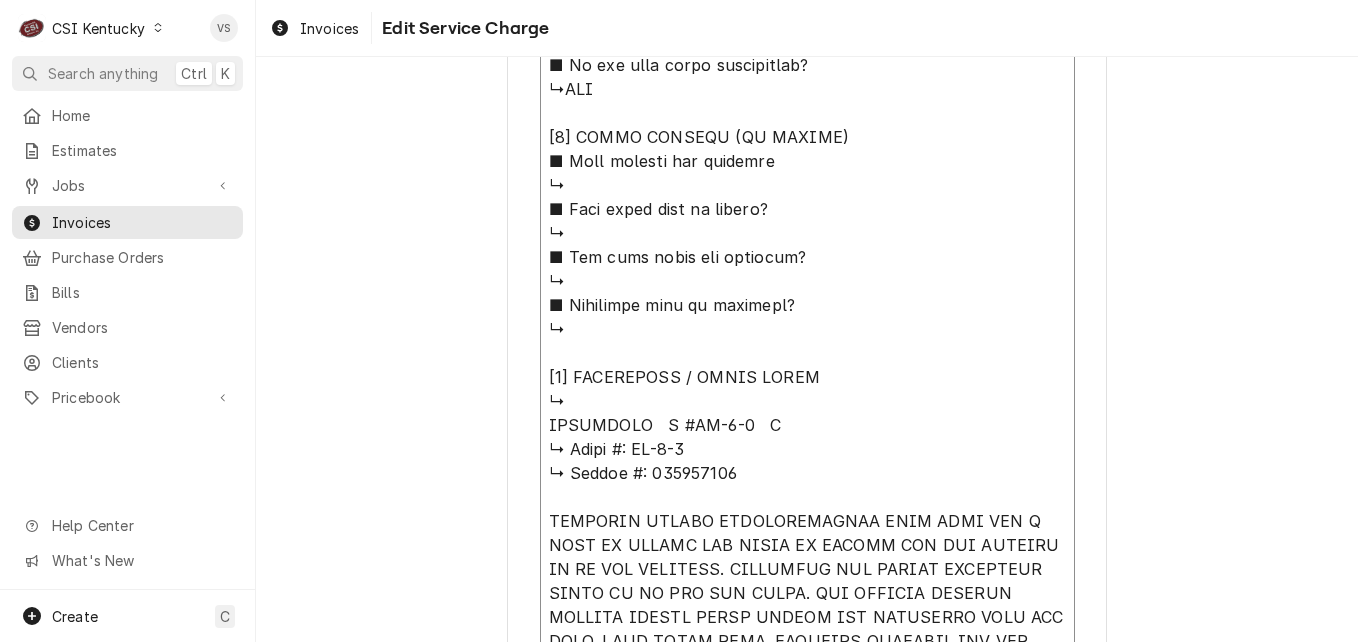 type on "x" 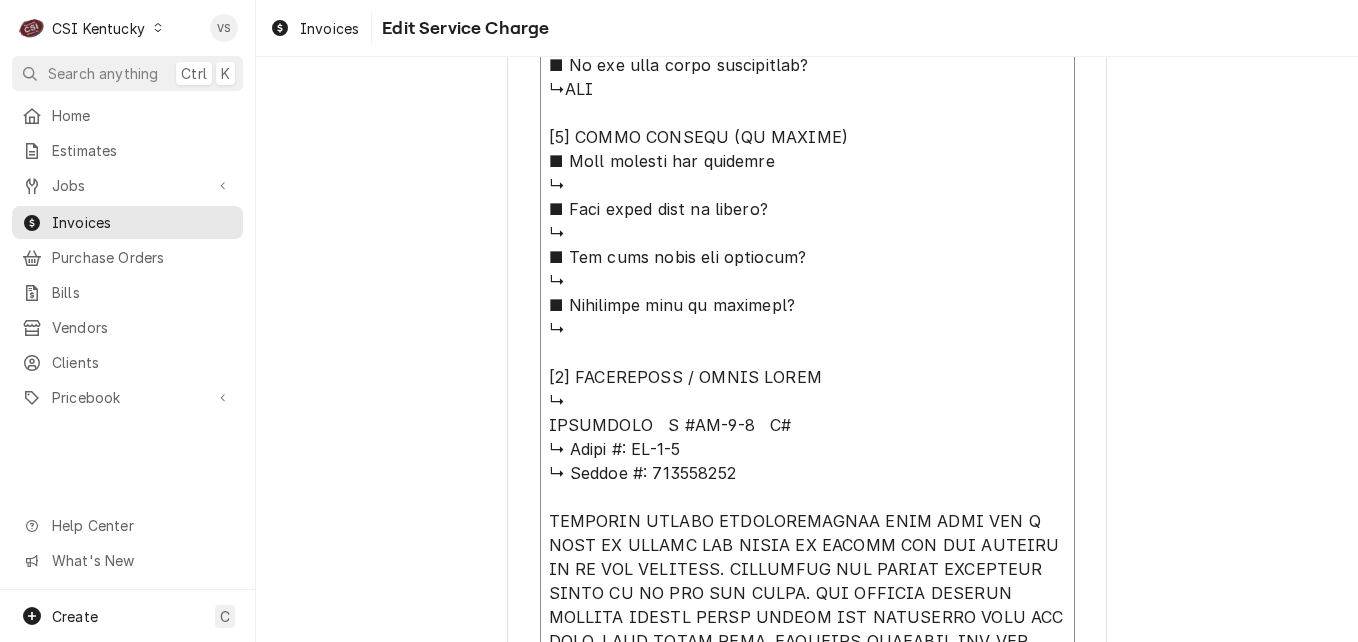 type on "x" 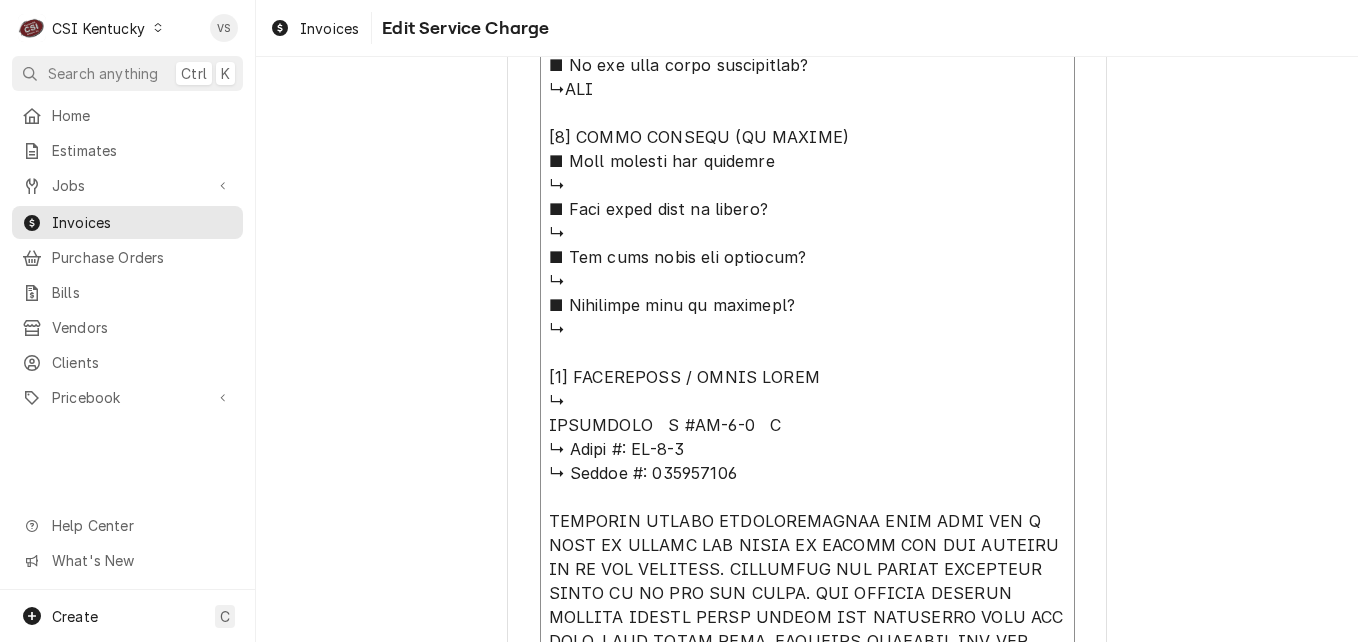 type on "x" 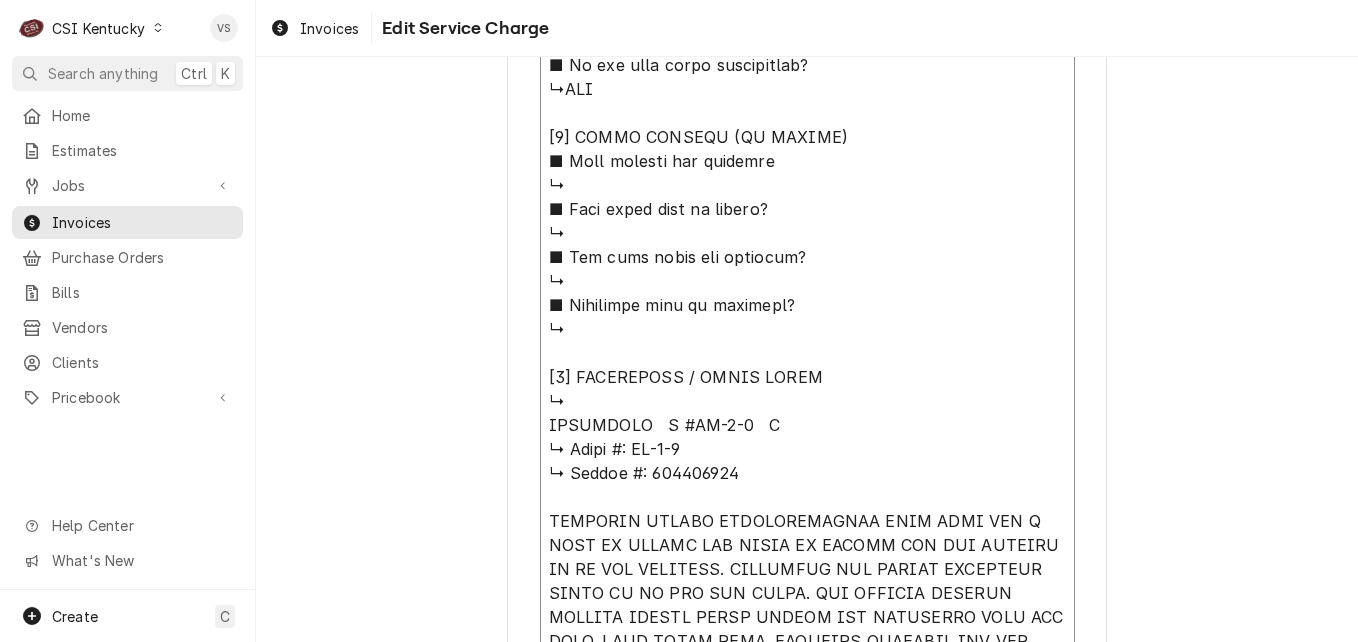 type on "x" 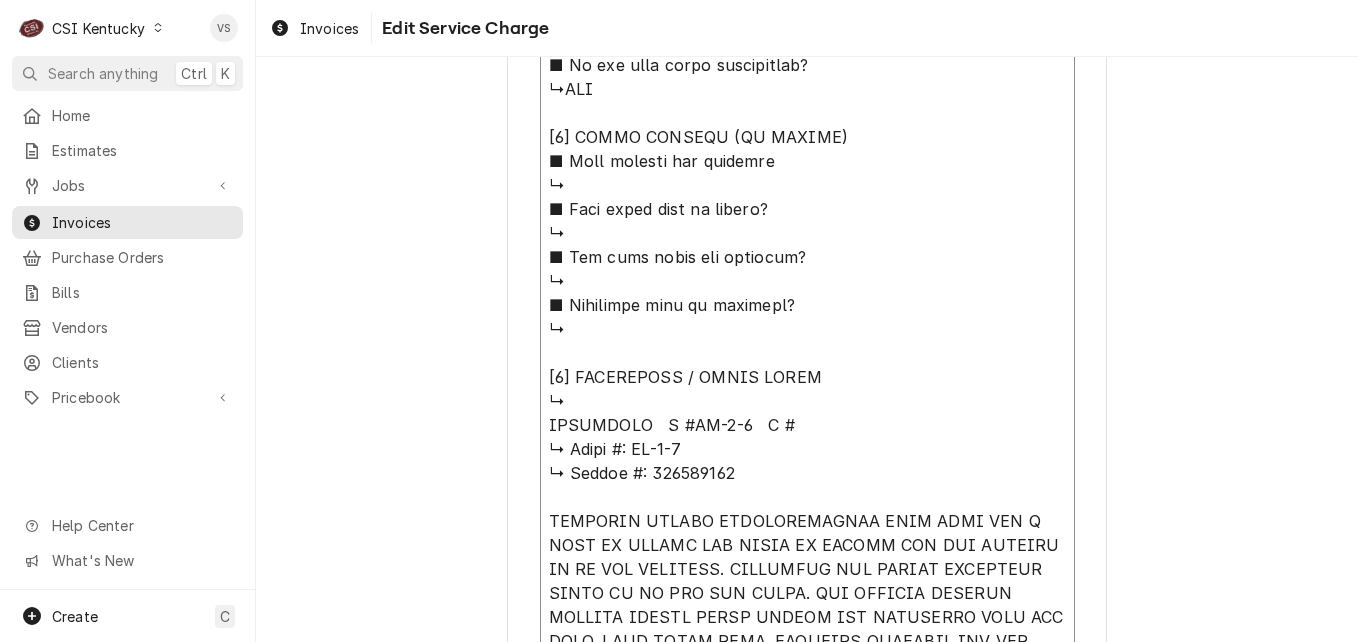 type on "x" 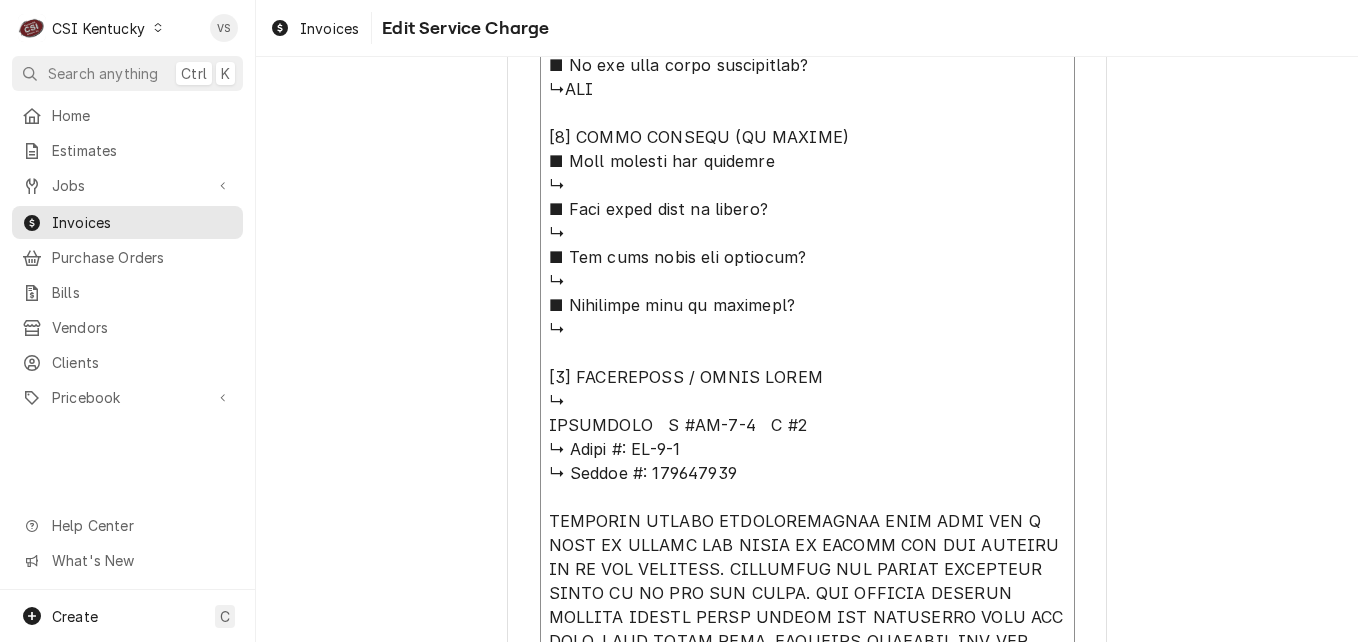 type on "x" 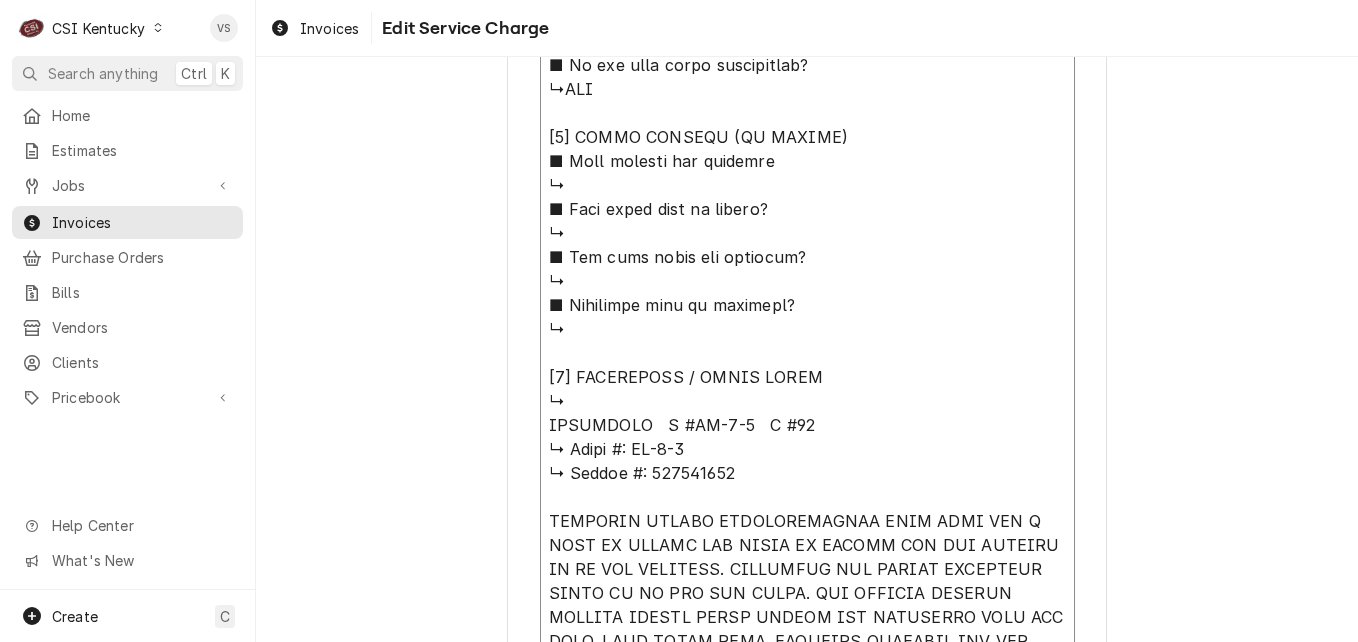 type on "x" 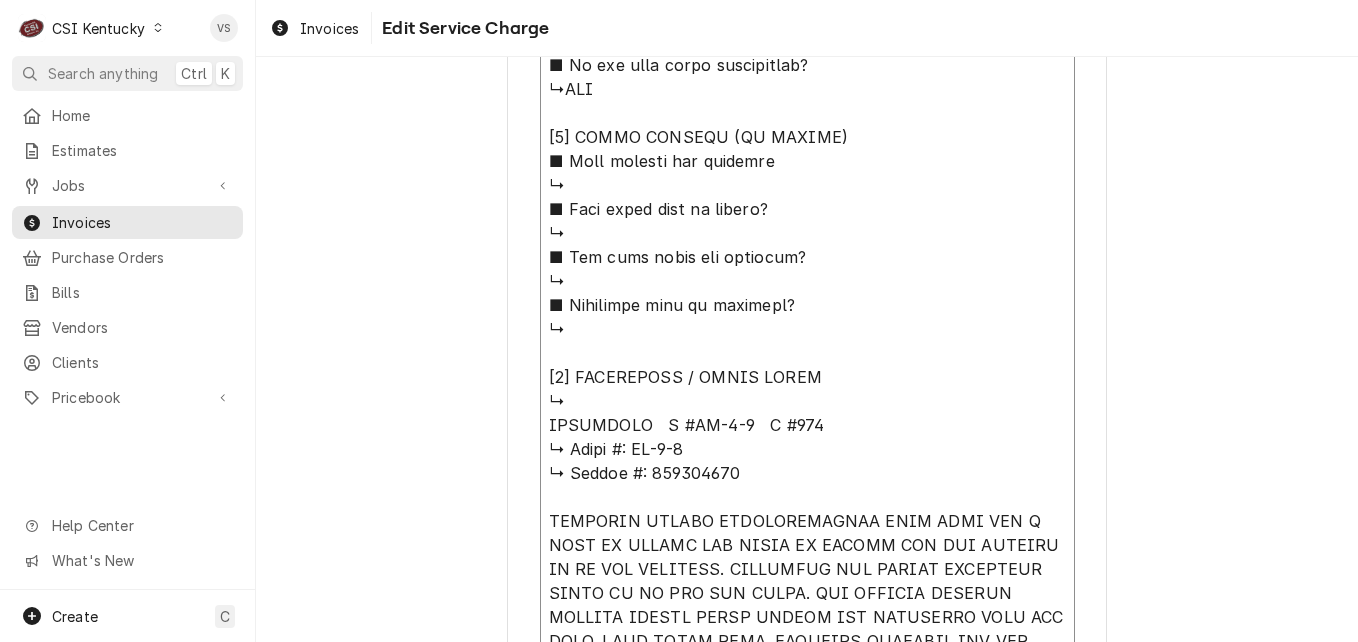 type on "x" 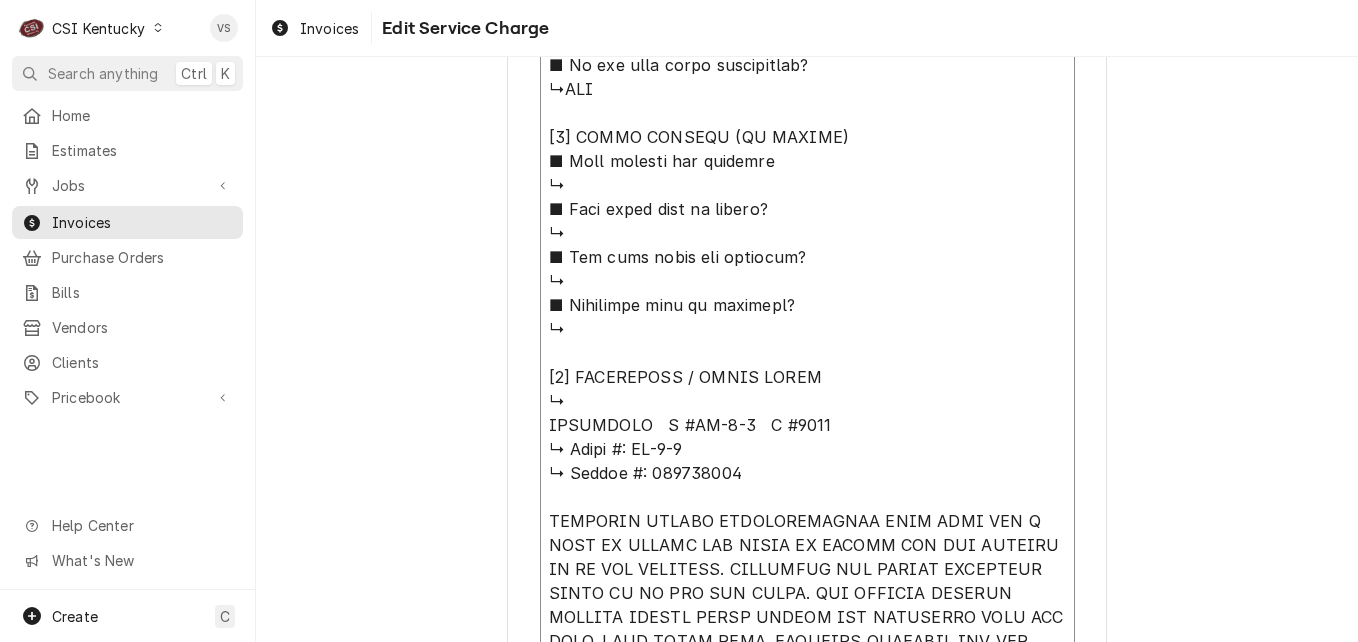 type on "x" 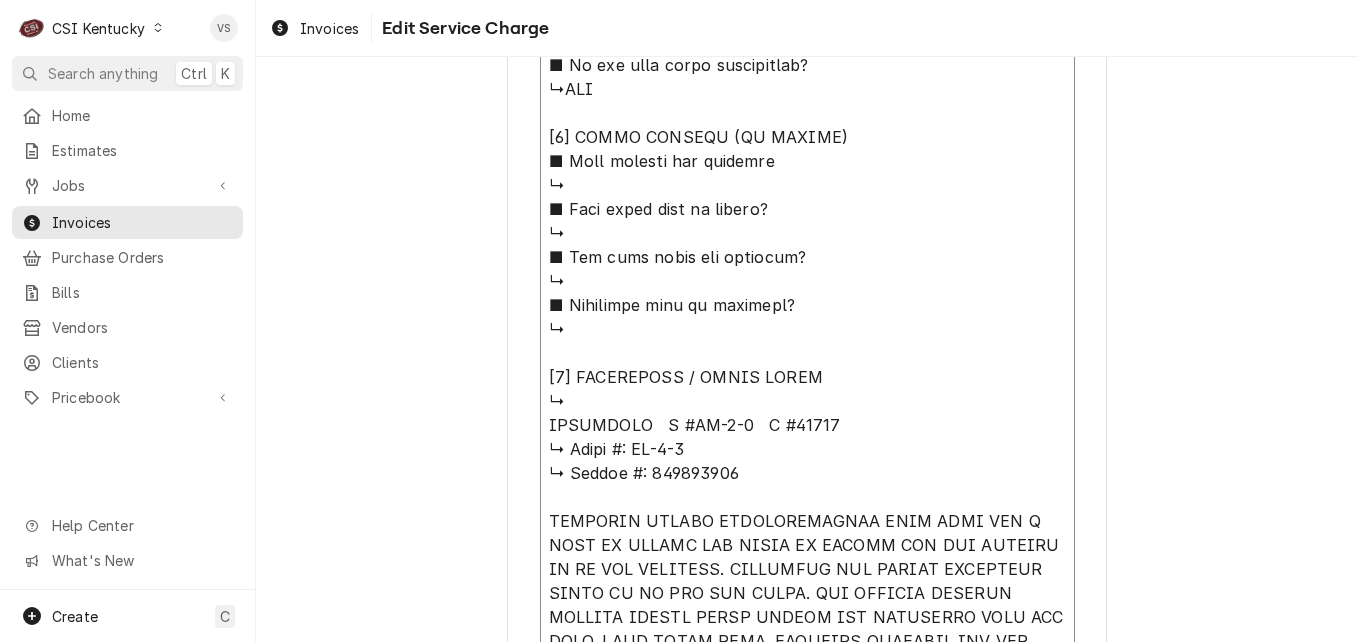 type on "x" 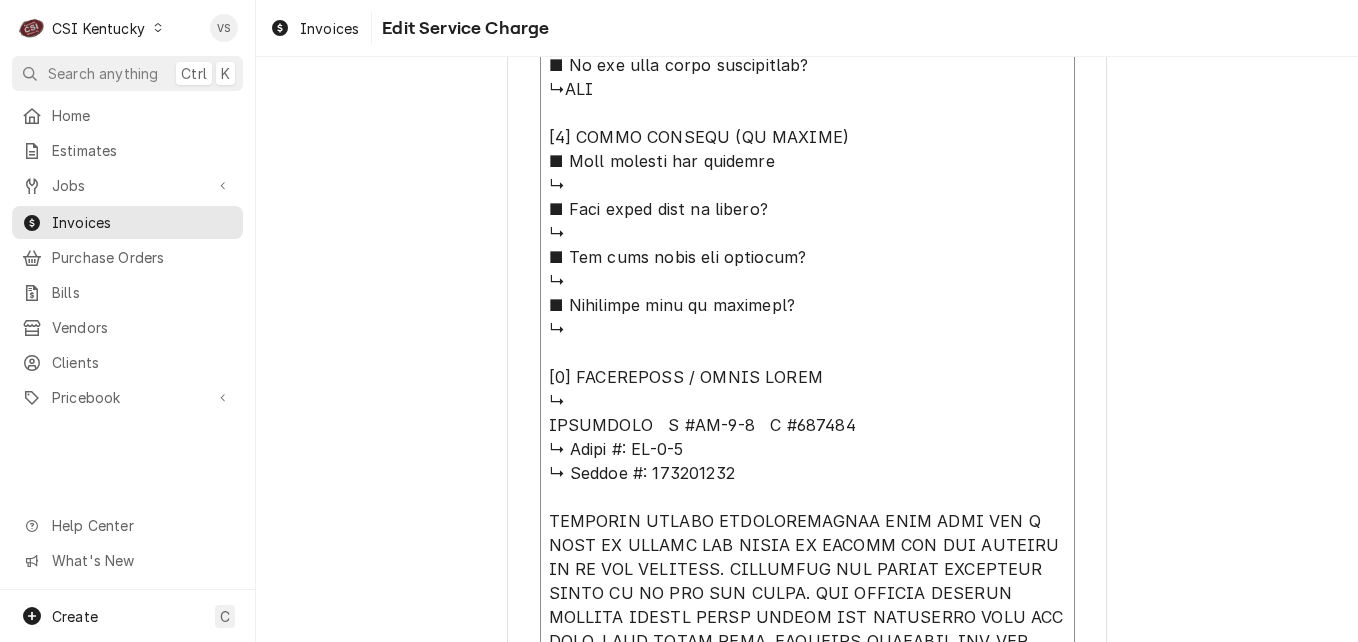 type on "x" 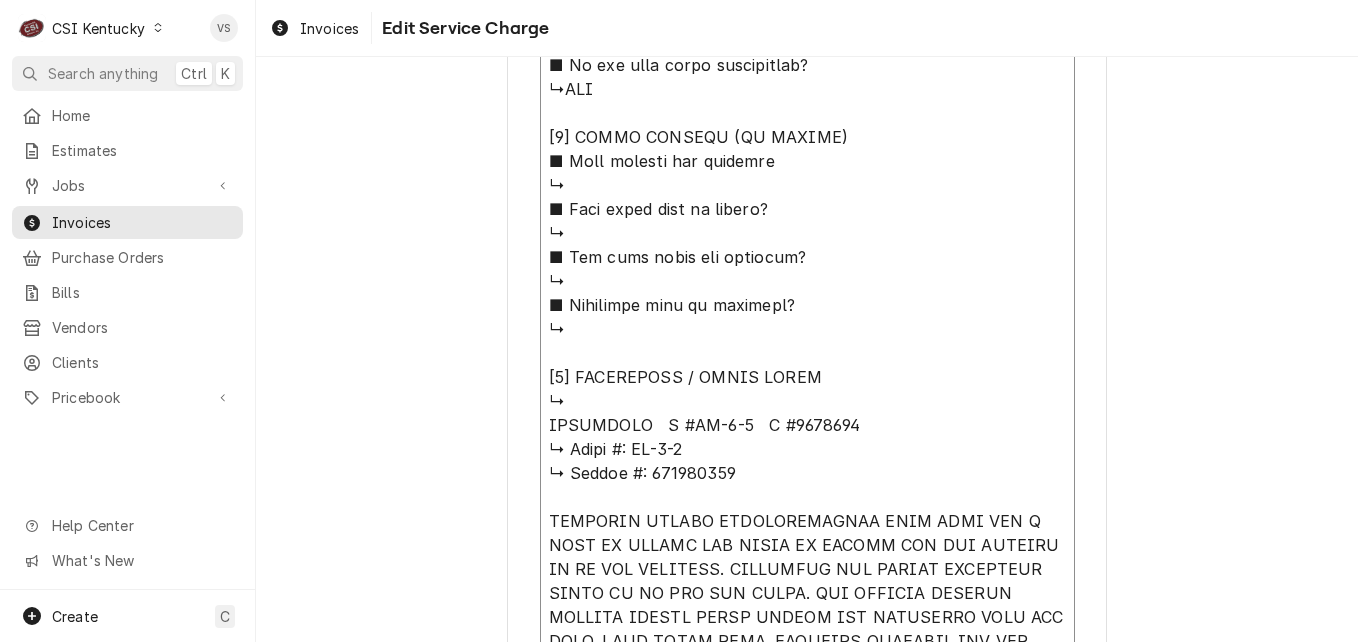 type on "x" 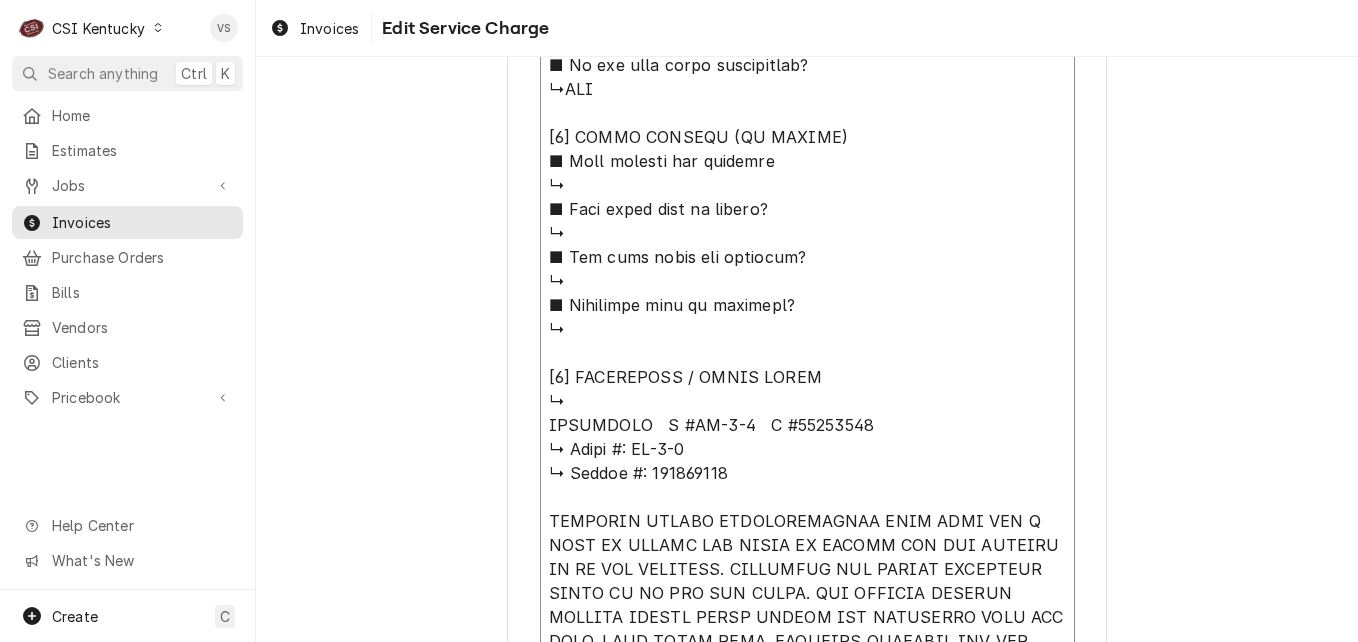 type on "x" 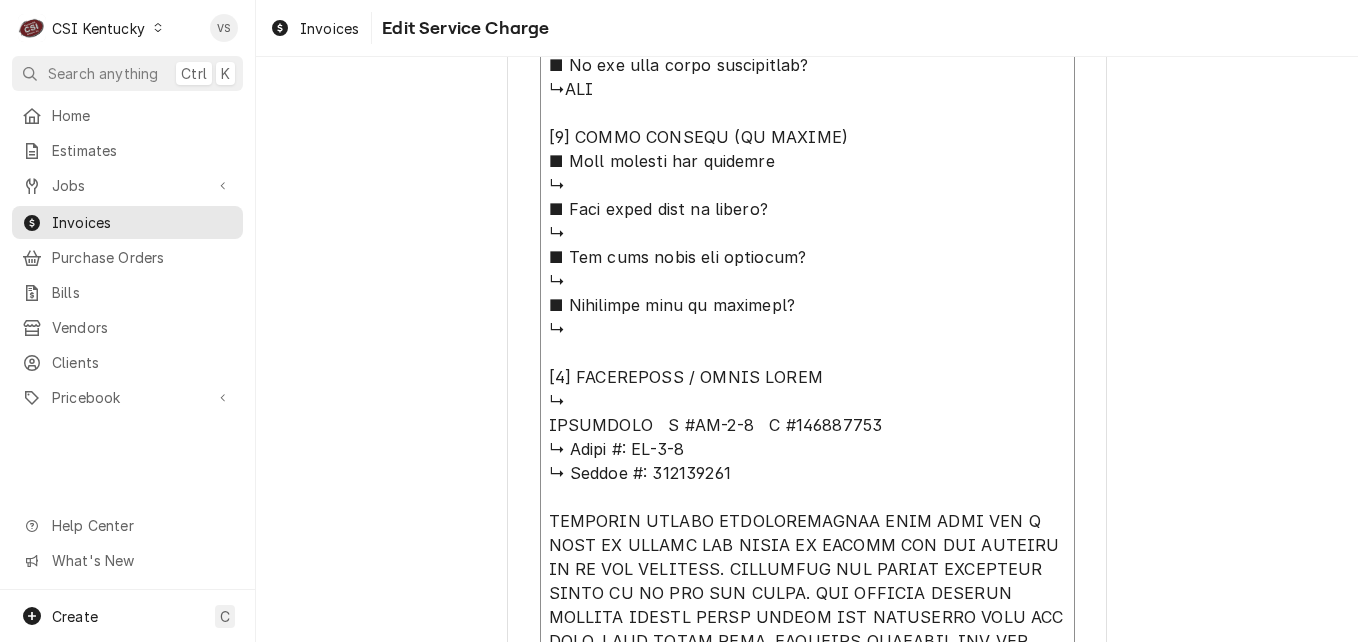 drag, startPoint x: 544, startPoint y: 448, endPoint x: 722, endPoint y: 484, distance: 181.60396 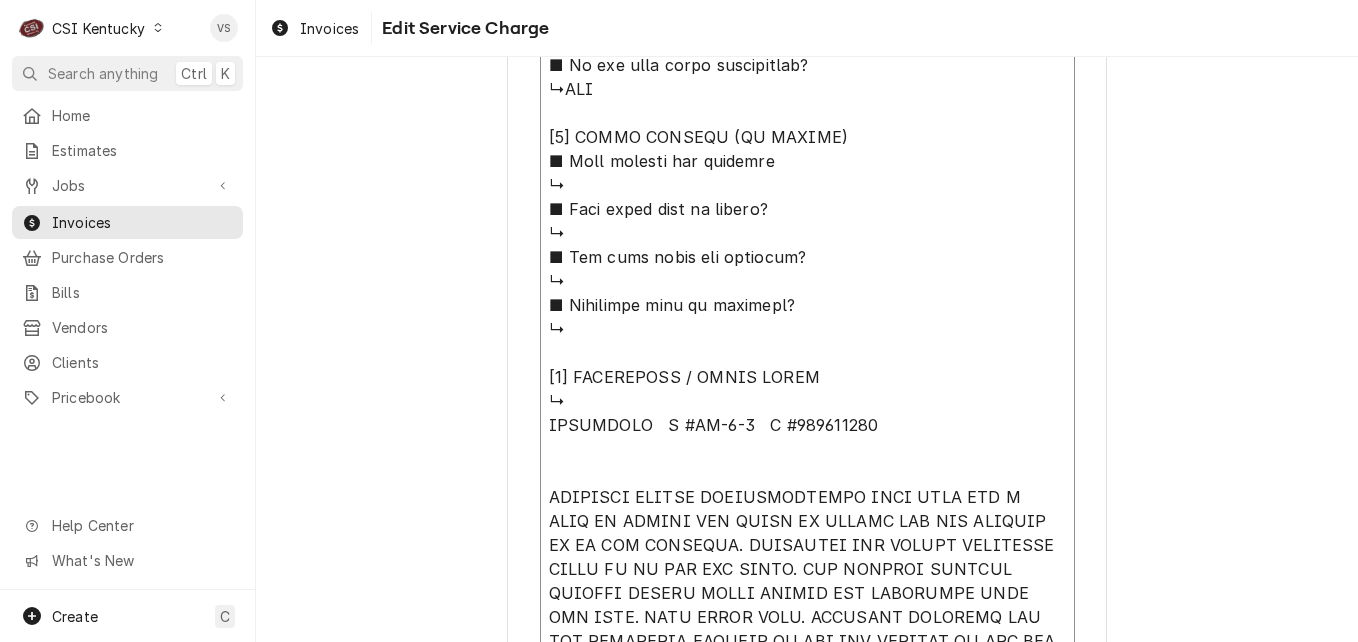 scroll, scrollTop: 0, scrollLeft: 0, axis: both 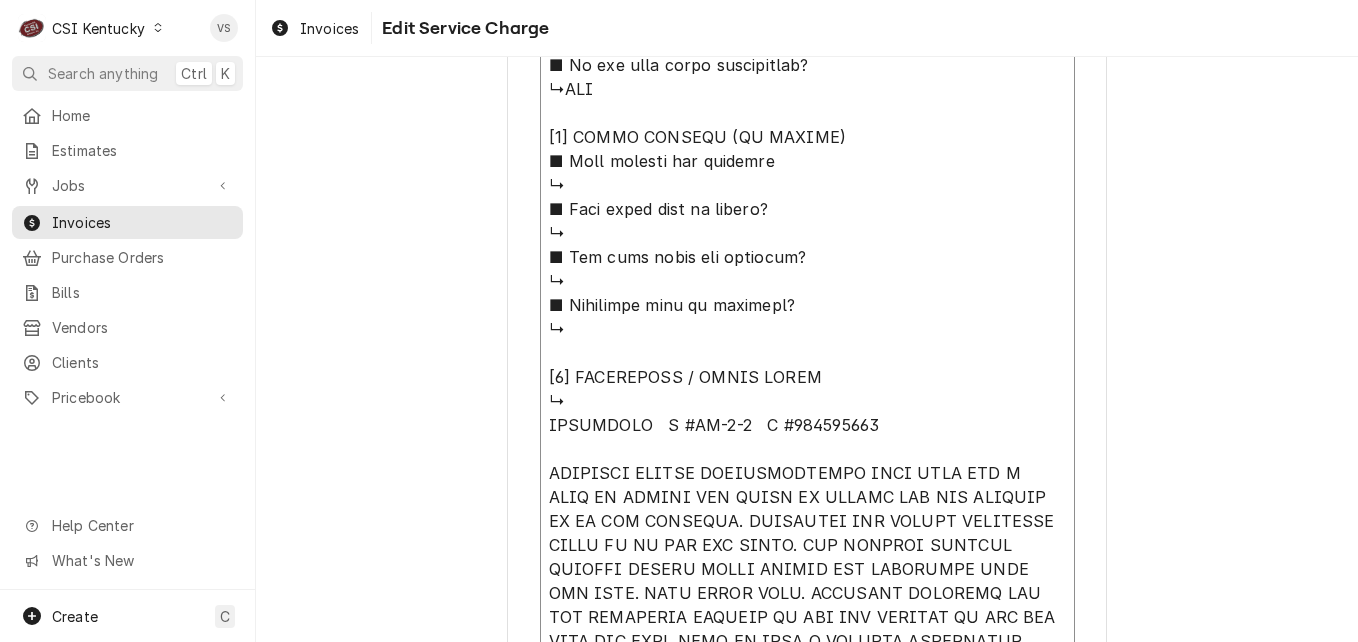 type on "x" 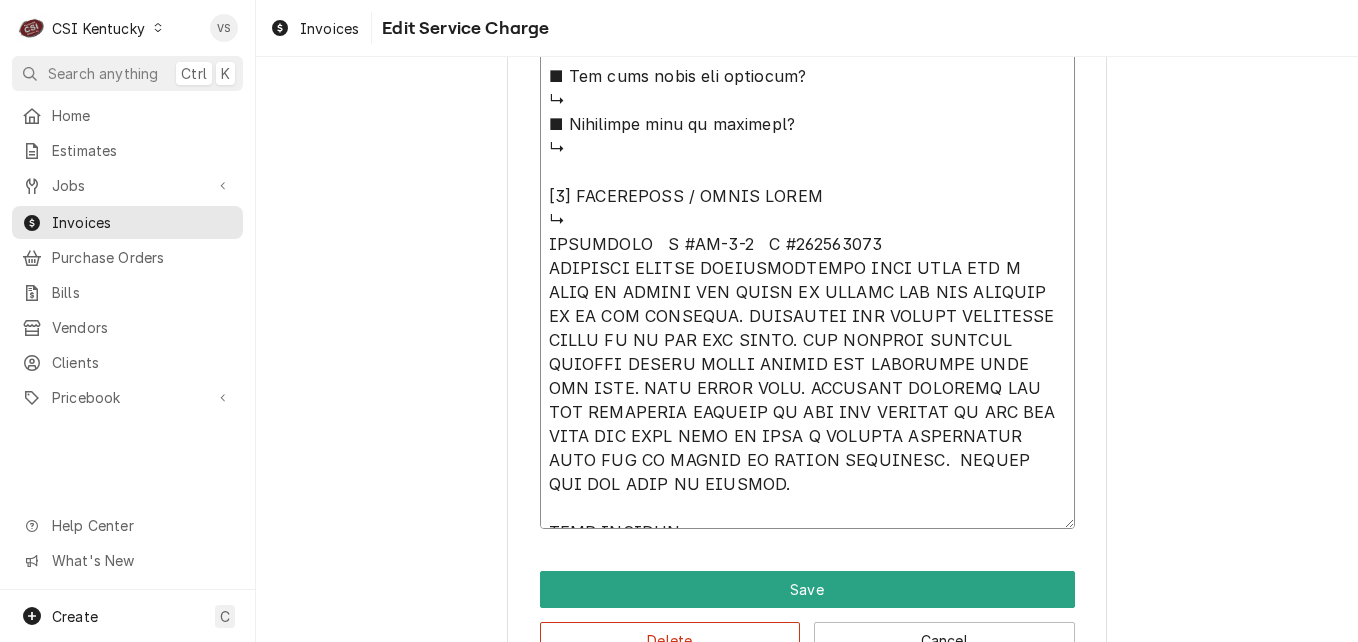 scroll, scrollTop: 2124, scrollLeft: 0, axis: vertical 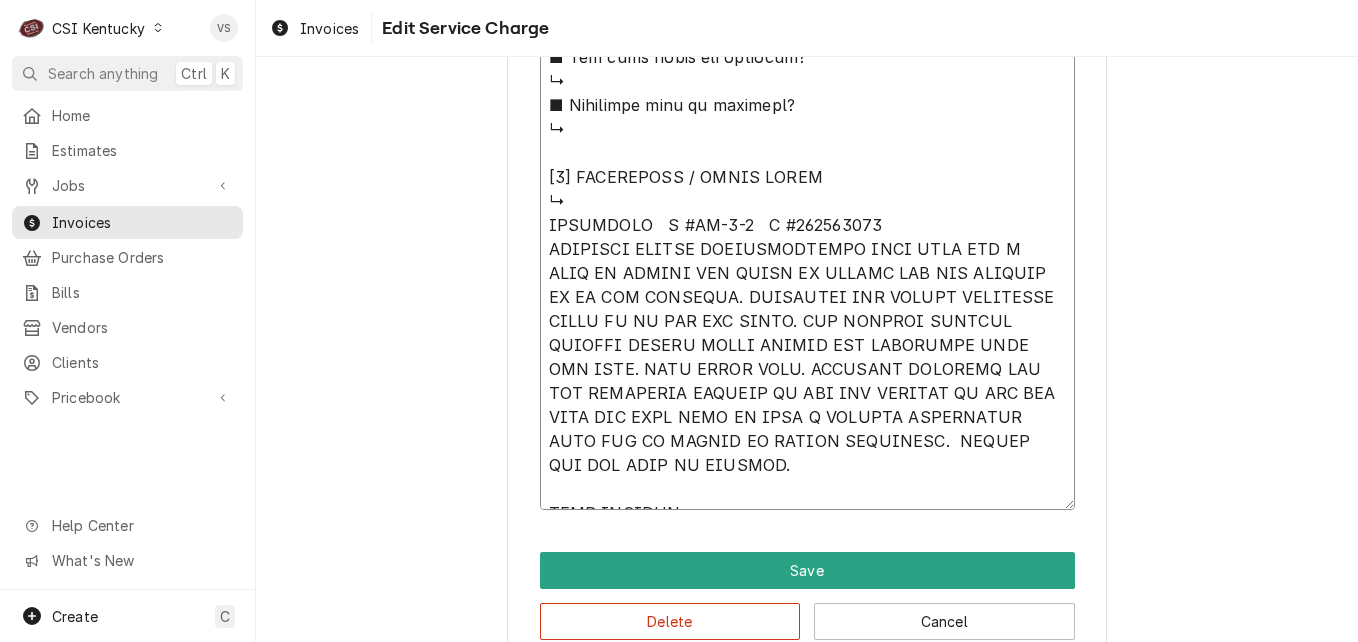 drag, startPoint x: 541, startPoint y: 229, endPoint x: 990, endPoint y: 468, distance: 508.64722 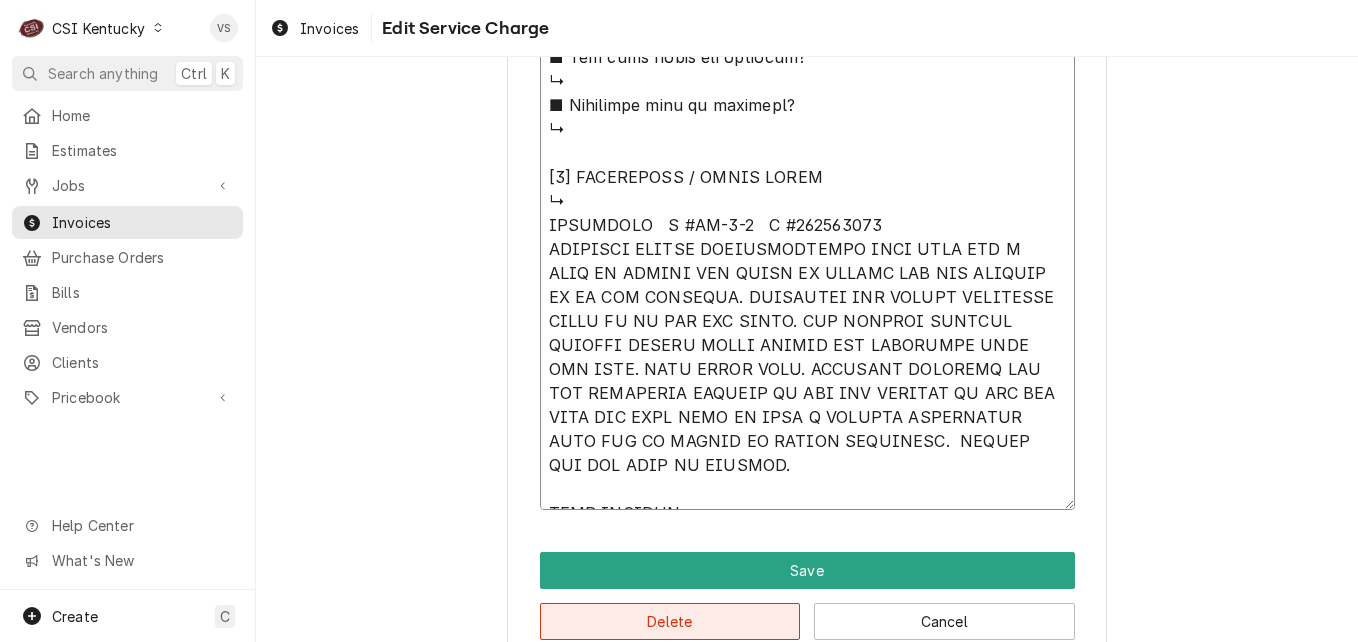 type on "⚠️ 𝗙𝗢𝗥𝗠 𝗜𝗡𝗦𝗧𝗥𝗨𝗖𝗧𝗜𝗢𝗡𝗦 ⚠️
✪ 𝗖𝗼𝗺𝗽𝗹𝗲𝘁𝗲 𝗮𝗹𝗹 𝗿𝗲𝗹𝗲𝘃𝗮𝗻𝘁 𝘀𝗲𝗰𝘁𝗶𝗼𝗻𝘀
✪ 𝗣𝗿𝗼𝘃𝗶𝗱𝗲 𝗱𝗲𝘁𝗮𝗶𝗹𝗲𝗱 𝗮𝗻𝘀𝘄𝗲𝗿𝘀
✪ 𝗗𝗼𝘂𝗯𝗹𝗲-𝗰𝗵𝗲𝗰𝗸 𝗱𝗮𝘁𝗮 𝗲𝗻𝘁𝗿𝗶𝗲𝘀
✪ 𝗠𝗮𝗿𝗸 ‘𝗡/𝗔’ 𝗶𝗳 𝗻𝗼𝘁 𝗿𝗲𝗹𝗲𝘃𝗮𝗻𝘁
✪ 𝗩𝗲𝗿𝗶𝗳𝘆 𝗯𝗲𝗳𝗼𝗿𝗲 𝘀𝘂𝗯𝗺𝗶𝘀𝘀𝗶𝗼𝗻
[𝟭] 𝗘𝗤𝗨𝗜𝗣𝗠𝗘𝗡𝗧 / 𝗪𝗔𝗥𝗥𝗔𝗡𝗧𝗬
■ 𝗣𝗿𝗼𝘃𝗶𝗱𝗲 𝗲𝗾𝘂𝗶𝗽𝗺𝗲𝗻𝘁 𝗱𝗮𝘁𝗮 𝗯𝗲𝗹𝗼𝘄:
↳ 𝗠𝗙𝗚: MULTIPLEX
↳ 𝗠𝗼𝗱𝗲𝗹 #: MA-8-2
↳ 𝗦𝗲𝗿𝗶𝗮𝗹 #: 650199944
↳ 𝗩𝗼𝗹𝘁𝗮𝗴𝗲: 115VAC
↳ 𝗣𝗵𝗮𝘀𝗲: 1PH
↳ 𝗚𝗮𝘀 𝗧𝘆𝗽𝗲: R404A
■ 𝗜𝘀 𝘁𝗵𝗲 𝘂𝗻𝗶𝘁 𝘂𝗻𝗱𝗲𝗿 𝘄𝗮𝗿𝗿𝗮𝗻𝘁𝘆?
↳ YES
■ 𝗪𝗵𝗮𝘁 𝗶𝘀 𝗰𝗼𝘃𝗲𝗿𝗲𝗱?
↳
■ 𝗛𝗮𝘃𝗲 𝘆𝗼𝘂 𝘃𝗲𝗿𝗶𝗳𝗶𝗲𝗱 𝘄/ 𝗠𝗙𝗚?
↳
■ 𝗜𝘀 𝘂𝗻𝗶𝘁 𝘁𝗮𝗴𝗴𝗲𝗱 𝘄/ 𝗖𝗦𝗜 𝘀𝘁𝗶𝗰𝗸𝗲𝗿?
↳NO
[𝟮] 𝗗𝗜𝗔𝗚𝗡𝗢𝗦𝗜𝗦 / 𝗜𝗦𝗦𝗨𝗘𝗦
■ 𝗨𝗻𝗶𝘁 𝗼𝗽𝗲𝗿𝗮𝘁𝗶𝗼𝗻𝗮𝗹 𝗼𝗻 𝗮𝗿𝗿𝗶𝘃𝗮𝗹?
↳YES
■ 𝗘𝘅𝗽𝗹𝗮𝗶𝗻 𝘀𝘁𝗲𝗽𝘀 𝘁𝗼 𝗱𝗶𝗮𝗴𝗻𝗼𝘀𝗶𝘀?
↳FOUND ICE BRIDGE IS TOO THICK.  INSPECTED BELT AND SWITCHED BLADE AROUND TO THE SHARPER SIDE.
■ 𝗗𝗶𝗱 𝘆𝗼𝘂 𝗰𝗼𝗻𝗳𝗶𝗿𝗺 𝘁𝗵𝗲 𝗶𝘀𝘀𝘂𝗲?
↳YES
[𝟯] 𝗥𝗘𝗦𝗢𝗟𝗨𝗧𝗜𝗢𝗡 (𝗜𝗙 𝗥𝗘𝗣𝗔𝗜𝗥𝗘𝗗)
■ 𝗪𝗵𝗮𝘁 𝗿𝗲𝗽𝗮𝗶𝗿𝘀 𝘄𝗲𝗿𝗲 𝗰𝗼𝗺𝗽𝗹𝗲𝘁𝗲𝗱?
↳INSPECTED BELT AND SWITCHED BLADE AROUND TO THE SHARPER SIDE.
■ 𝗪𝗲𝗿𝗲 𝗽𝗮𝗿𝘁𝘀 𝗶𝗻𝘀𝘁𝗮𝗹𝗹𝗲𝗱 (𝘀𝗽𝗲𝗰𝗶𝗳𝘆)?
↳NO
■ 𝗨𝗻𝗶𝘁 𝗺𝗮𝗶𝗻𝘁𝗲𝗻𝗮𝗻𝗰𝗲𝗱 / 𝗰𝗹𝗲𝗮𝗻𝗲𝗱?
↳NO
■ 𝗜𝘀 𝘁𝗵𝗲 𝘂𝗻𝗶𝘁 𝗳𝘂𝗹𝗹𝘆 𝗼𝗽𝗲𝗿𝗮𝘁𝗶𝗼𝗻𝗮𝗹?
↳YES
[𝟰] 𝗤𝗨𝗢𝗧𝗘 𝗗𝗘𝗧𝗔𝗜𝗟𝗦 (𝗜𝗙 𝗡𝗘𝗘𝗗𝗘𝗗)
■ 𝗪𝗵𝗮𝘁 𝗿𝗲𝗽𝗮𝗶𝗿𝘀 𝗮𝗿𝗲 𝗿𝗲𝗾𝘂𝗶𝗿𝗲𝗱
↳
■ 𝗪𝗵𝗮𝘁 𝗽𝗮𝗿𝘁𝘀 𝘄𝗶𝗹𝗹 𝗯𝗲 𝗻𝗲𝗲𝗱𝗲𝗱?
↳
■ 𝗛𝗼..." 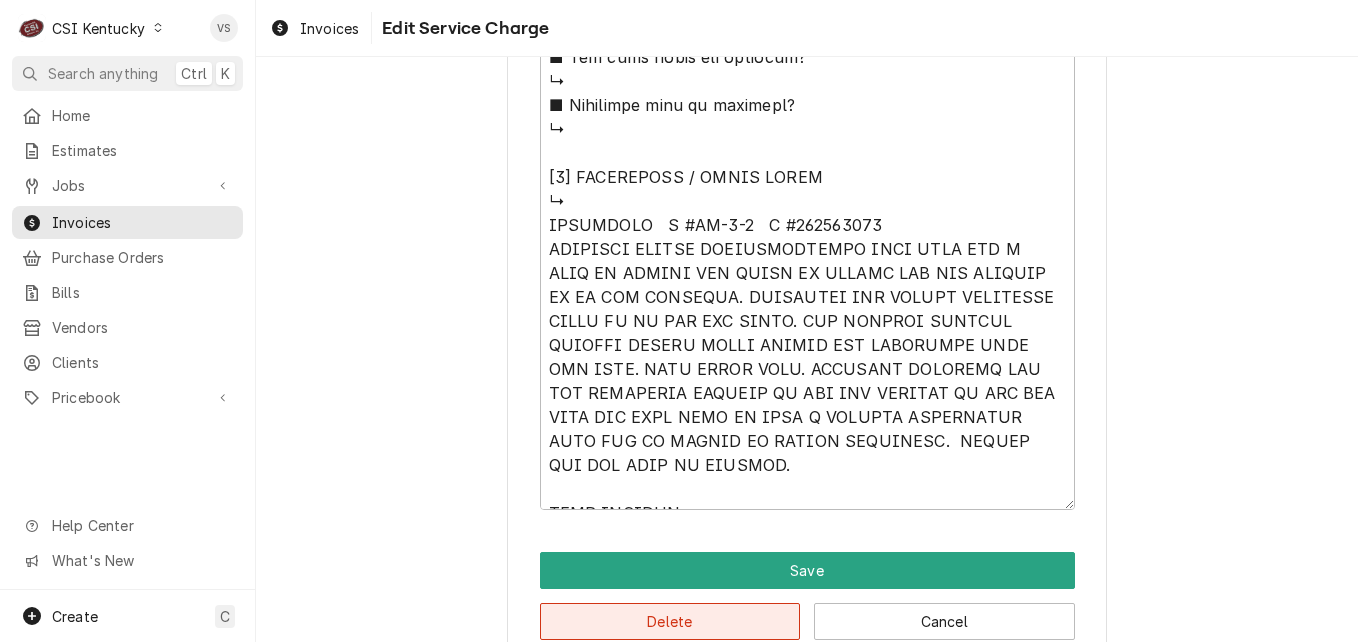 click on "Delete" at bounding box center (670, 621) 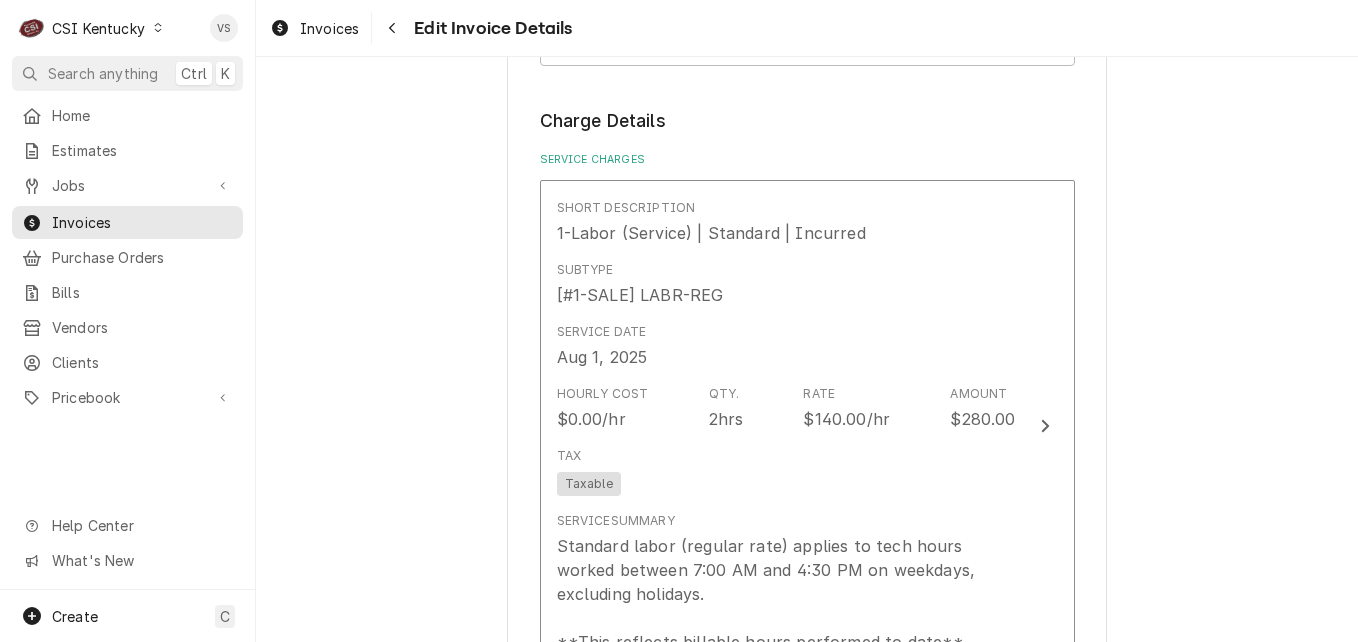 scroll, scrollTop: 1752, scrollLeft: 0, axis: vertical 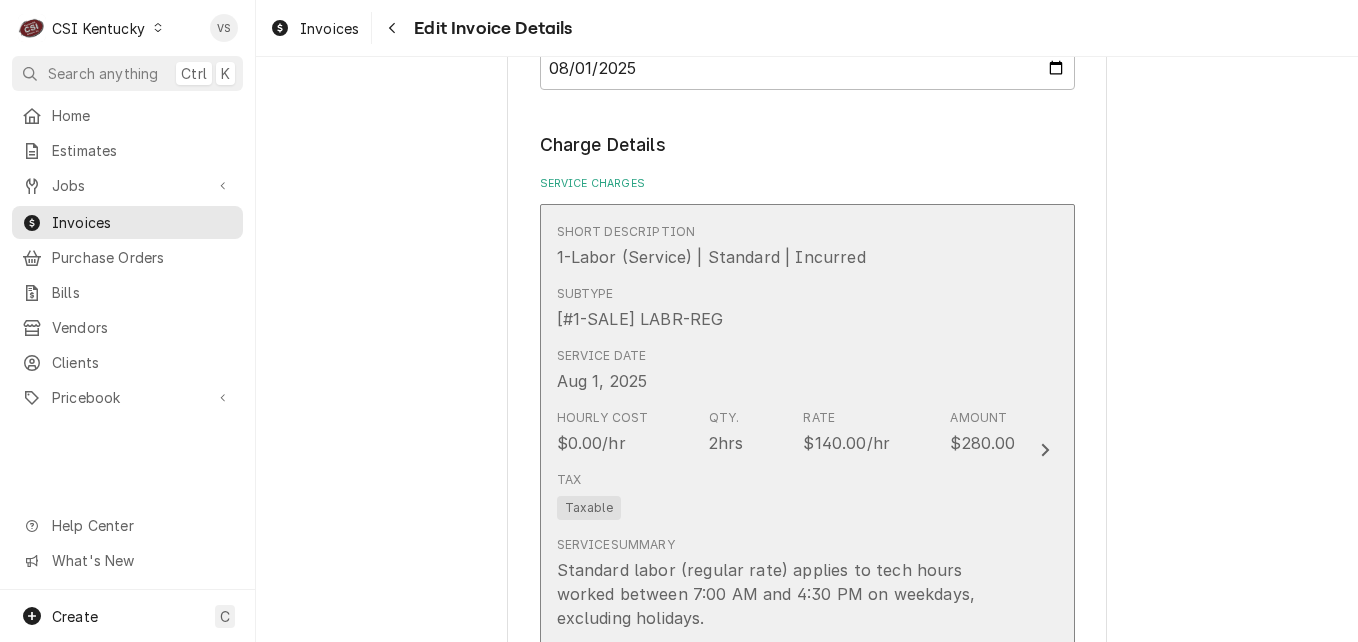 click on "Service Date Aug 1, 2025" at bounding box center (786, 370) 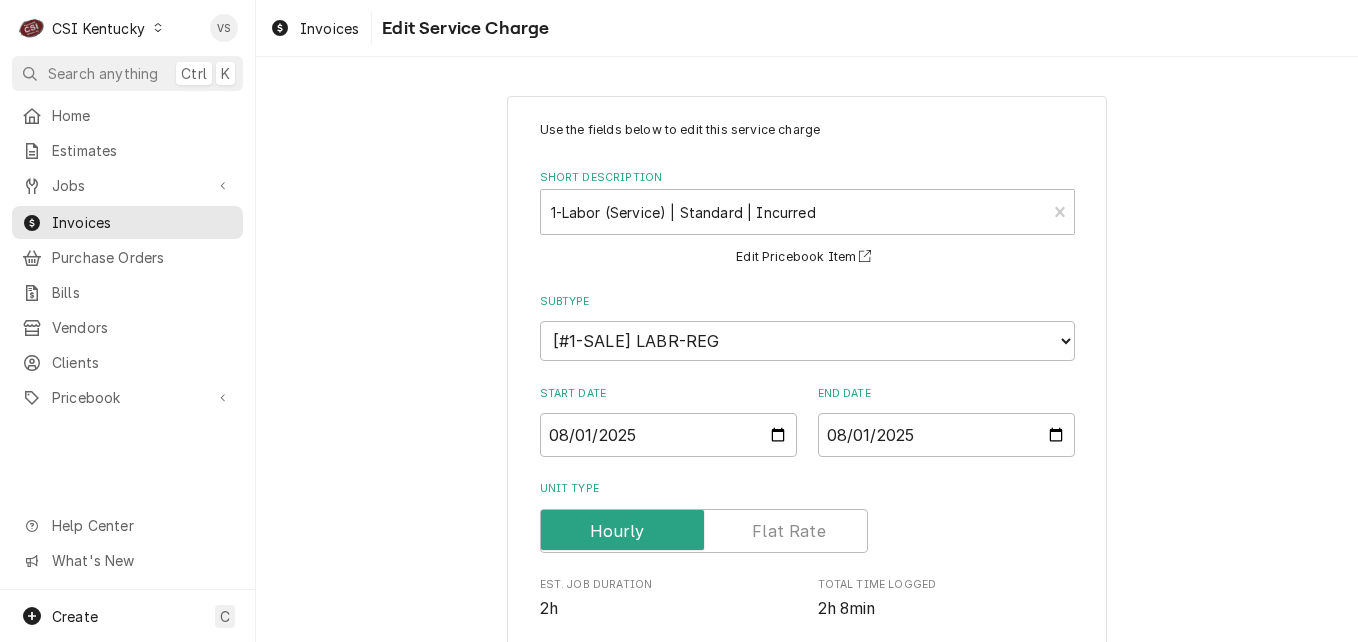 scroll, scrollTop: 605, scrollLeft: 0, axis: vertical 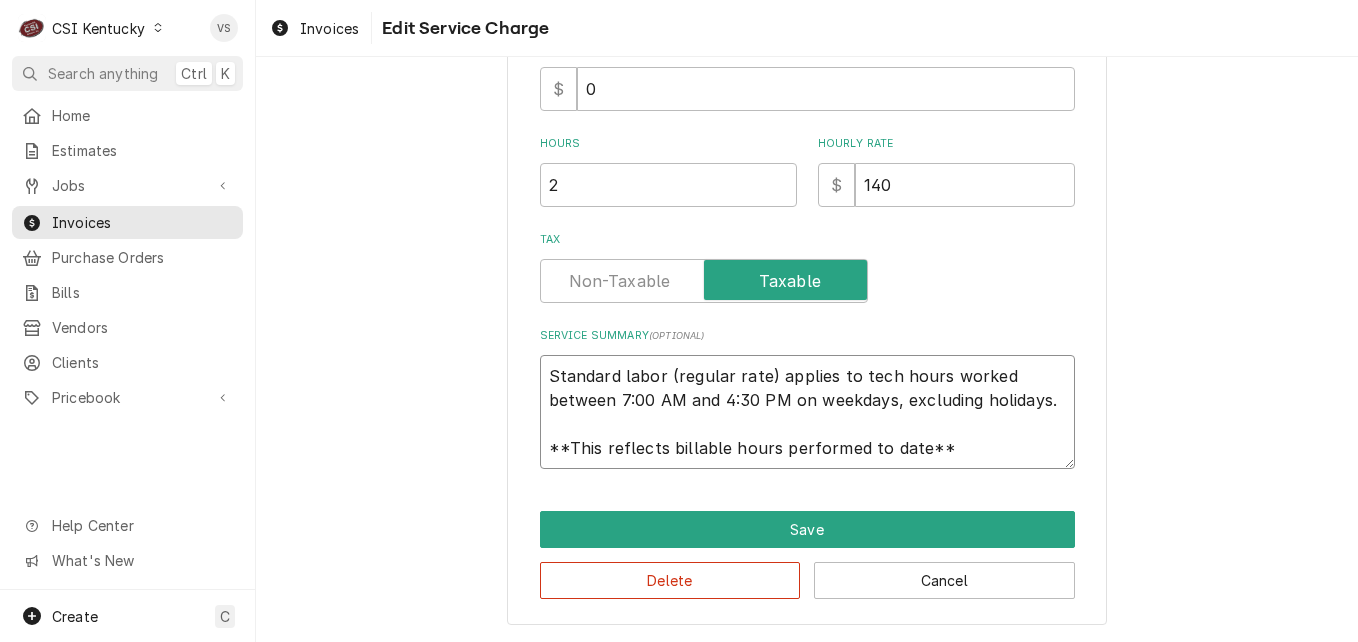 click on "Standard labor (regular rate) applies to tech hours worked between 7:00 AM and 4:30 PM on weekdays, excluding holidays.
**This reflects billable hours performed to date**" at bounding box center (807, 412) 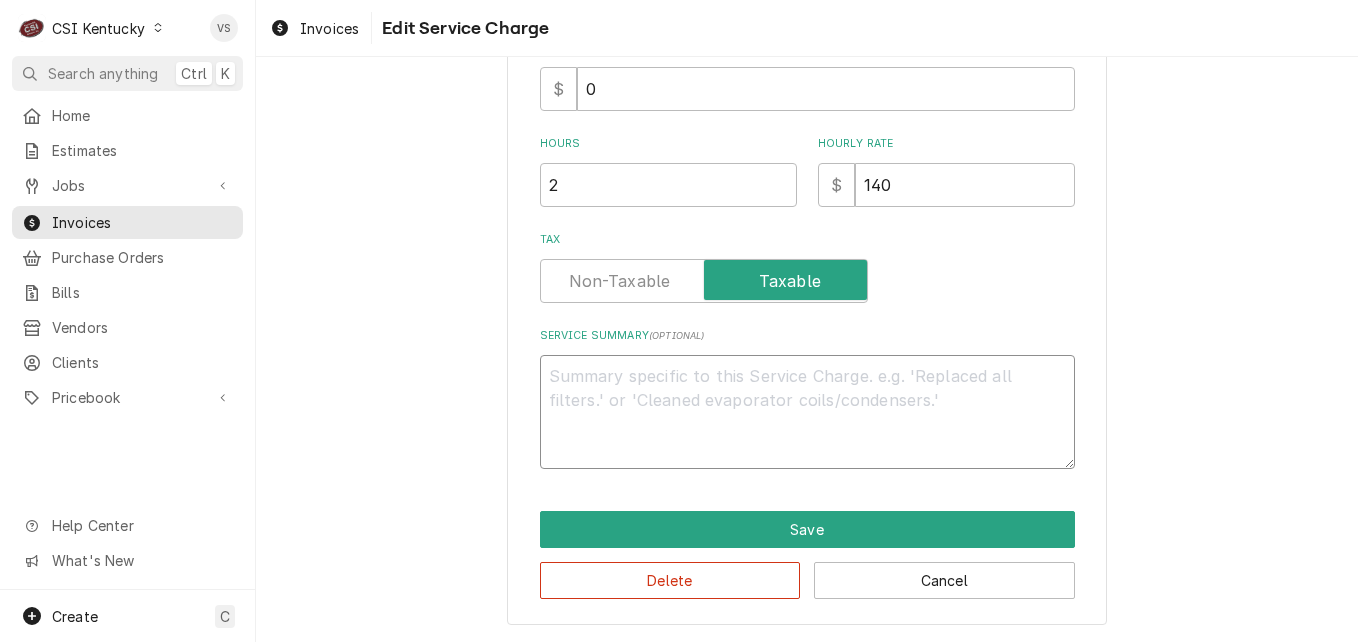 scroll, scrollTop: 0, scrollLeft: 0, axis: both 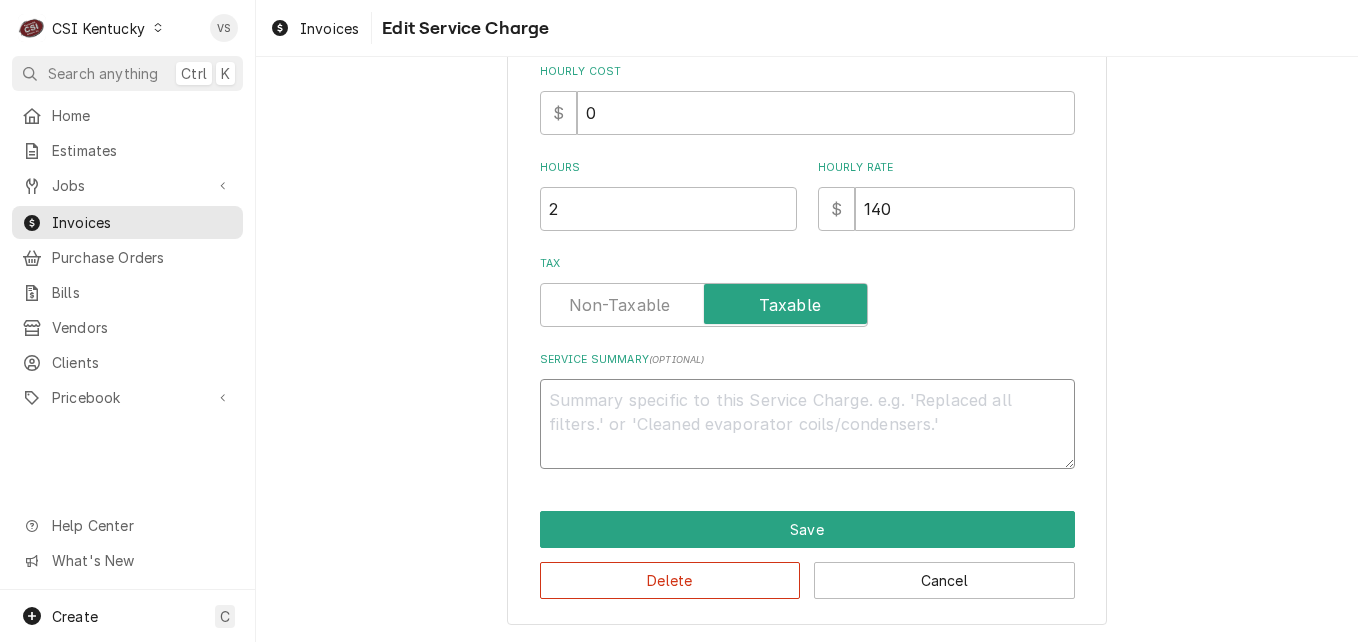 paste on "MULTIPLEX   M #MA-8-2   S #650199944
CUSTOMER STATES INTERMITTENTLY UNIT WILL GET A BALL OF SHAVED ICE BUILT UP INSIDE ICE BIN CAUSING IT TO NOT DISPENSE. INSPECTED ICE BRIDGE THICKNESS FOUND IT IS FAR TOO THICK. PER SERVICE MANAGER FLIPPED SHAVER BLADE AROUND AND INSPECTED BELT FOR WEAR. BELT LOOKS GOOD. INFORMED CUSTOMER THE ICE THICKNESS SETTING IN THE ICE MACHINE IS FAR TOO HIGH AND THEY NEED TO HAVE A TRAINED TECHNICIAN COME OUT TO ADJUST TO PROPER THICKNESS.  TESTED AND PUT BACK IN SERVICE." 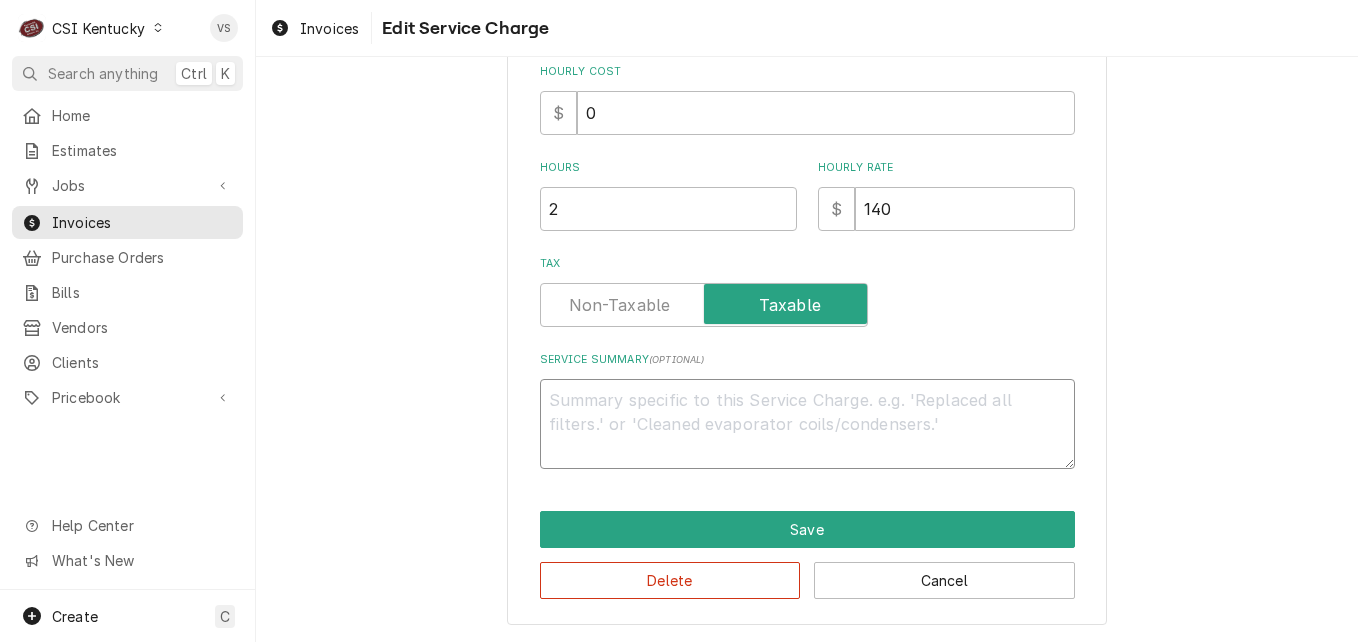 type on "x" 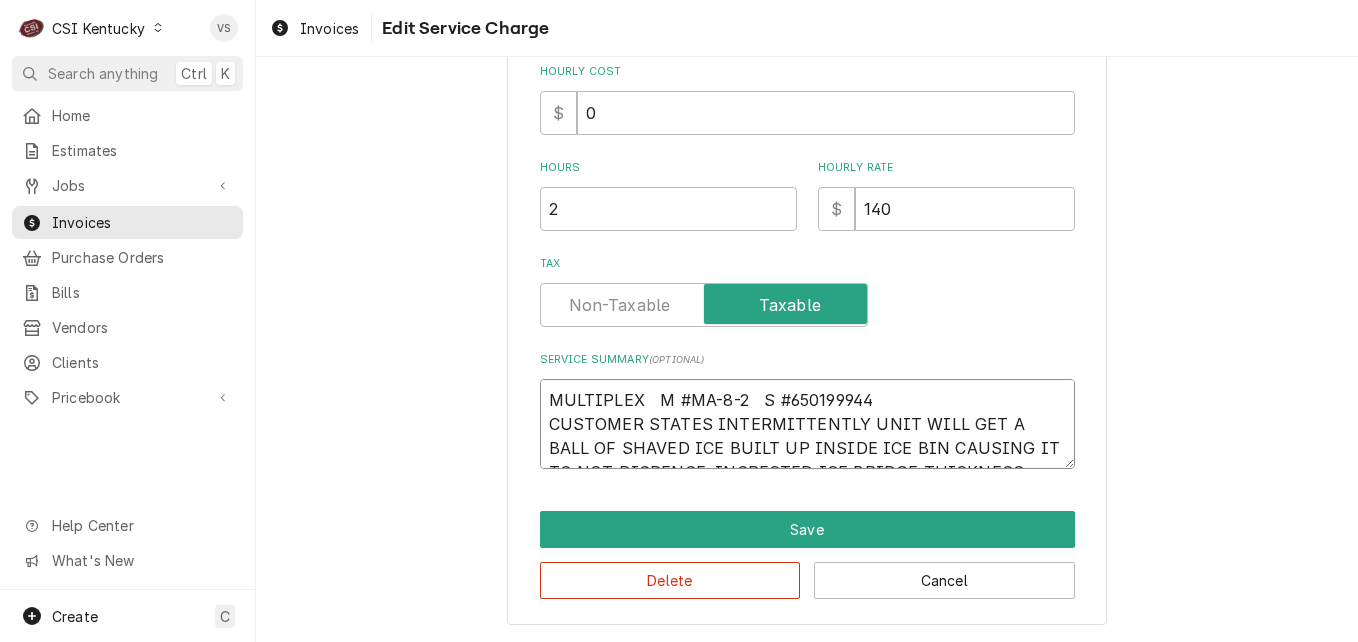 scroll, scrollTop: 15, scrollLeft: 0, axis: vertical 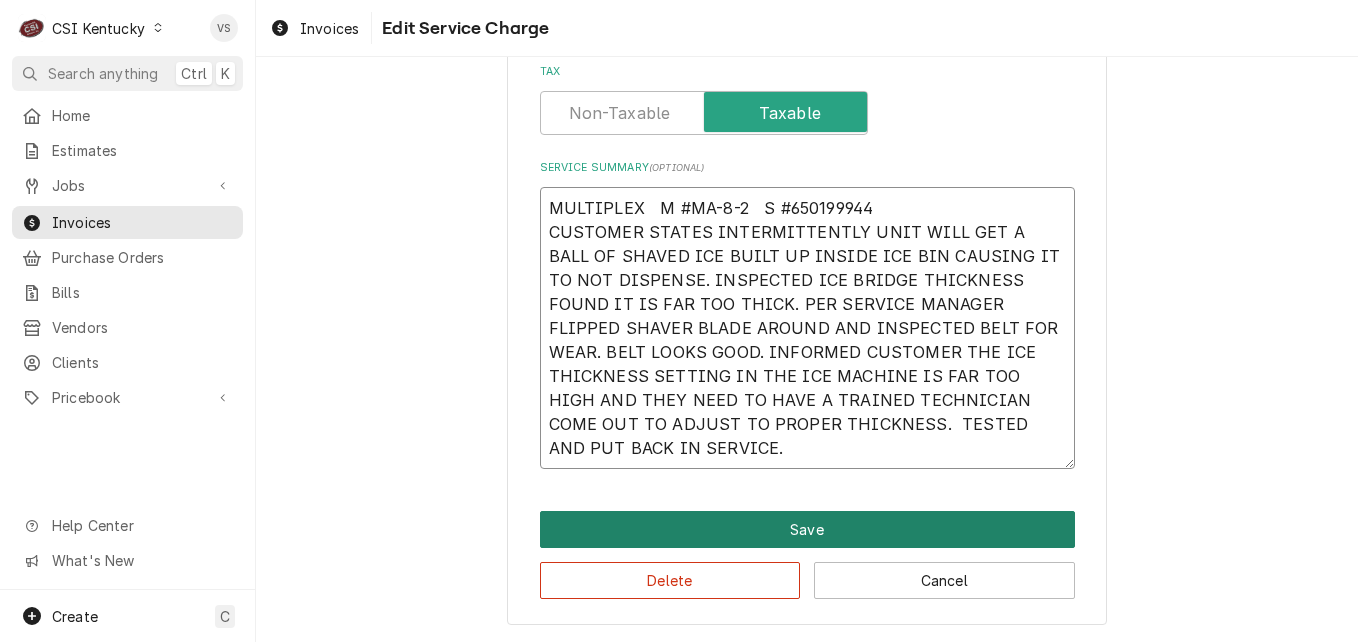 type on "MULTIPLEX   M #MA-8-2   S #650199944
CUSTOMER STATES INTERMITTENTLY UNIT WILL GET A BALL OF SHAVED ICE BUILT UP INSIDE ICE BIN CAUSING IT TO NOT DISPENSE. INSPECTED ICE BRIDGE THICKNESS FOUND IT IS FAR TOO THICK. PER SERVICE MANAGER FLIPPED SHAVER BLADE AROUND AND INSPECTED BELT FOR WEAR. BELT LOOKS GOOD. INFORMED CUSTOMER THE ICE THICKNESS SETTING IN THE ICE MACHINE IS FAR TOO HIGH AND THEY NEED TO HAVE A TRAINED TECHNICIAN COME OUT TO ADJUST TO PROPER THICKNESS.  TESTED AND PUT BACK IN SERVICE." 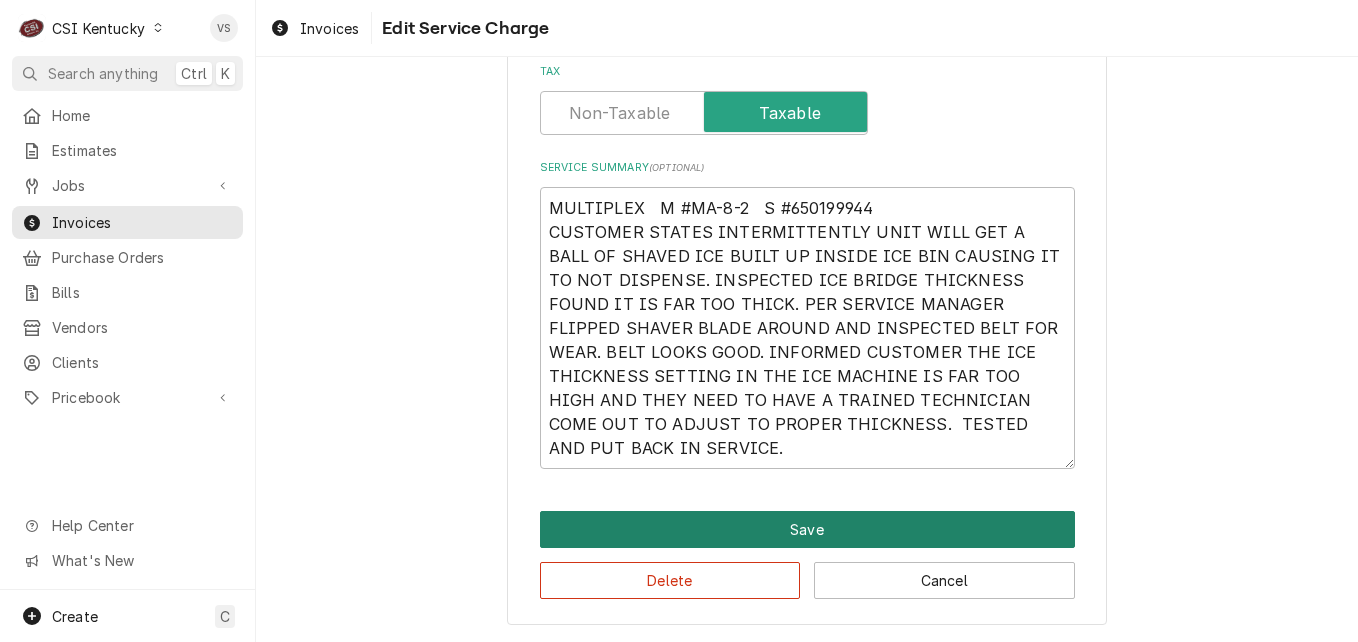 click on "Save" at bounding box center (807, 529) 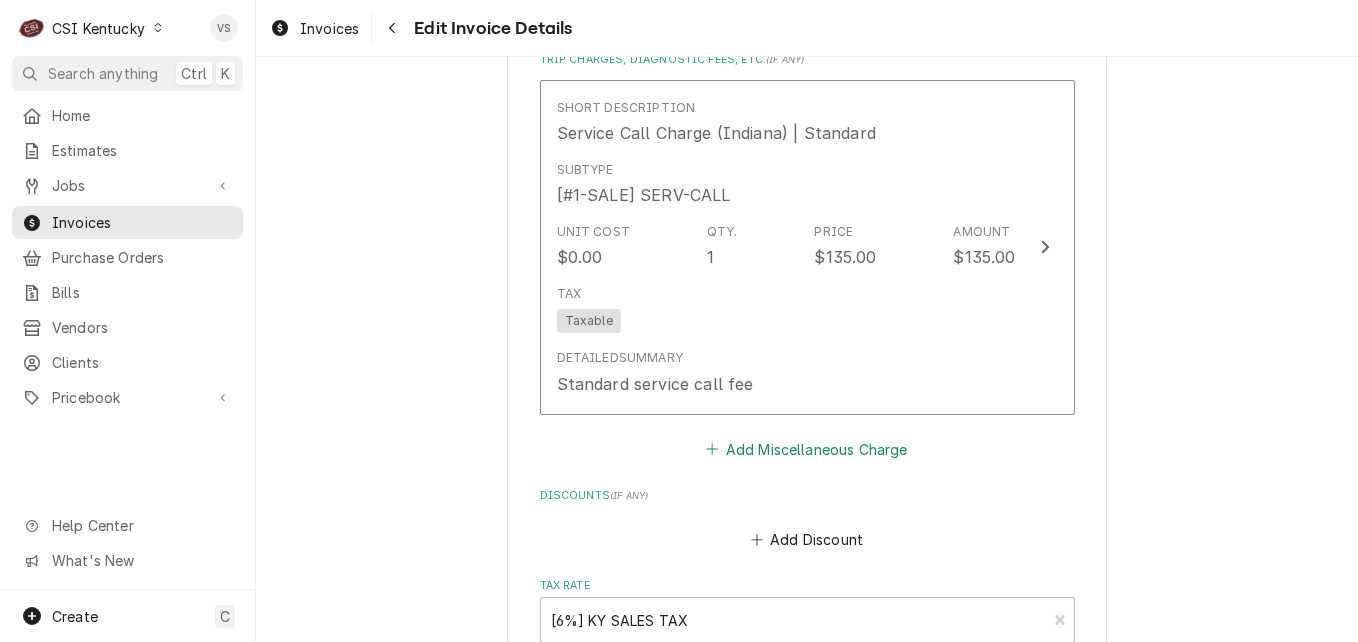 scroll, scrollTop: 3528, scrollLeft: 0, axis: vertical 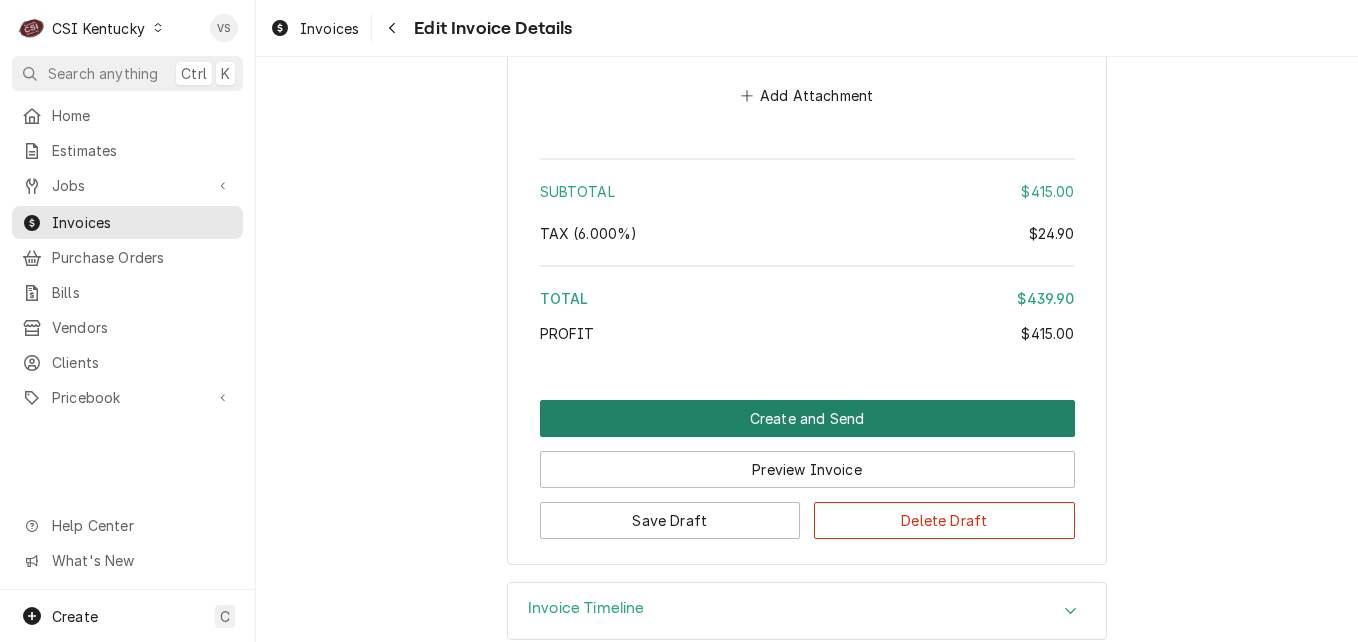 click on "Create and Send" at bounding box center (807, 418) 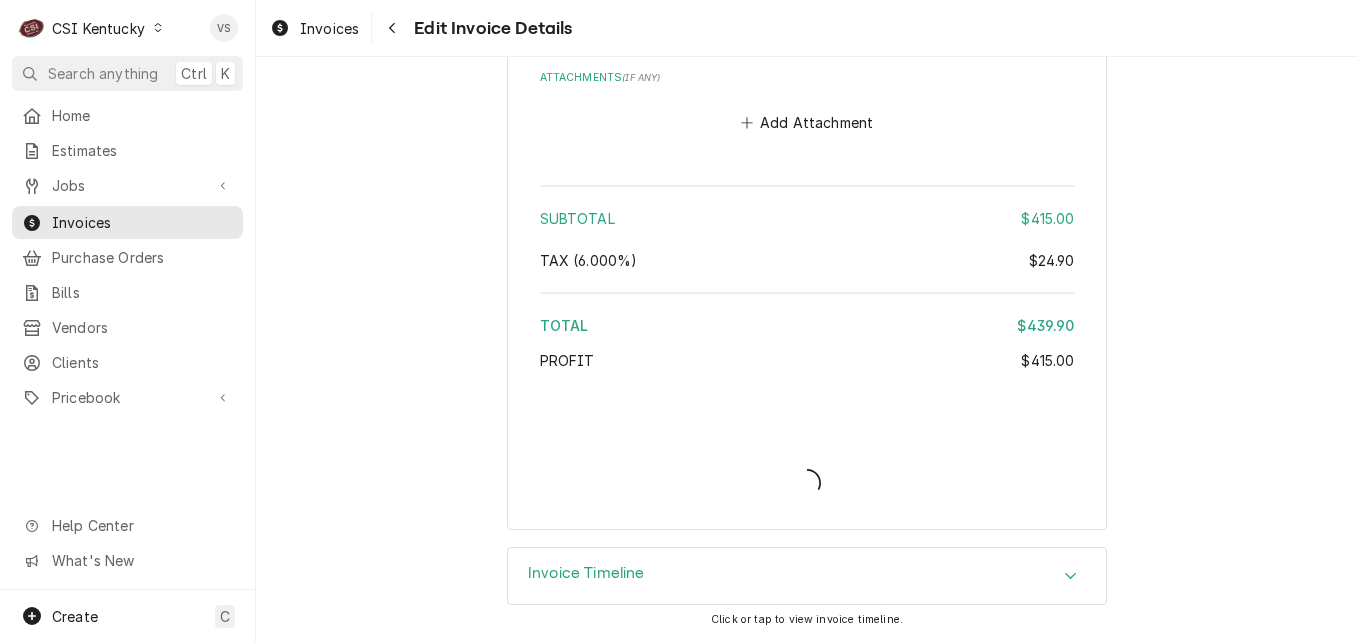 scroll, scrollTop: 3477, scrollLeft: 0, axis: vertical 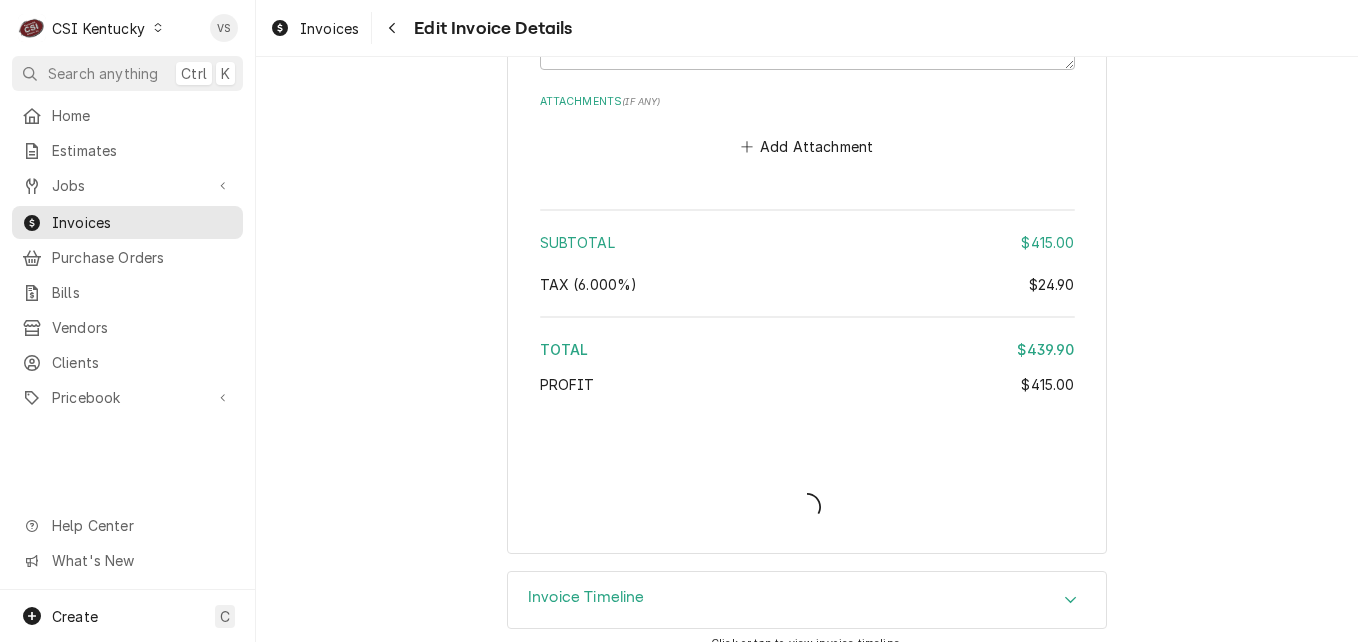 type on "x" 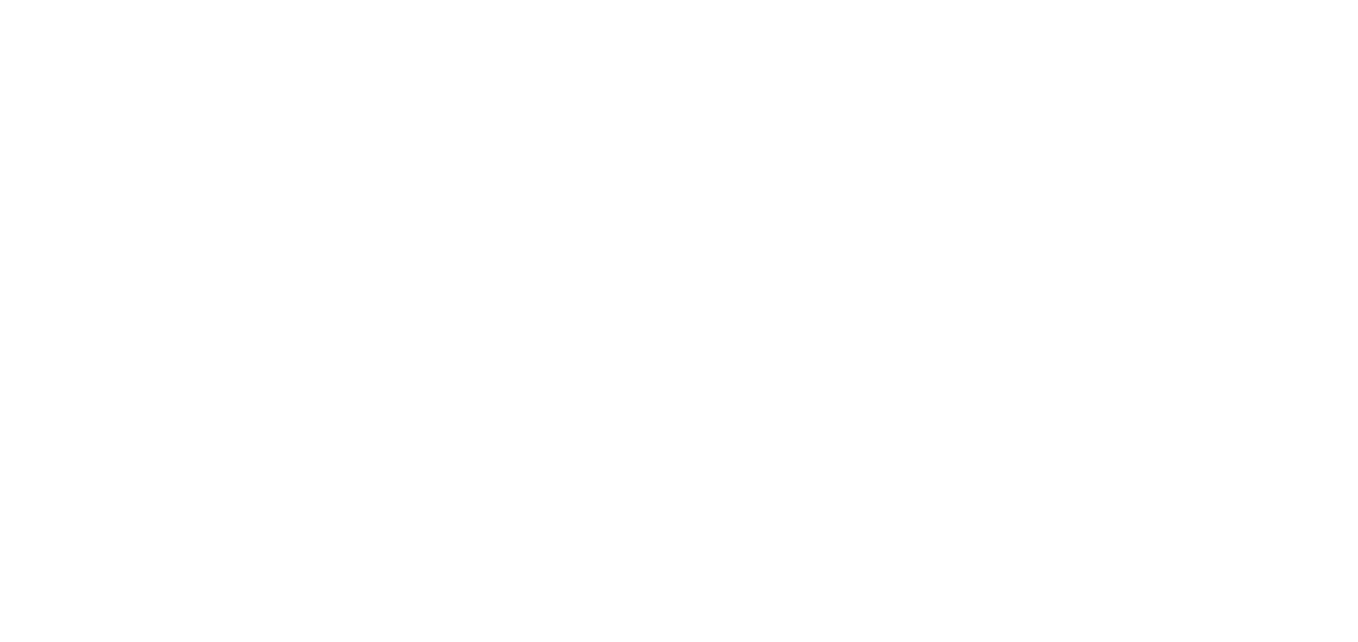 scroll, scrollTop: 0, scrollLeft: 0, axis: both 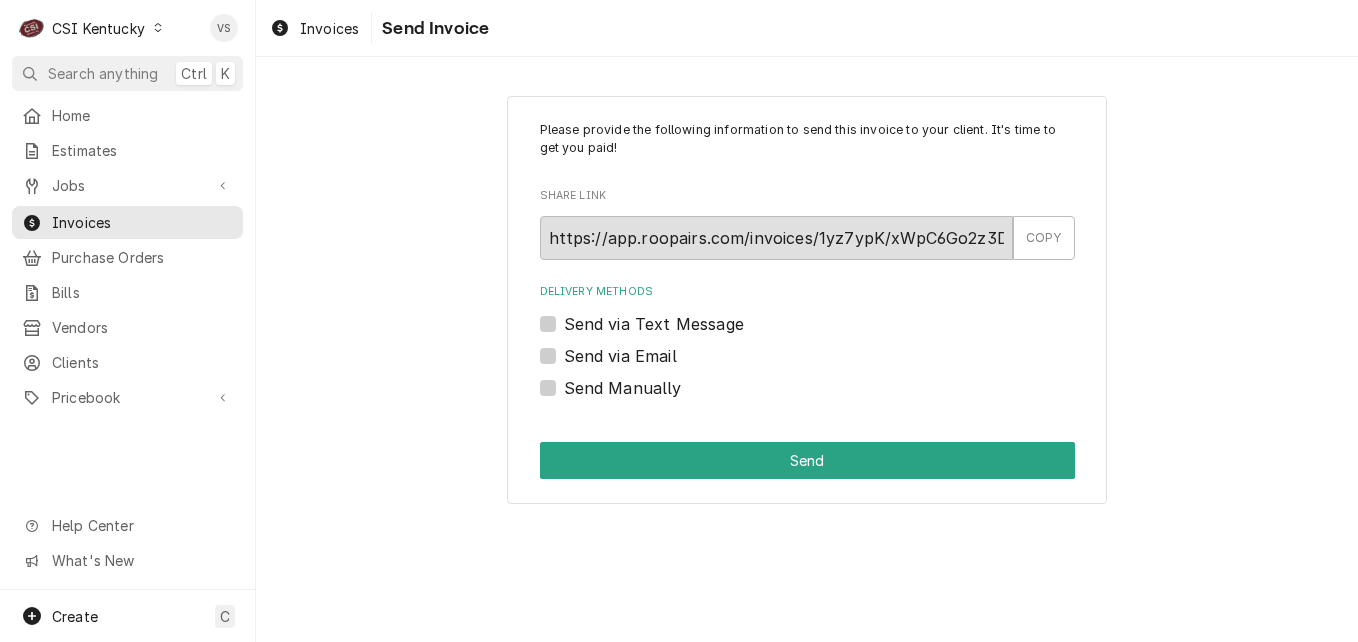 click on "Send Manually" at bounding box center (623, 388) 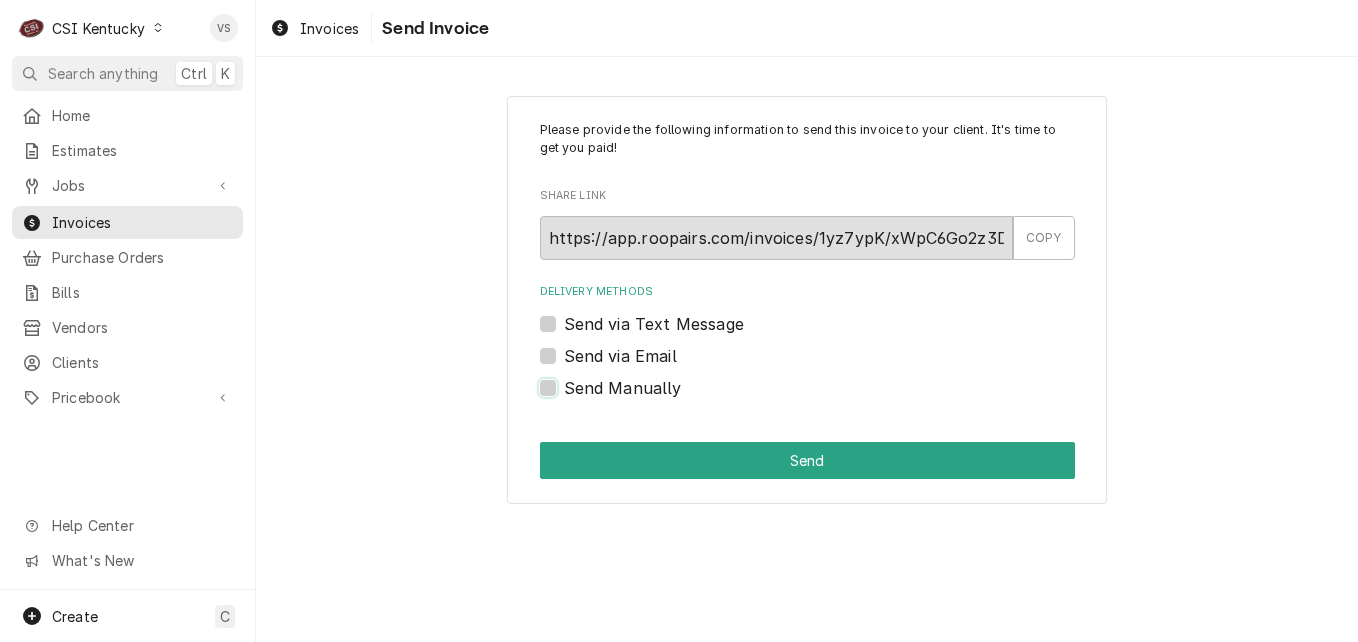 click on "Send Manually" at bounding box center [831, 398] 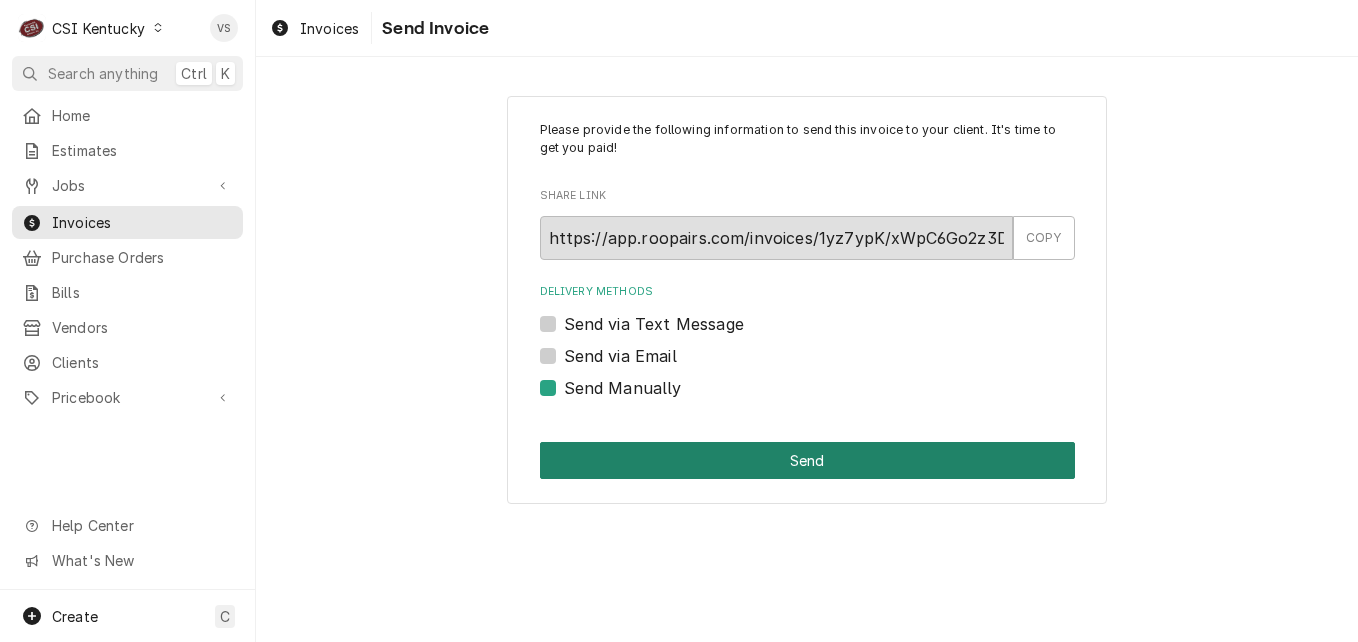 click on "Send" at bounding box center (807, 460) 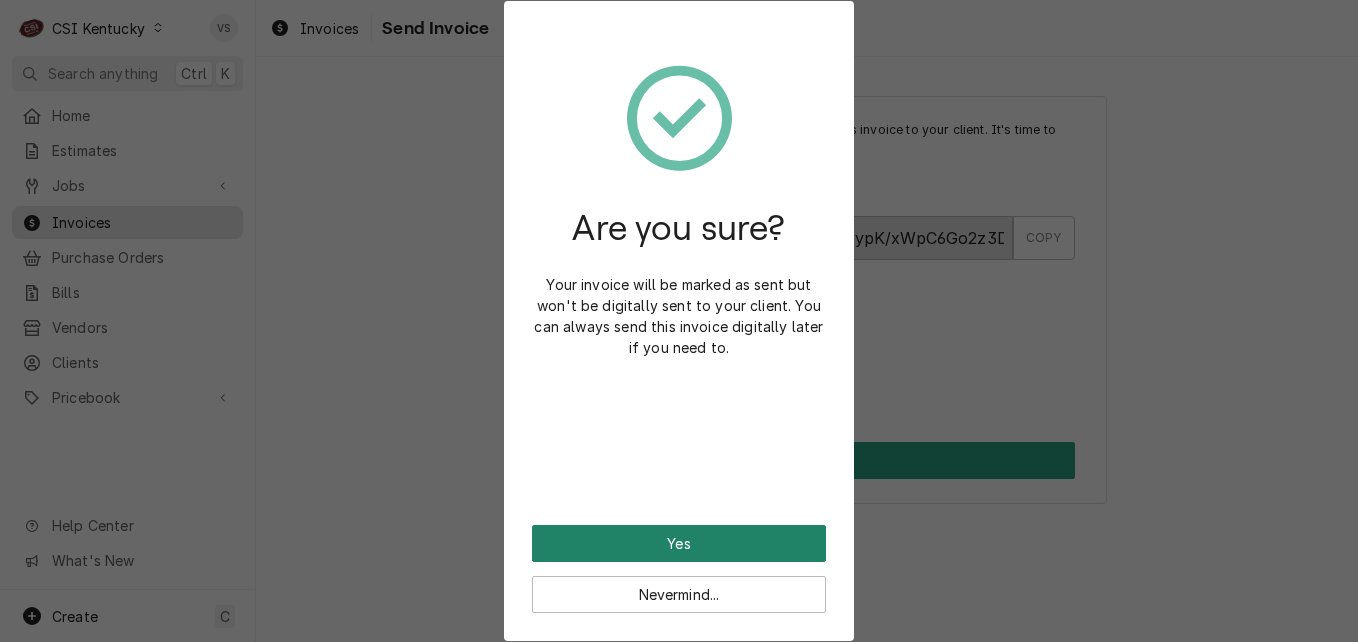 click on "Yes" at bounding box center (679, 543) 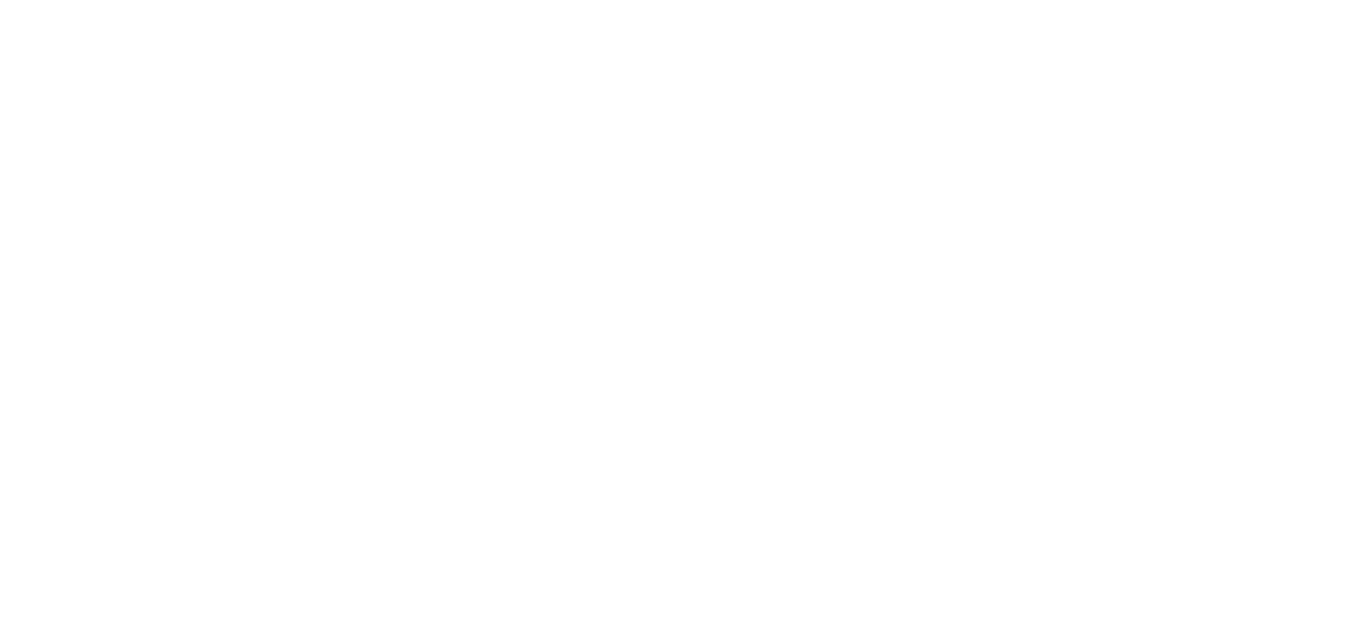 scroll, scrollTop: 0, scrollLeft: 0, axis: both 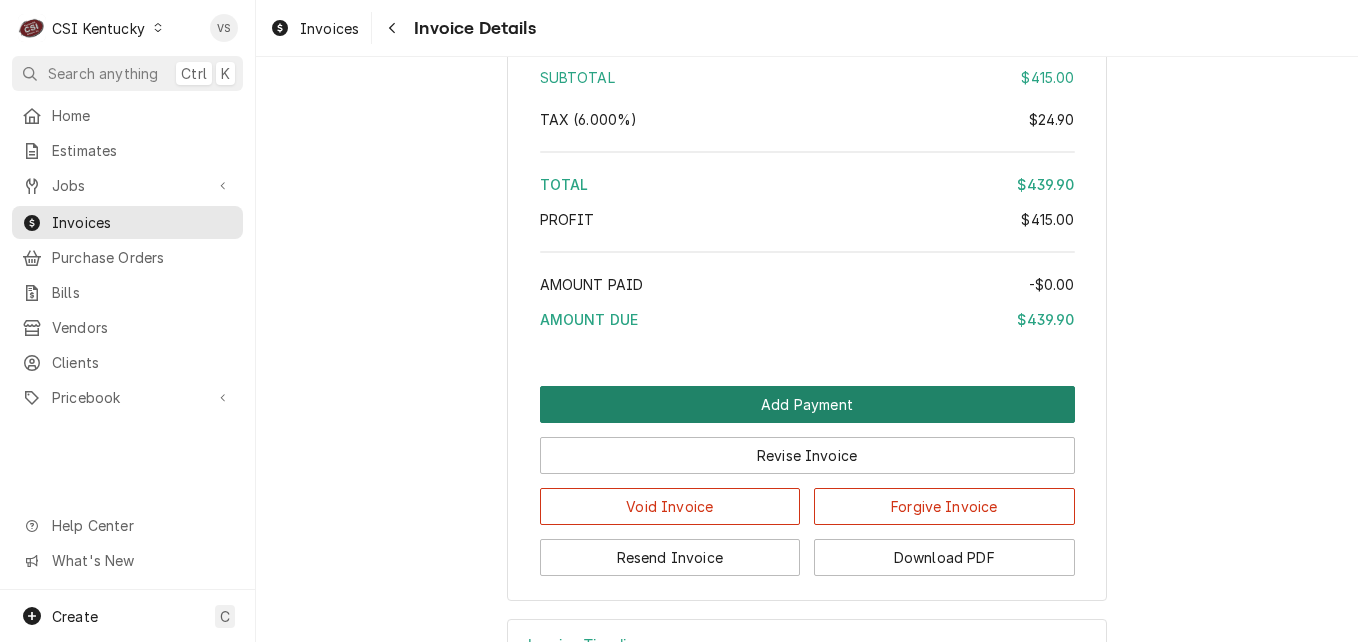 click on "Add Payment" at bounding box center (807, 404) 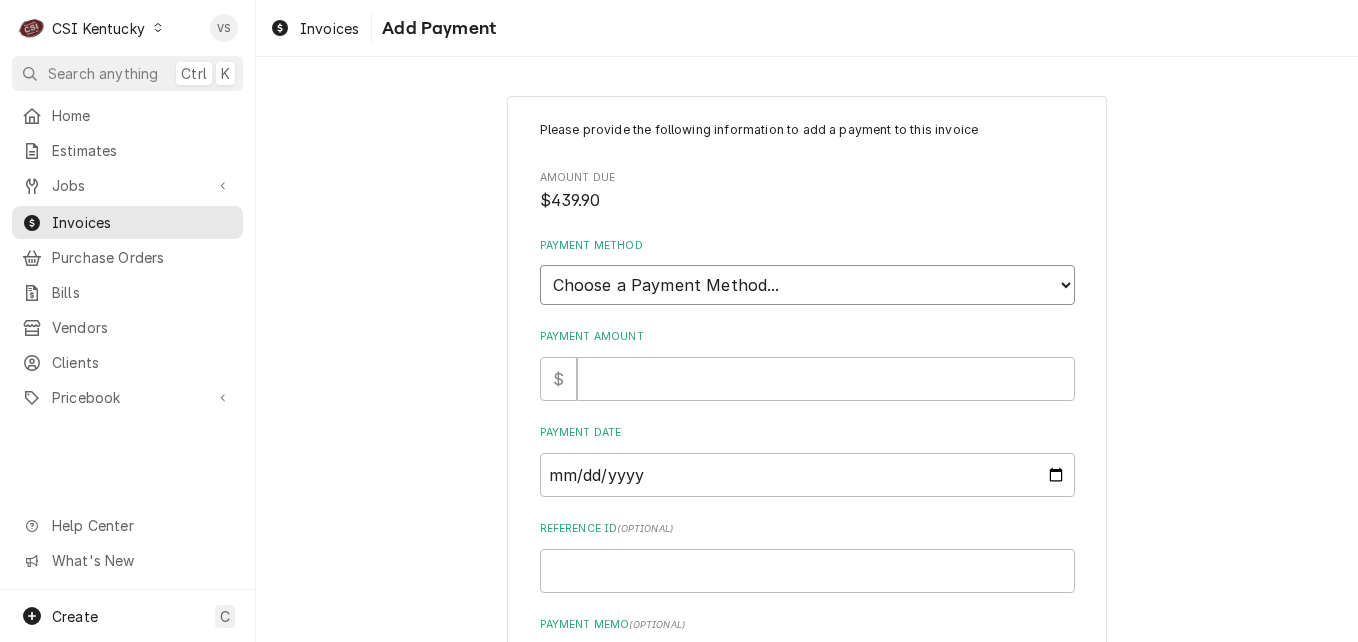 click on "Choose a Payment Method... Cash Check Credit/Debit Card ACH/eCheck Other" at bounding box center (807, 285) 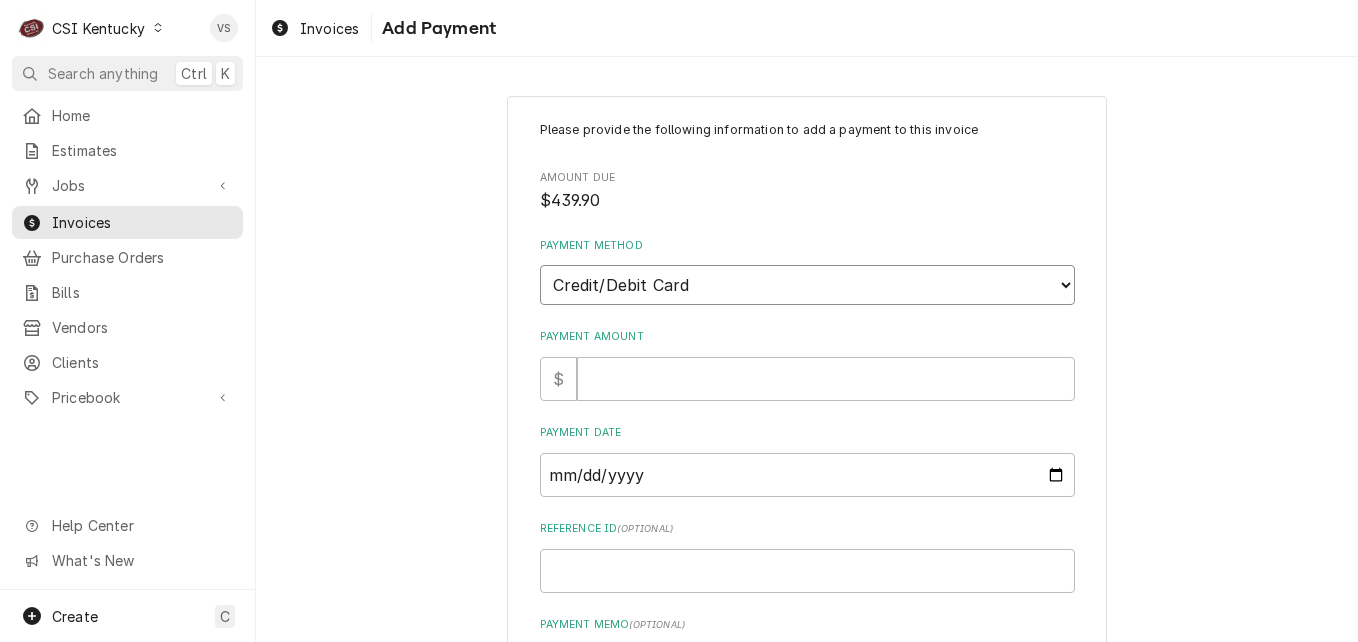 click on "Choose a Payment Method... Cash Check Credit/Debit Card ACH/eCheck Other" at bounding box center (807, 285) 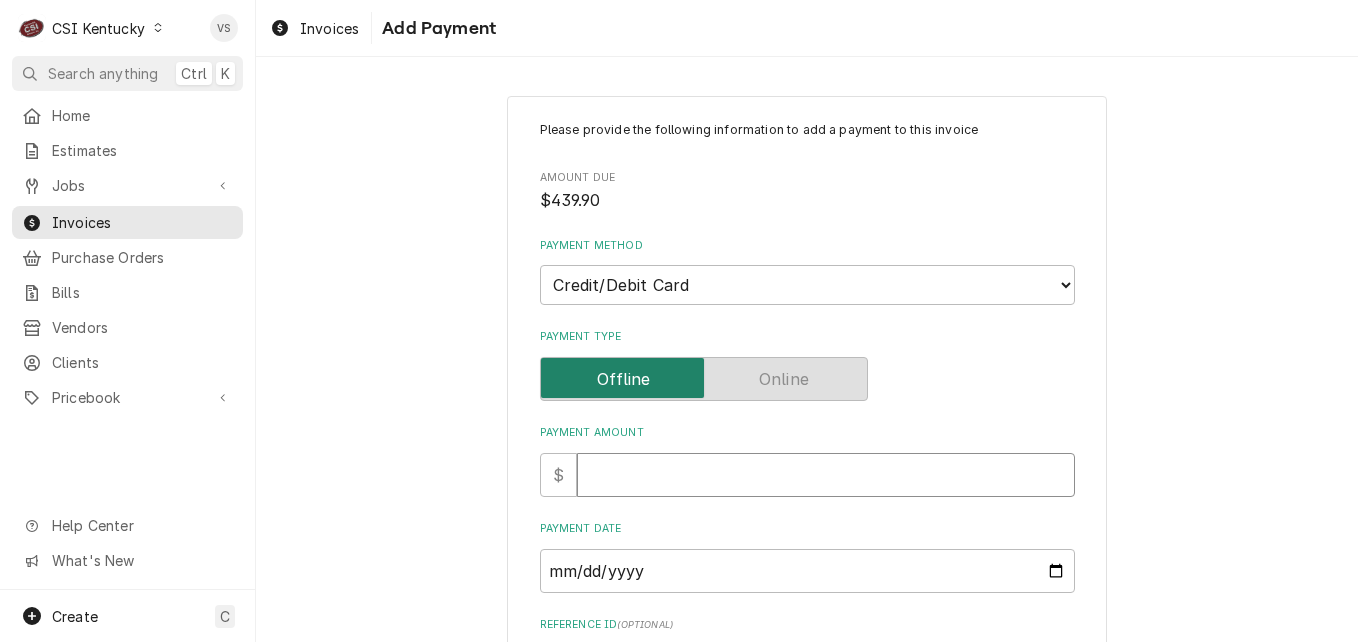 click on "Payment Amount" at bounding box center [826, 475] 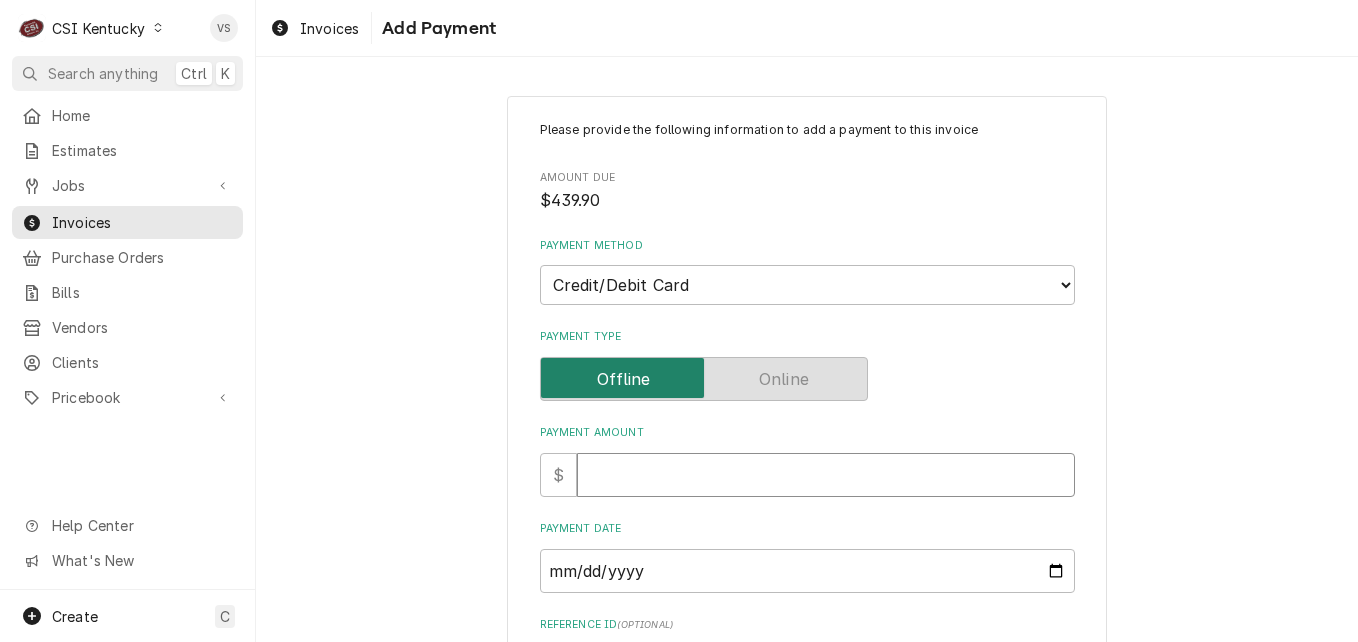 type on "x" 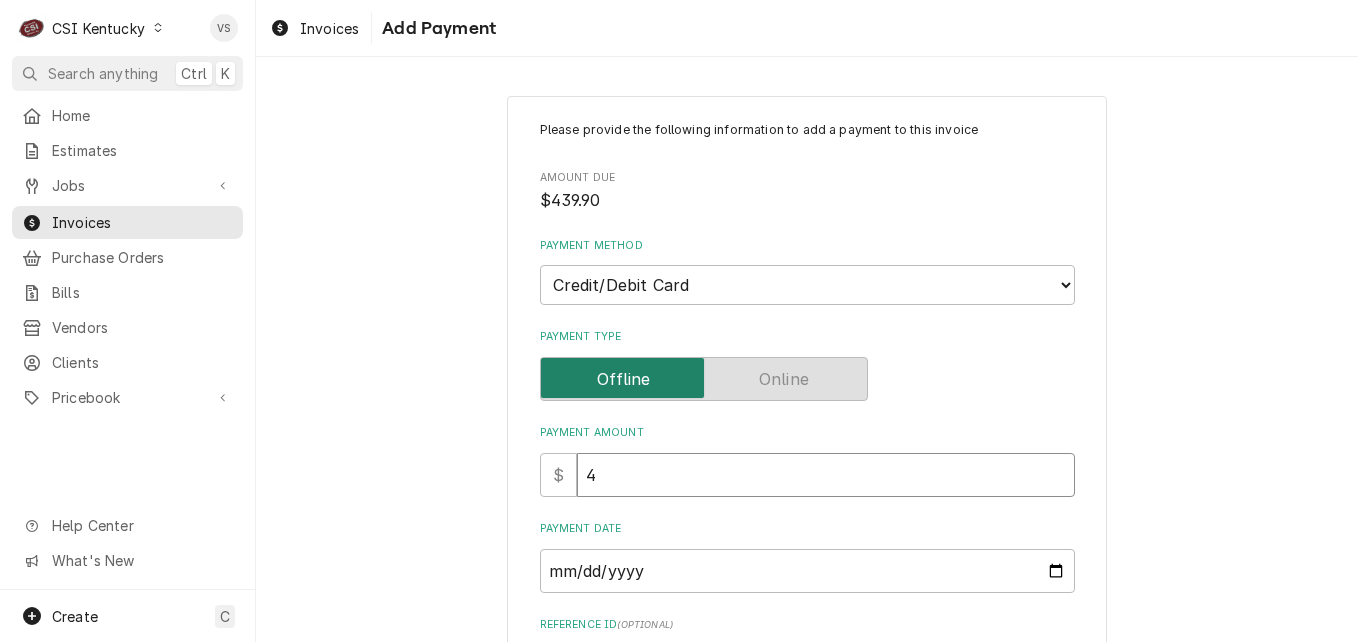 type on "x" 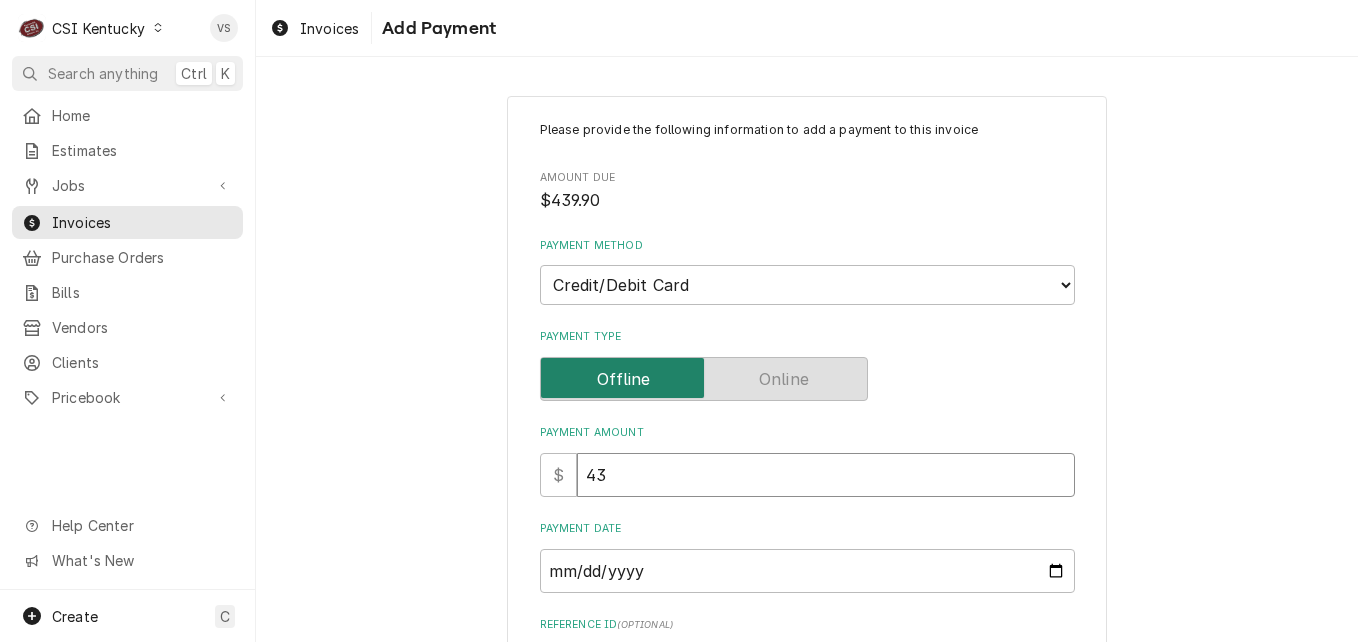 type on "x" 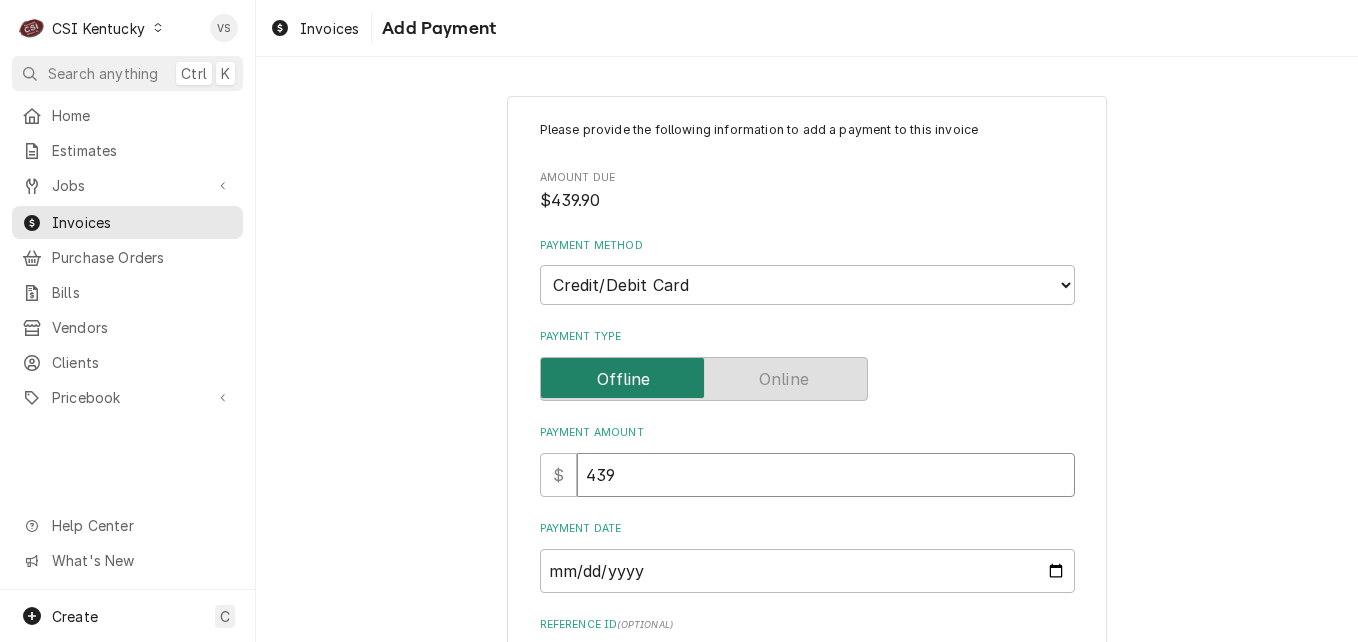 type on "x" 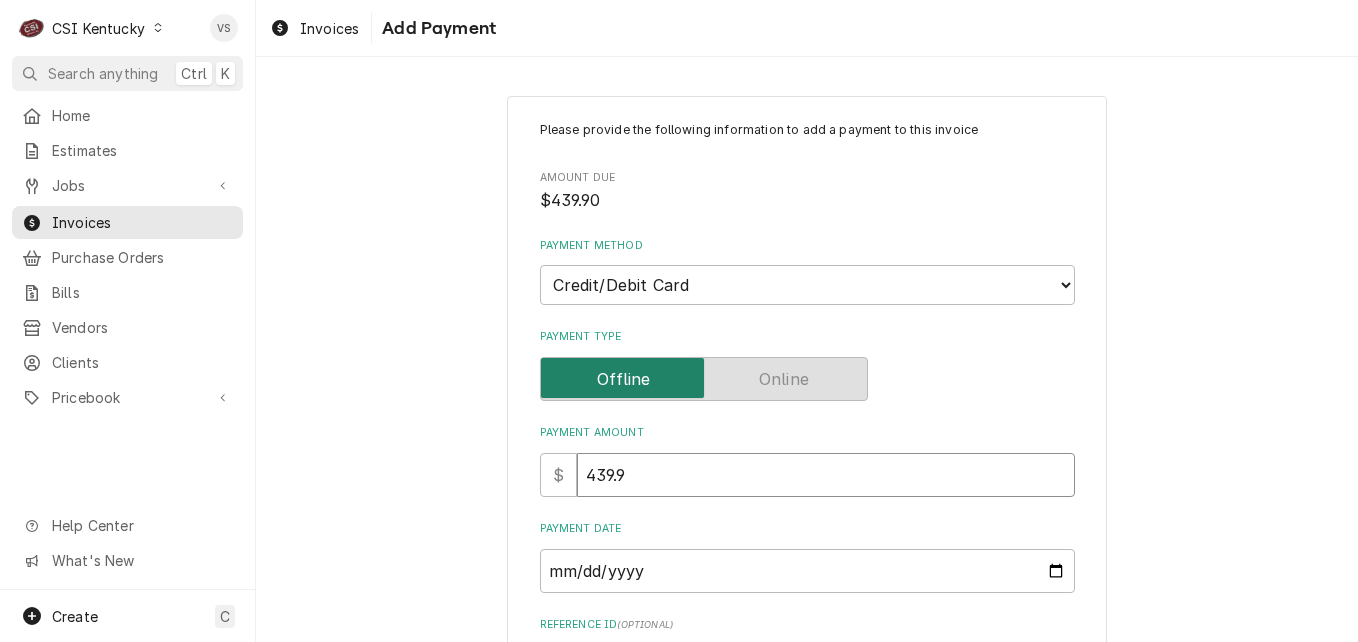 type on "x" 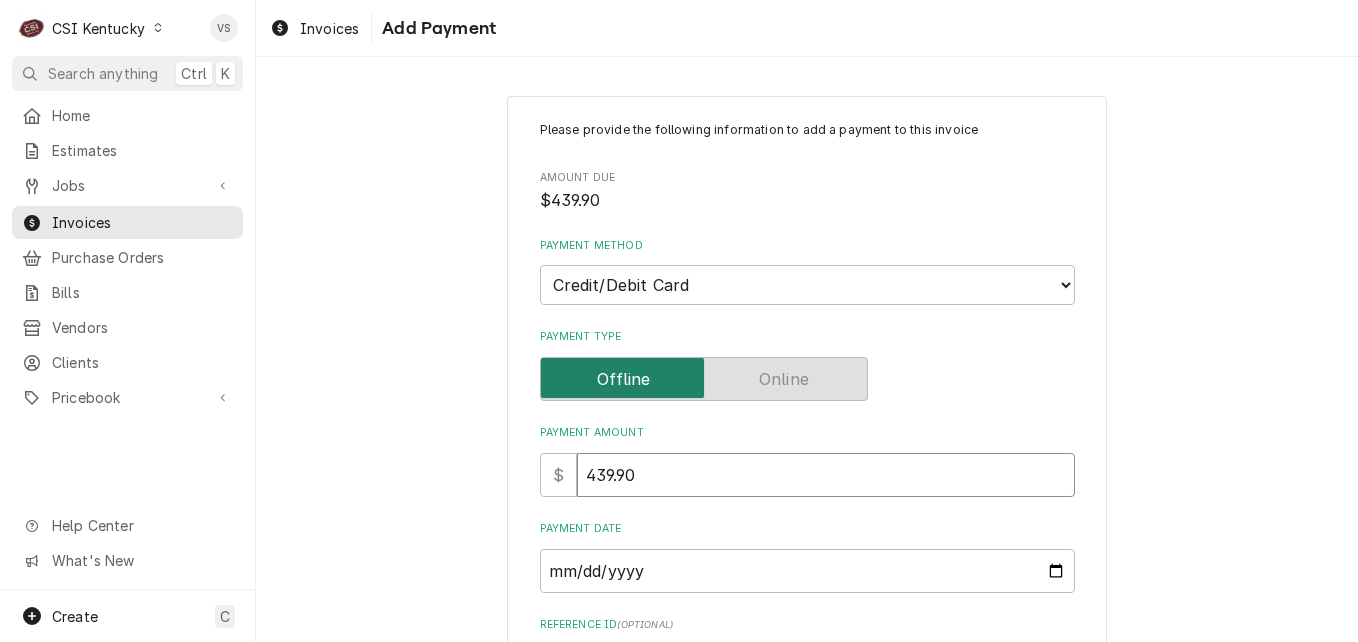 type on "439.90" 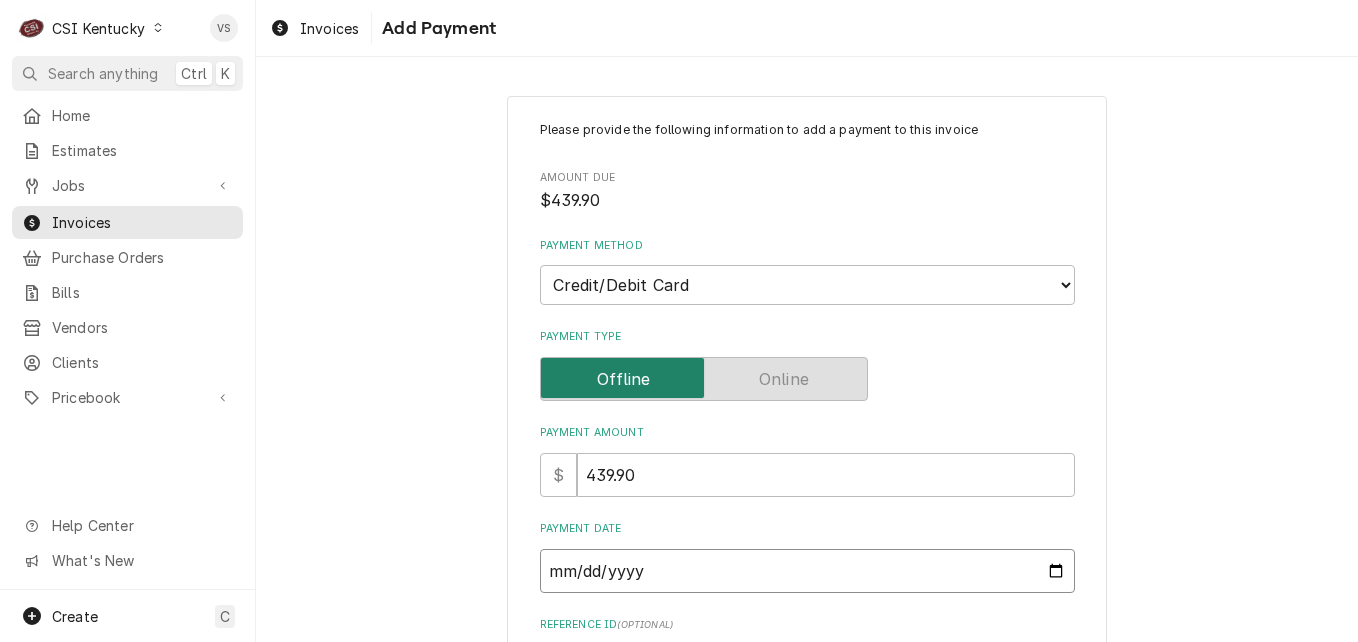 click on "Payment Date" at bounding box center (807, 571) 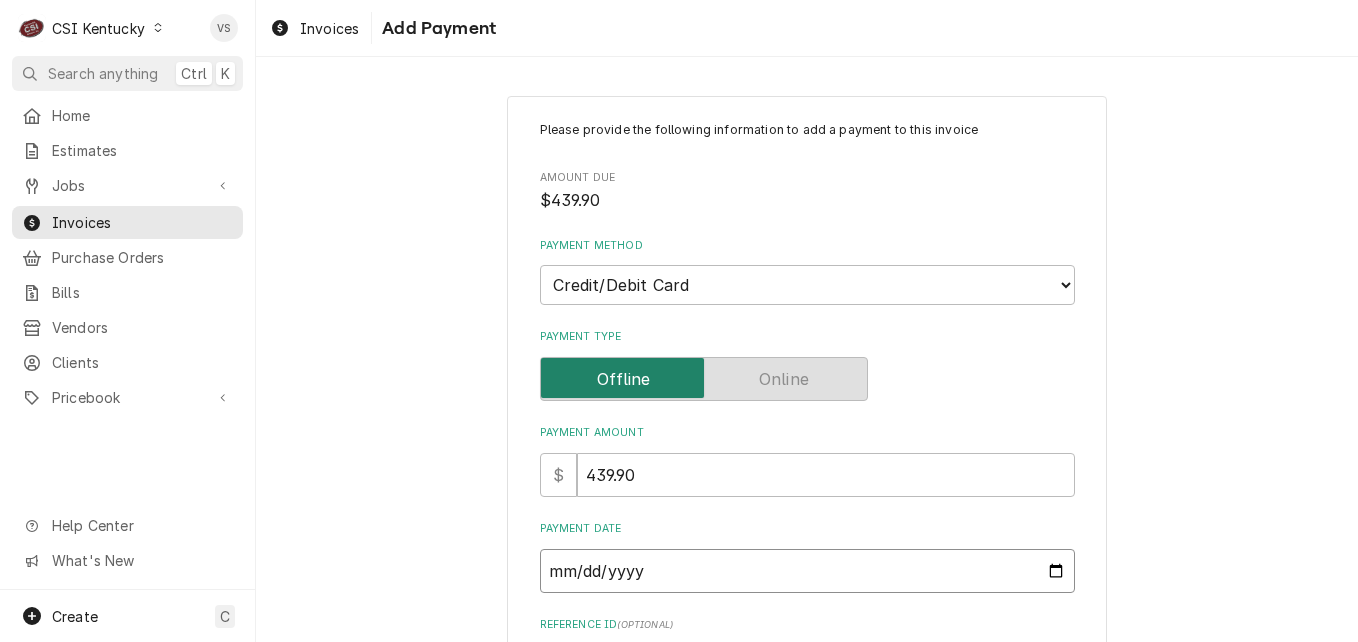 type on "x" 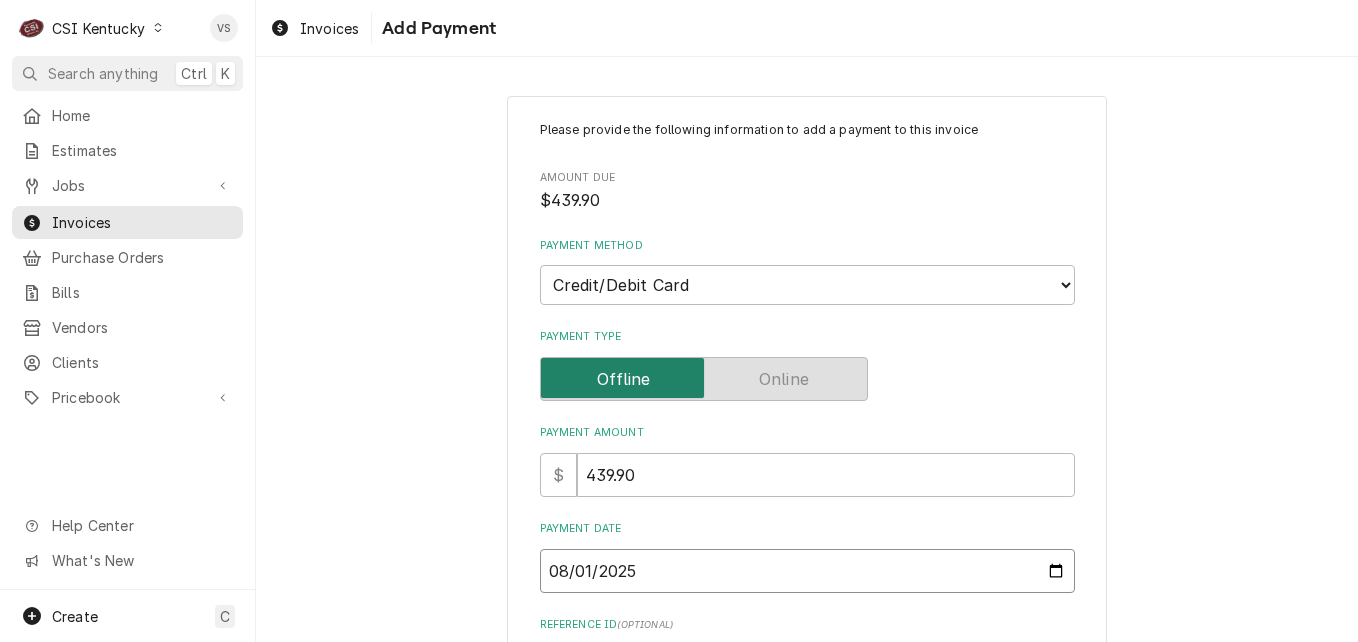 type on "2025-08-01" 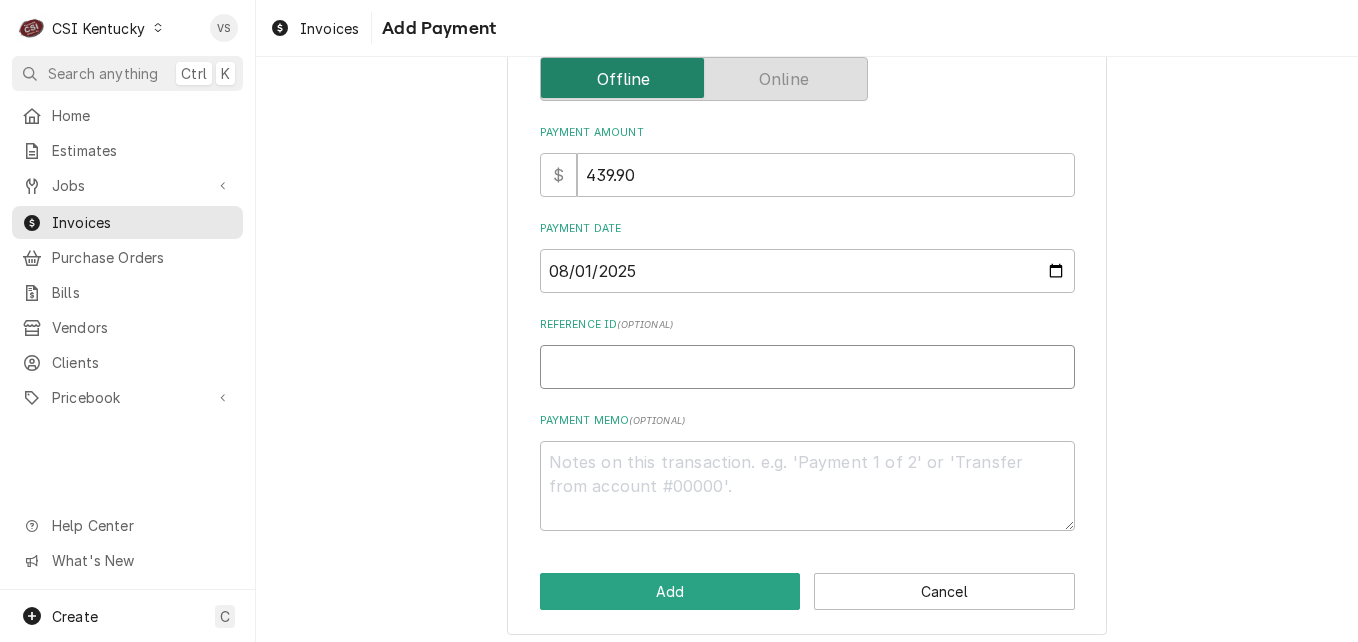 click on "Reference ID  ( optional )" at bounding box center (807, 367) 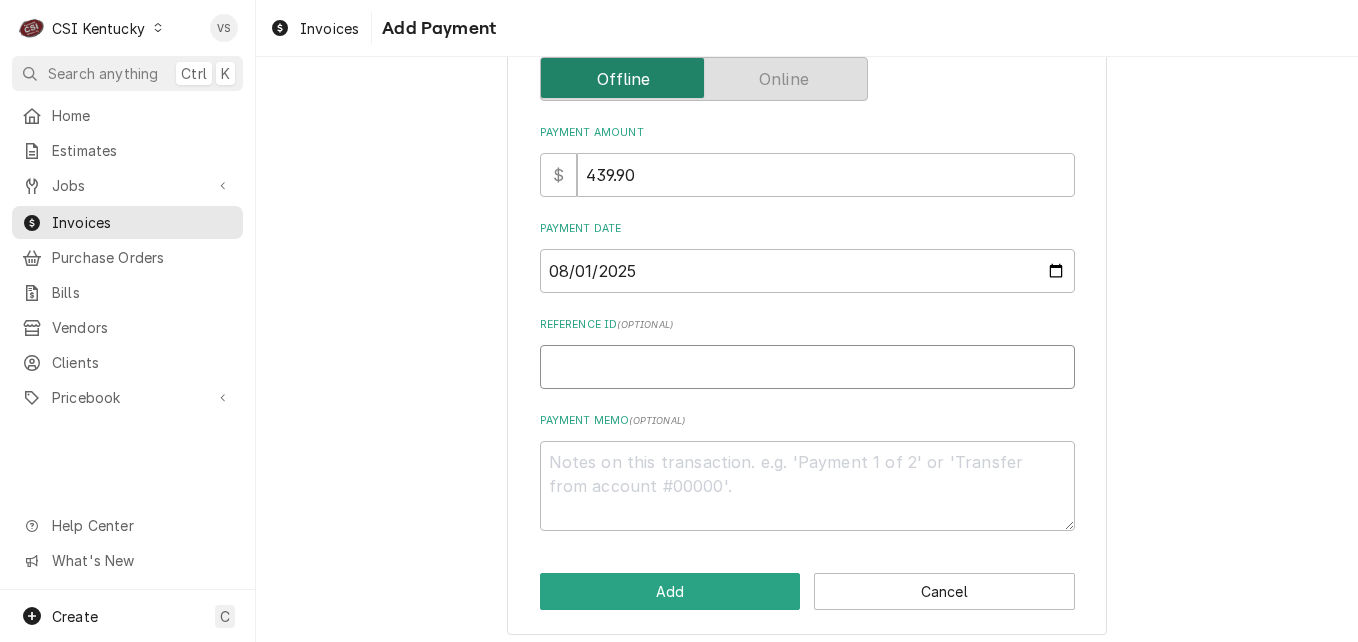 type on "x" 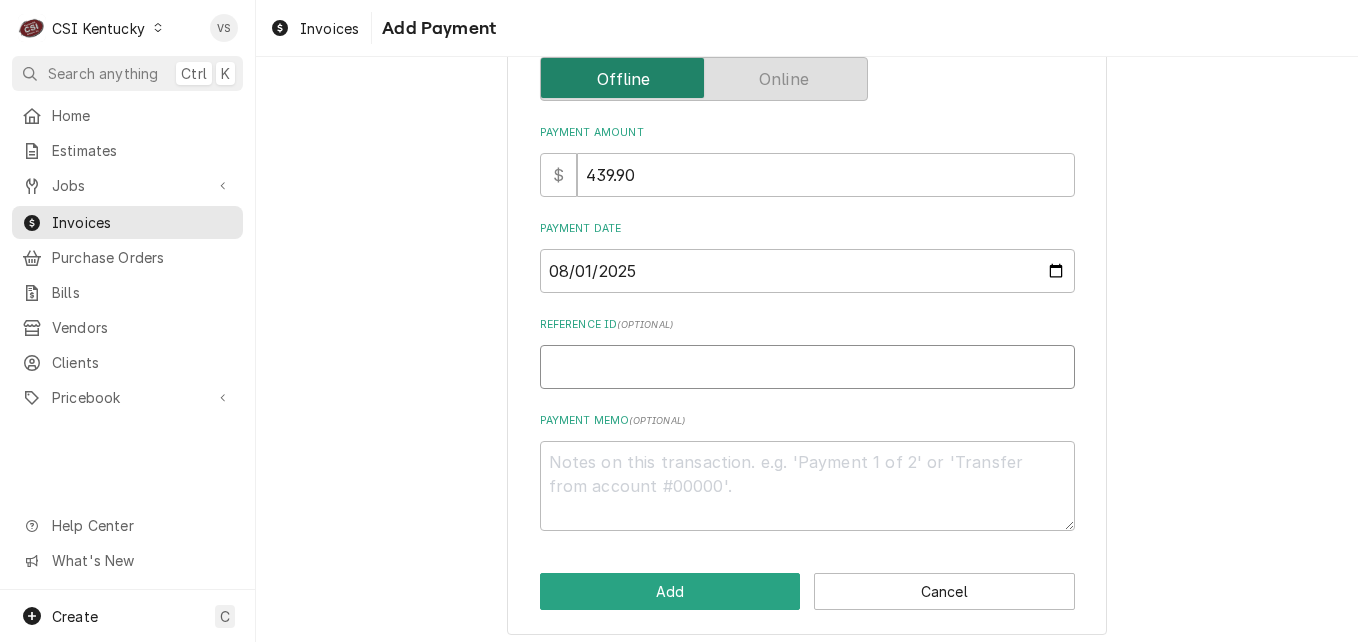 type on "0" 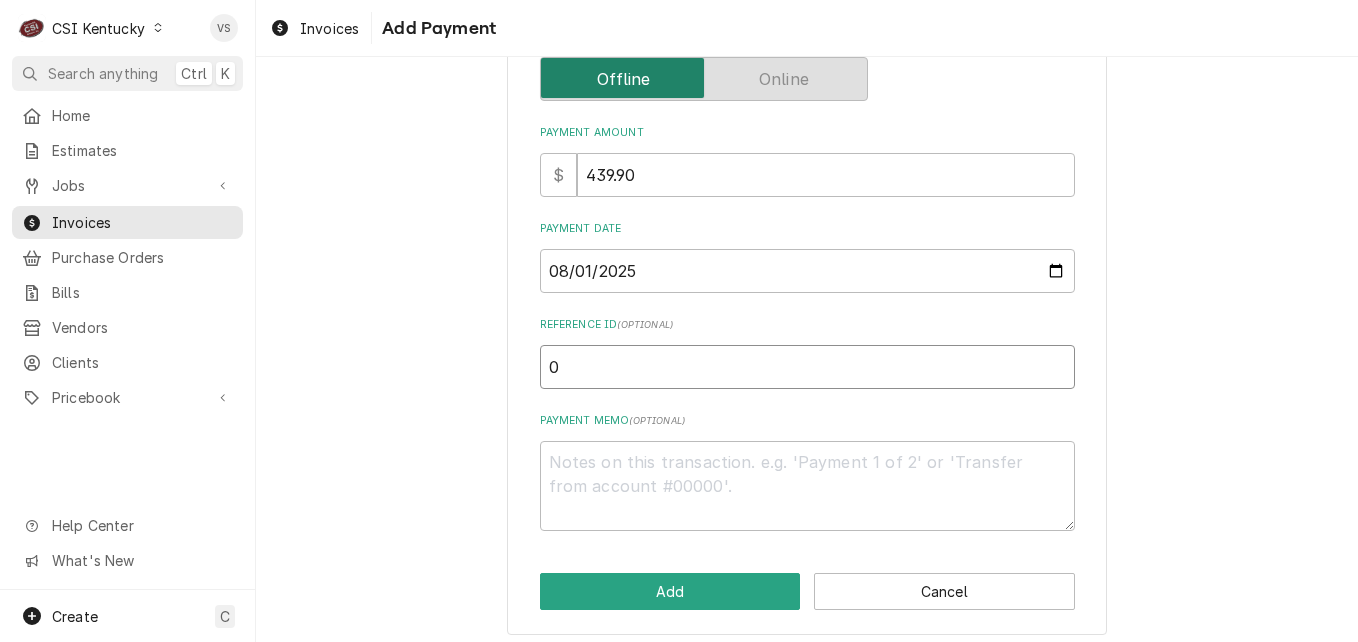type on "x" 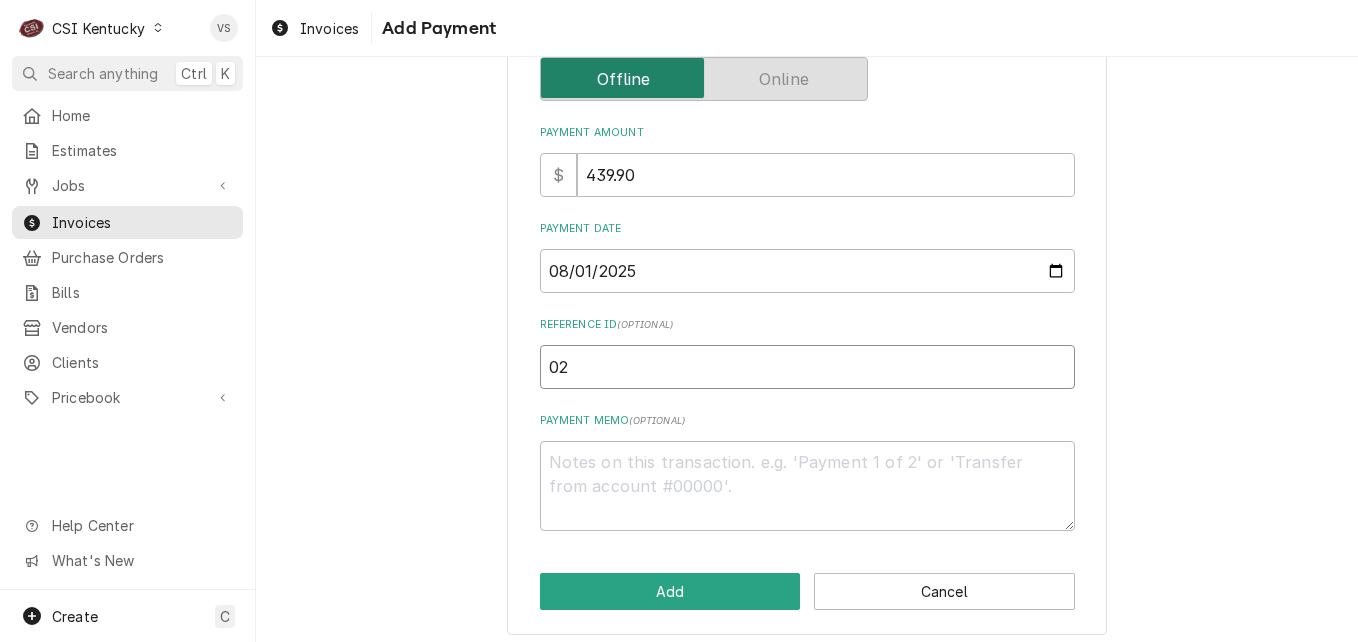 type on "x" 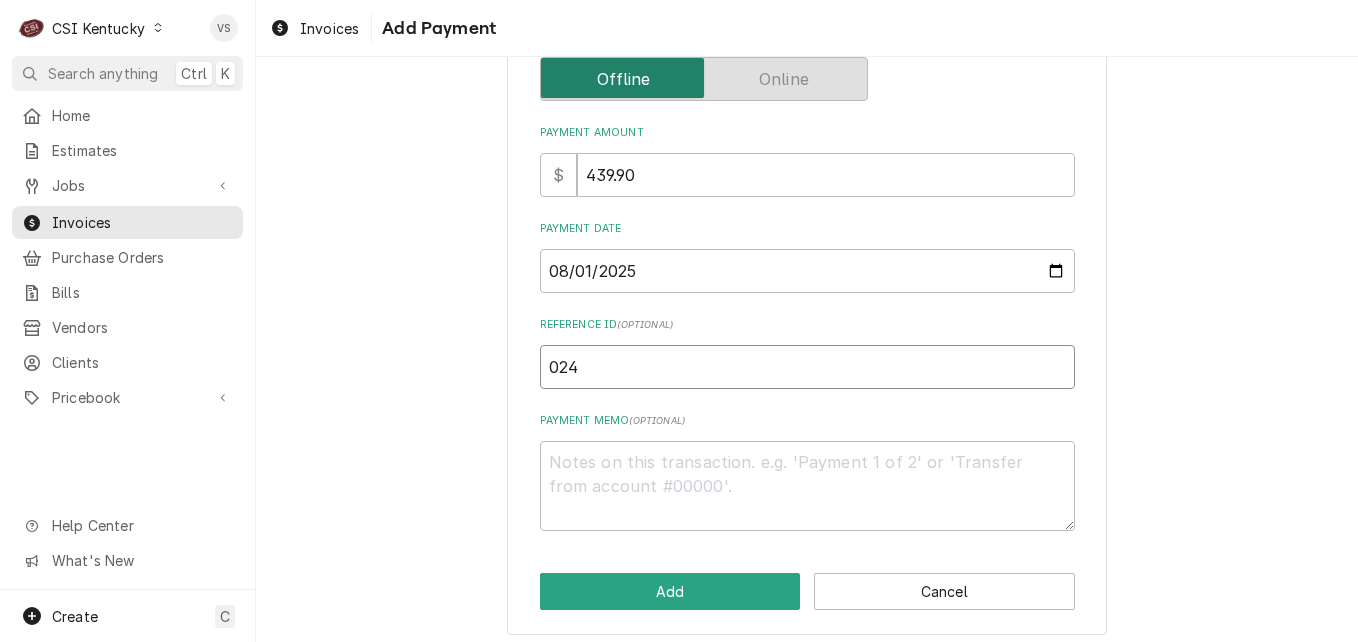 type on "x" 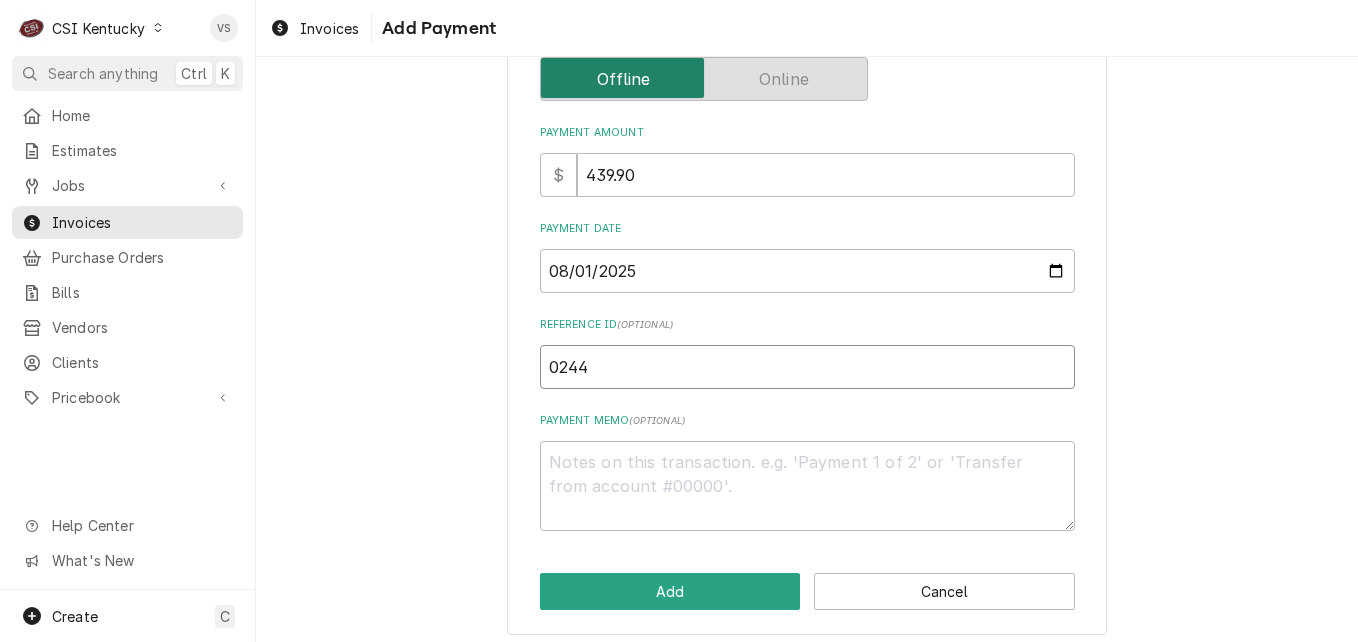 type on "x" 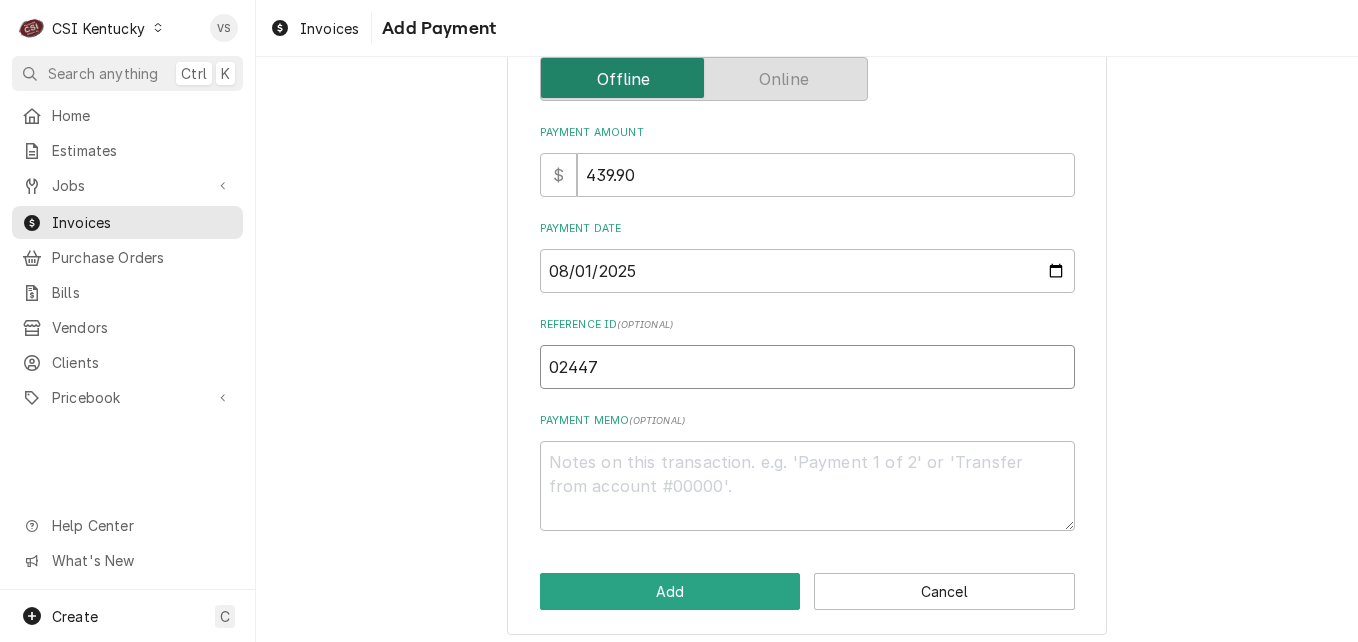 type on "x" 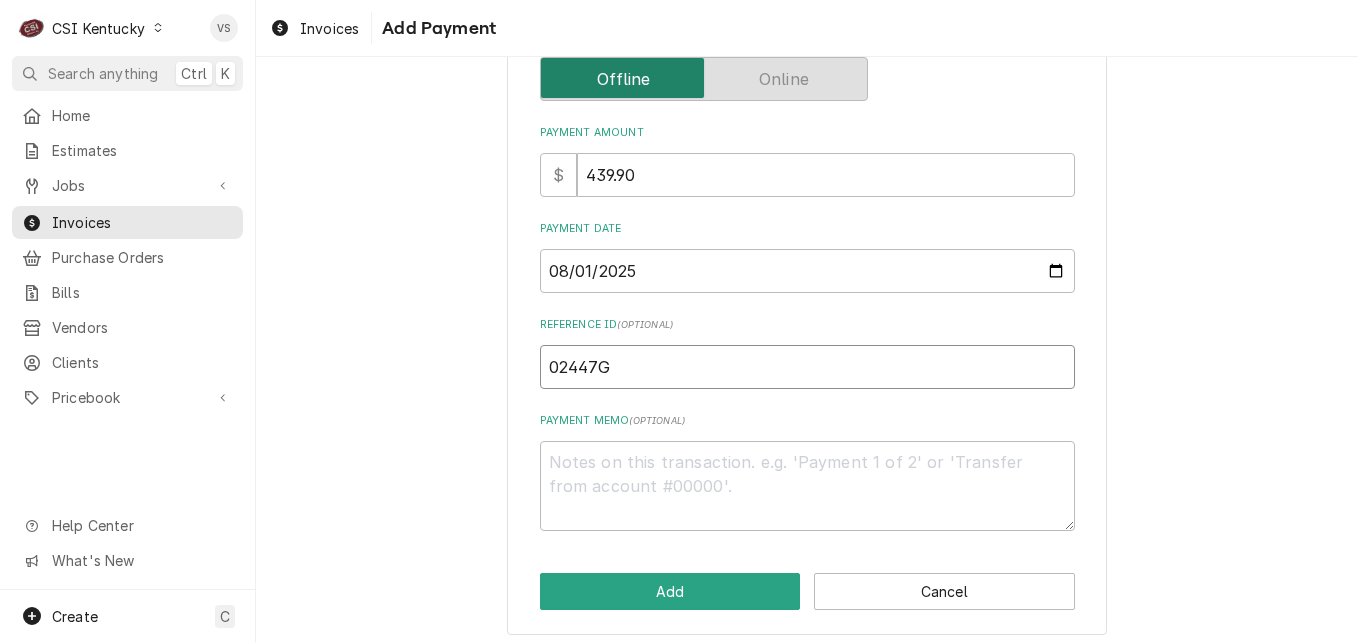 type on "02447G" 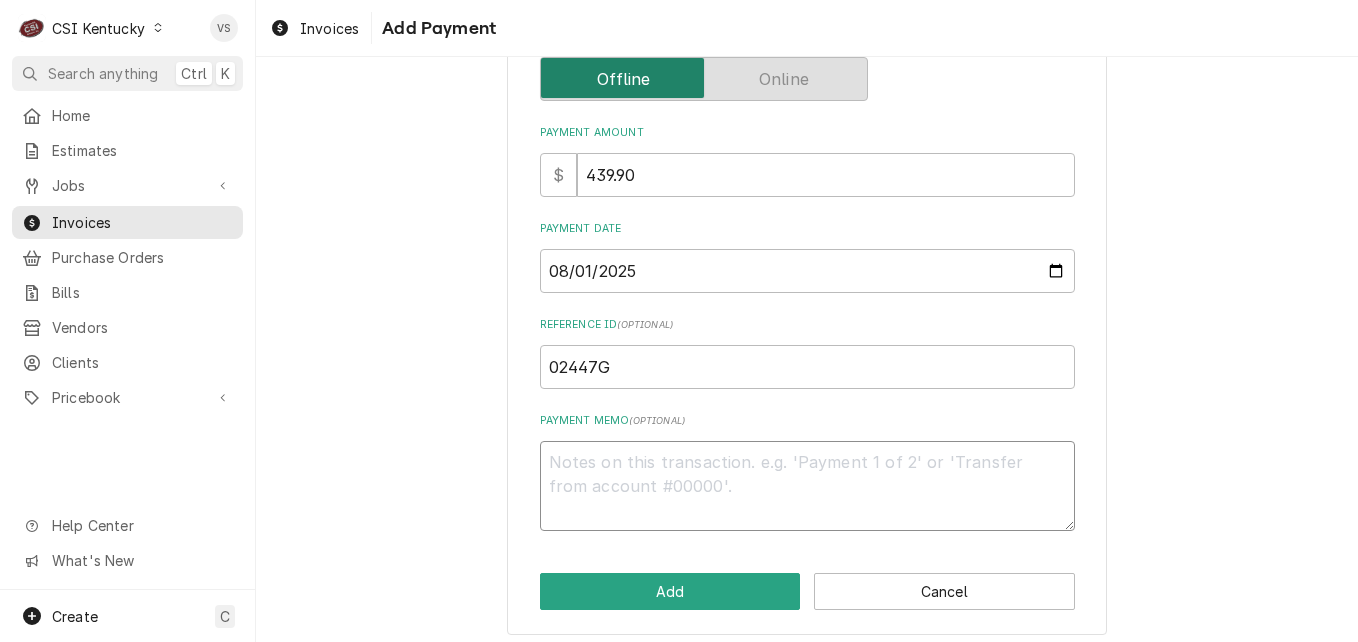 click on "Payment Memo  ( optional )" at bounding box center (807, 486) 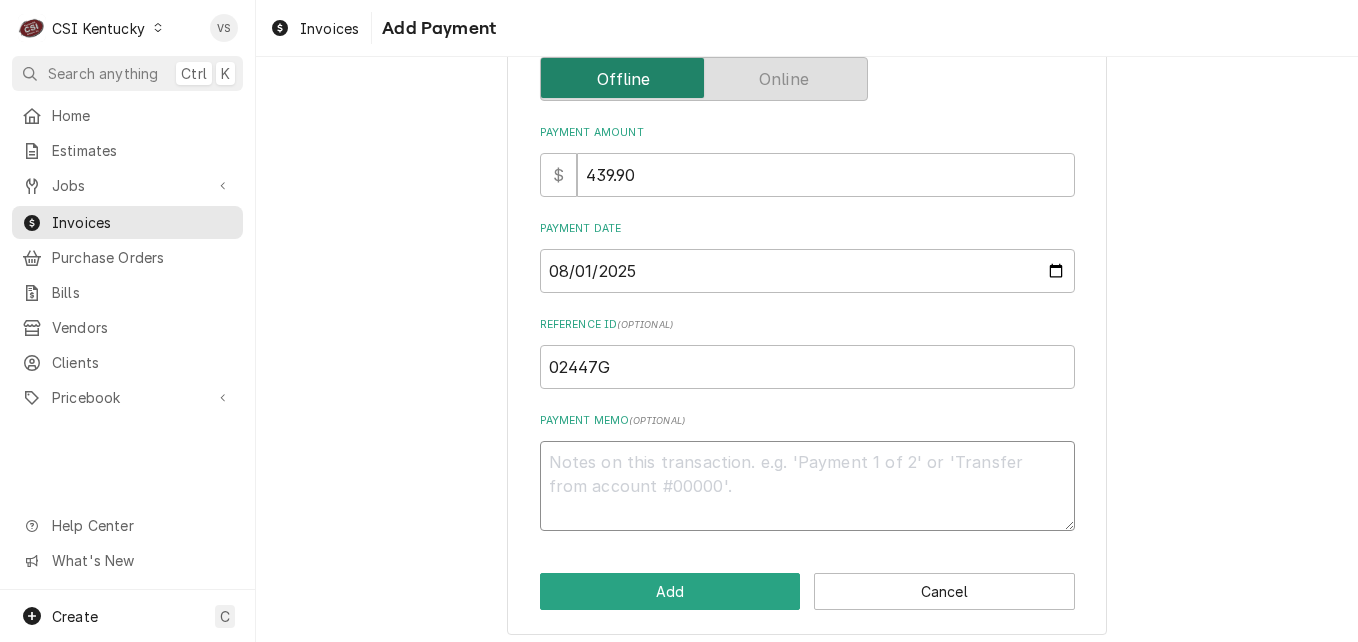 type on "x" 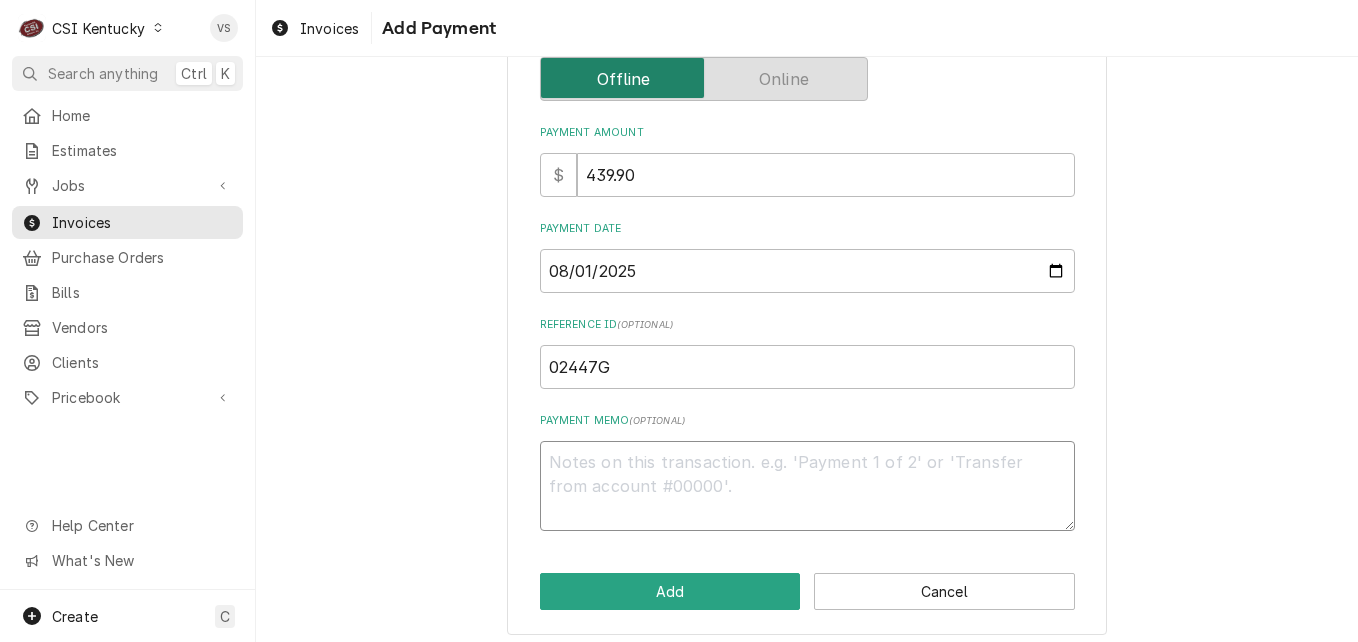 type on "V" 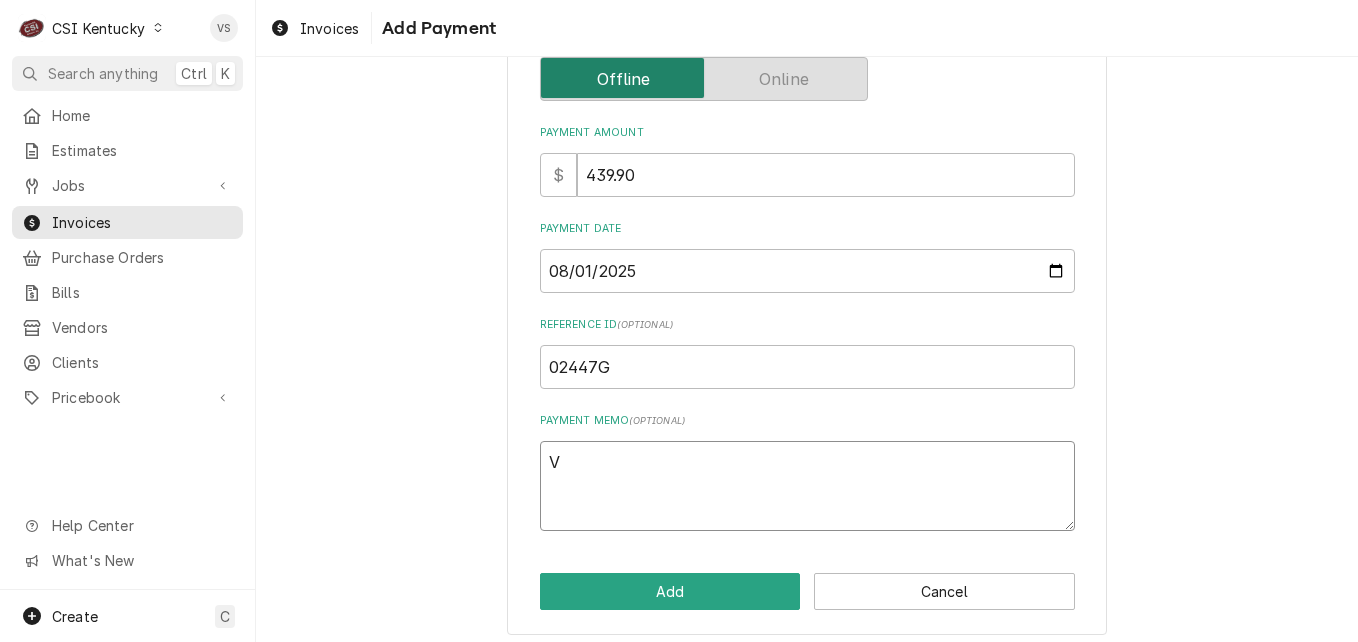 type on "x" 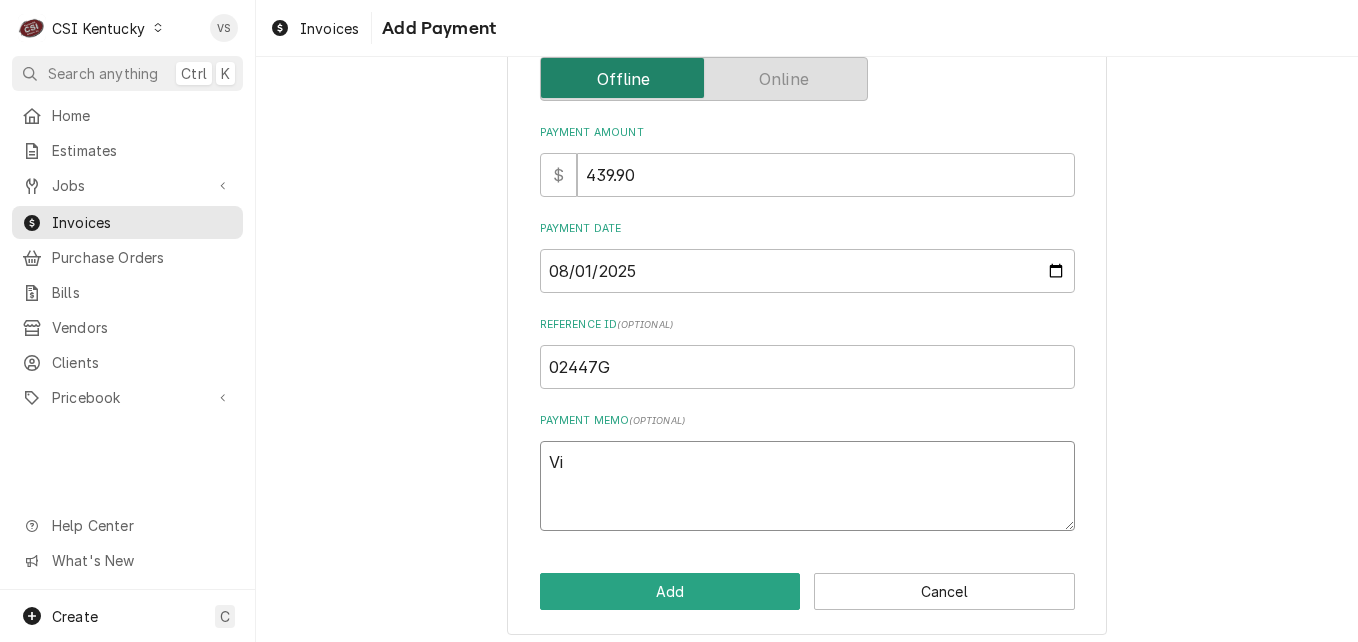 type on "x" 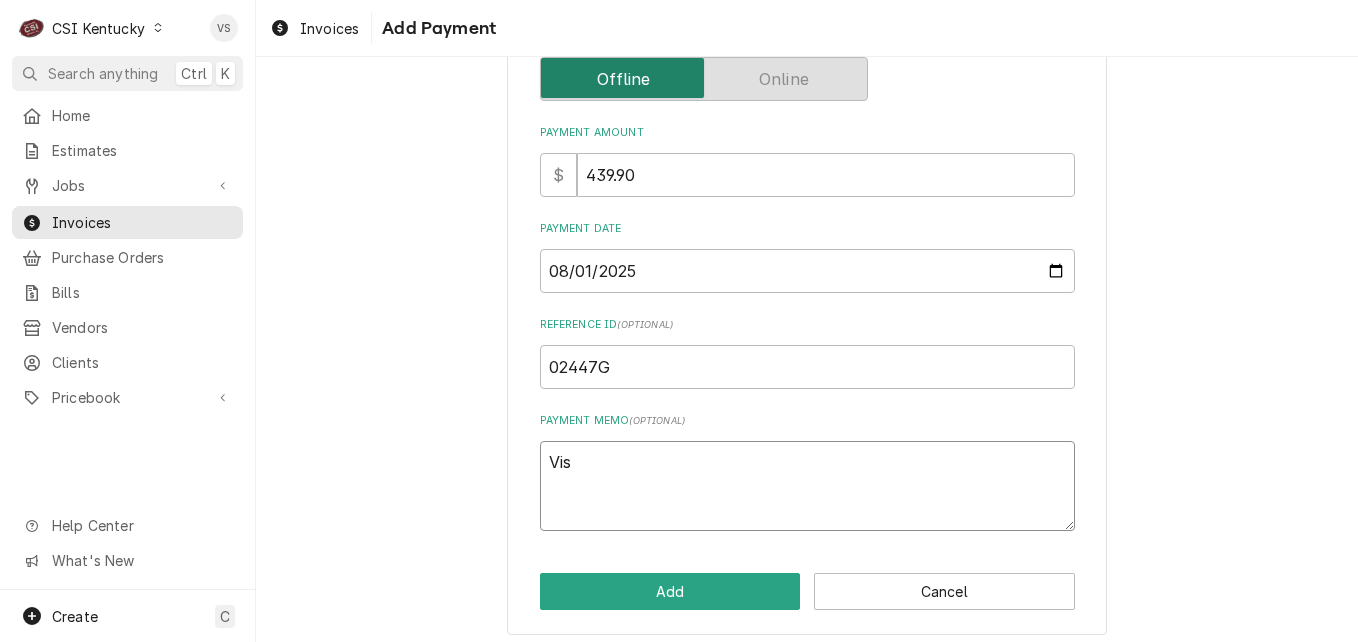 type on "x" 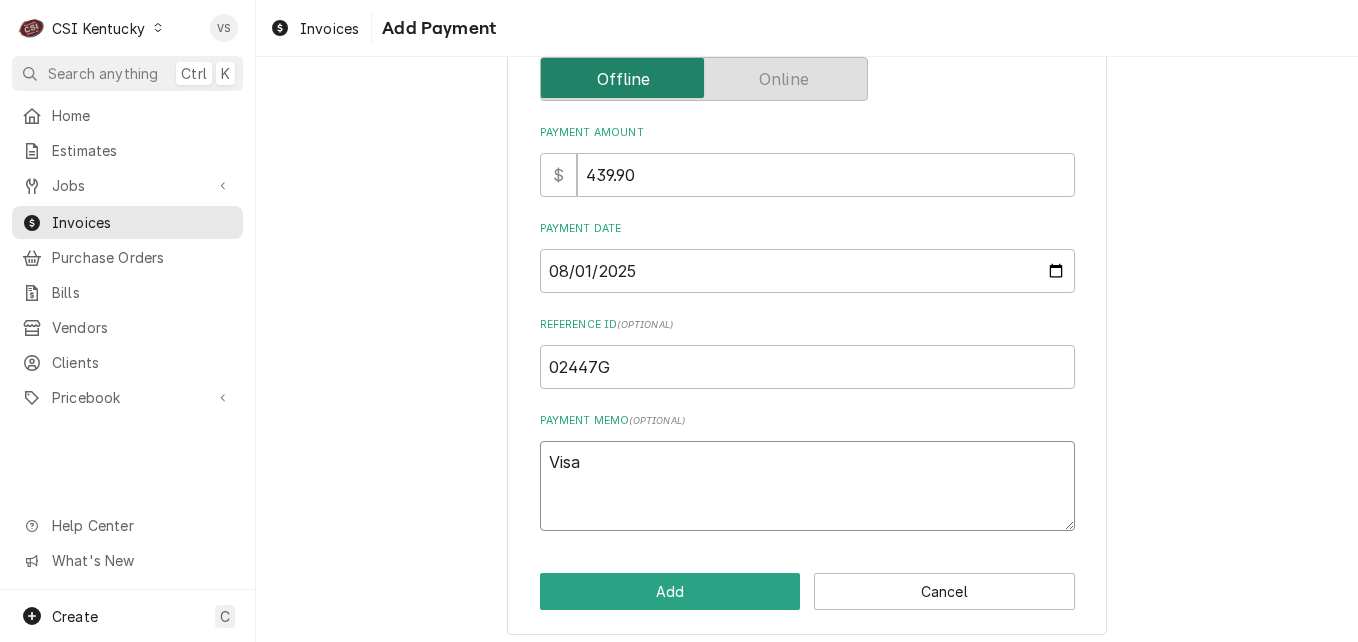 type on "x" 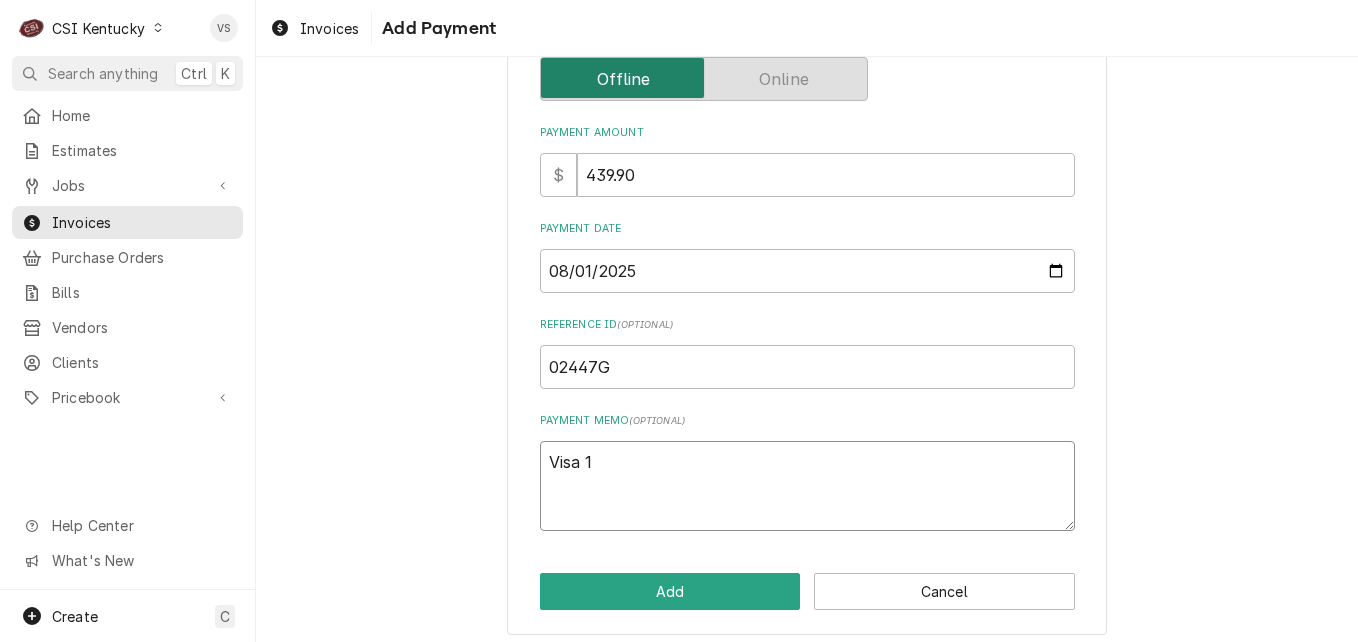 type on "x" 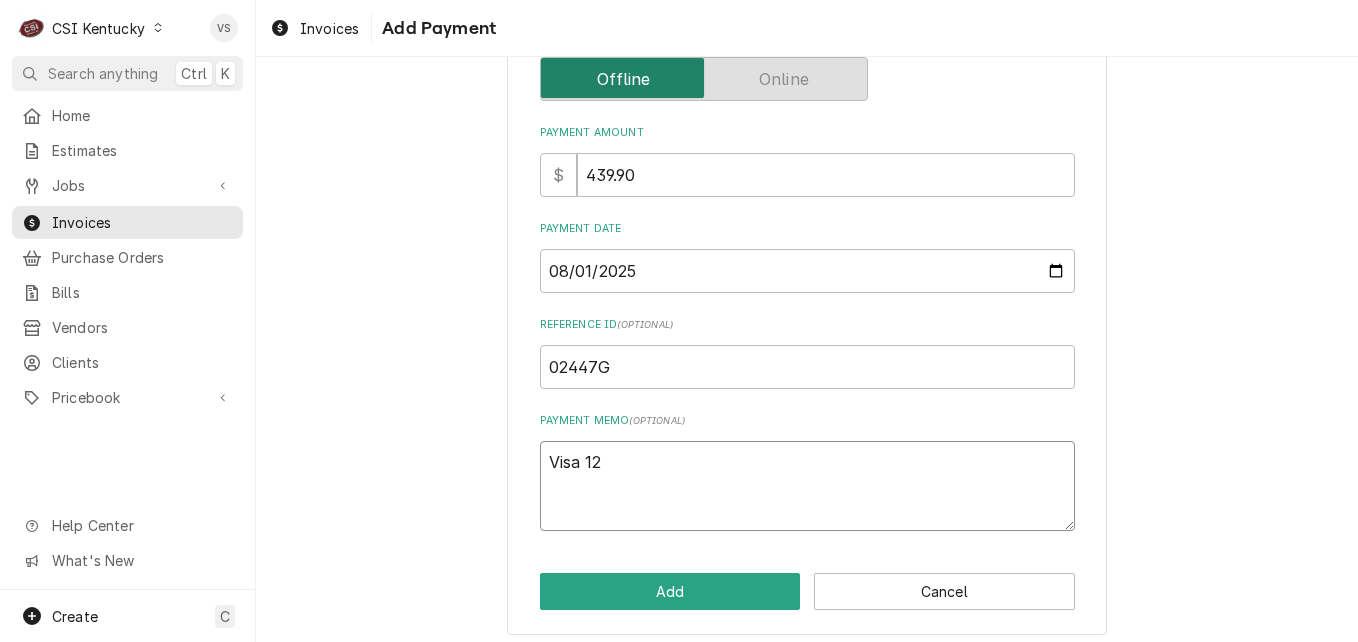 type on "x" 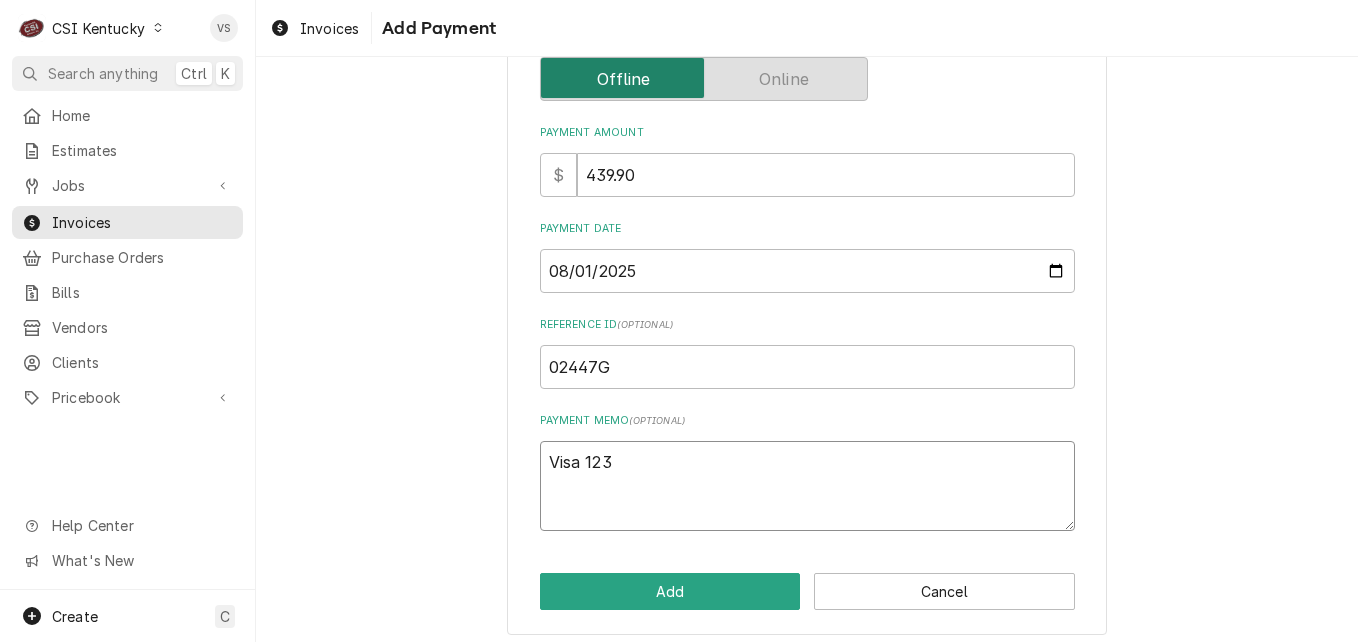 type on "x" 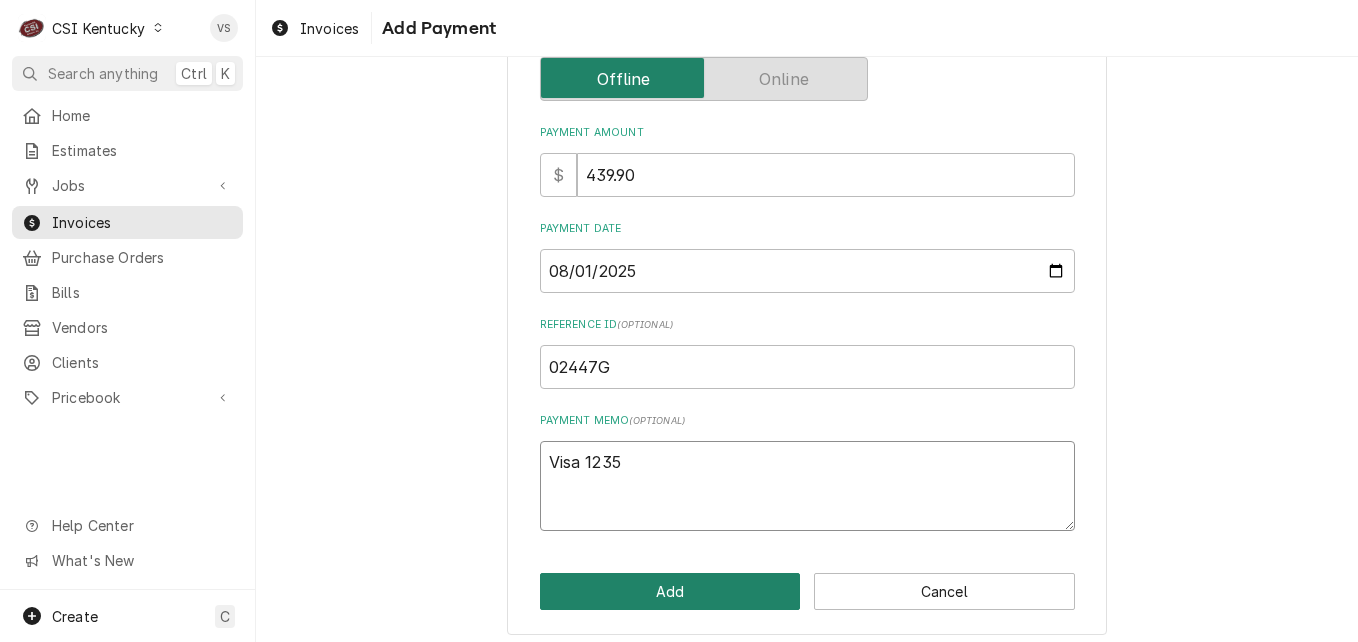 type on "Visa 1235" 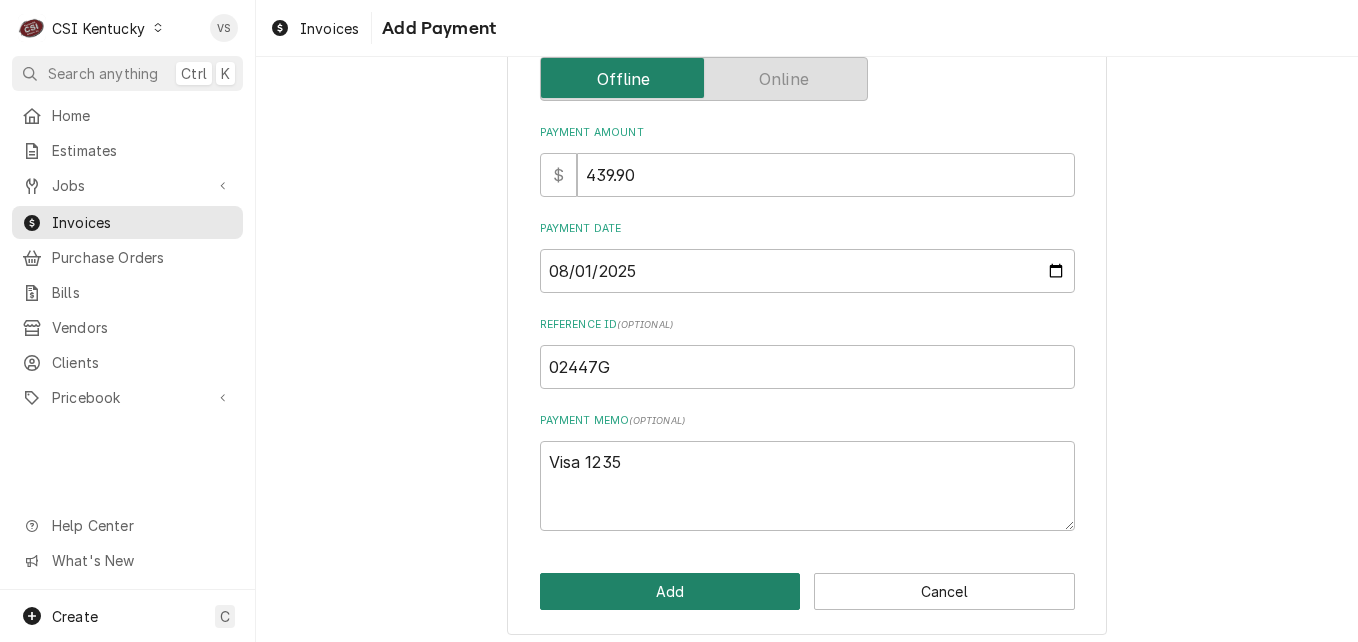 click on "Add" at bounding box center (670, 591) 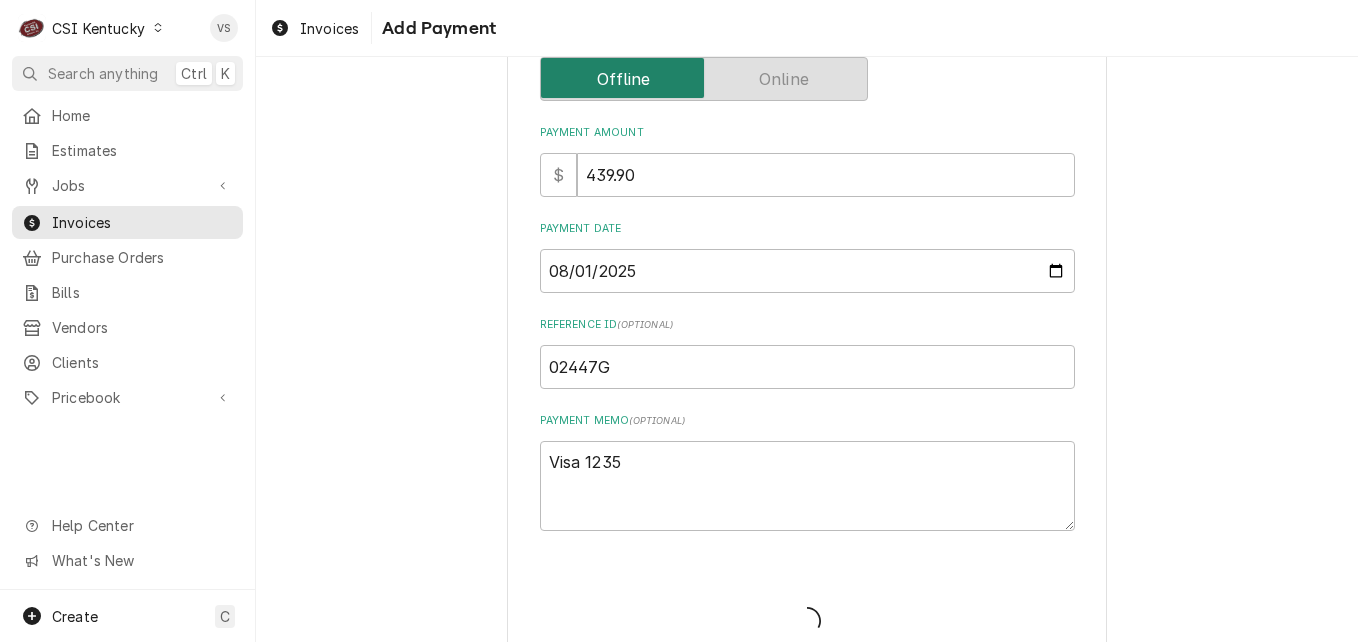 type on "x" 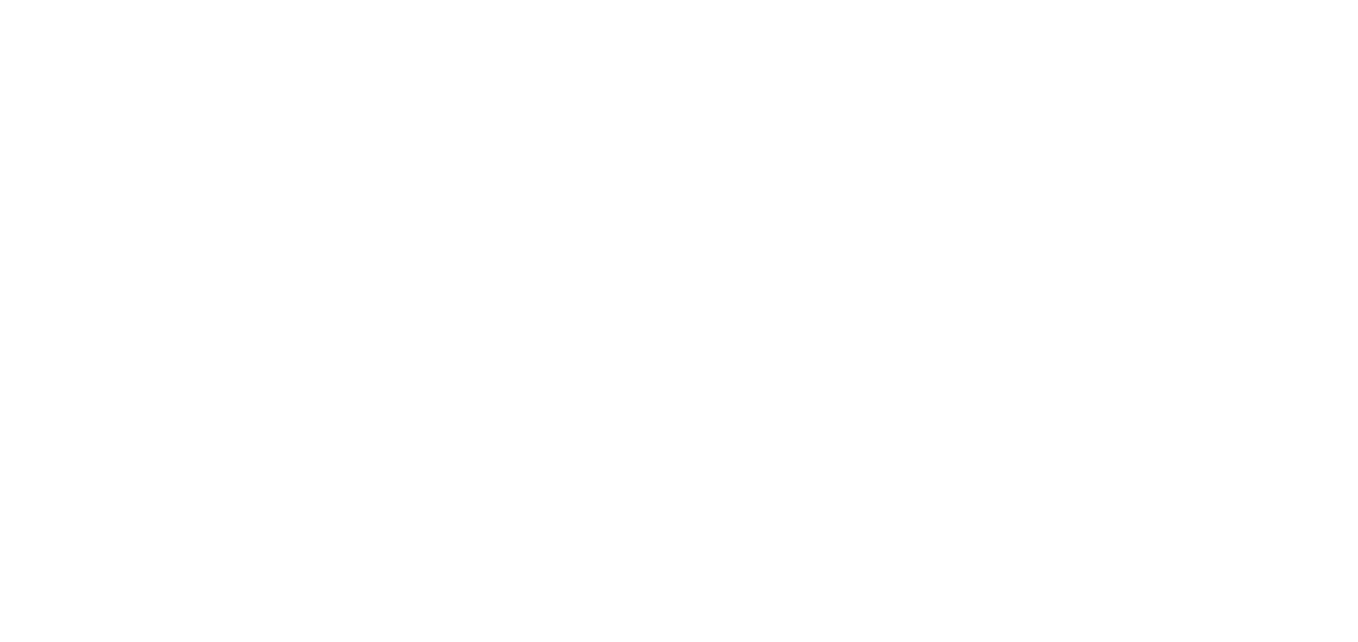 scroll, scrollTop: 0, scrollLeft: 0, axis: both 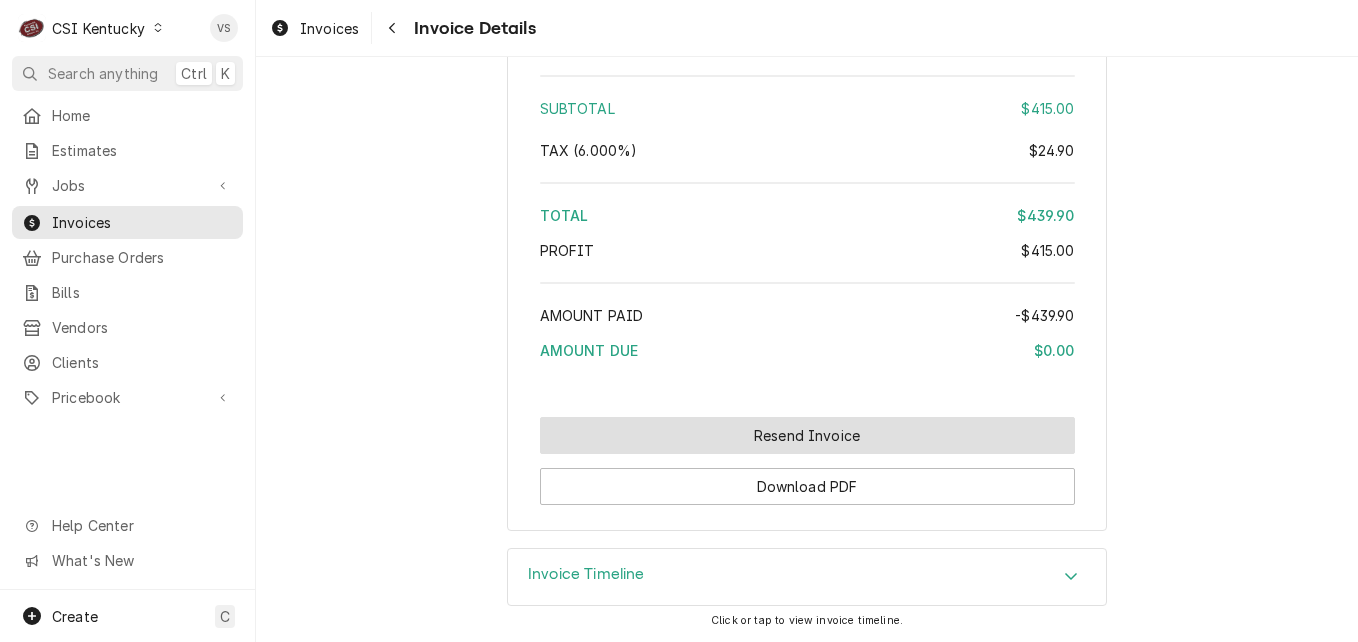 click on "Resend Invoice" at bounding box center (807, 435) 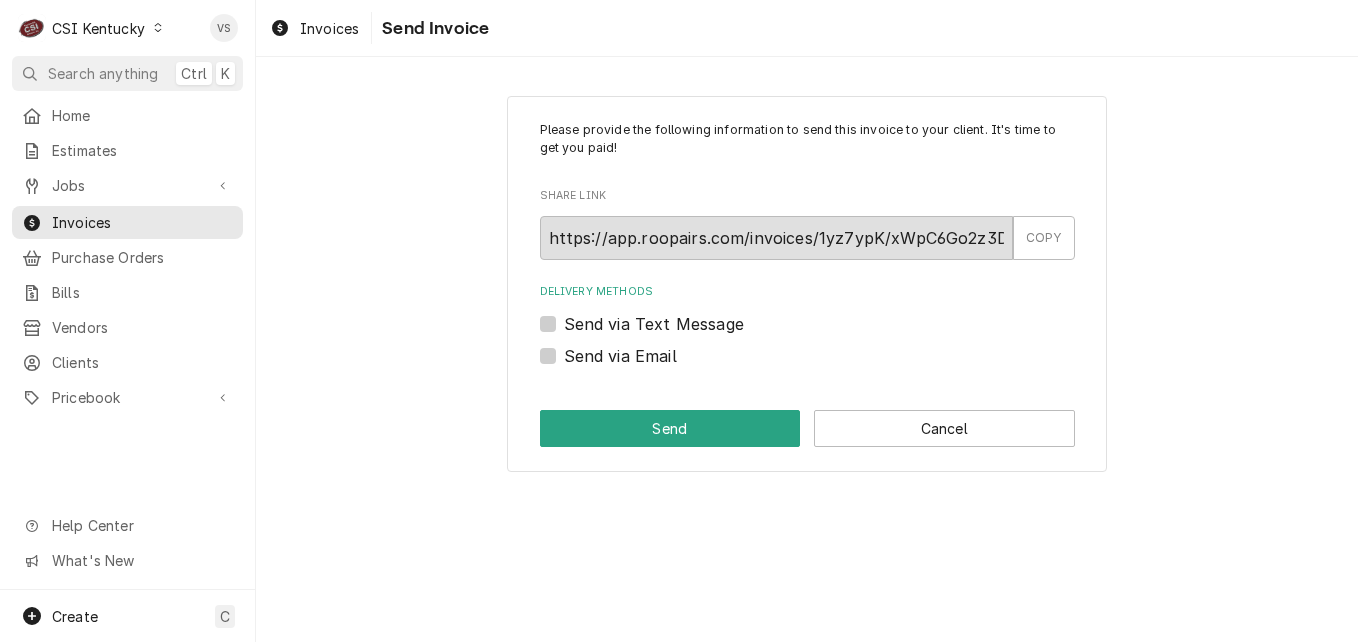 scroll, scrollTop: 0, scrollLeft: 0, axis: both 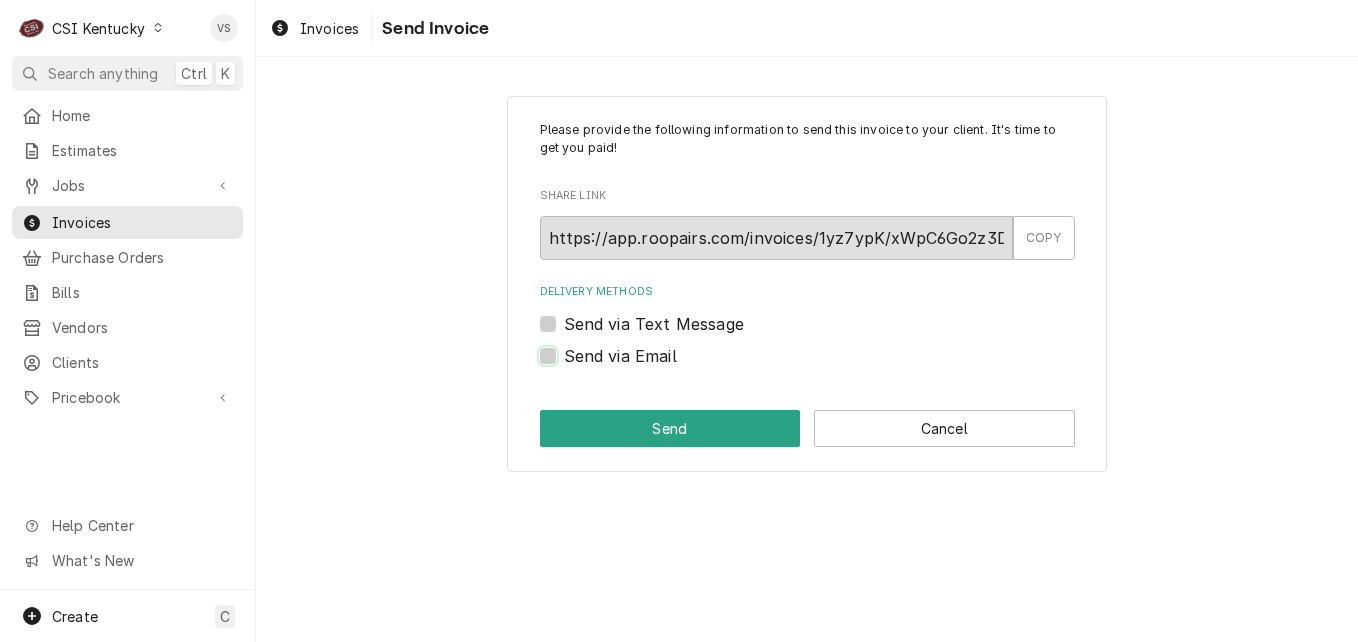click on "Send via Email" at bounding box center (831, 366) 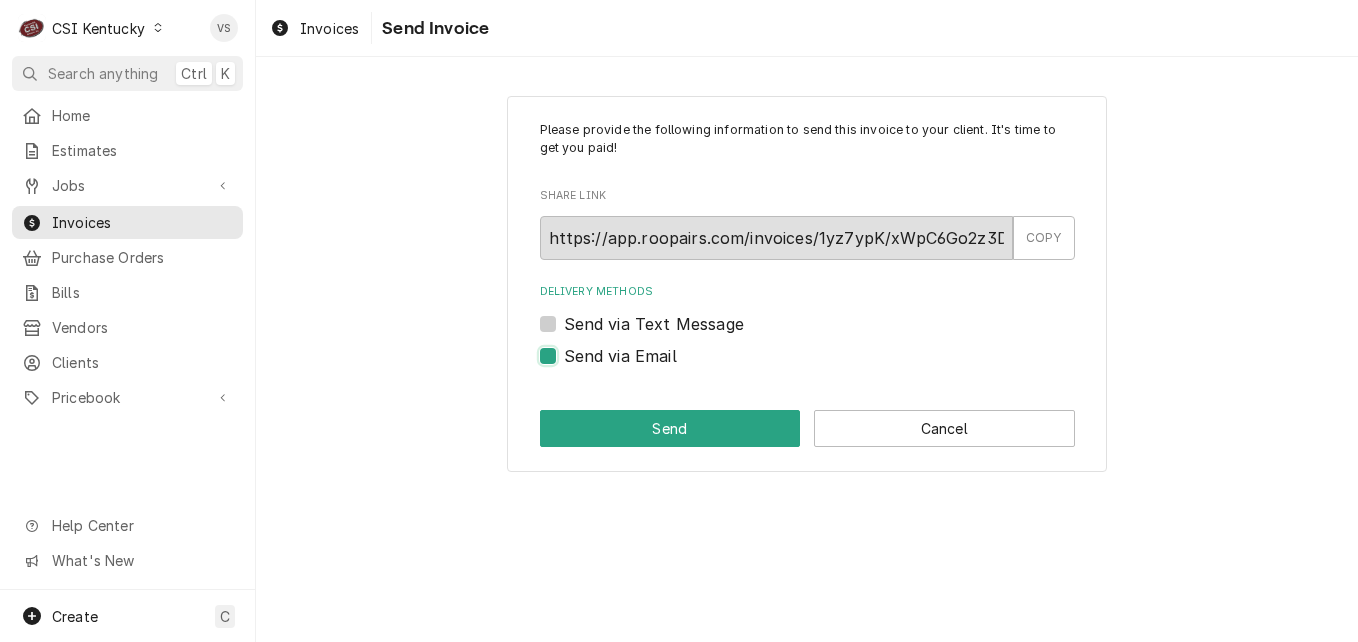 checkbox on "true" 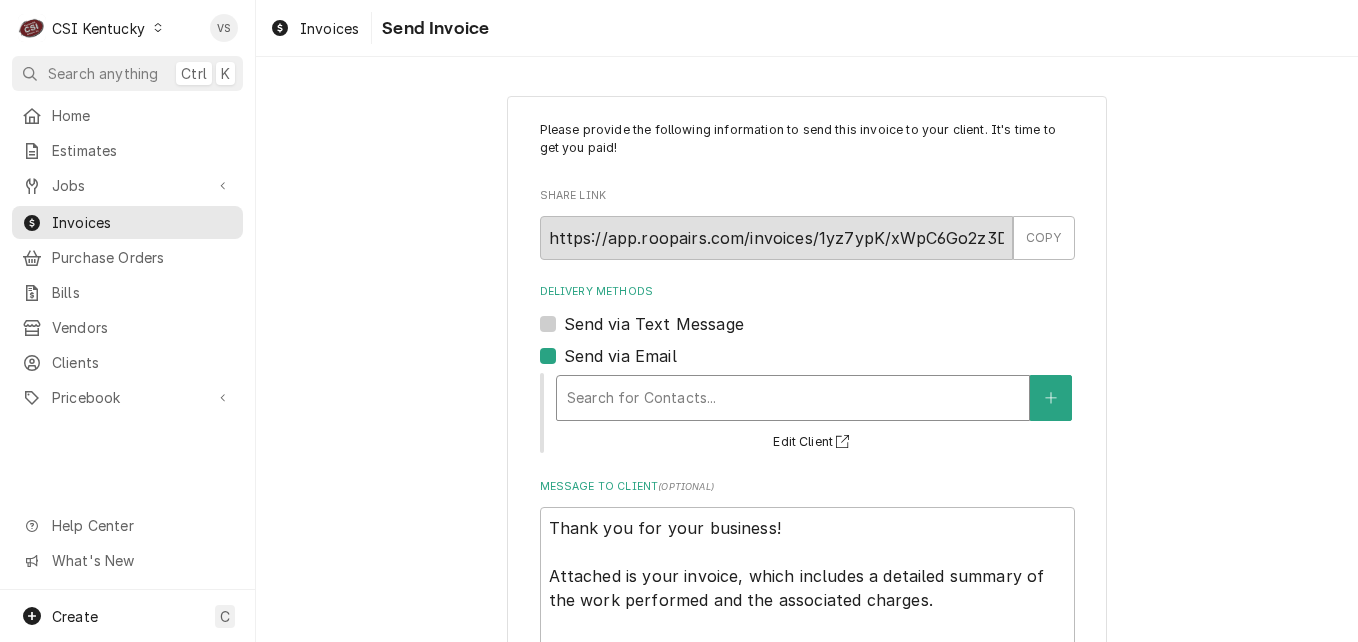 click at bounding box center (793, 398) 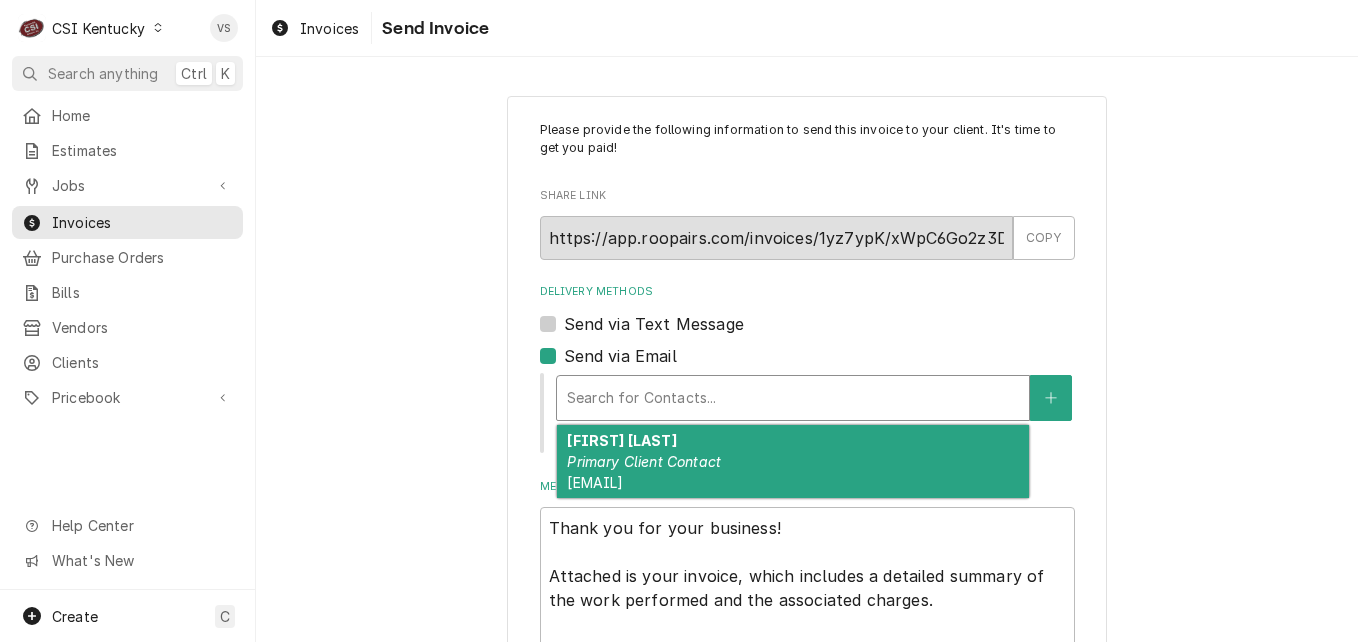 click on "Primary Client Contact" at bounding box center (644, 461) 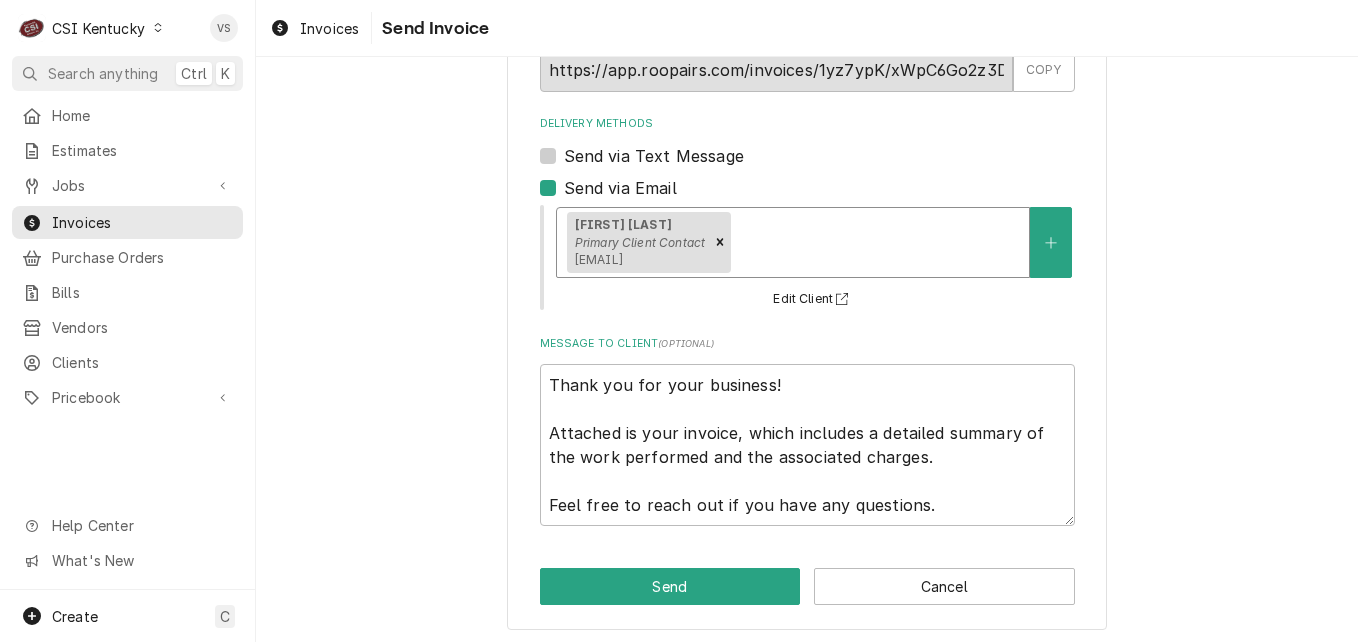 scroll, scrollTop: 174, scrollLeft: 0, axis: vertical 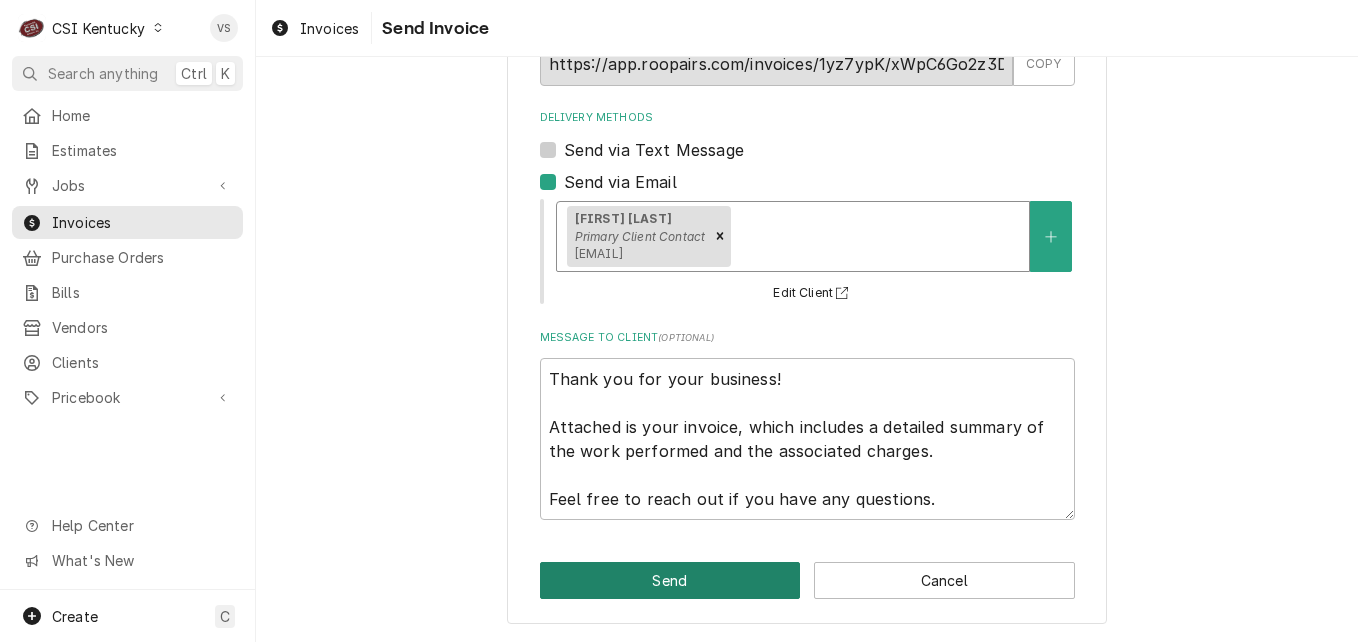 click on "Send" at bounding box center [670, 580] 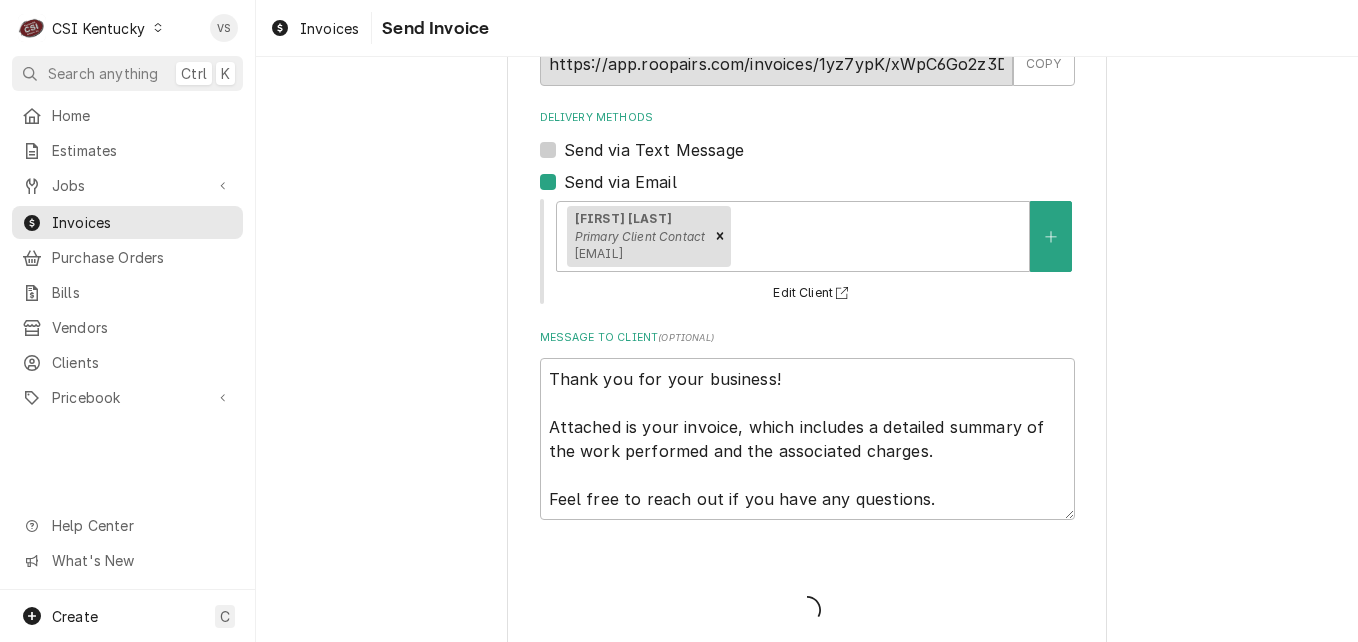 type on "x" 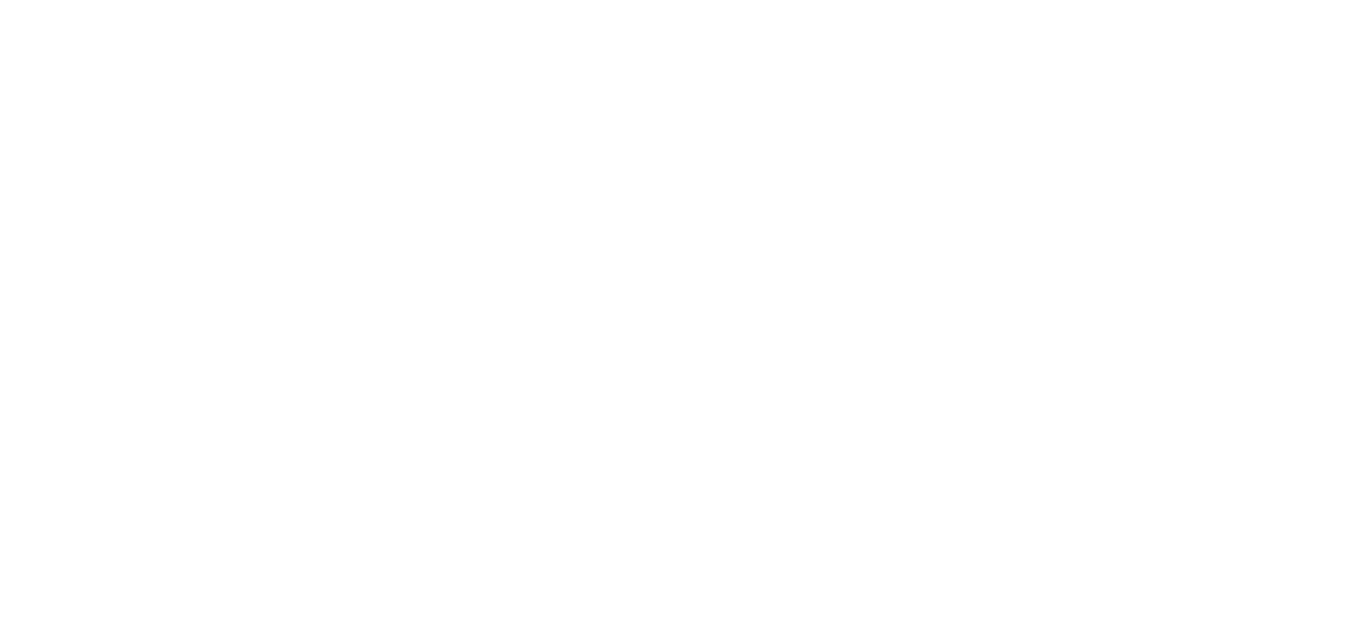 scroll, scrollTop: 0, scrollLeft: 0, axis: both 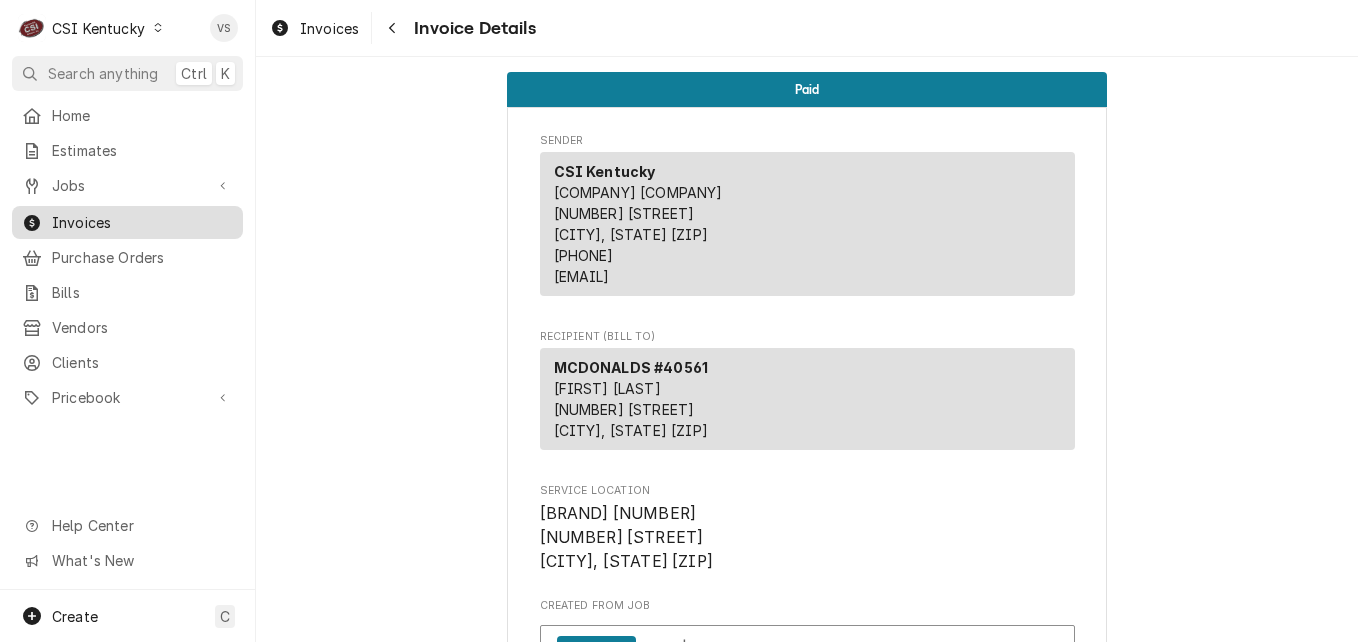 click on "Invoices" at bounding box center [142, 222] 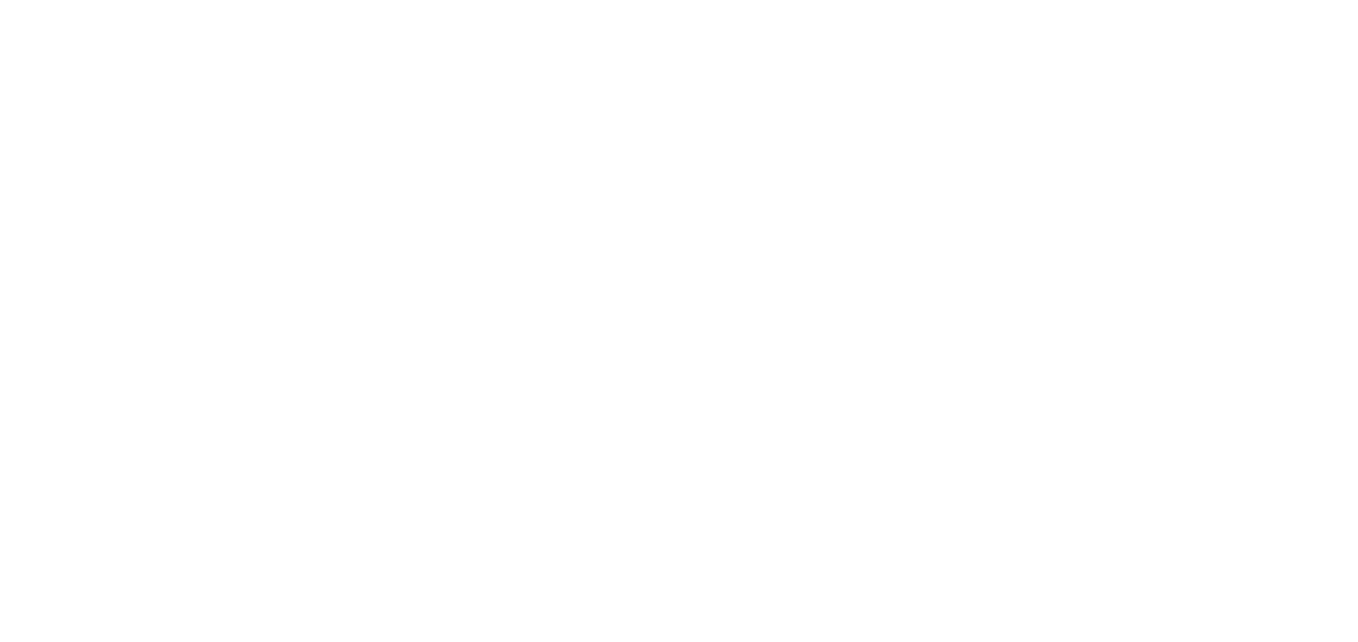 scroll, scrollTop: 0, scrollLeft: 0, axis: both 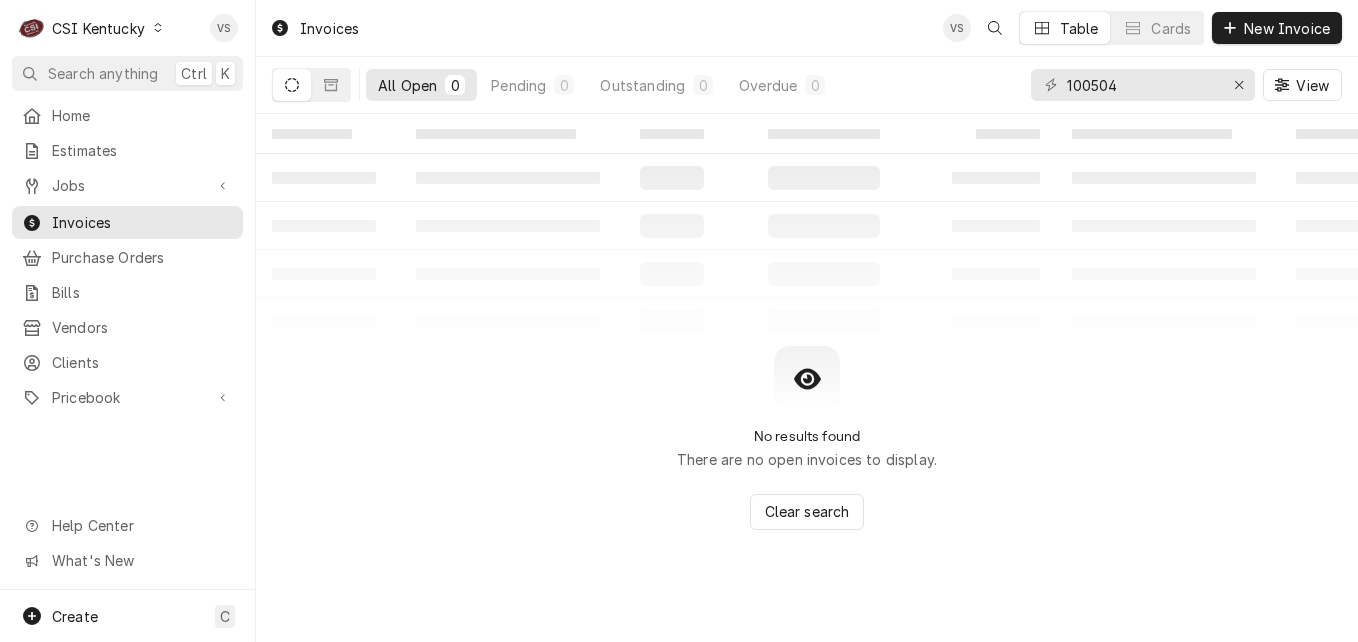 click at bounding box center [158, 28] 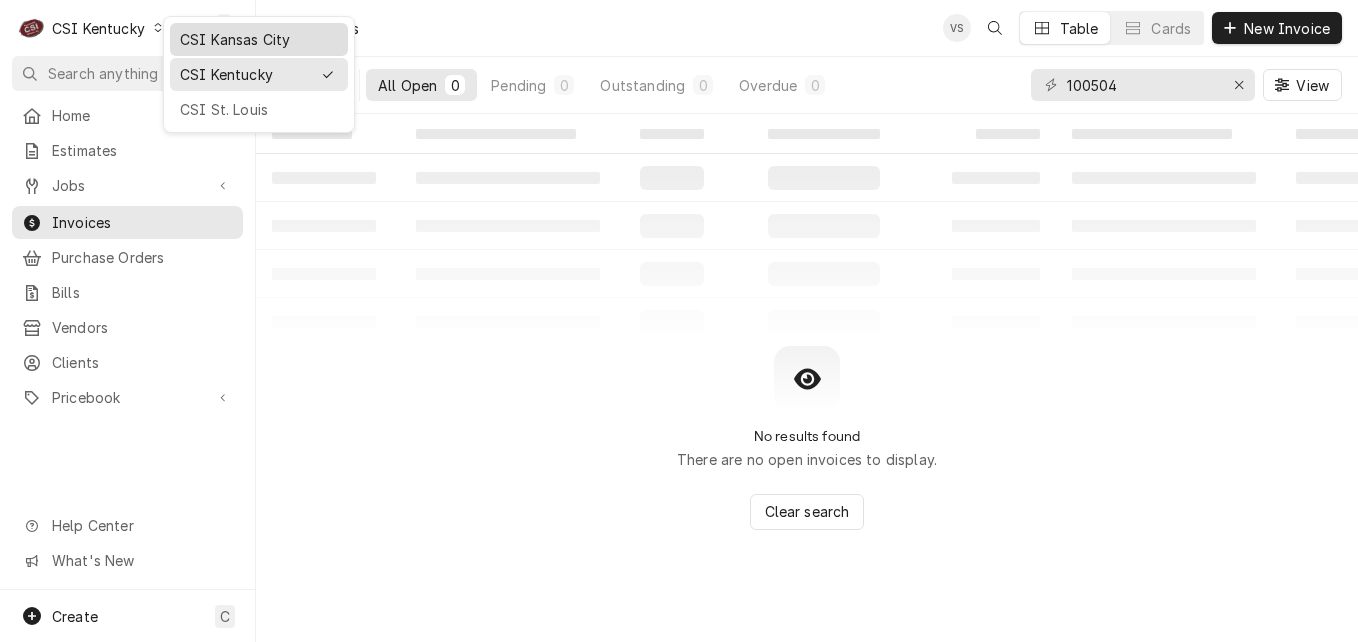 click on "CSI Kansas City" at bounding box center [259, 39] 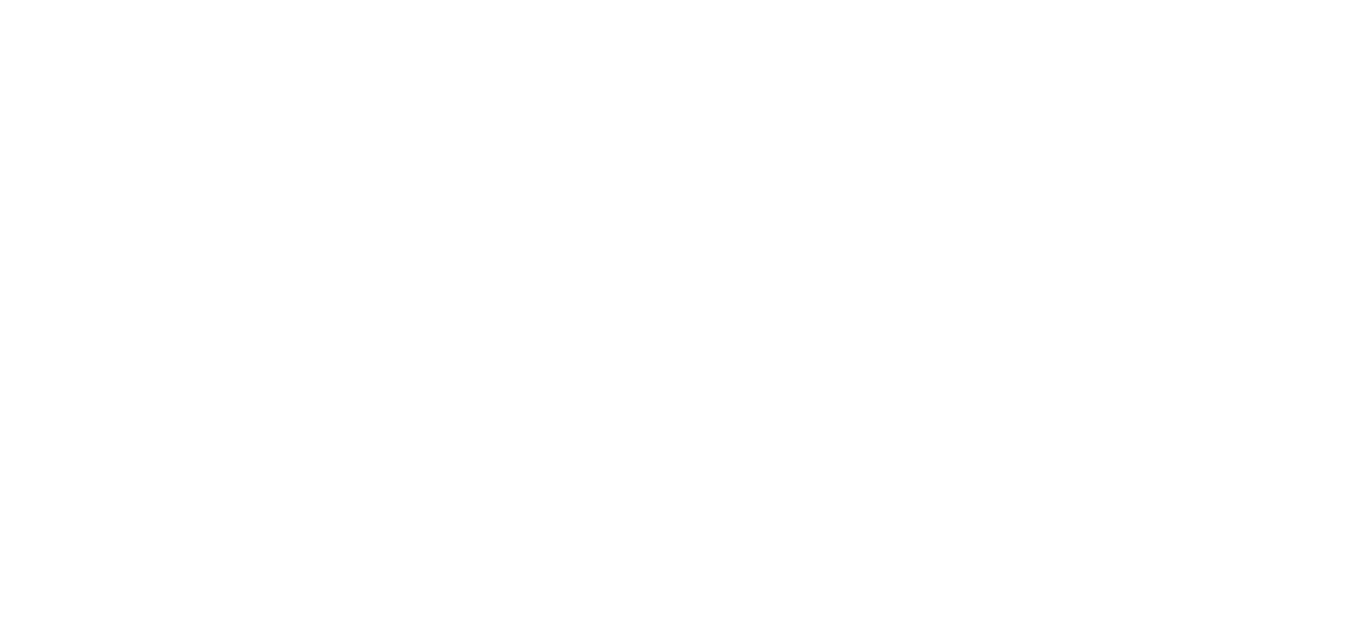 scroll, scrollTop: 0, scrollLeft: 0, axis: both 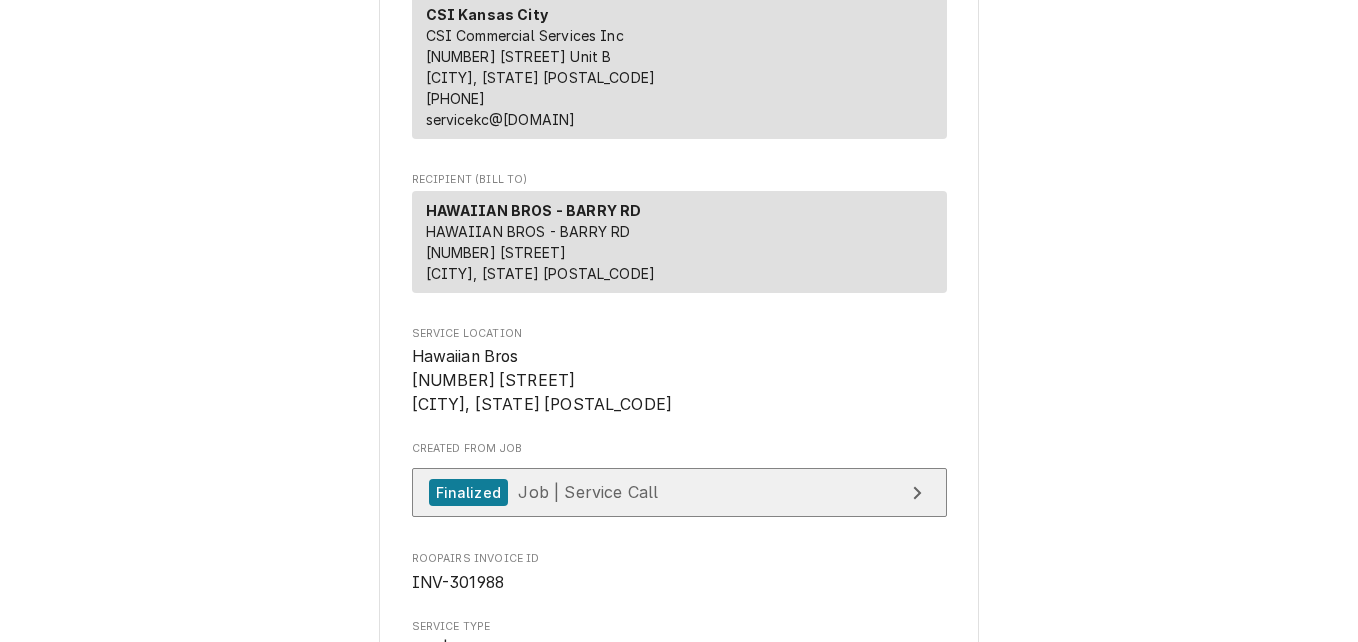 click on "Job | Service Call" at bounding box center [588, 492] 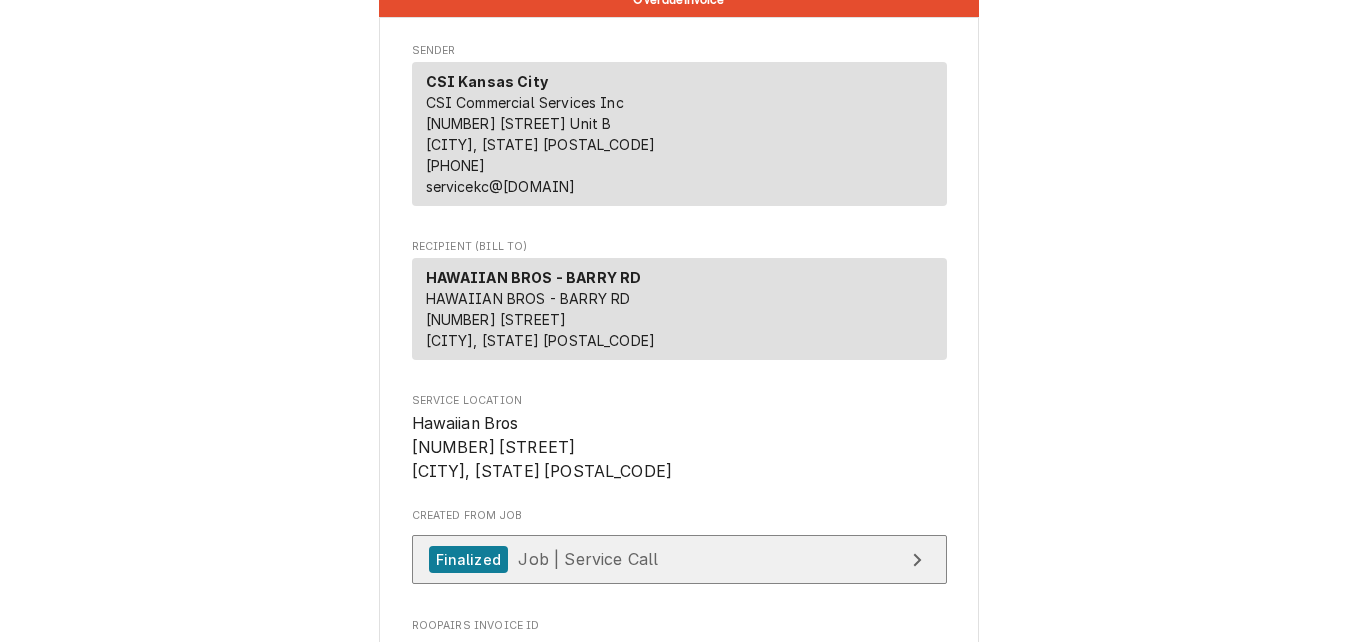 scroll, scrollTop: 0, scrollLeft: 0, axis: both 